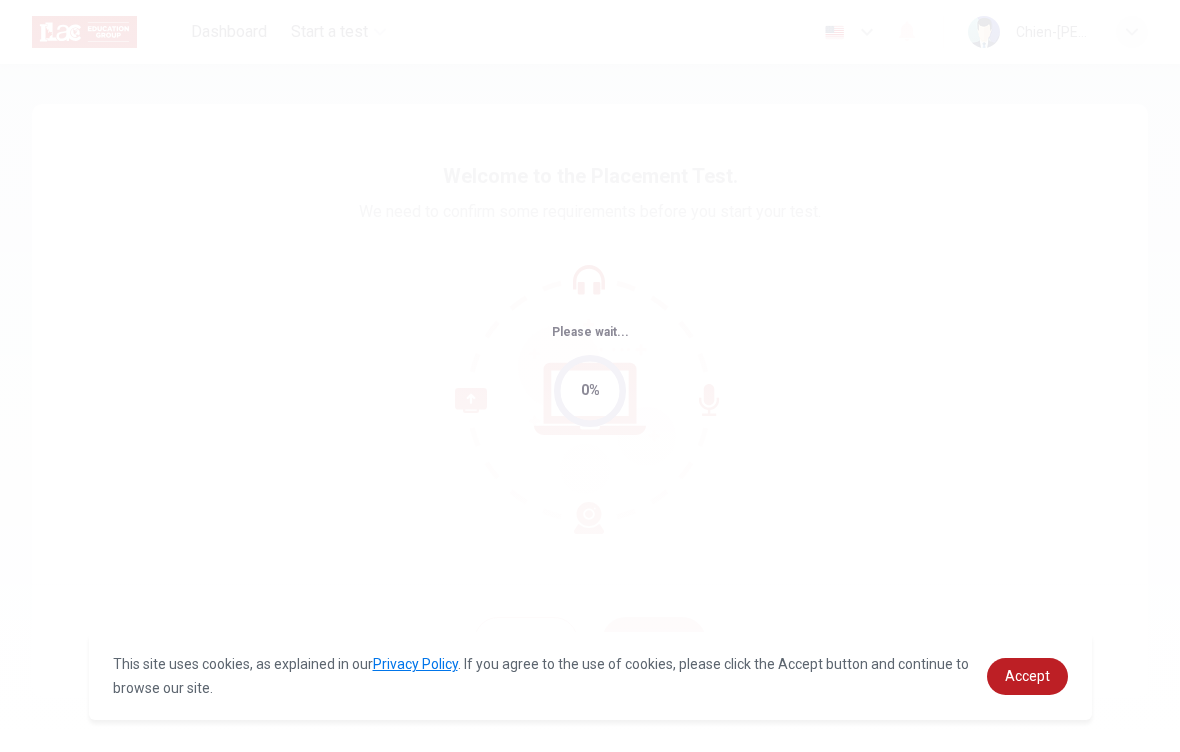 scroll, scrollTop: 0, scrollLeft: 0, axis: both 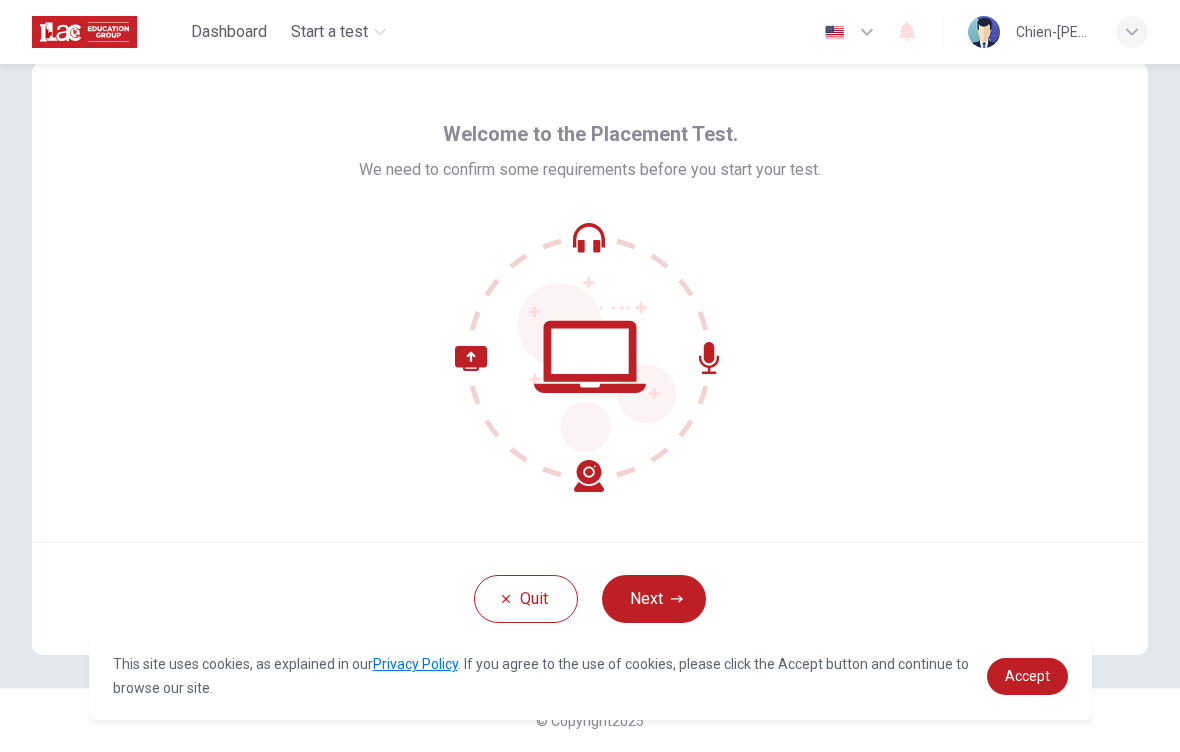 click on "Next" at bounding box center (654, 599) 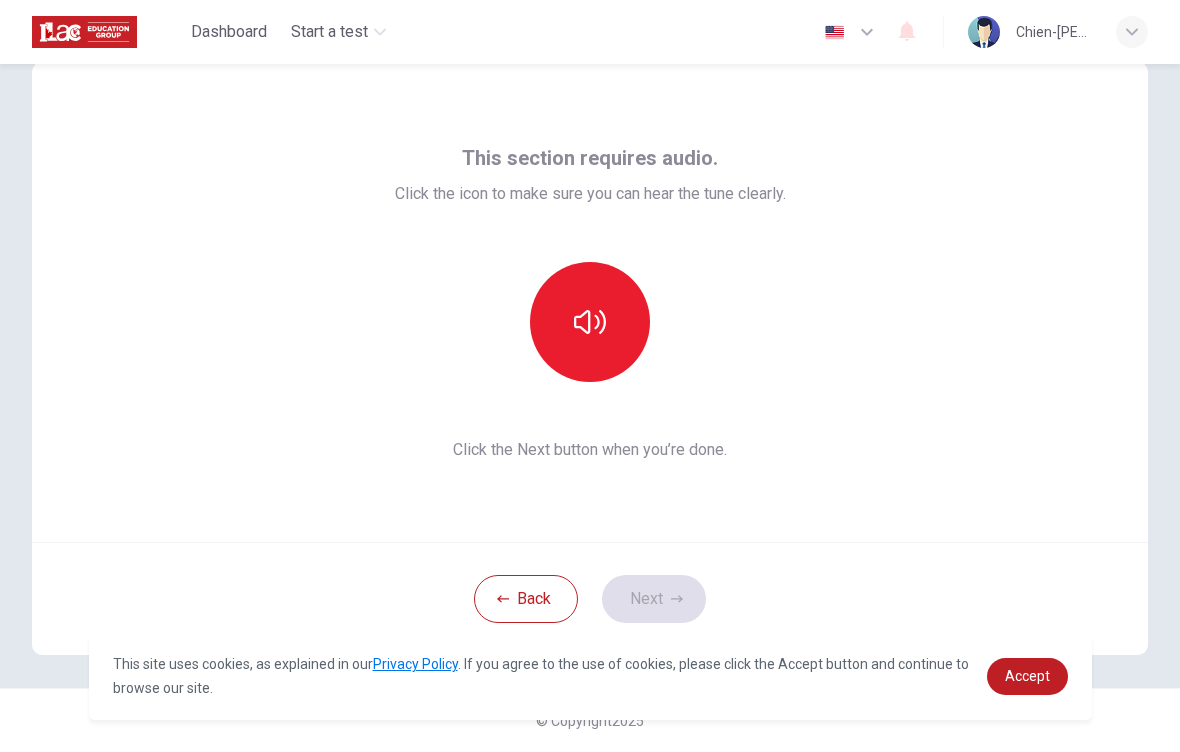 click 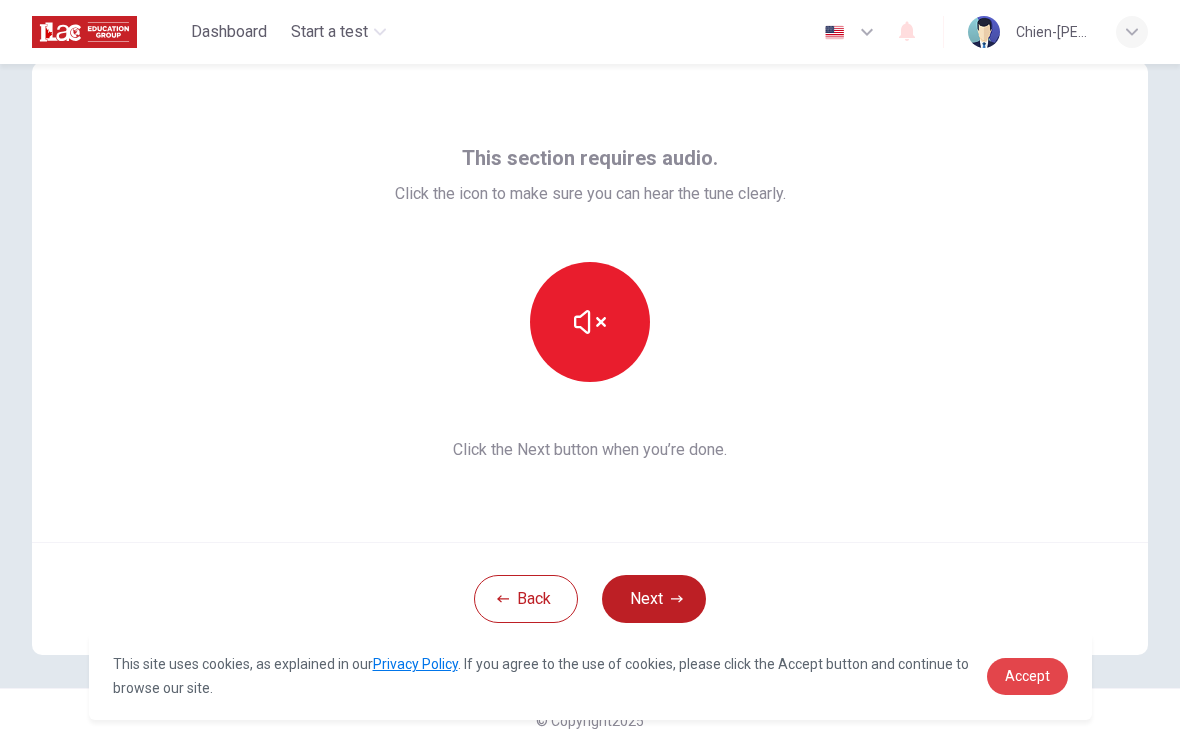 click on "Accept" at bounding box center (1027, 676) 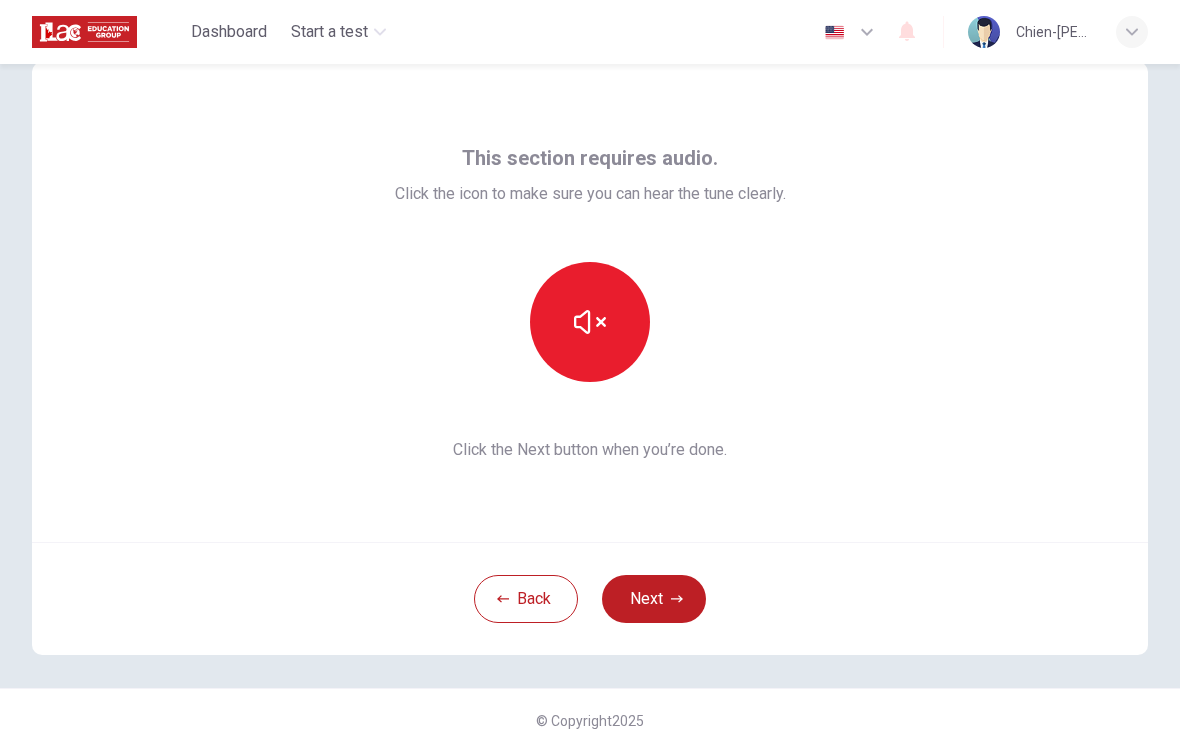 click 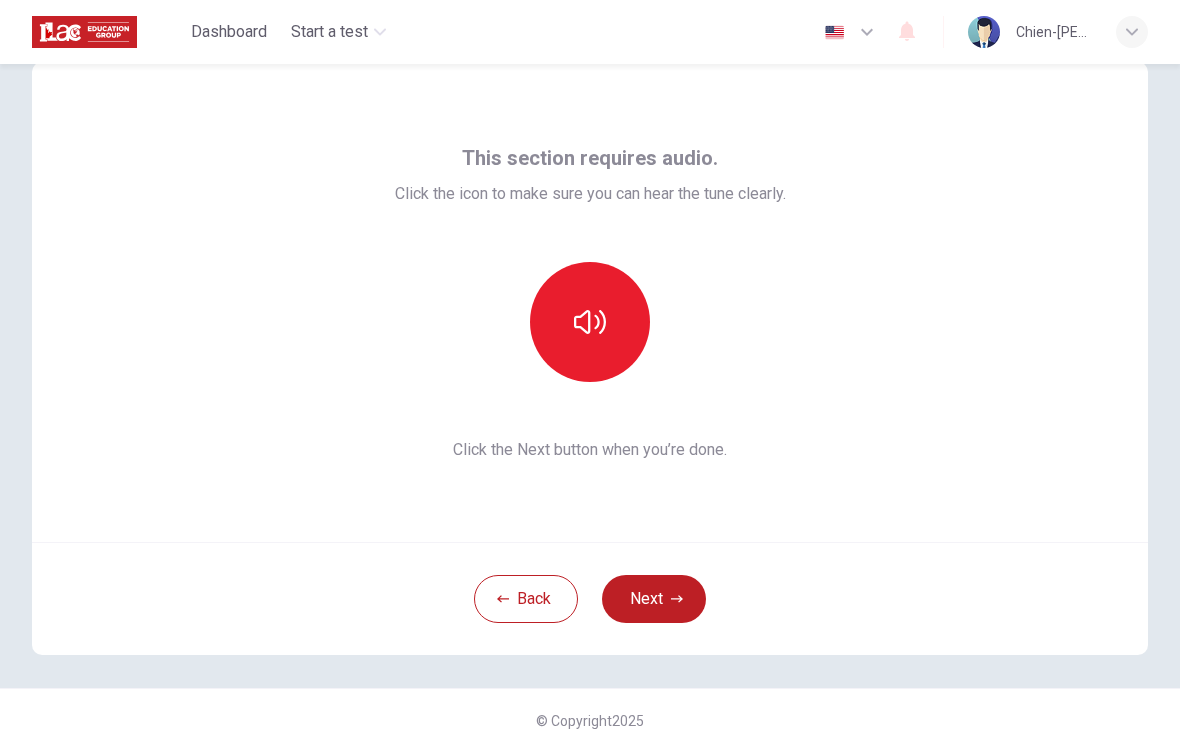click 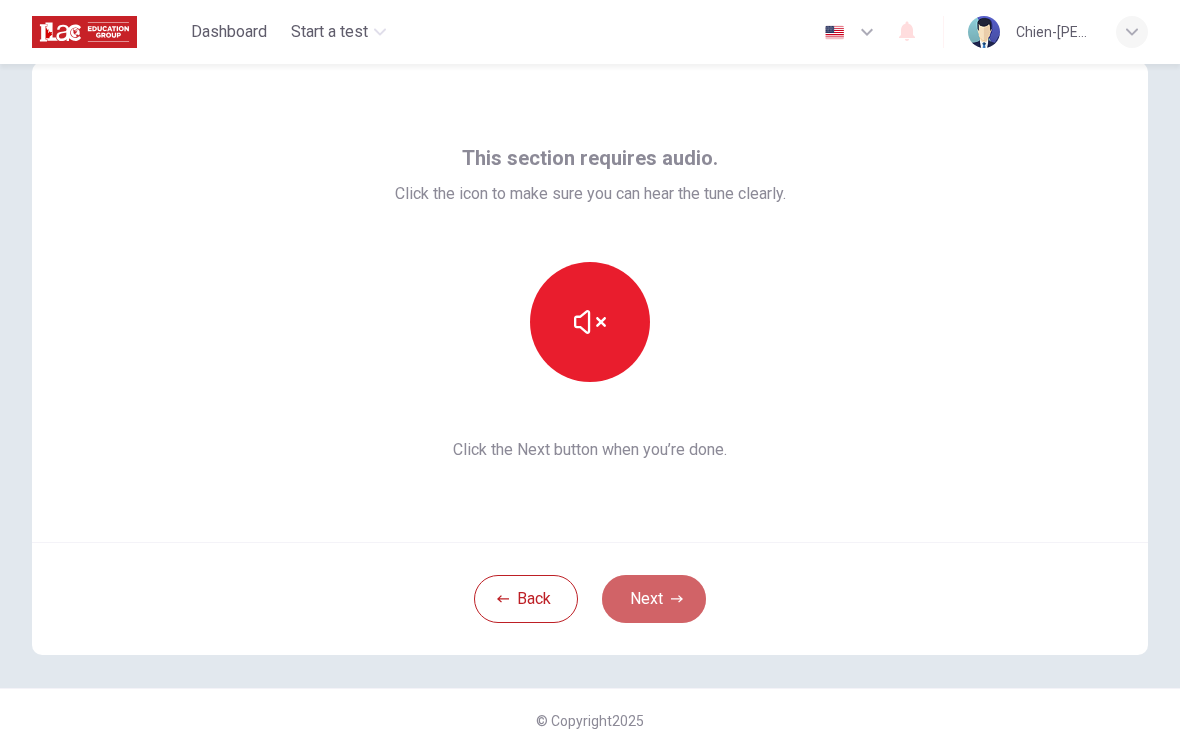 click 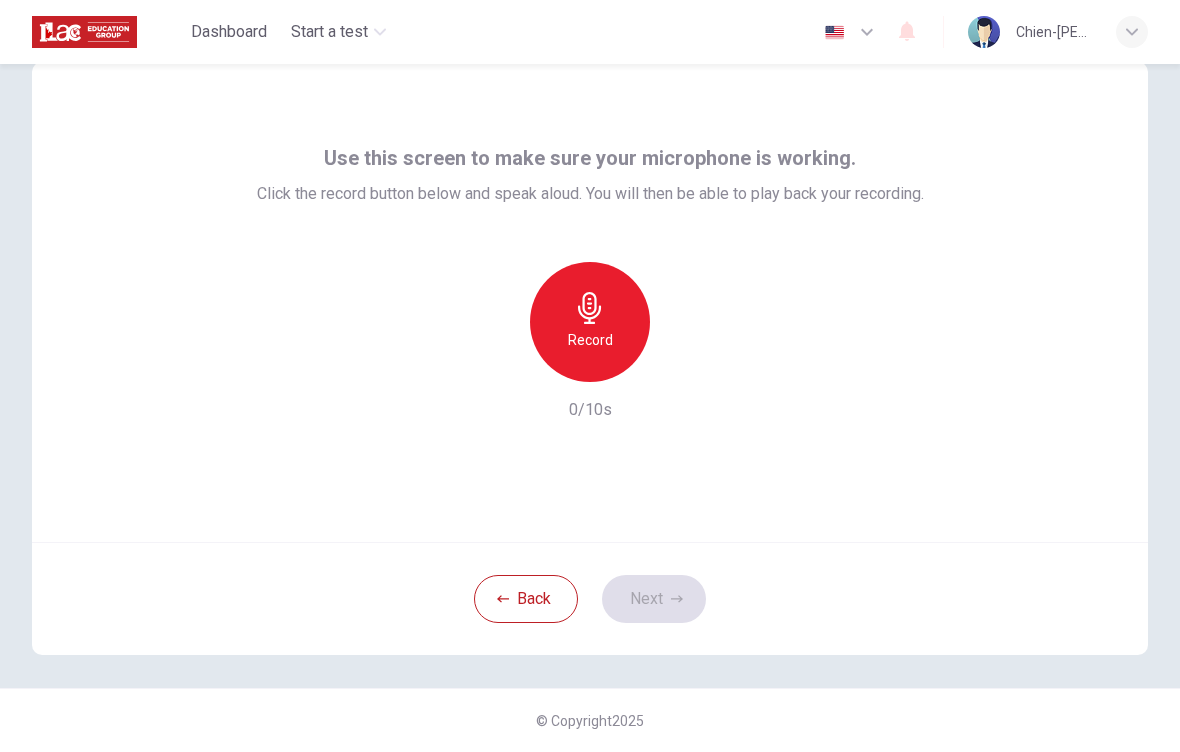 click 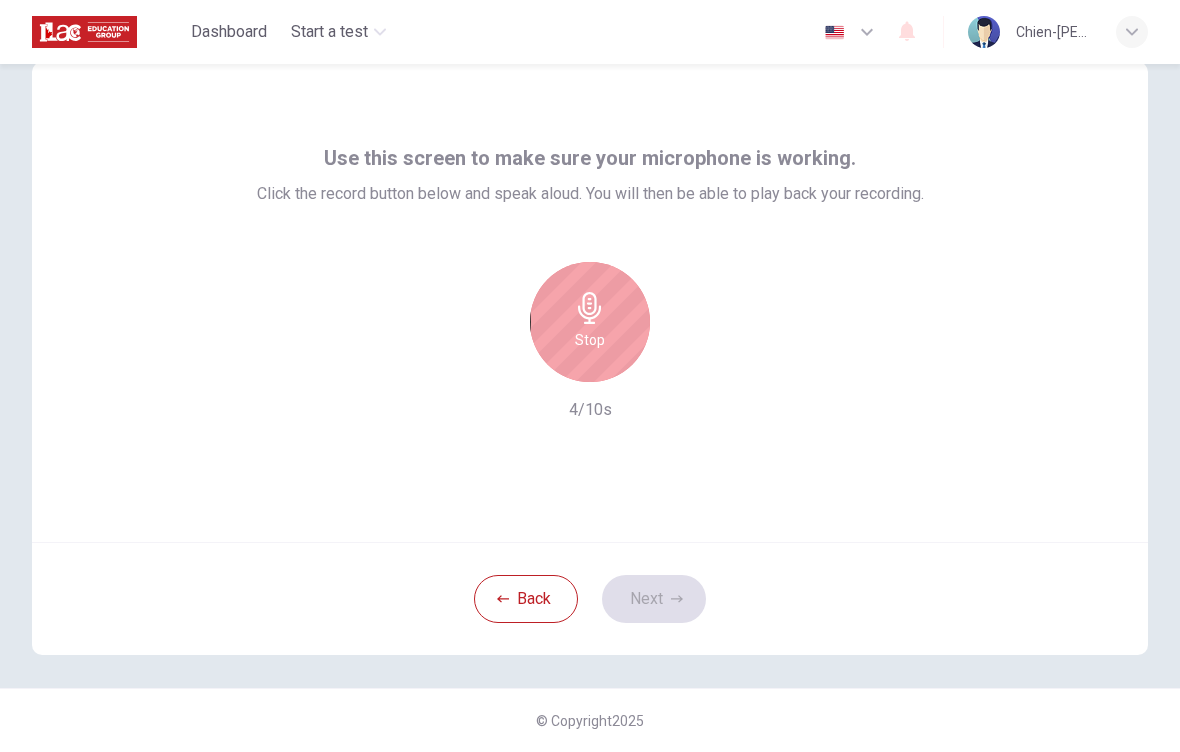 click on "Stop" at bounding box center (590, 322) 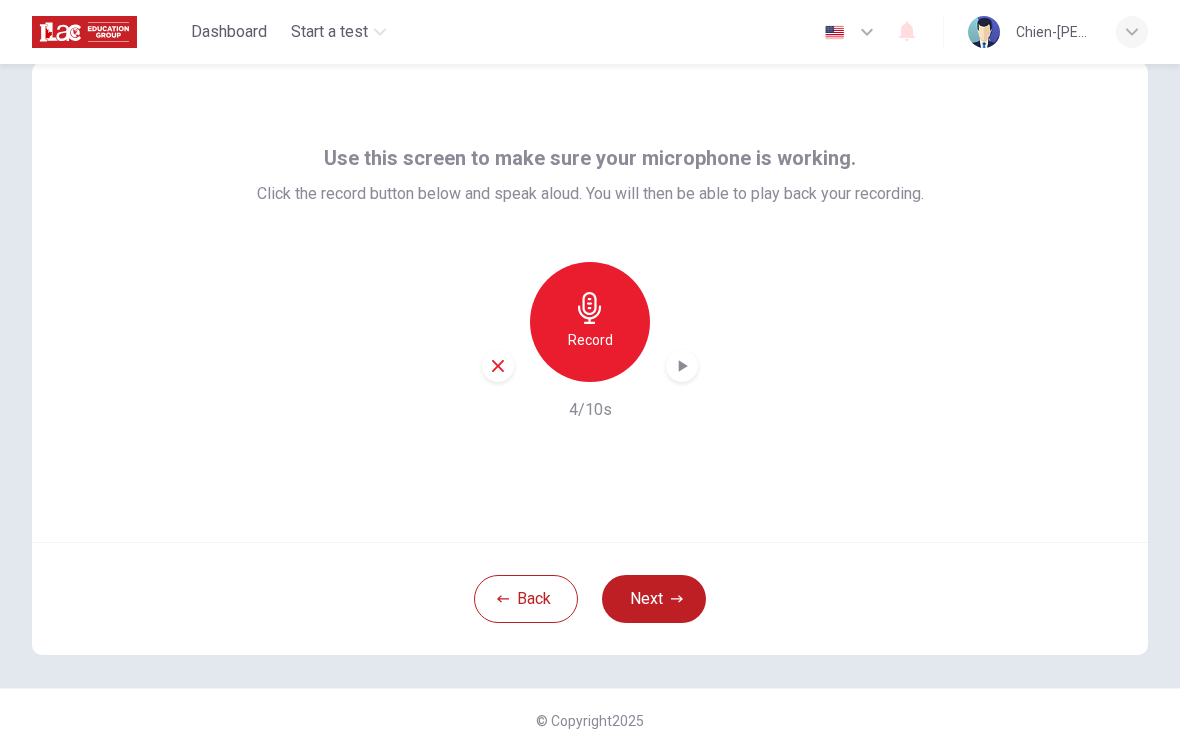 click at bounding box center [498, 366] 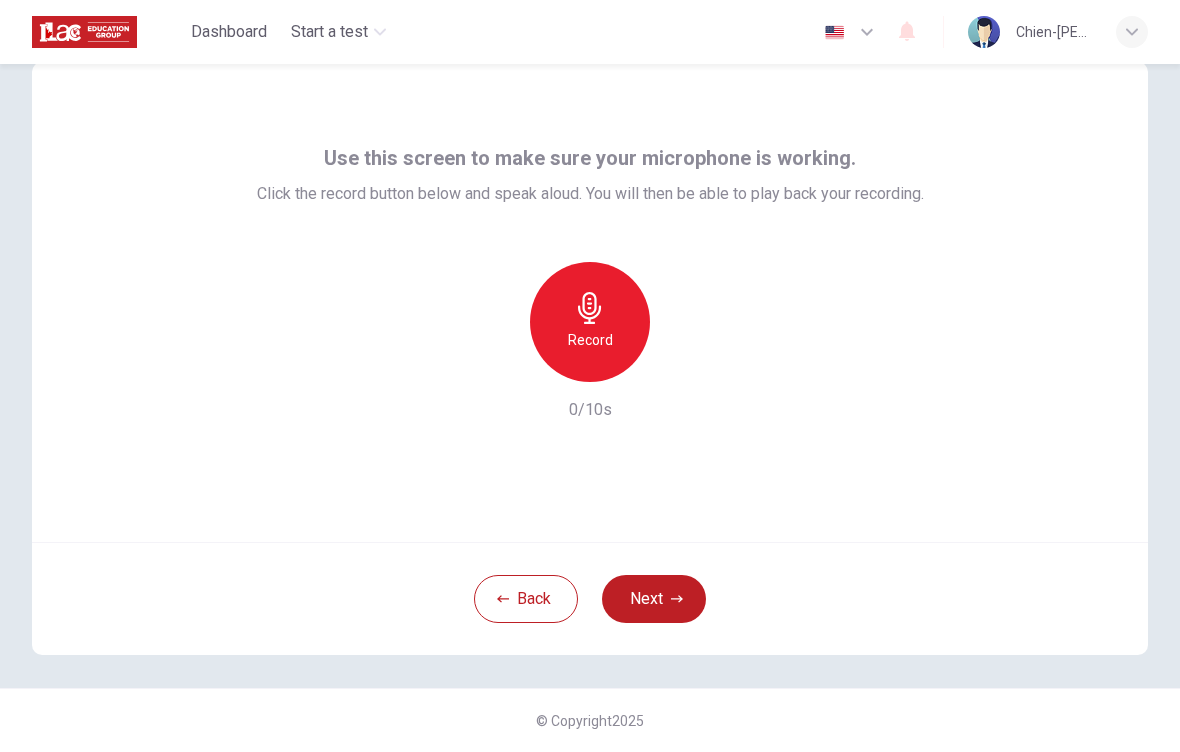 click on "Record" at bounding box center (590, 340) 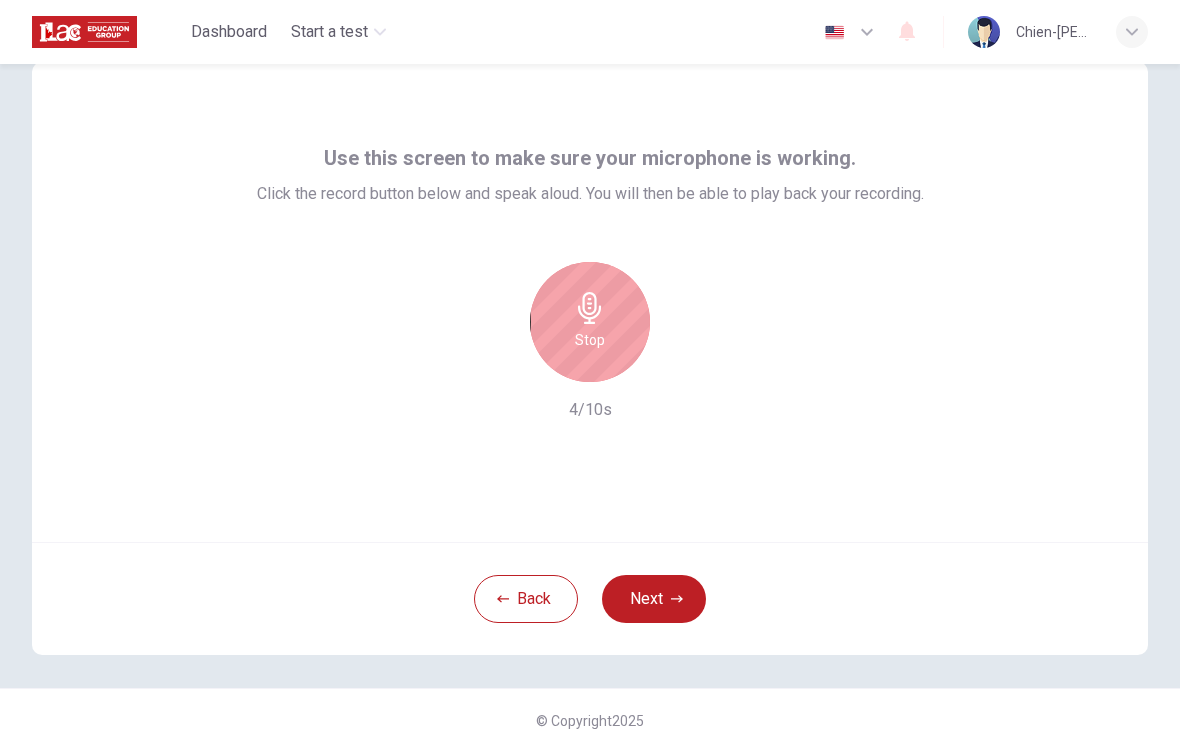 click on "Stop" at bounding box center (590, 322) 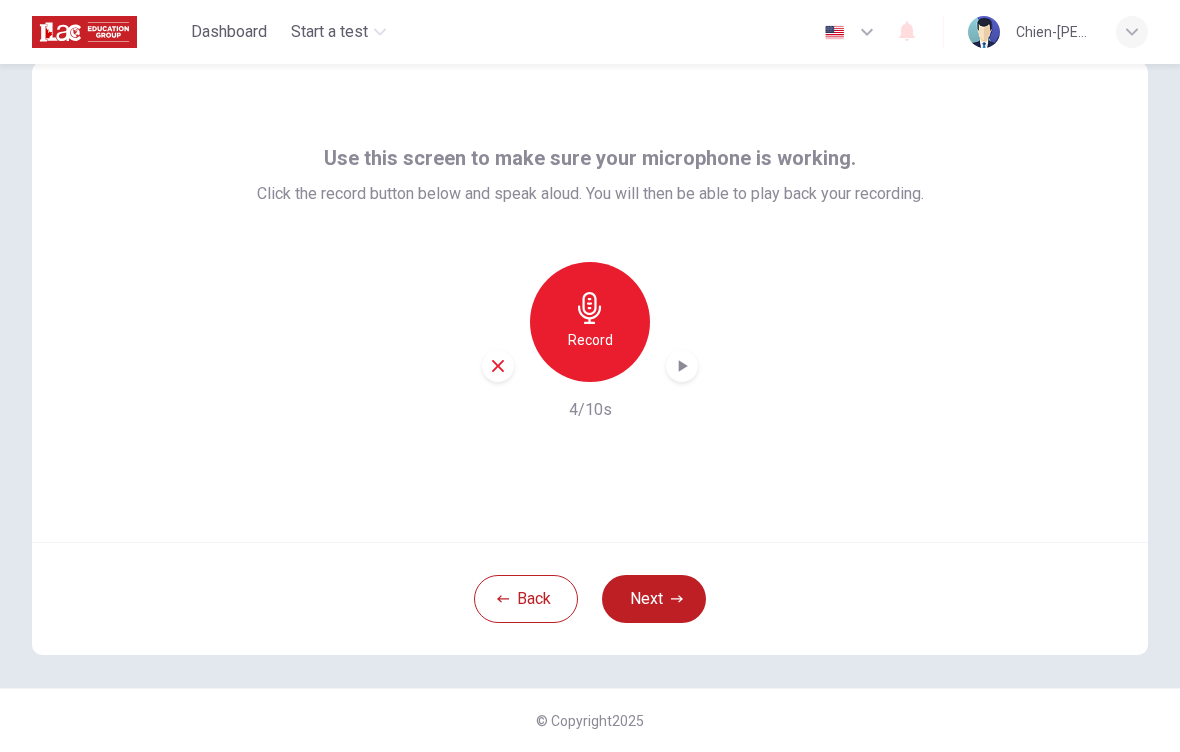 click 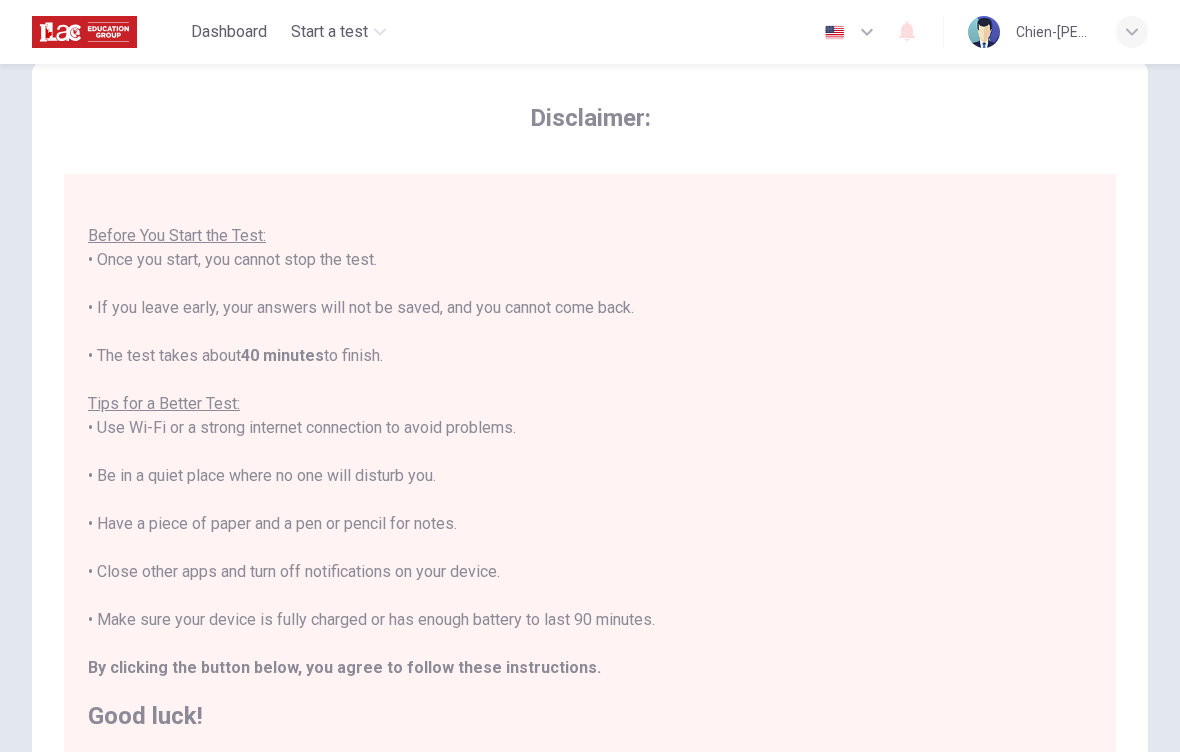 scroll, scrollTop: 21, scrollLeft: 0, axis: vertical 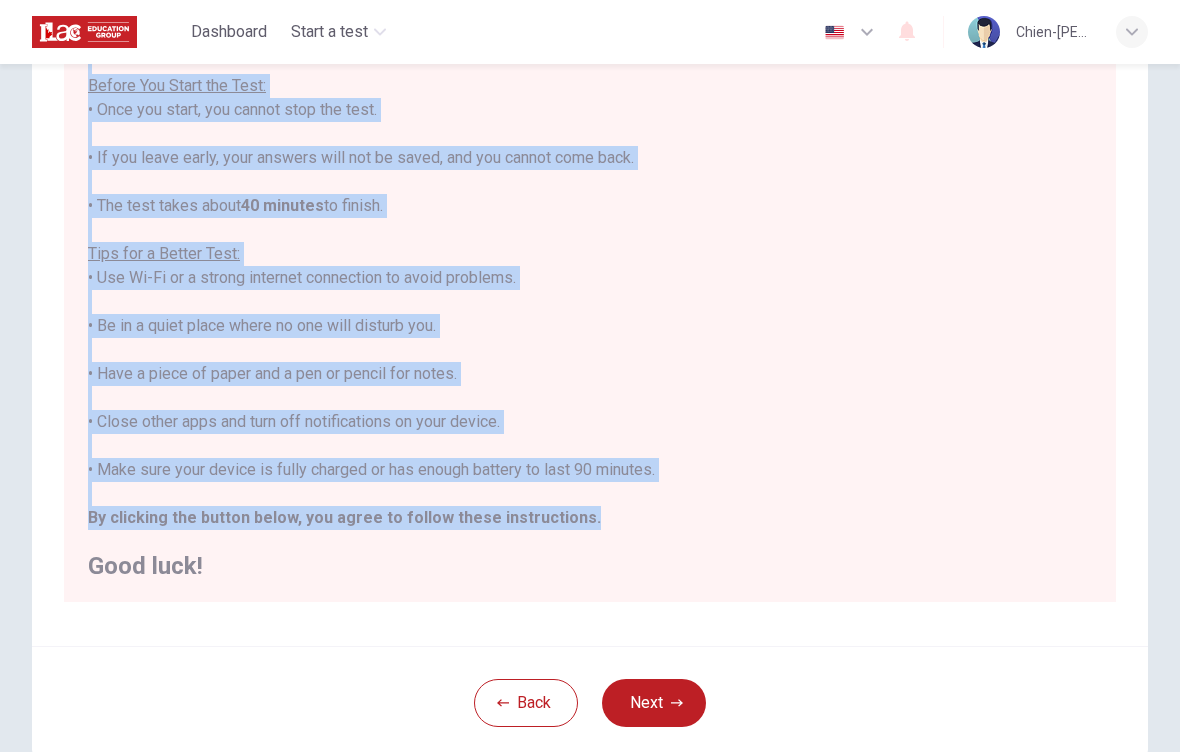 click on "Disclaimer: You are about to start a  Placement Test .
Before You Start the Test:
• Once you start, you cannot stop the test.
• If you leave early, your answers will not be saved, and you cannot come back.
• The test takes about  40 minutes  to finish.
Tips for a Better Test:
• Use Wi-Fi or a strong internet connection to avoid problems.
• Be in a quiet place where no one will disturb you.
• Have a piece of paper and a pen or pencil for notes.
• Close other apps and turn off notifications on your device.
• Make sure your device is fully charged or has enough battery to last 90 minutes.
By clicking the button below, you agree to follow these instructions.
Good luck!" at bounding box center [590, 278] 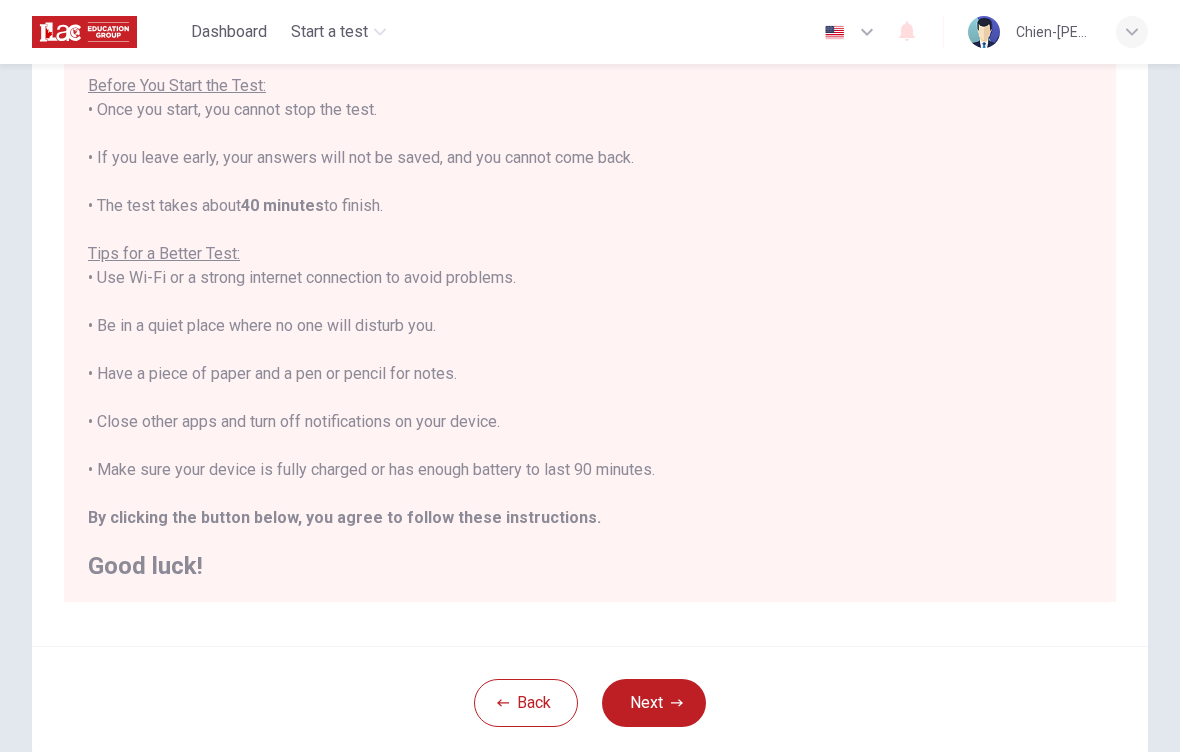 click on "Next" at bounding box center (654, 703) 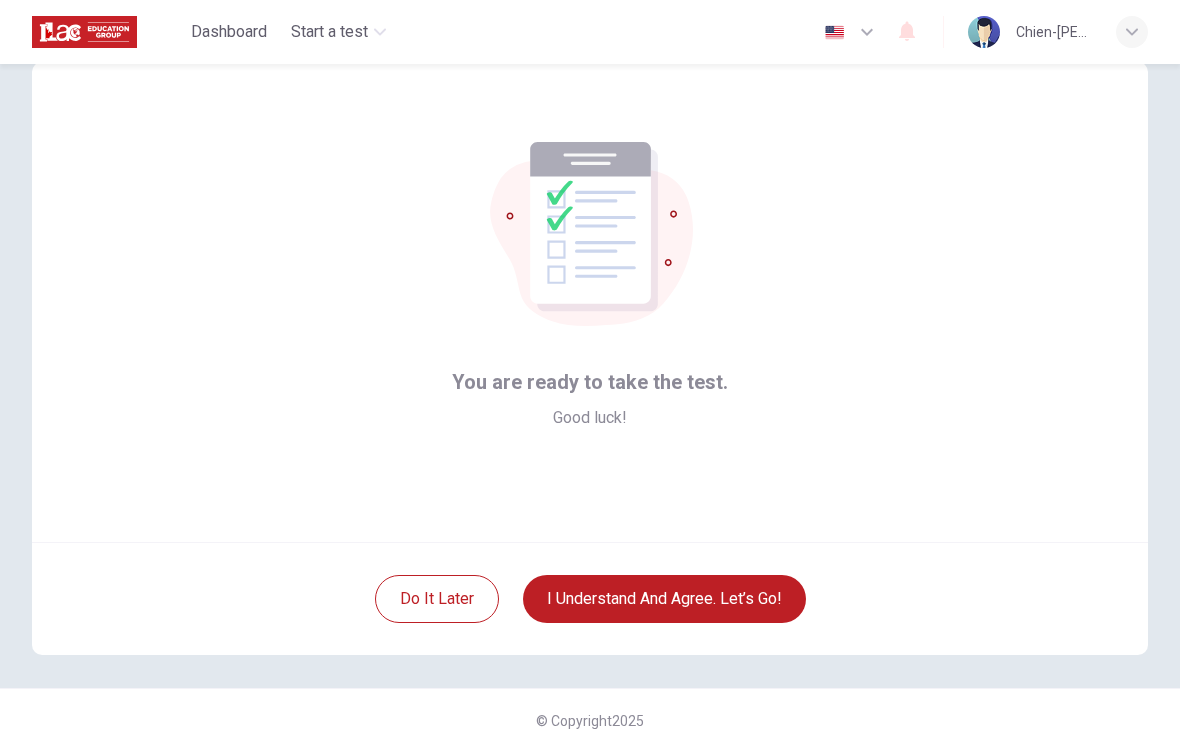 scroll, scrollTop: 42, scrollLeft: 0, axis: vertical 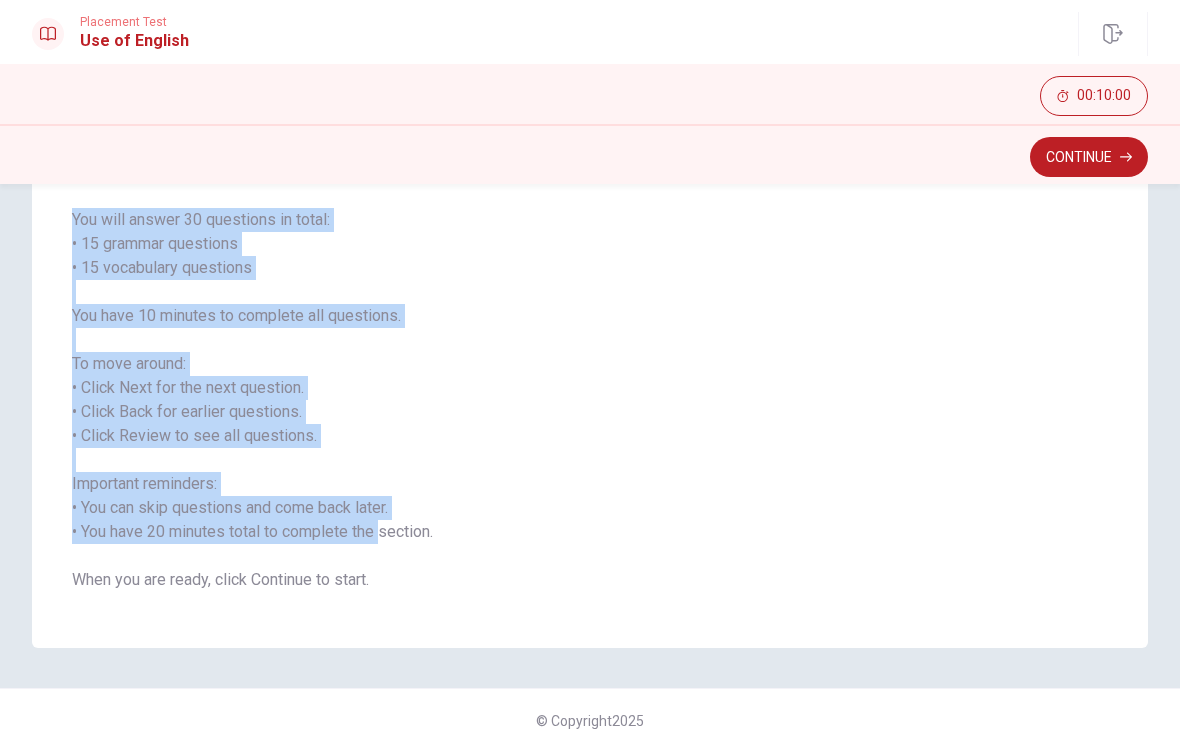 click 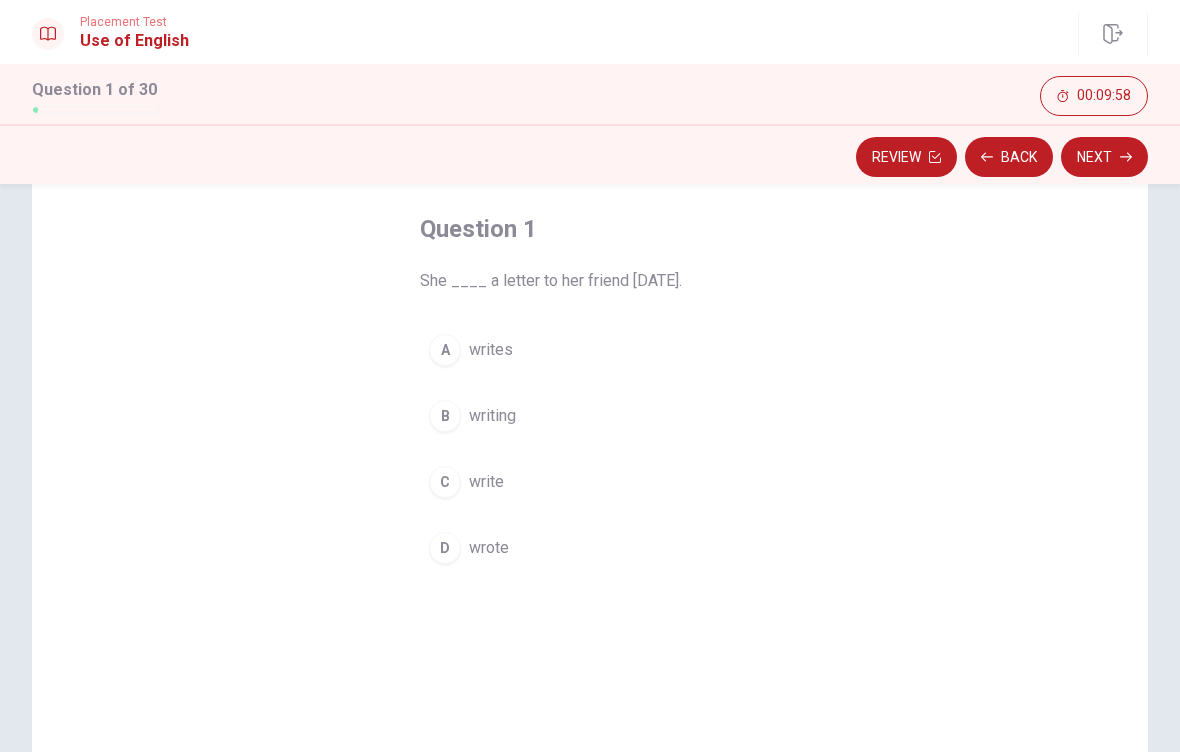 scroll, scrollTop: 94, scrollLeft: 0, axis: vertical 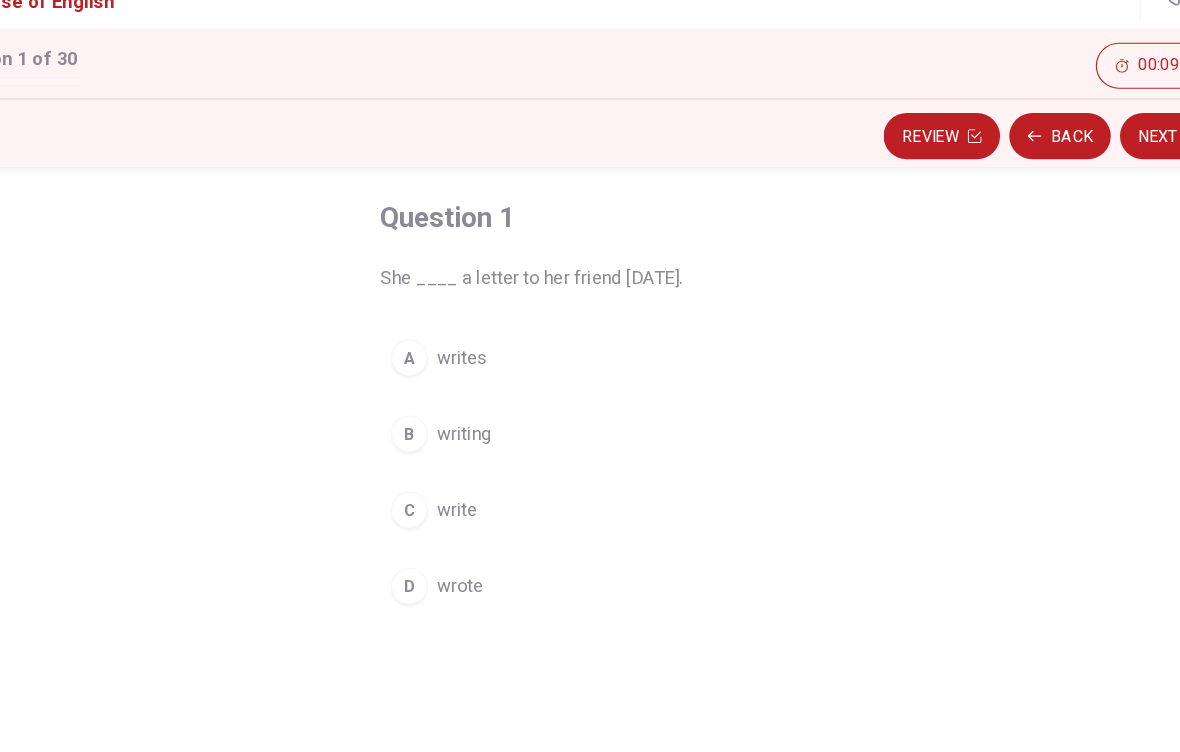 click on "D" at bounding box center [445, 547] 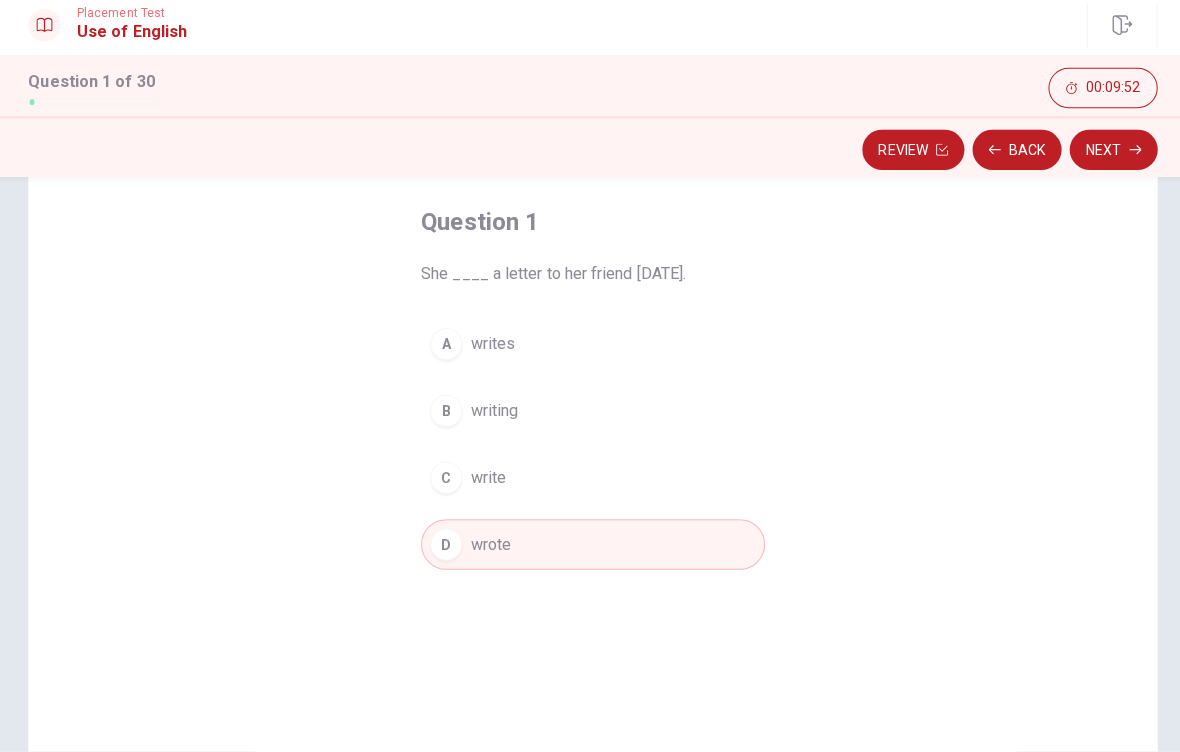 scroll, scrollTop: 0, scrollLeft: 0, axis: both 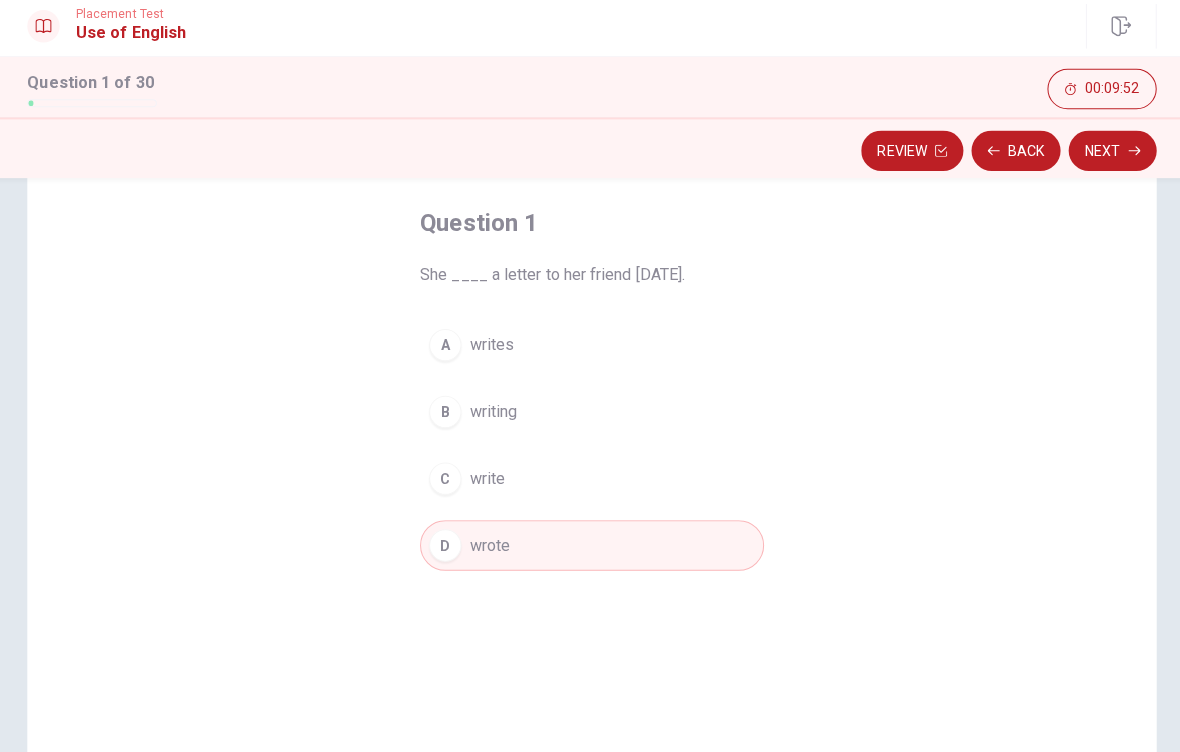 click on "Next" at bounding box center (1104, 157) 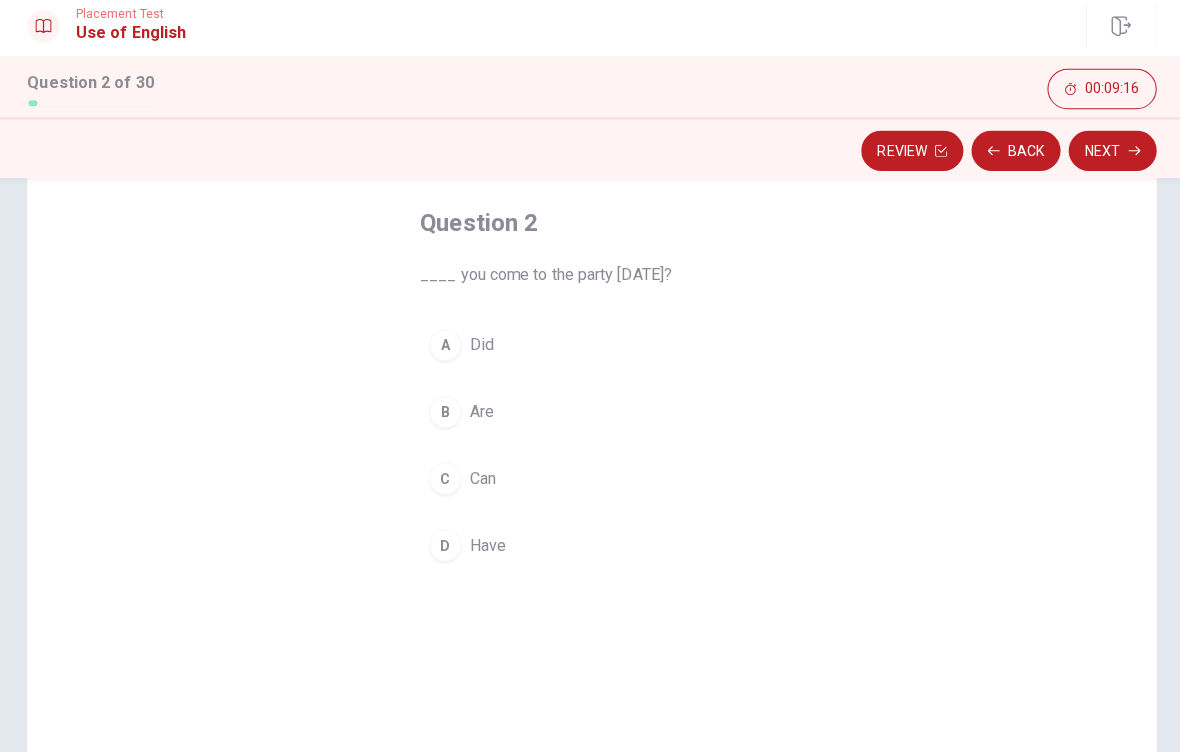 click on "C Can" at bounding box center (590, 481) 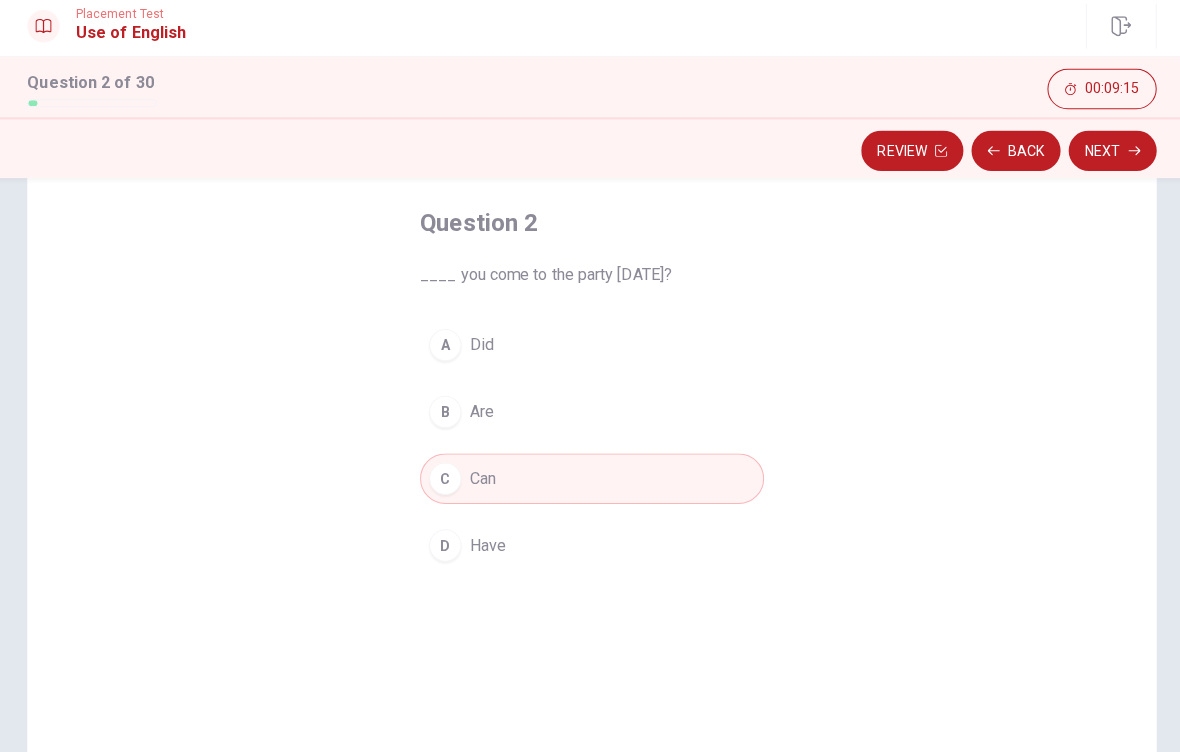 click on "Next" at bounding box center [1104, 157] 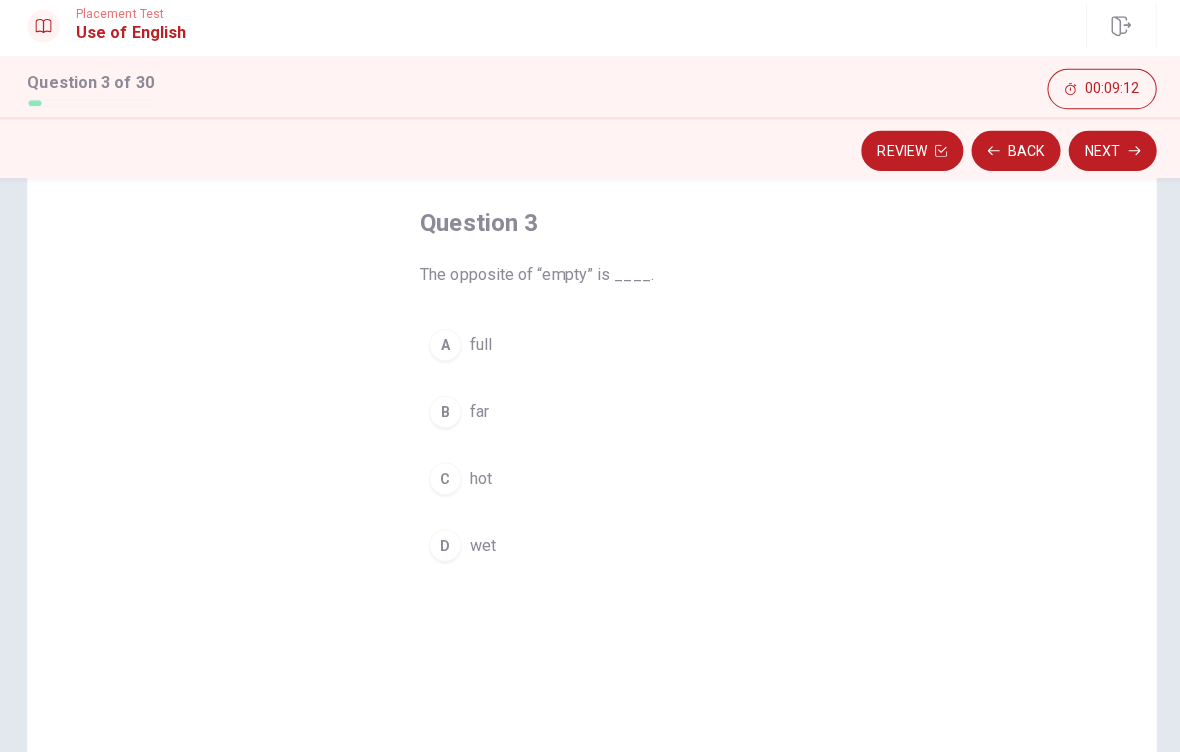 click on "Back" at bounding box center [1009, 157] 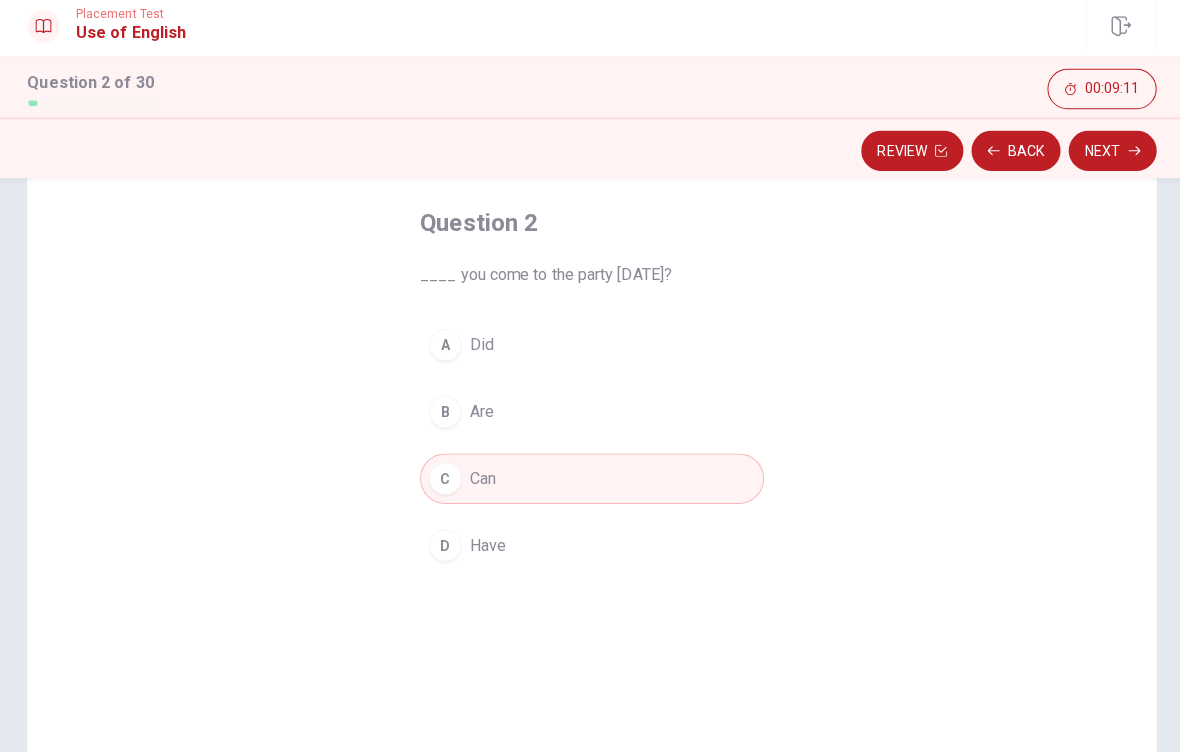 click on "Back" at bounding box center (1009, 157) 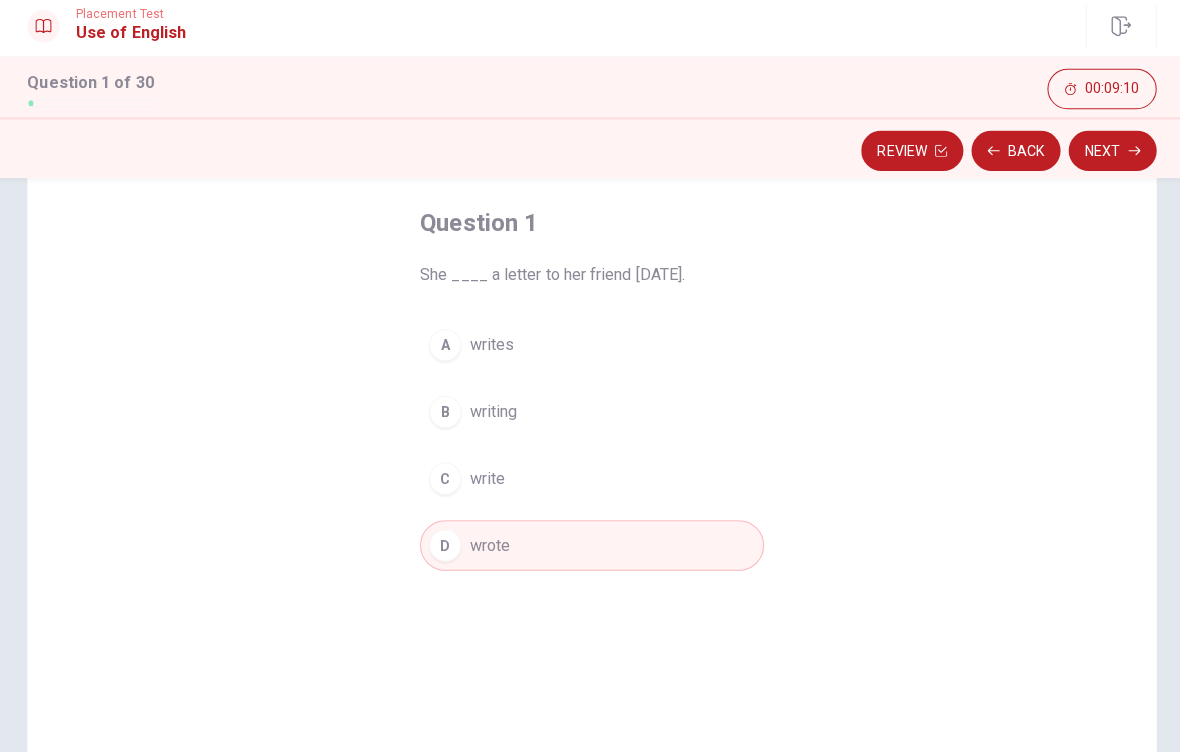 click on "Next" at bounding box center (1104, 157) 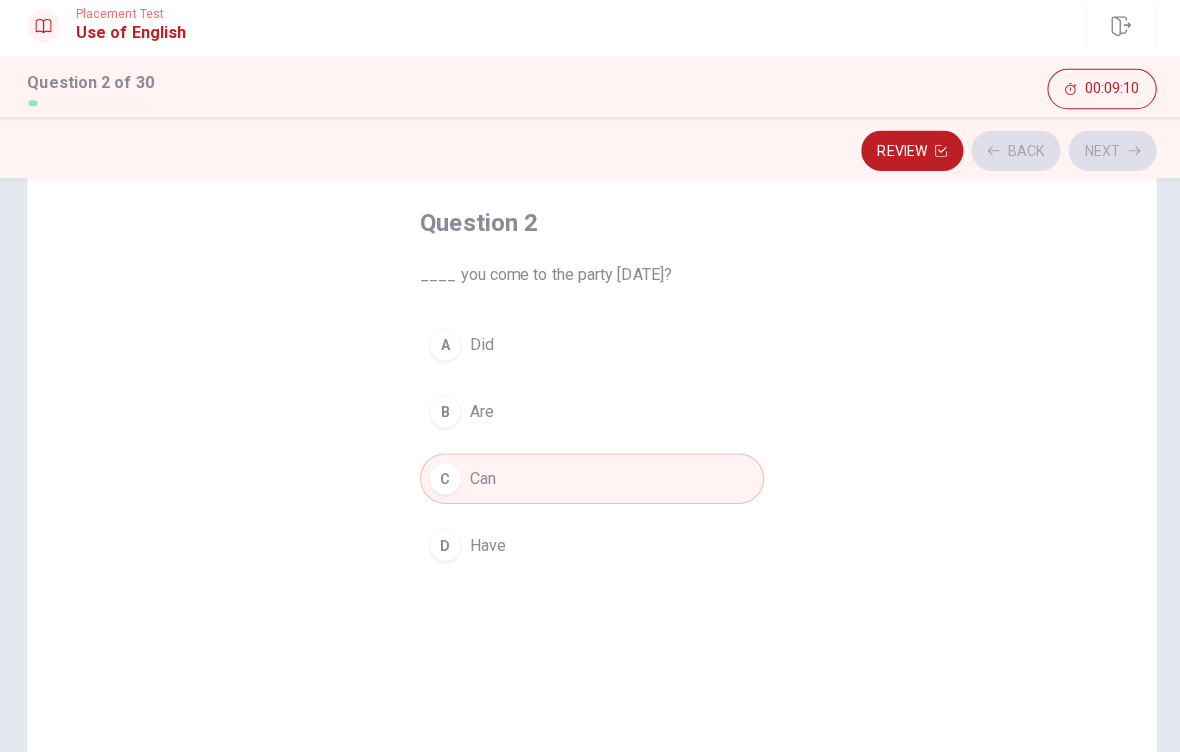 click on "Review Back Next" at bounding box center (590, 157) 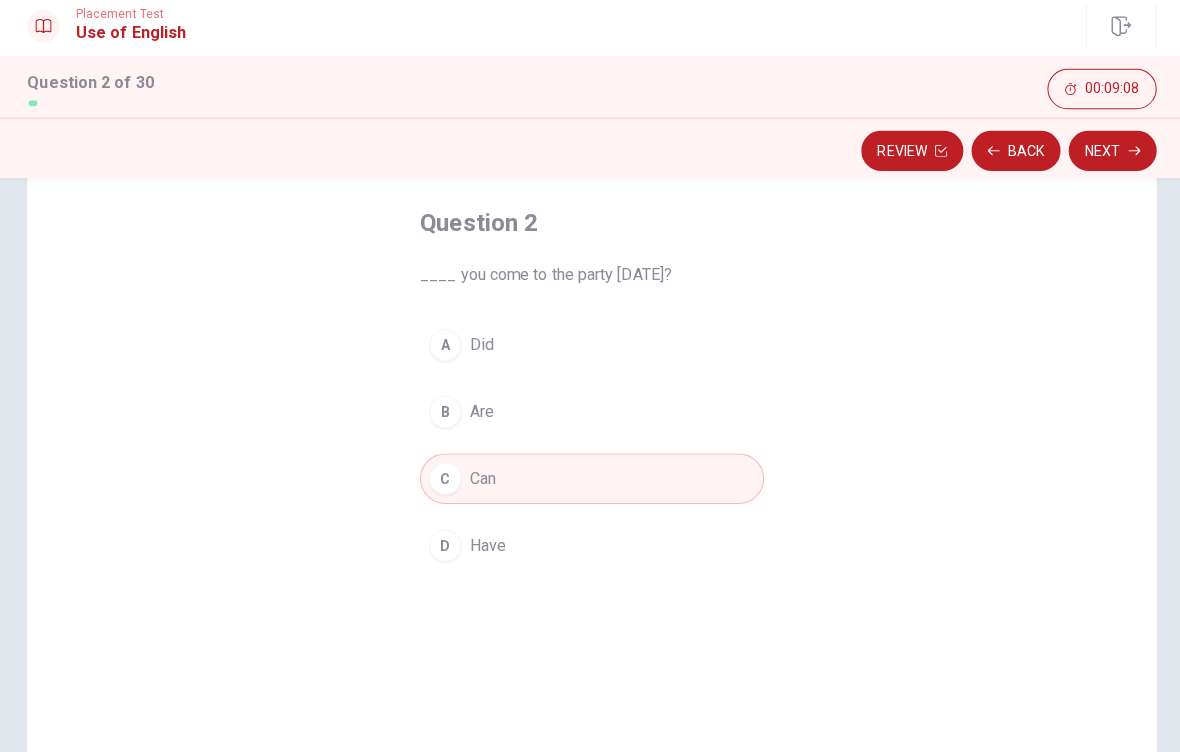 click on "Next" at bounding box center [1104, 157] 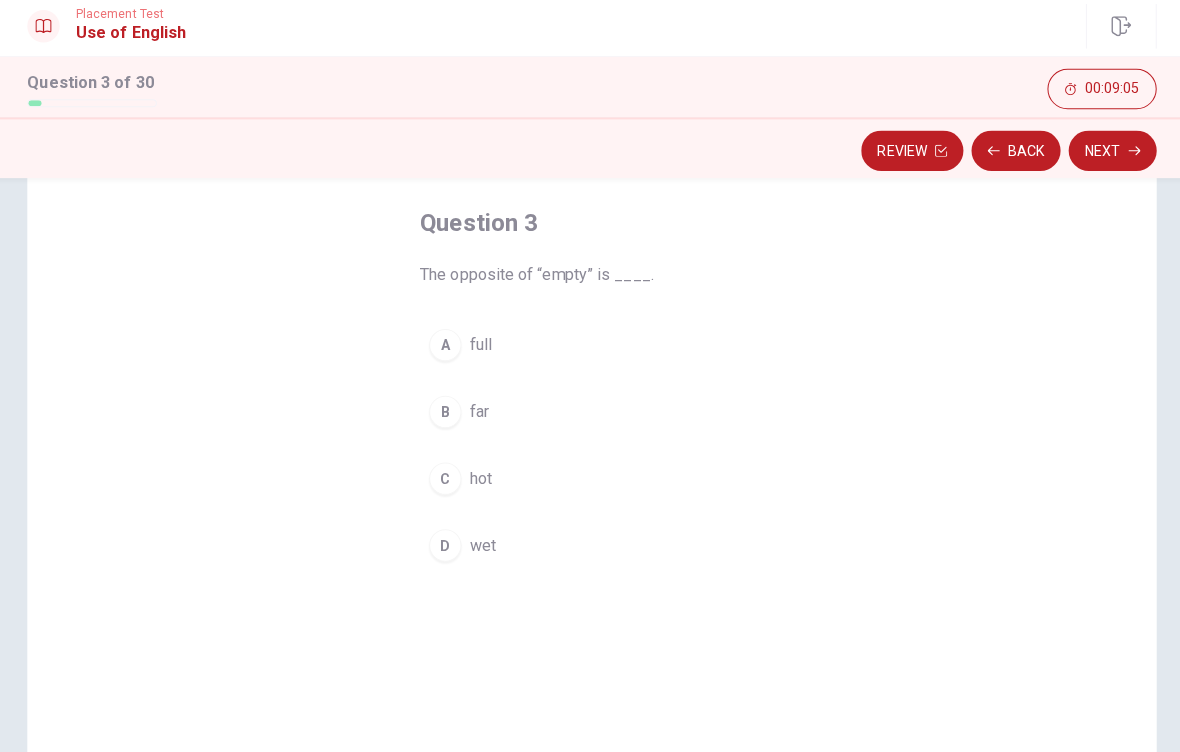 click on "A" at bounding box center [445, 349] 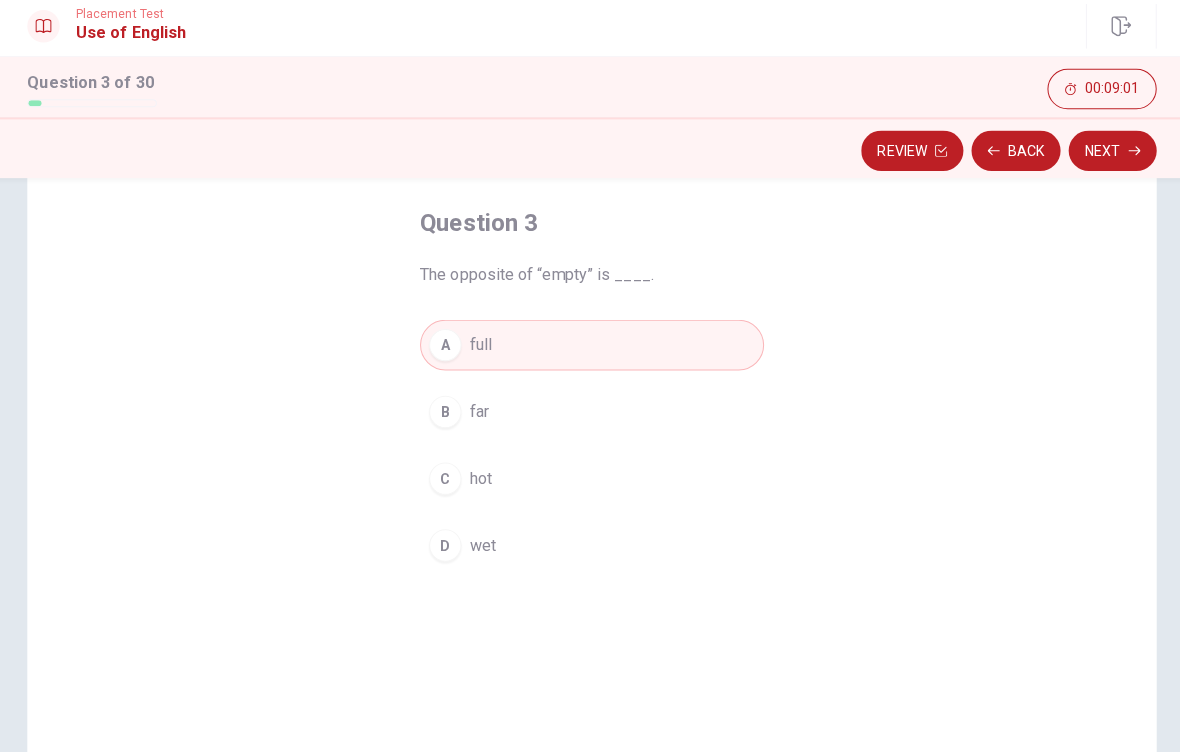 click on "Next" at bounding box center (1104, 157) 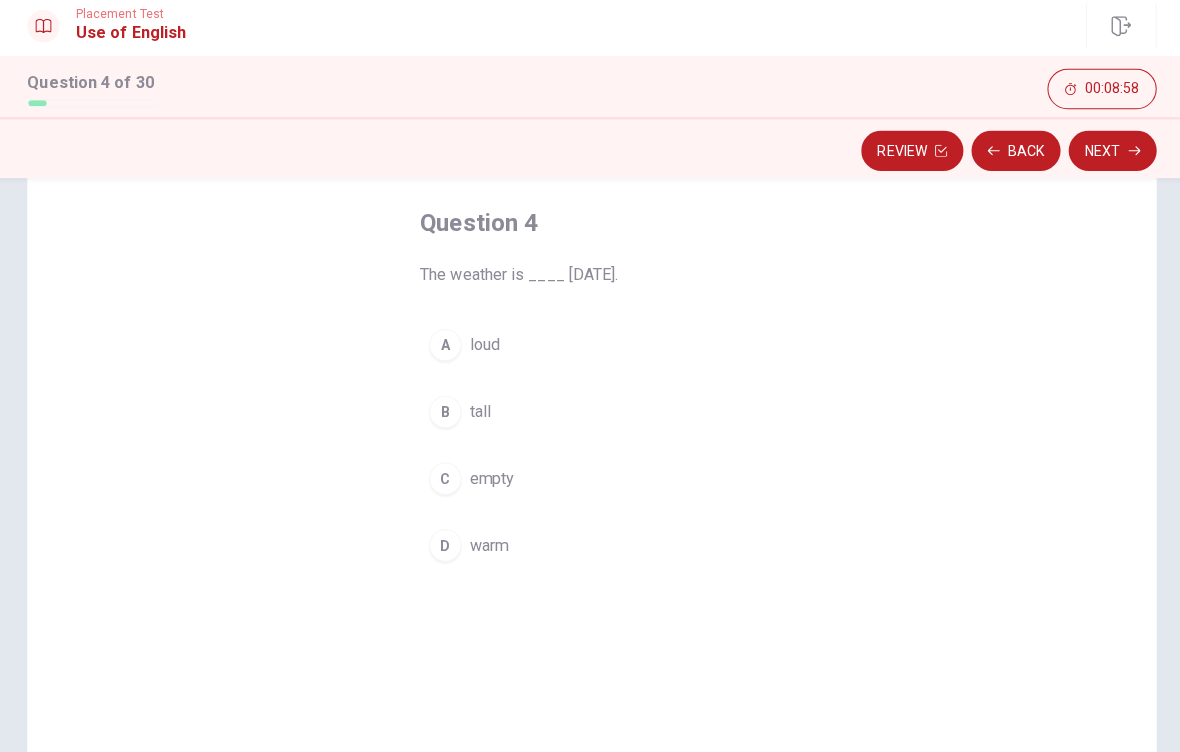 click on "D" at bounding box center (445, 547) 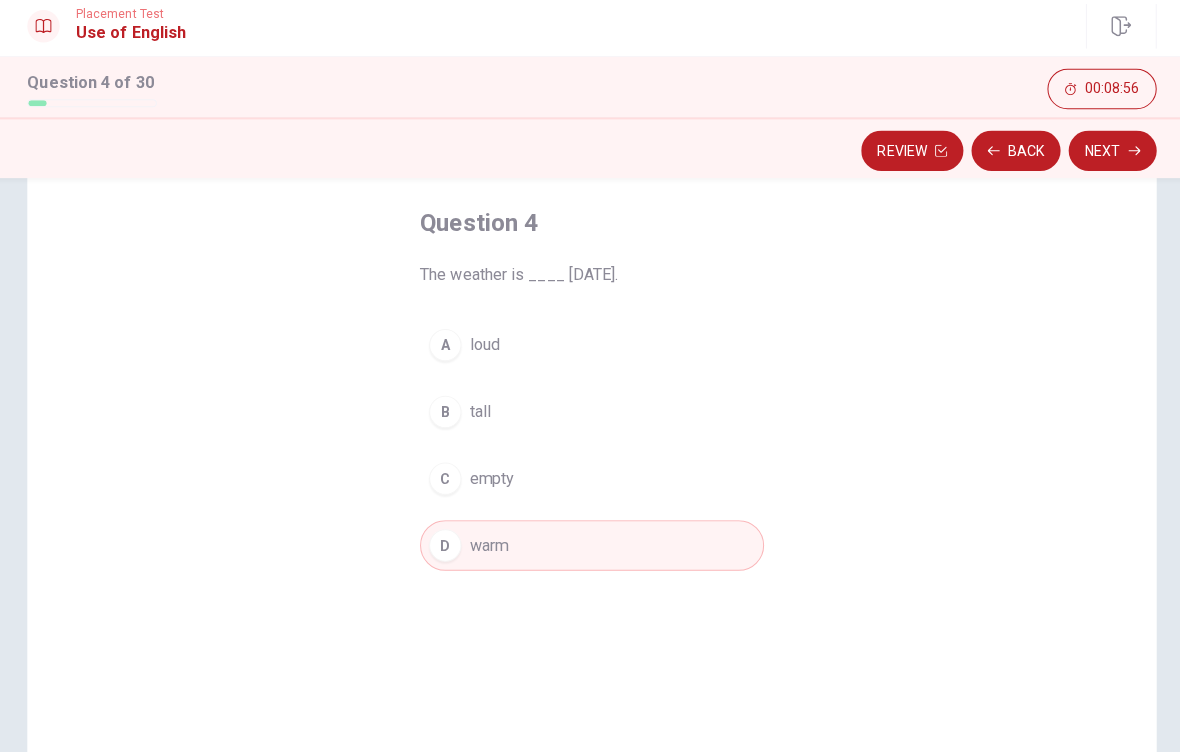 click on "Next" at bounding box center (1104, 157) 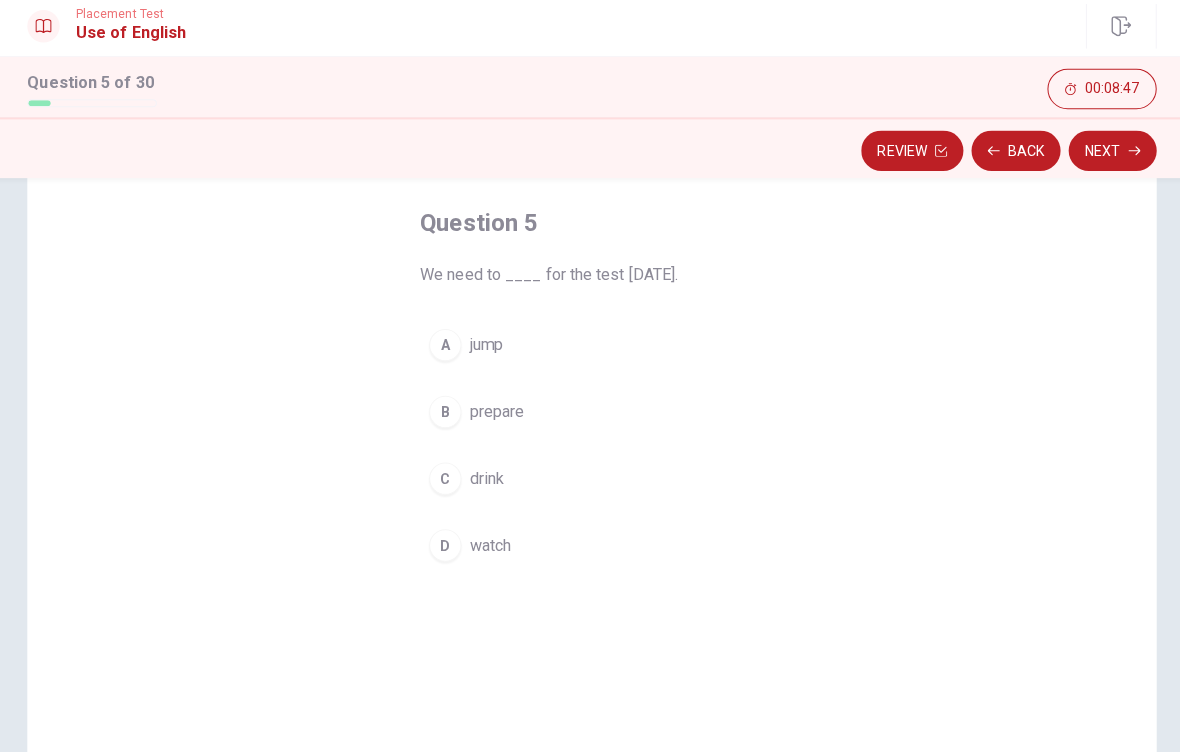 click on "B" at bounding box center [445, 415] 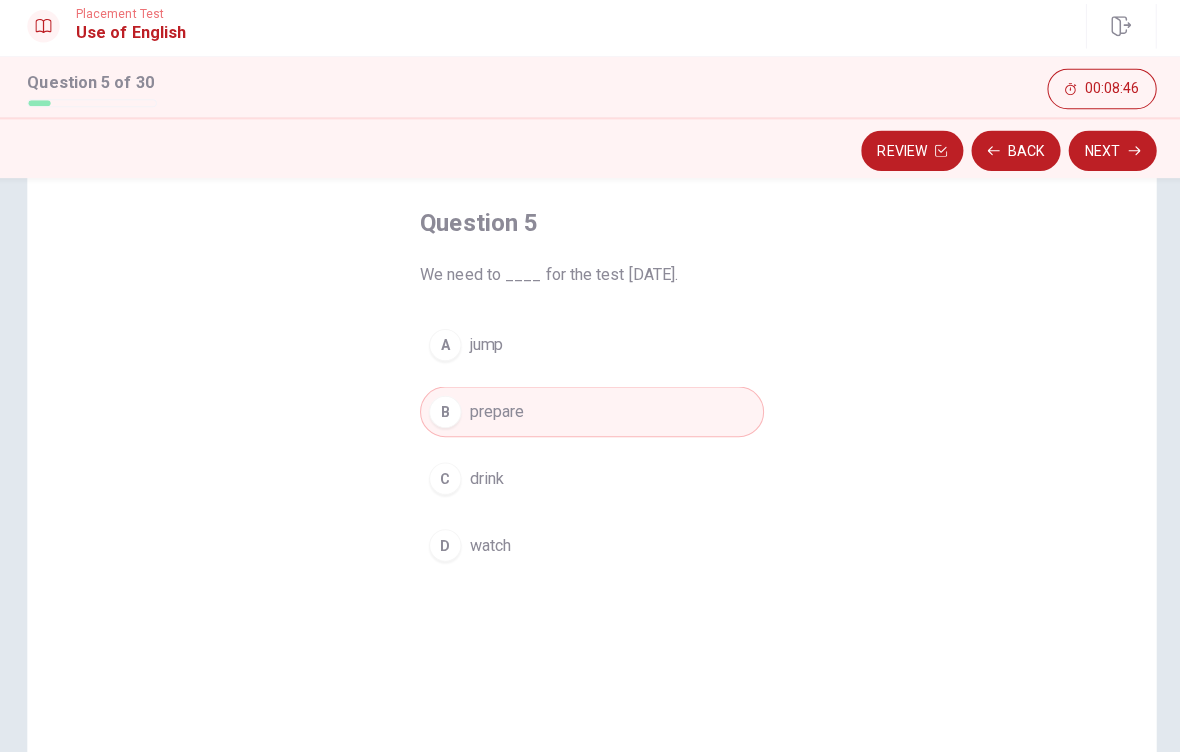 click on "Next" at bounding box center (1104, 157) 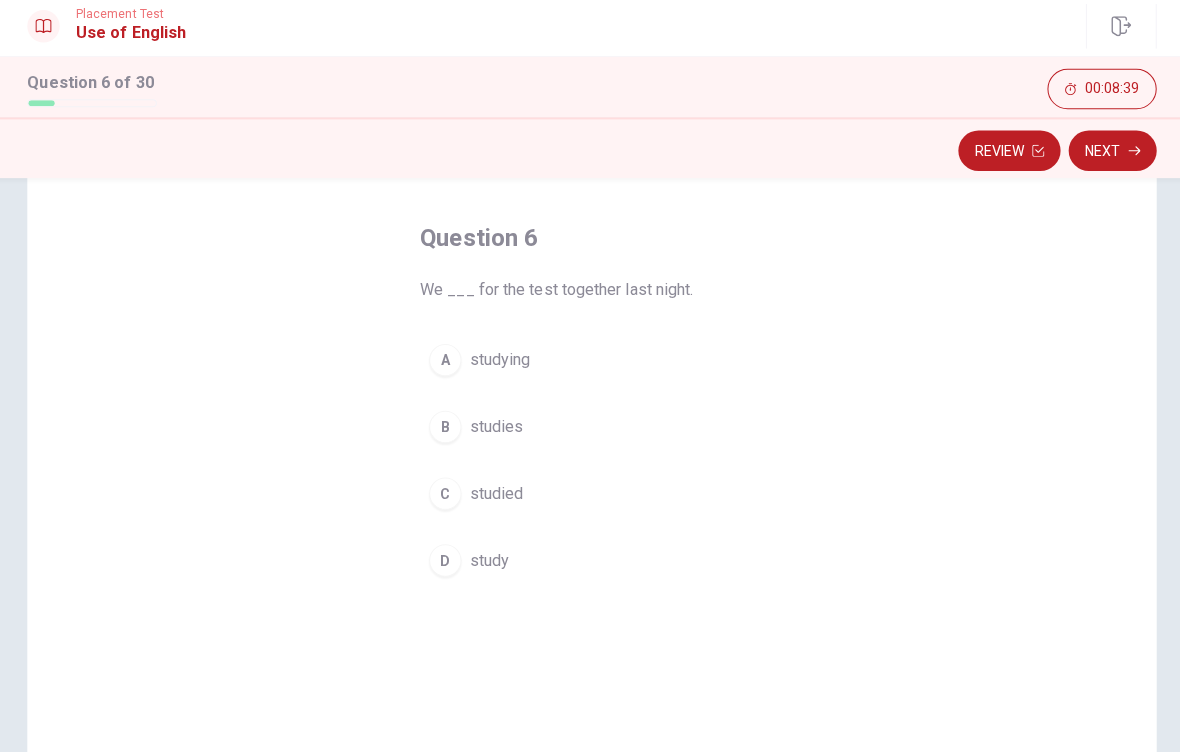 scroll, scrollTop: 81, scrollLeft: 0, axis: vertical 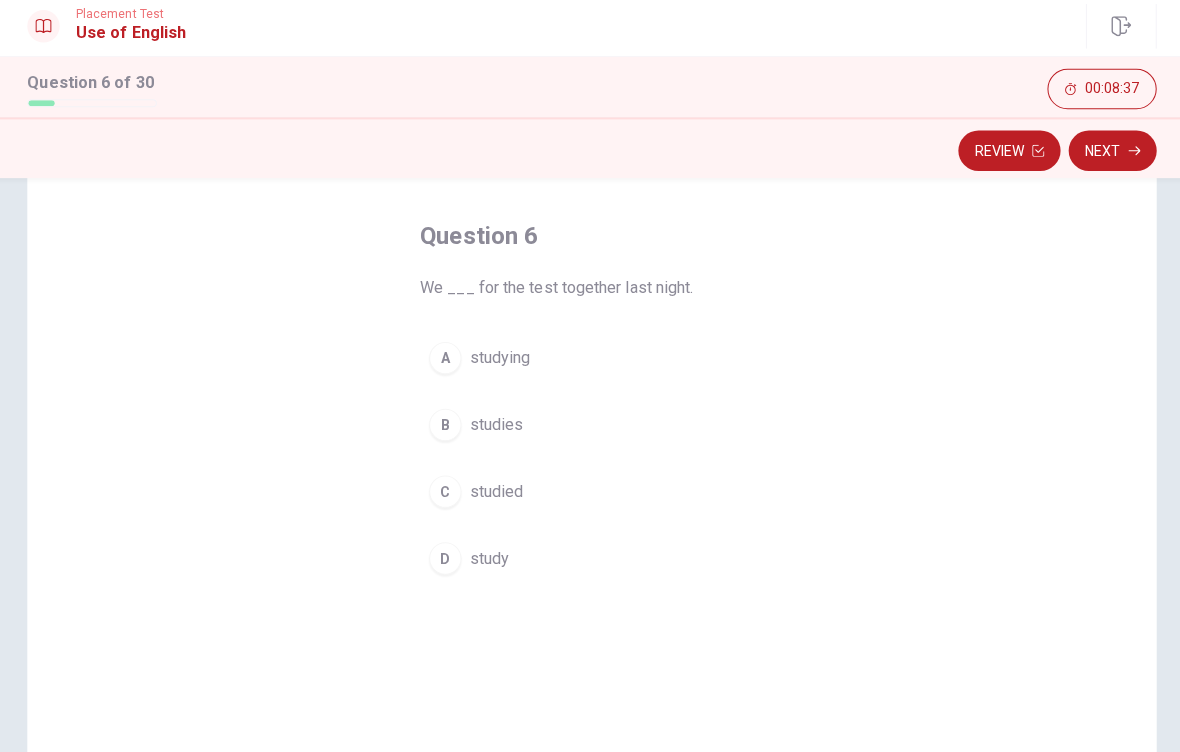 click on "Next" at bounding box center (1104, 157) 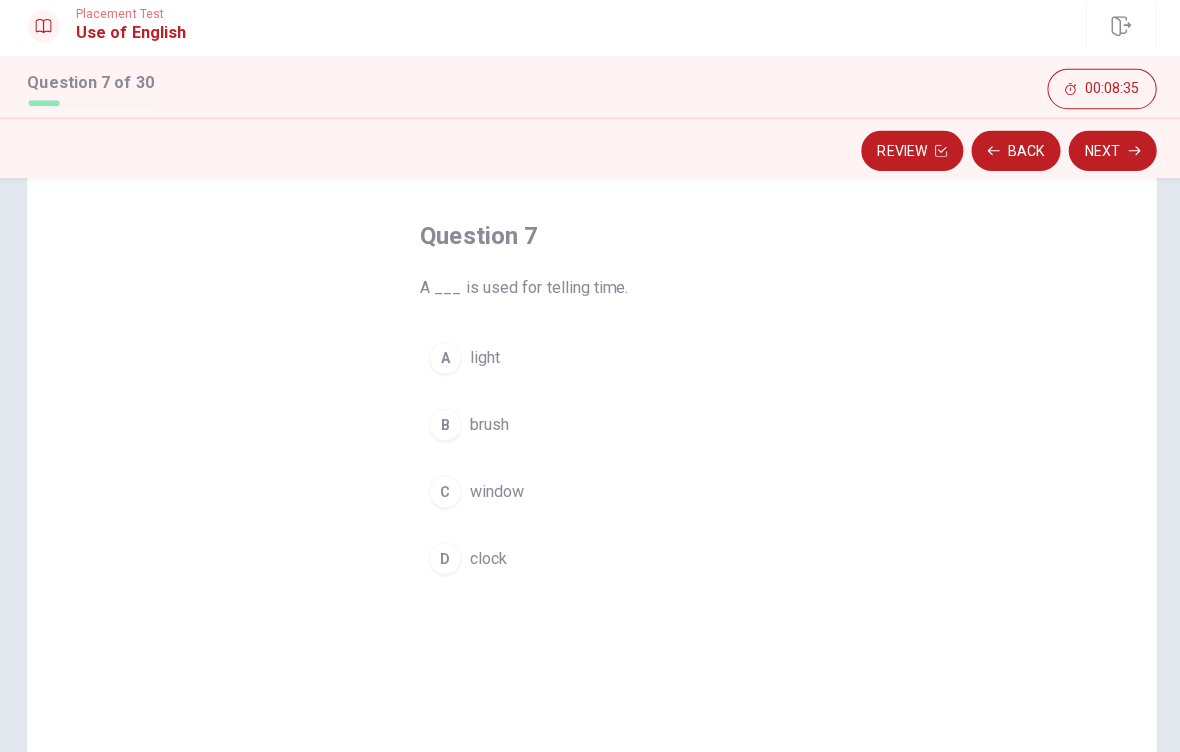 click on "Back" at bounding box center [1009, 157] 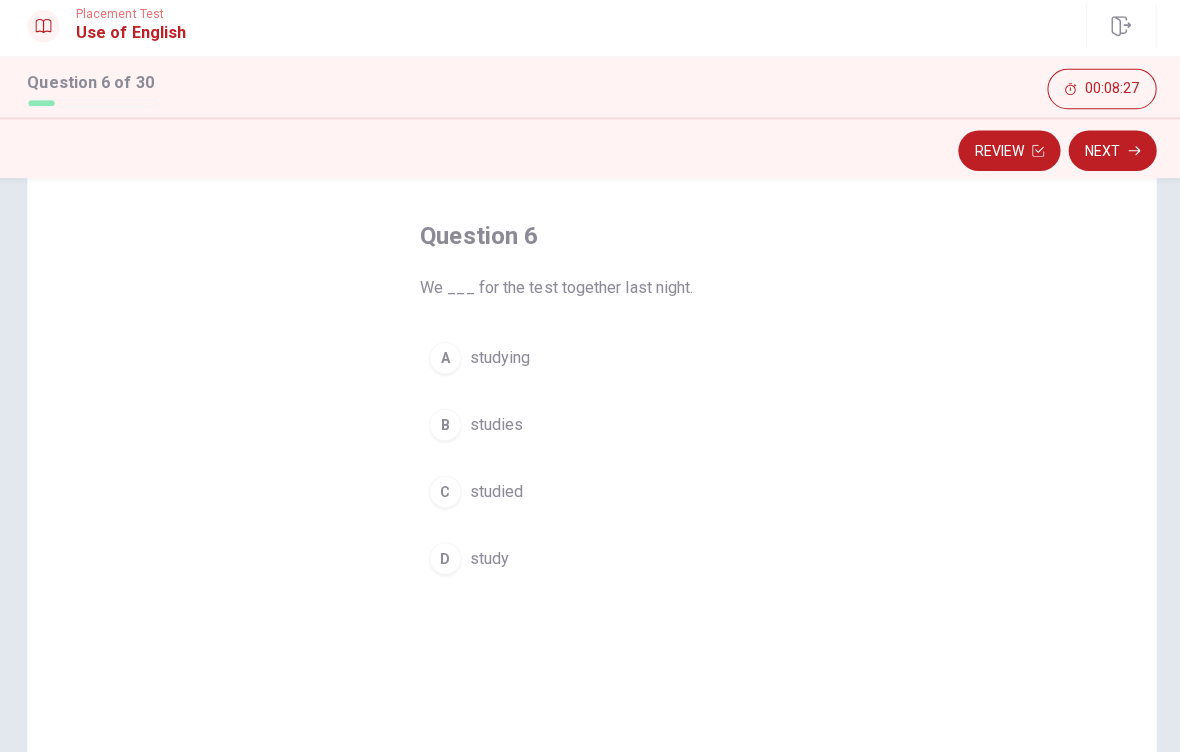 click on "C" at bounding box center (445, 494) 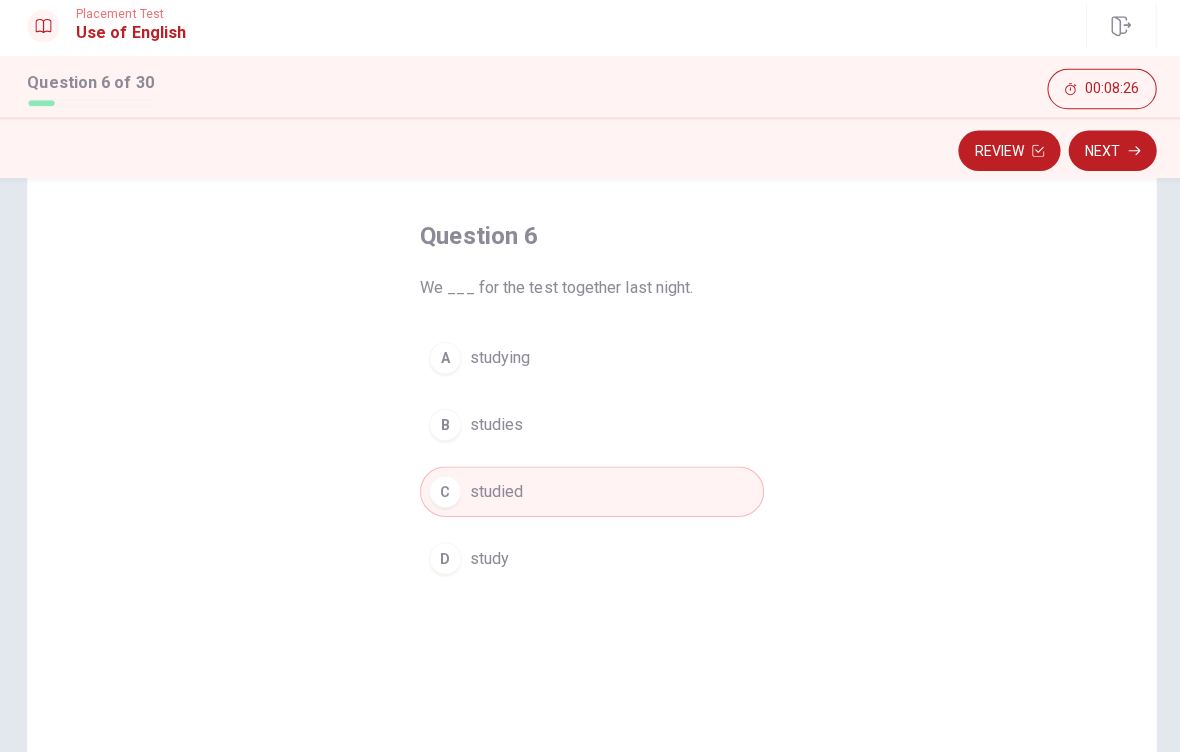 click 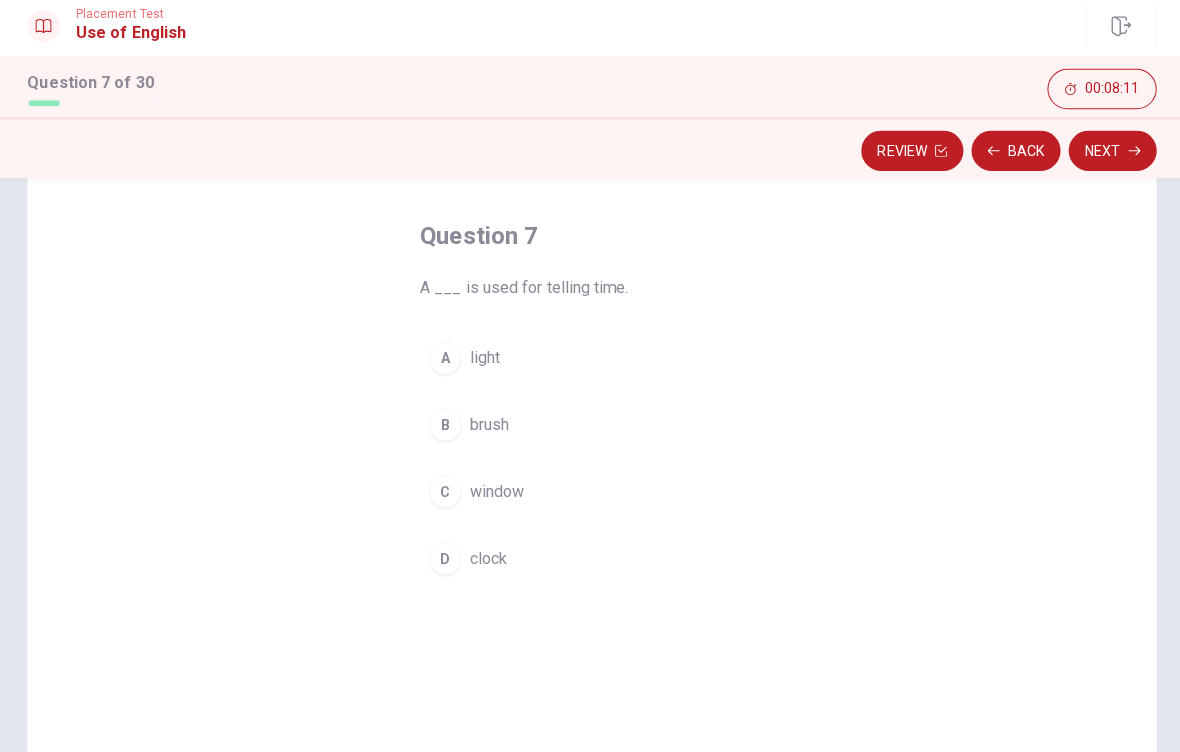 click on "D" at bounding box center [445, 560] 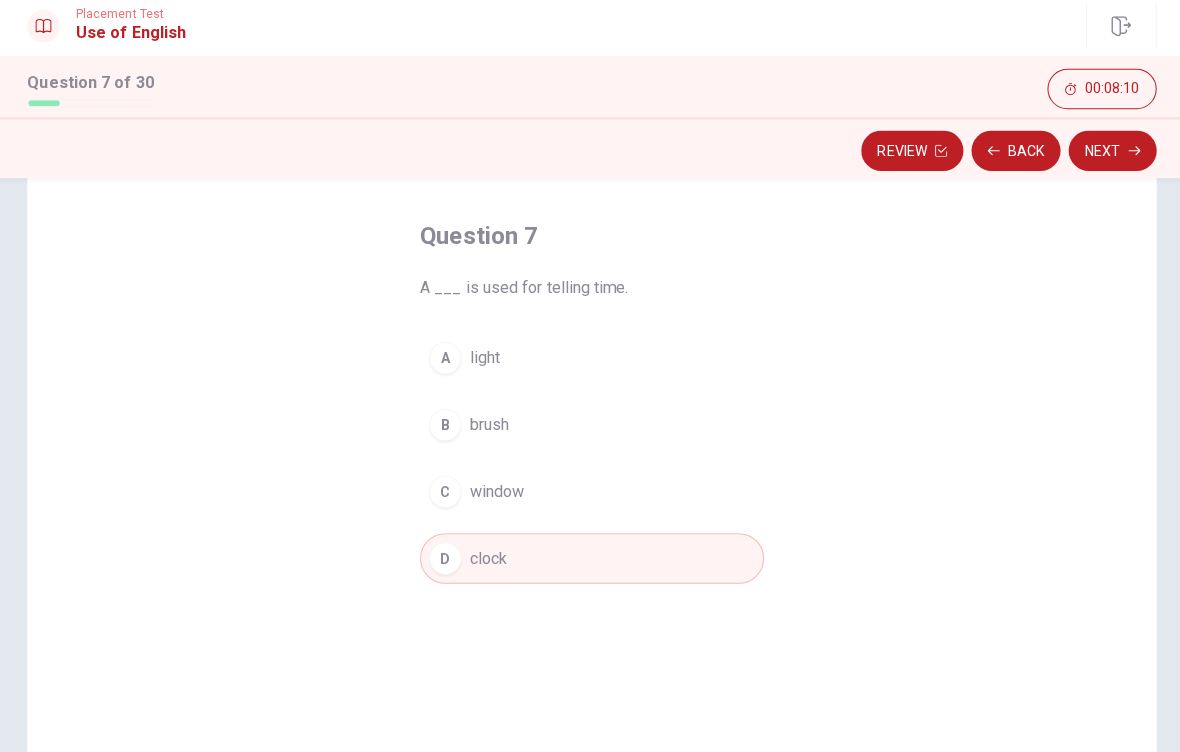 click on "Next" at bounding box center [1104, 157] 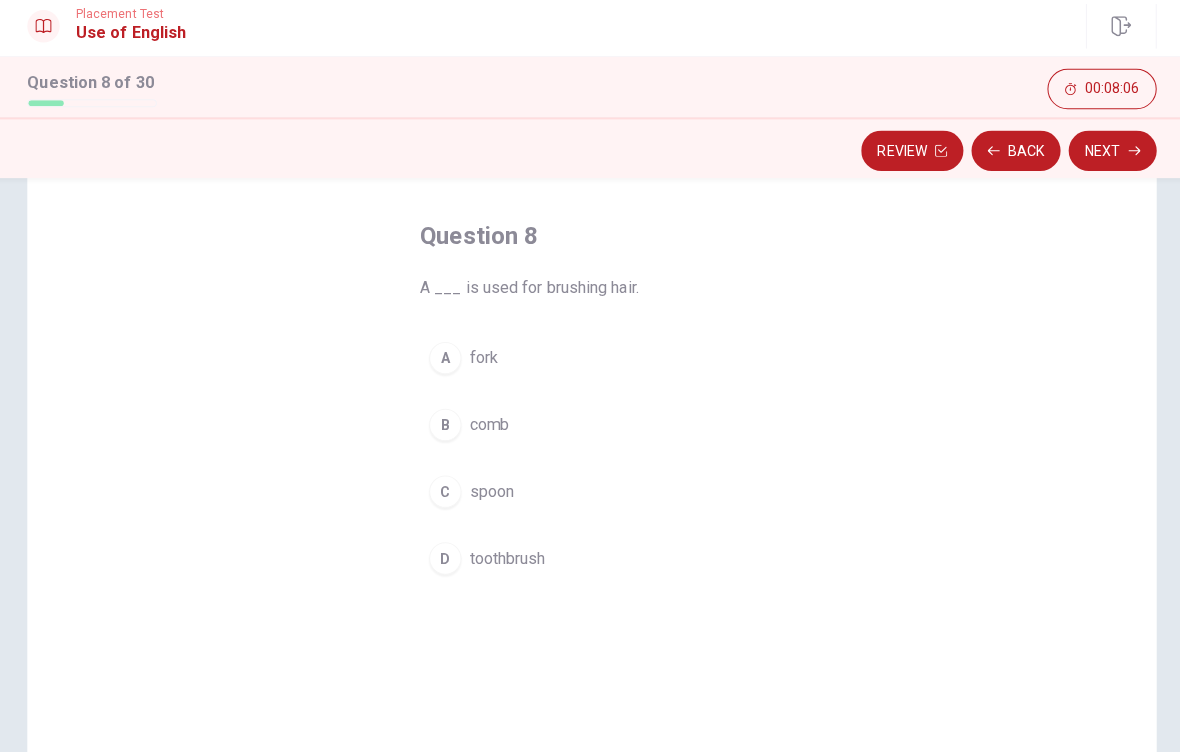 click on "B" at bounding box center [445, 428] 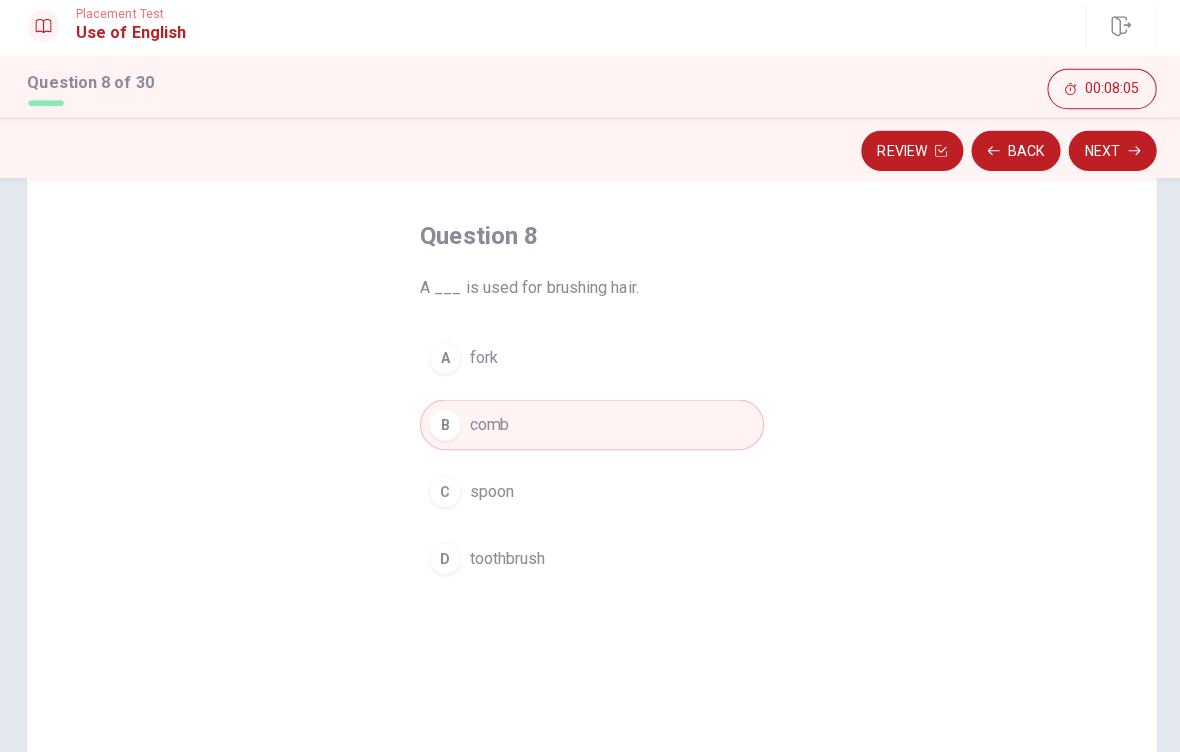 click on "Next" at bounding box center [1104, 157] 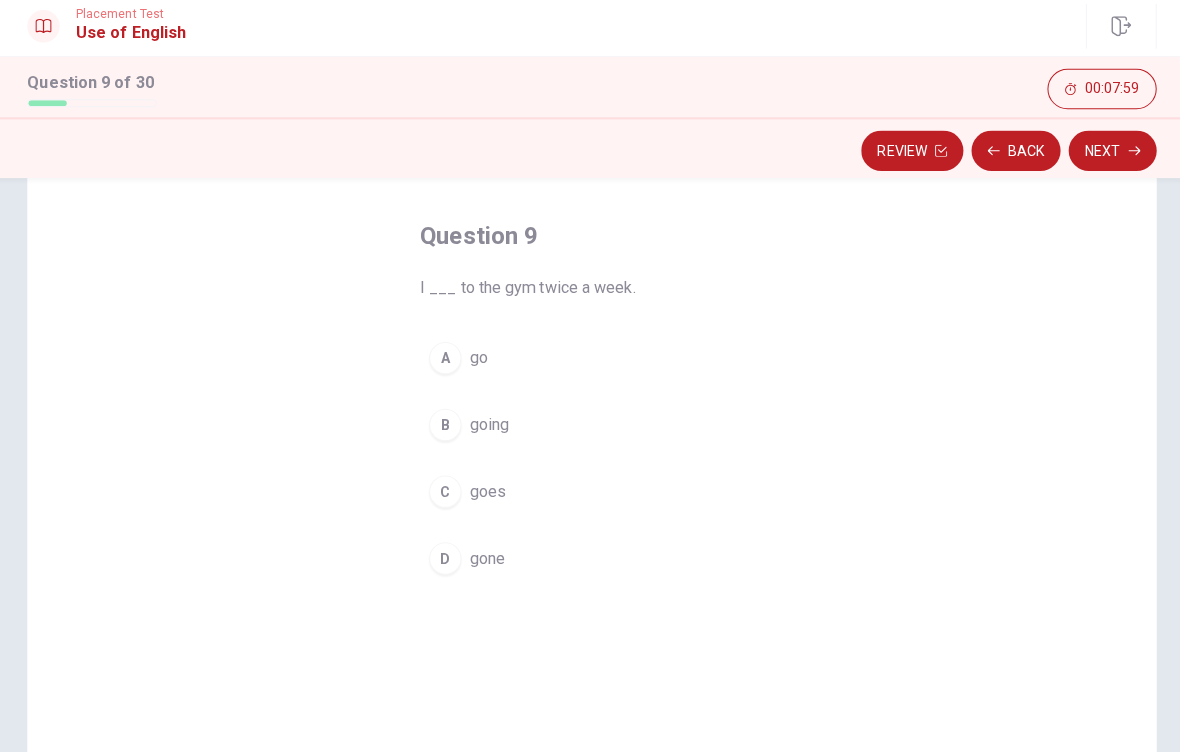 click on "A" at bounding box center (445, 362) 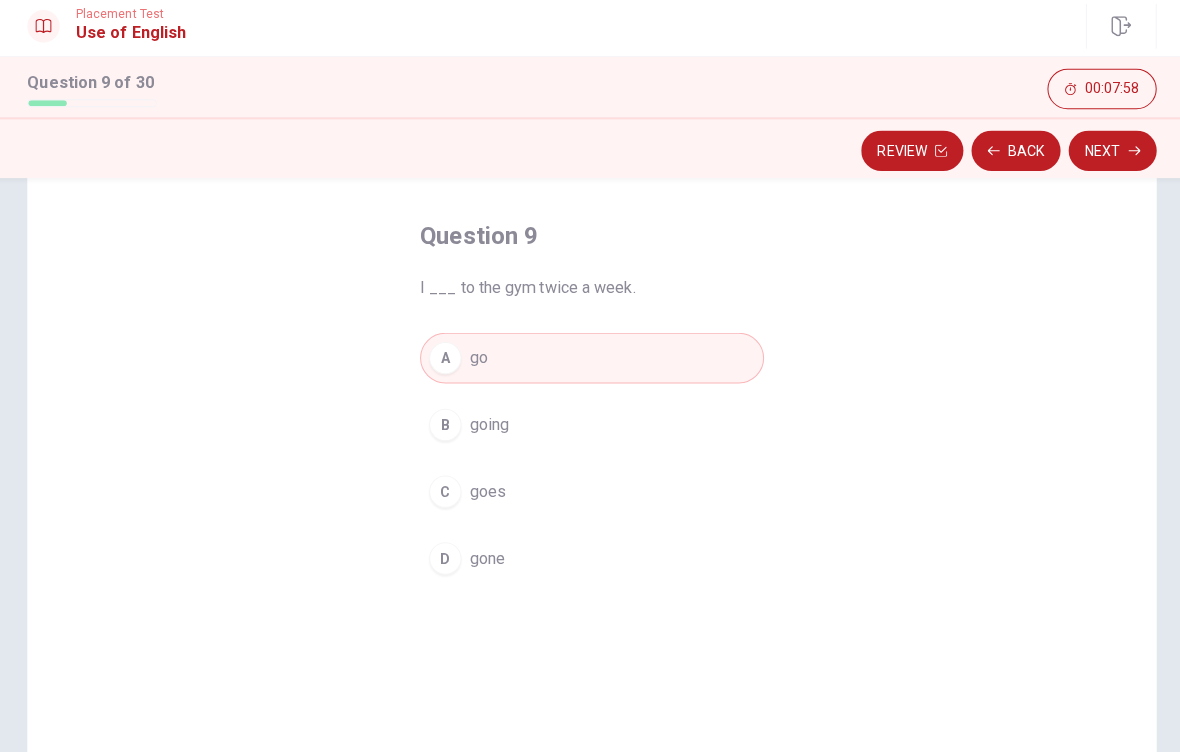 click on "Next" at bounding box center (1104, 157) 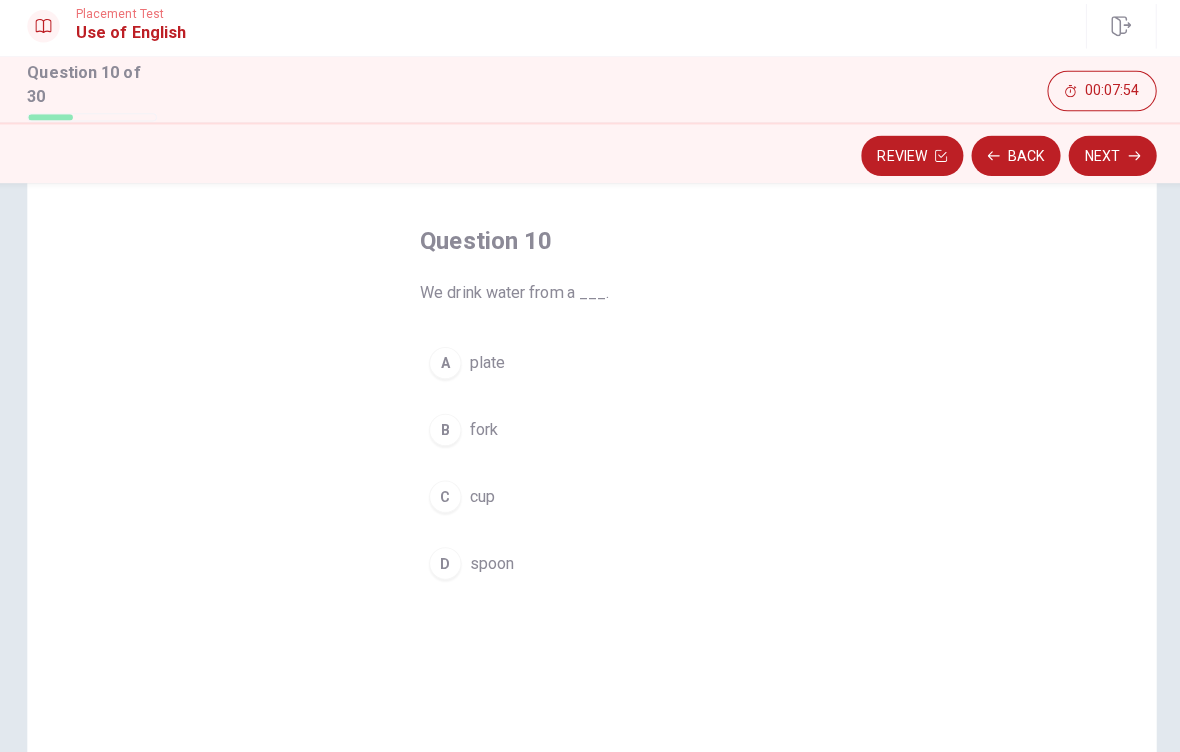 click on "C" at bounding box center (445, 499) 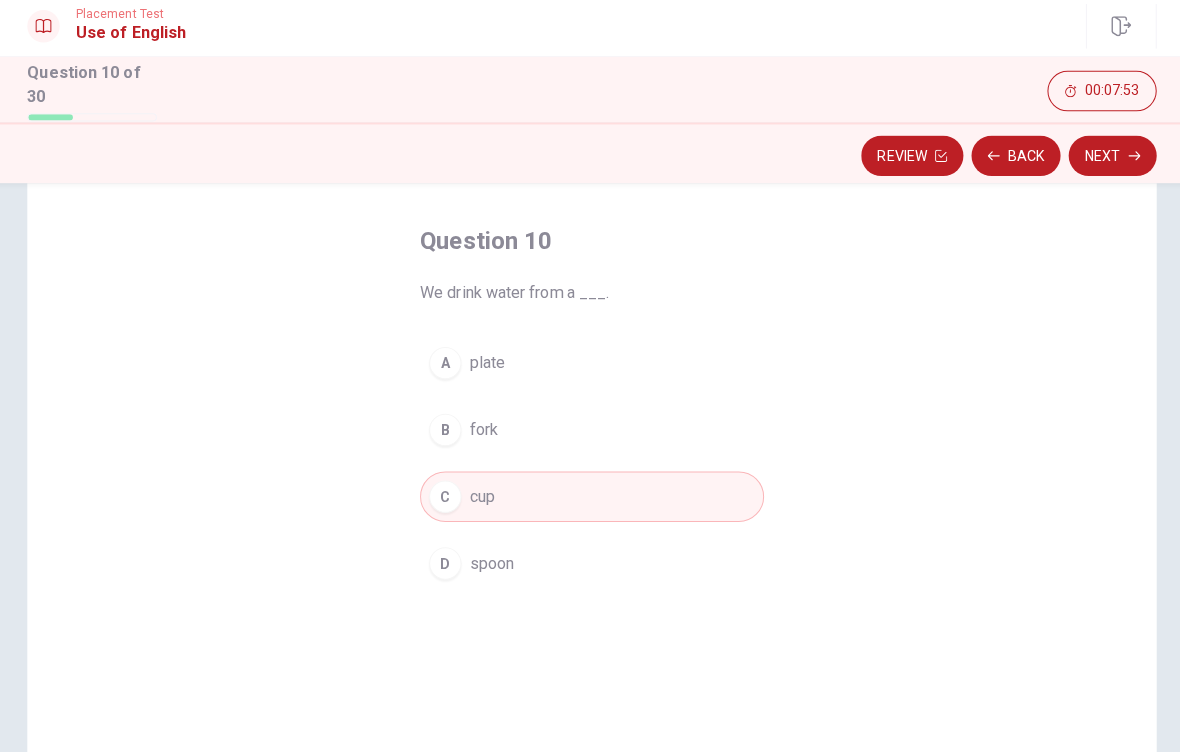 click on "Next" at bounding box center [1104, 162] 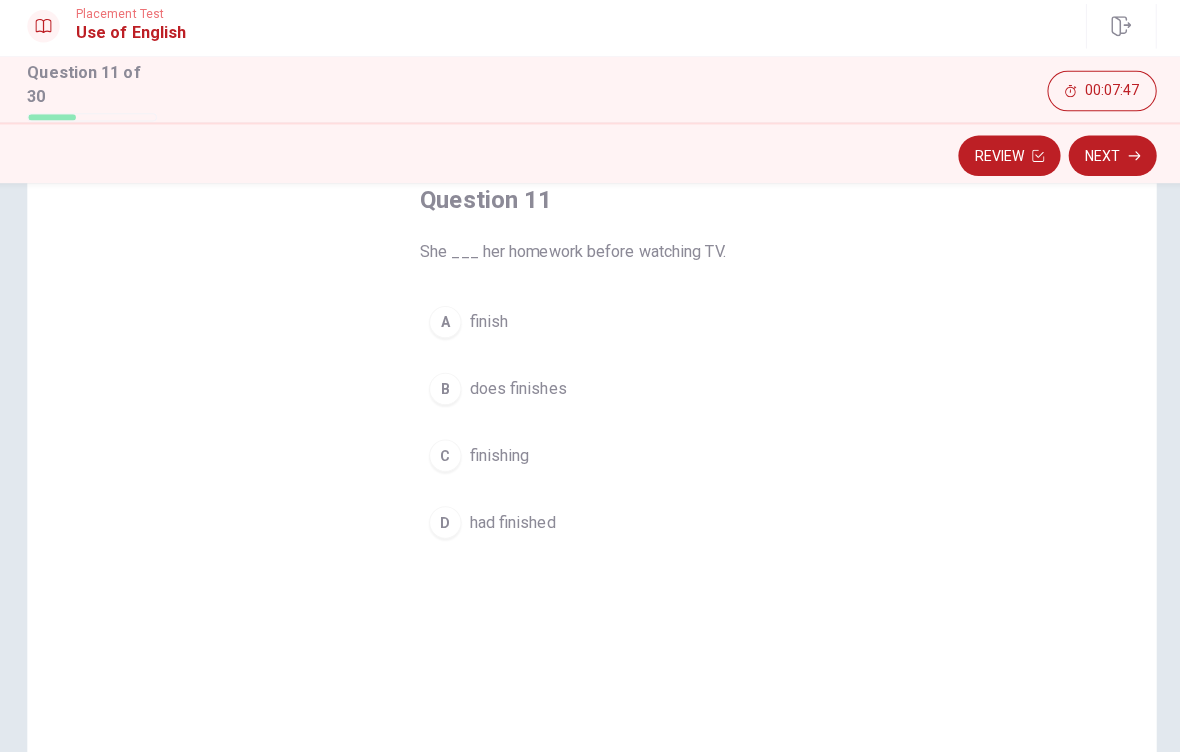 scroll, scrollTop: 125, scrollLeft: 0, axis: vertical 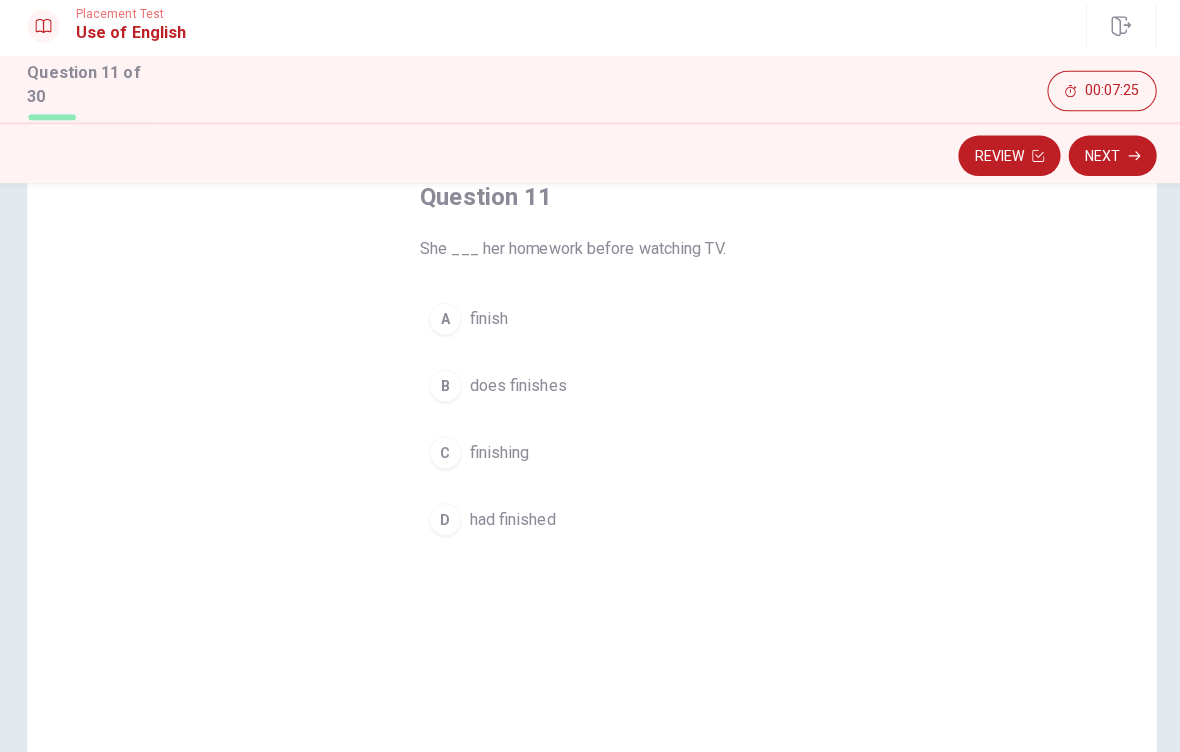 click on "D" at bounding box center [445, 521] 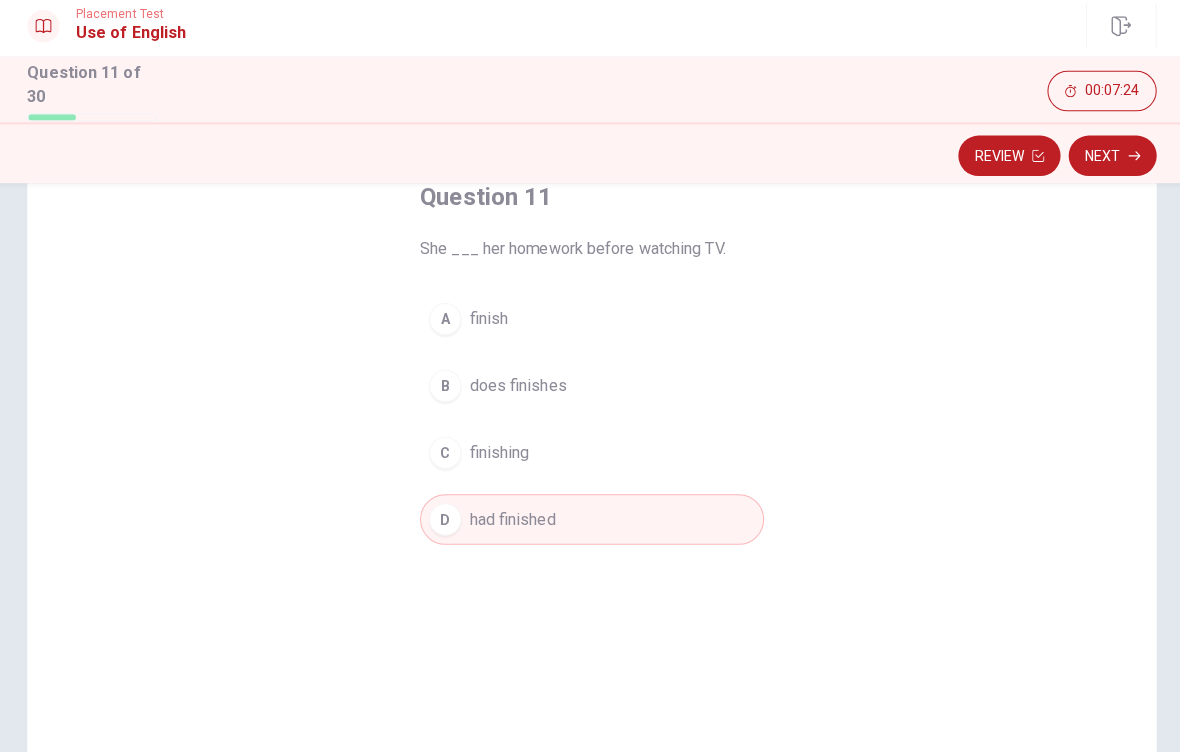 click on "Next" at bounding box center [1104, 162] 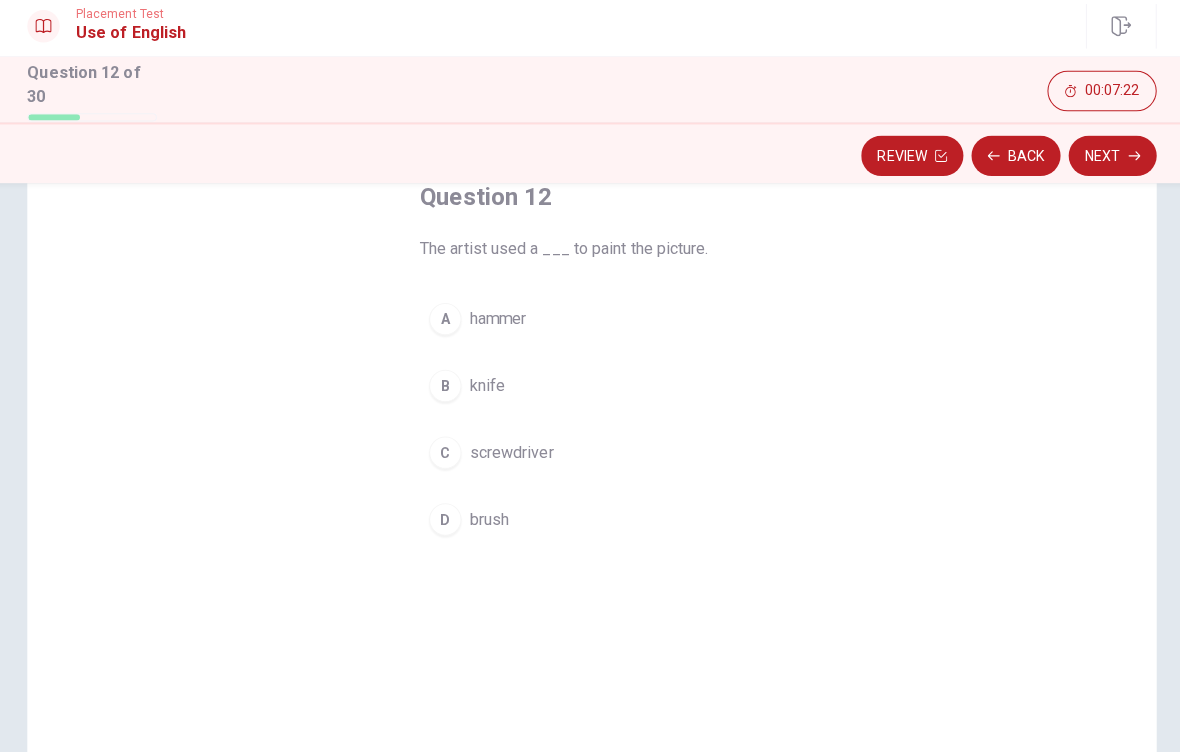 click on "Back" at bounding box center [1009, 162] 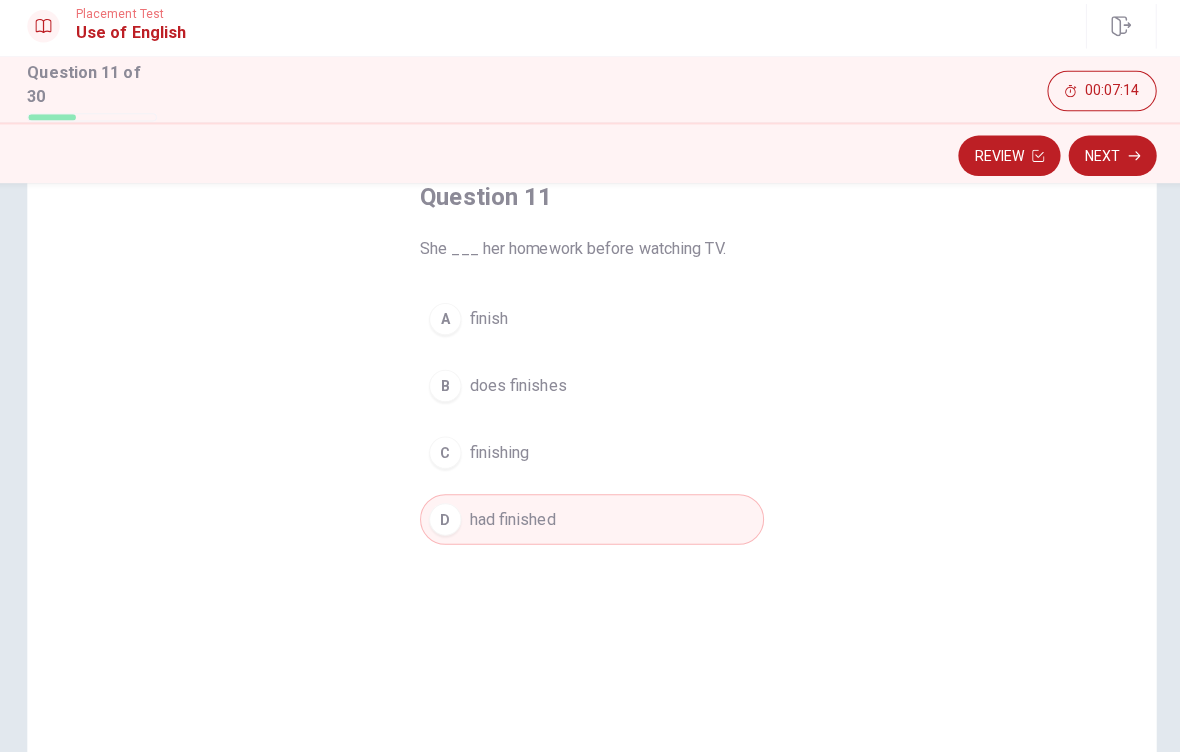 click on "Next" at bounding box center (1104, 162) 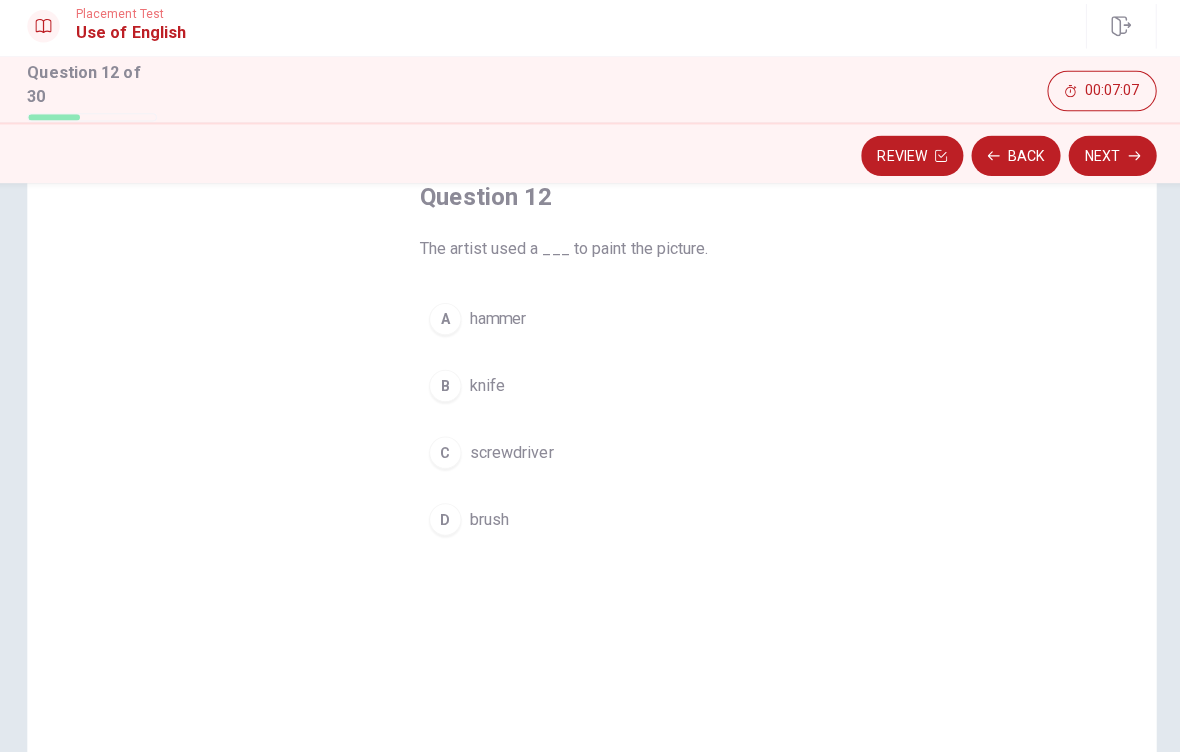 click on "D" at bounding box center [445, 521] 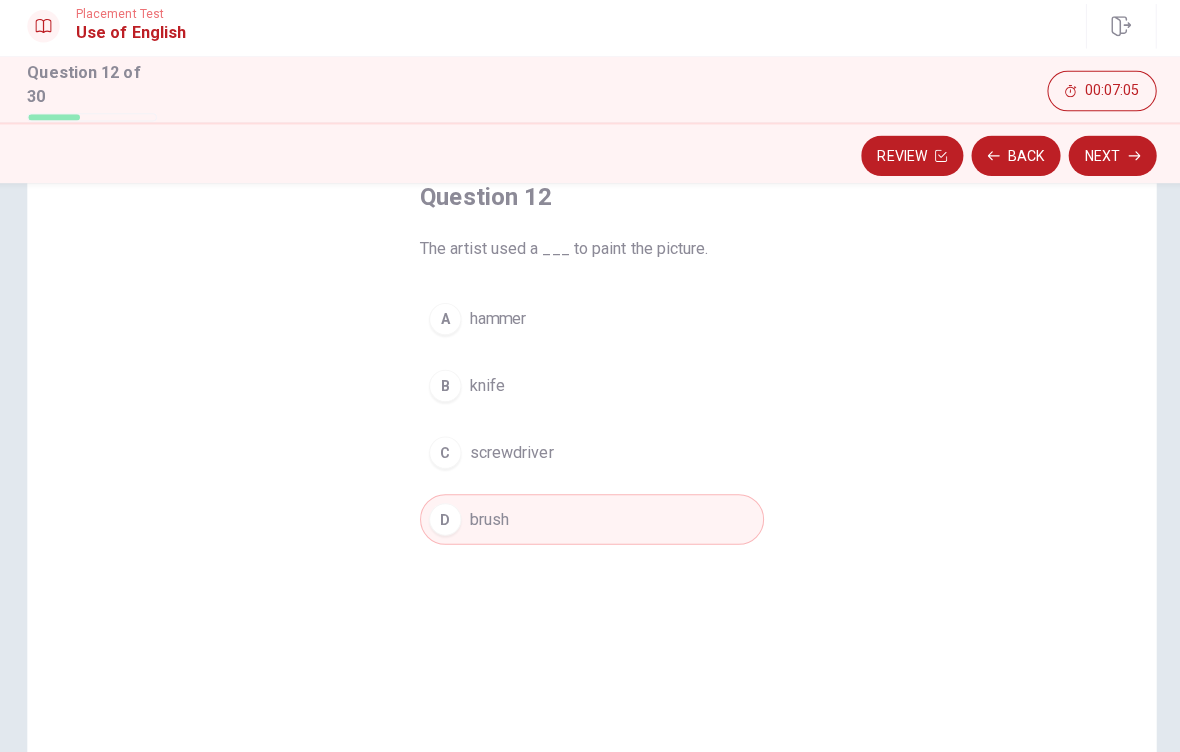 click 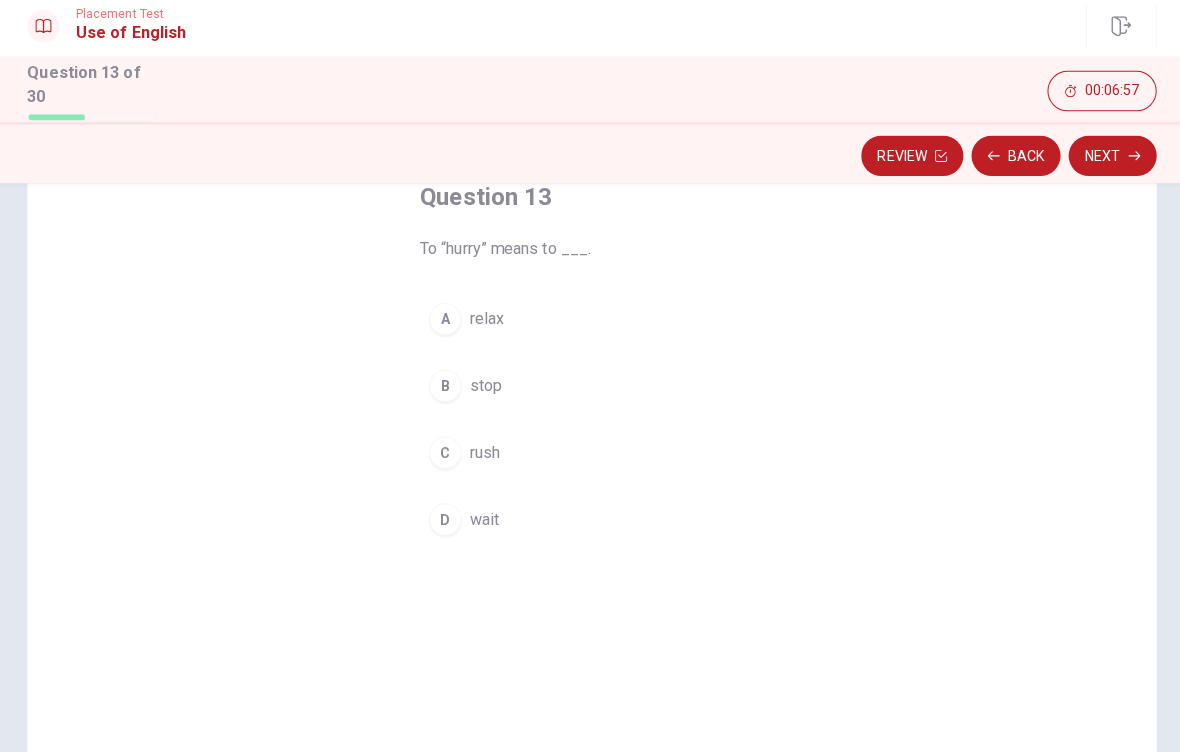 click on "C rush" at bounding box center (590, 455) 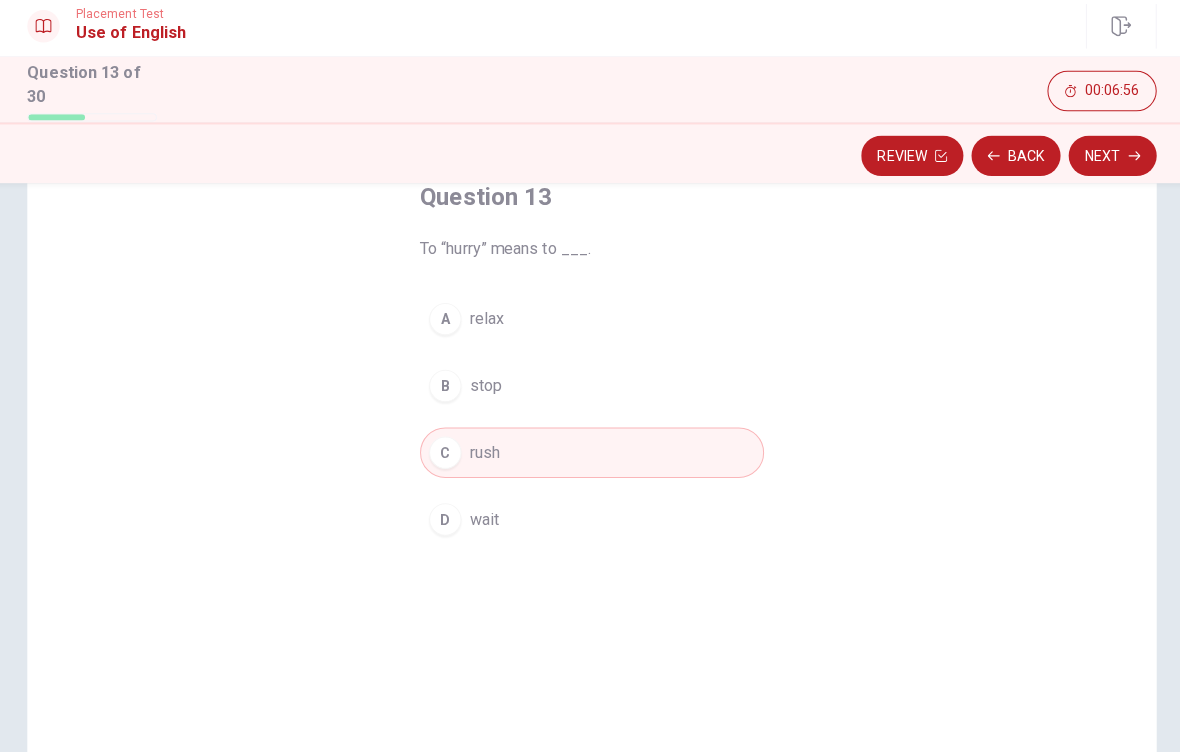 click 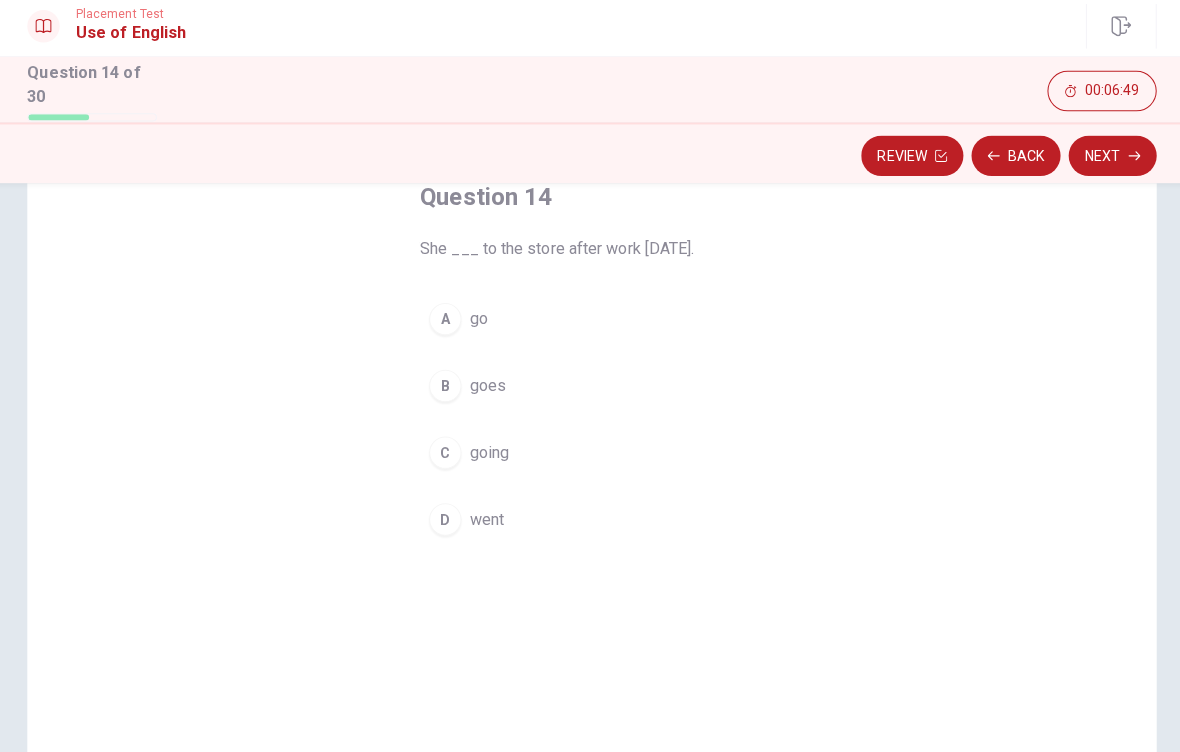 click on "D" at bounding box center (445, 521) 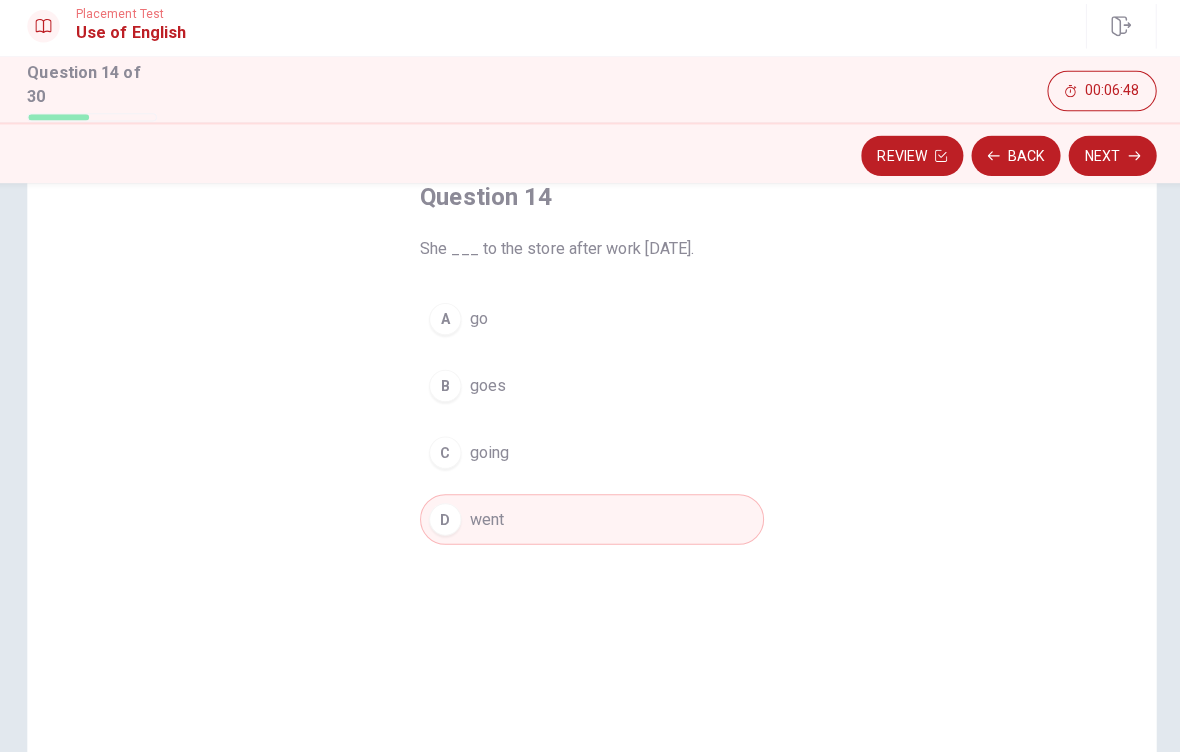 click on "Next" at bounding box center [1104, 162] 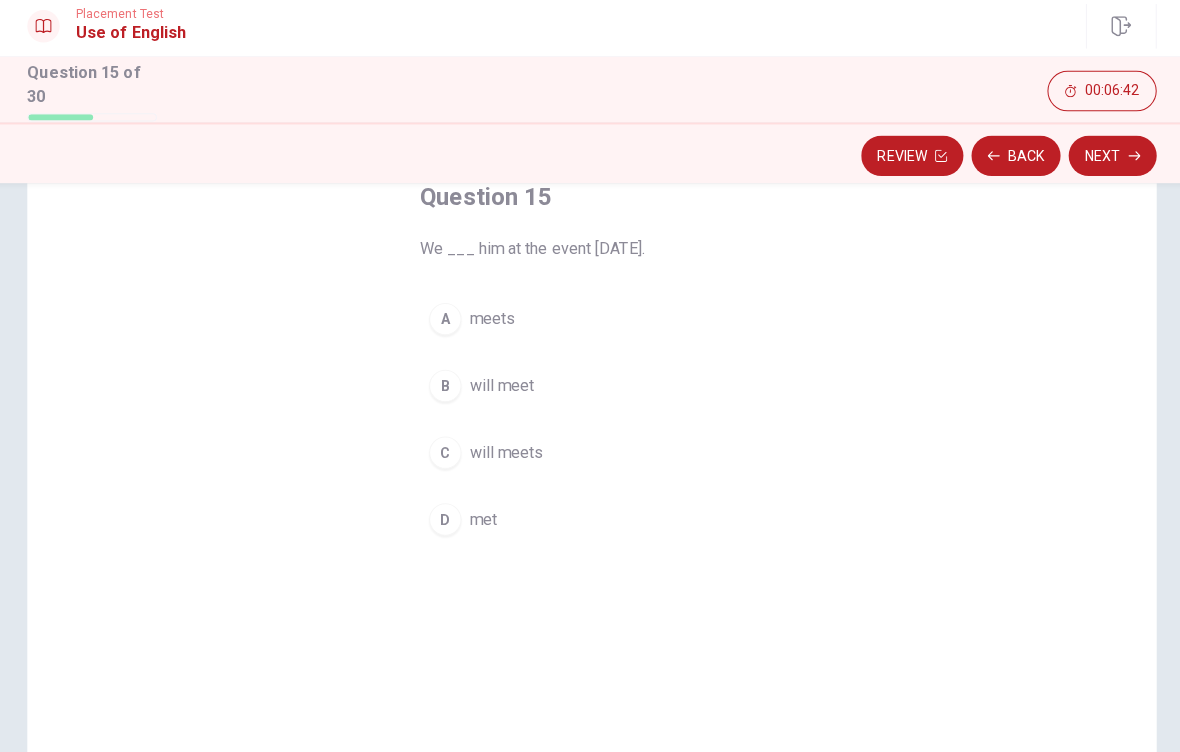click on "B" at bounding box center (445, 389) 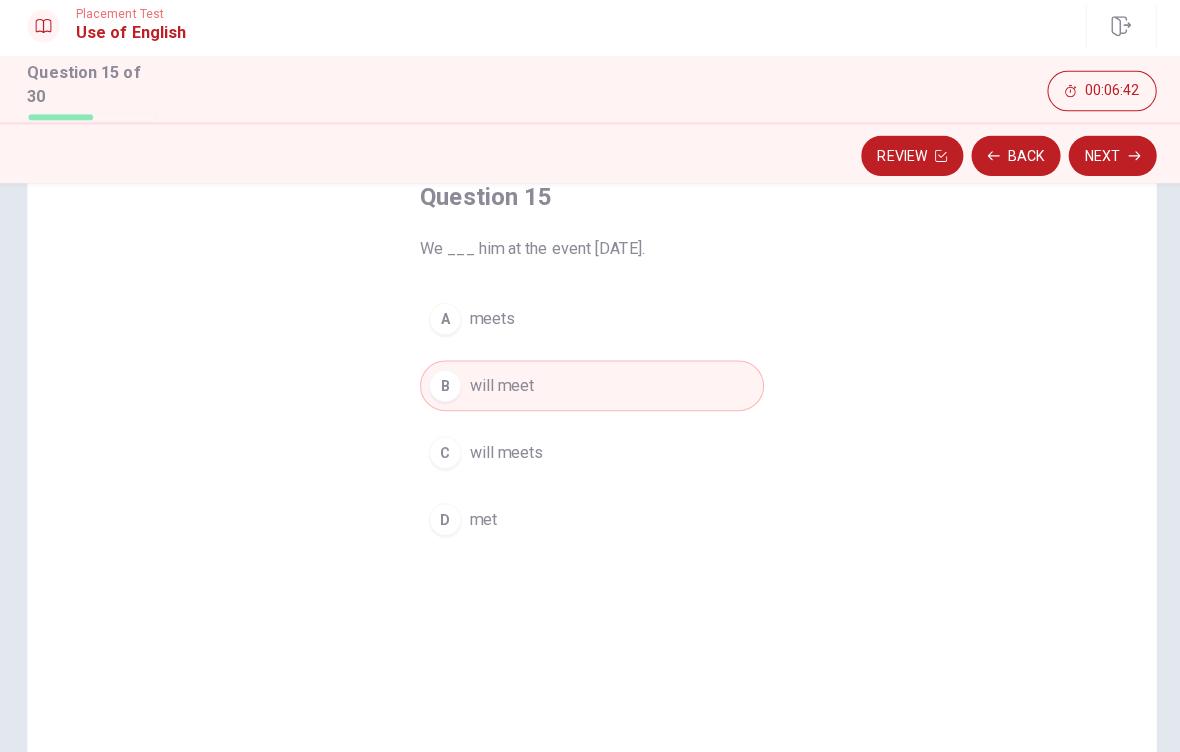 click 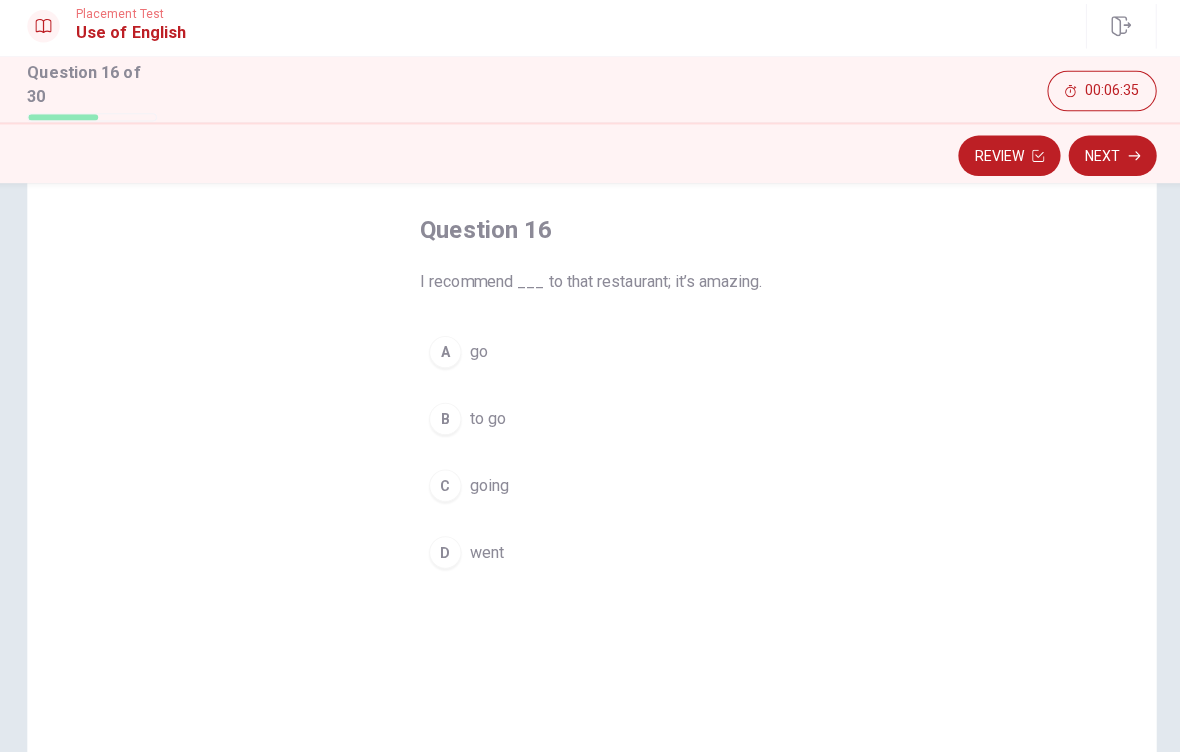 scroll, scrollTop: 93, scrollLeft: 0, axis: vertical 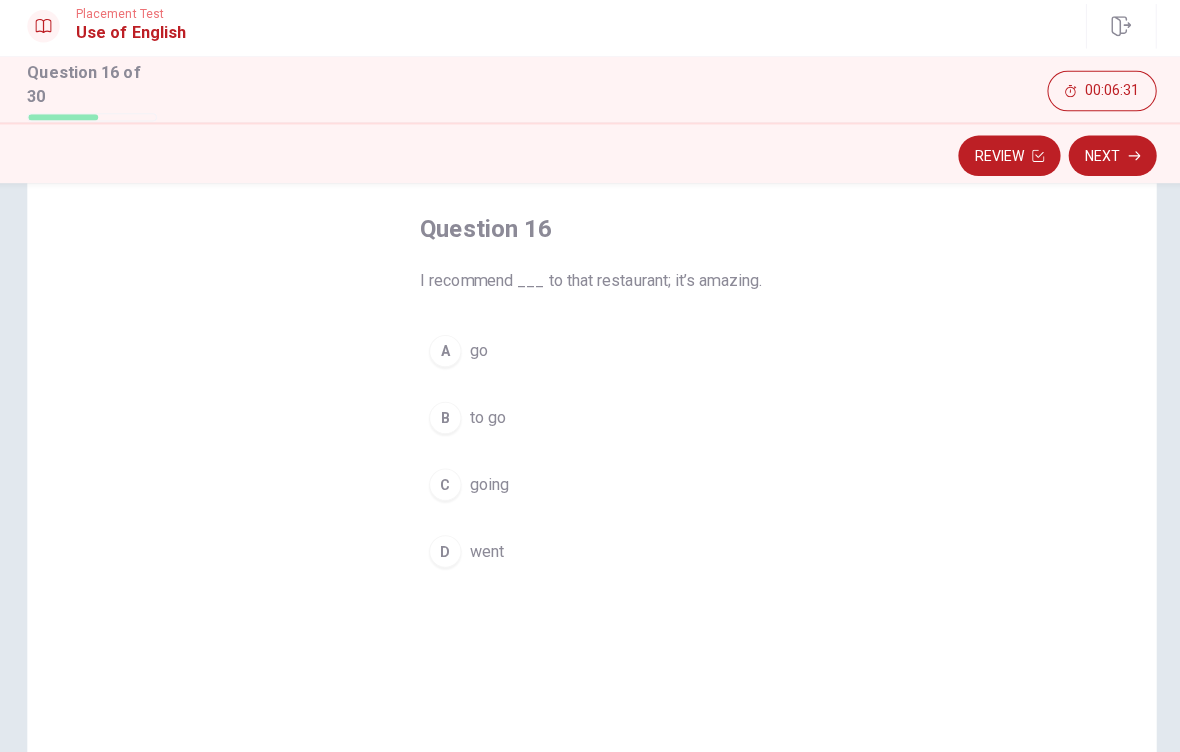 click on "B" at bounding box center (445, 421) 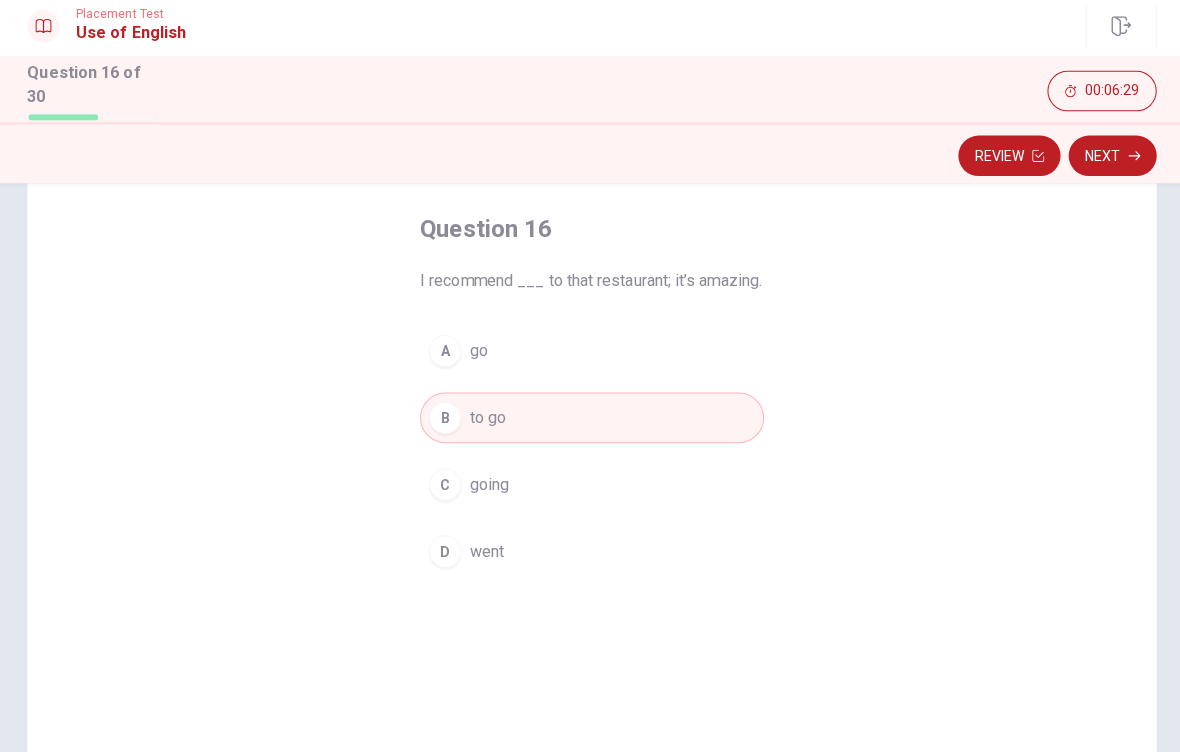 click on "Next" at bounding box center (1104, 162) 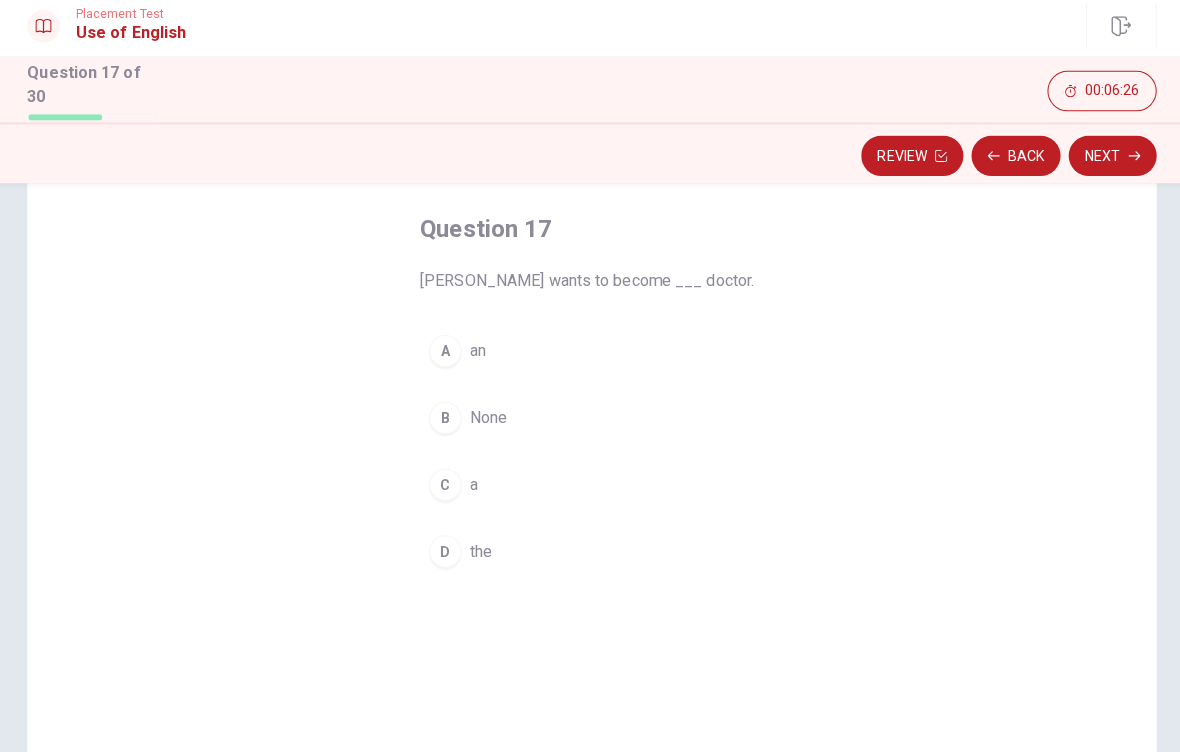 click on "C" at bounding box center (445, 487) 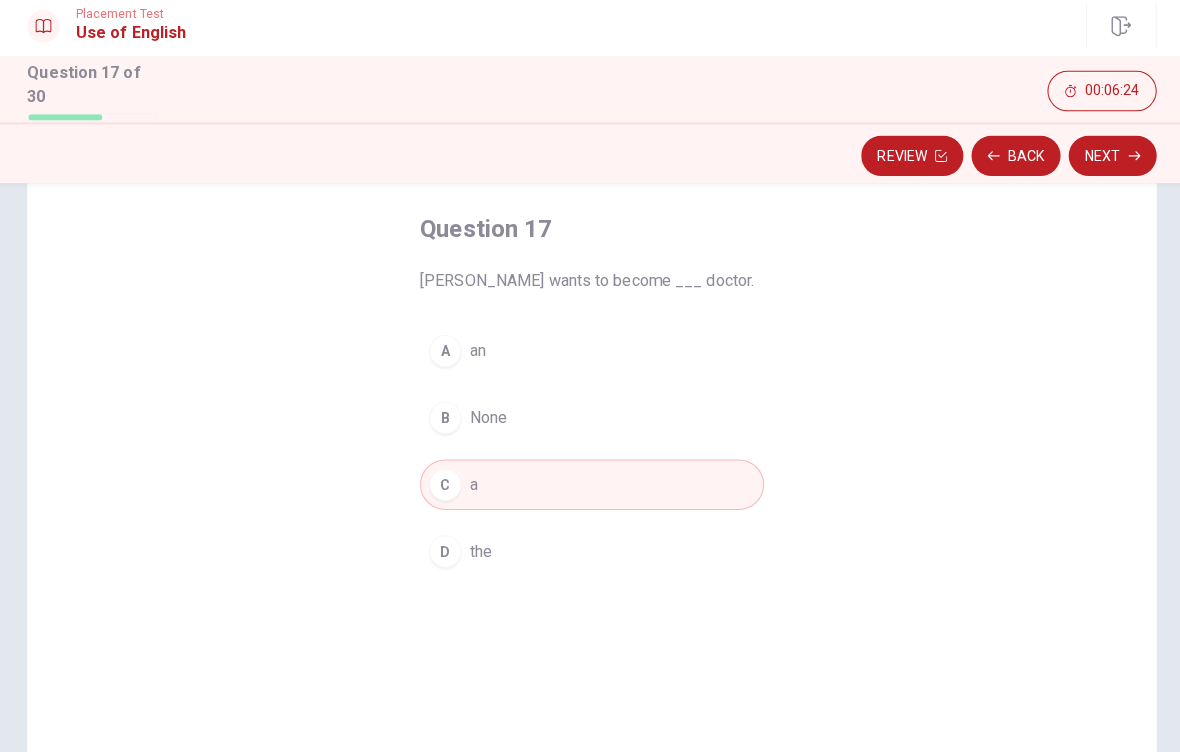 click on "Next" at bounding box center [1104, 162] 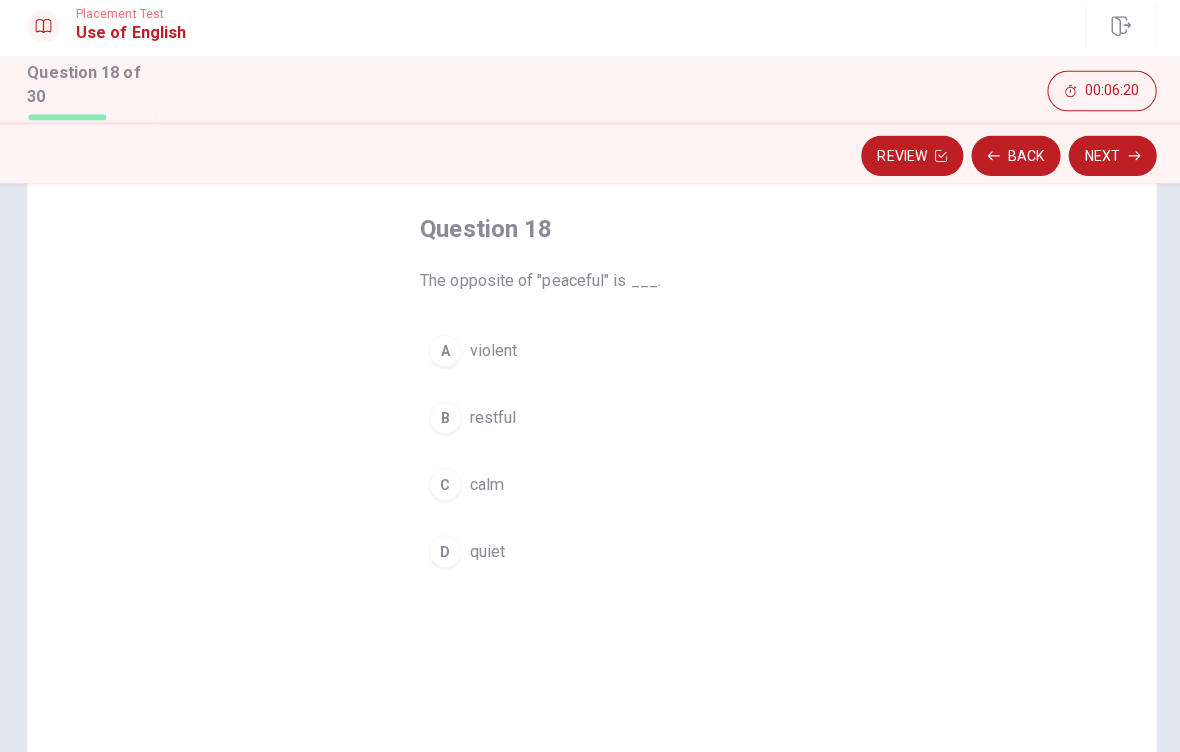 click on "A" at bounding box center [445, 355] 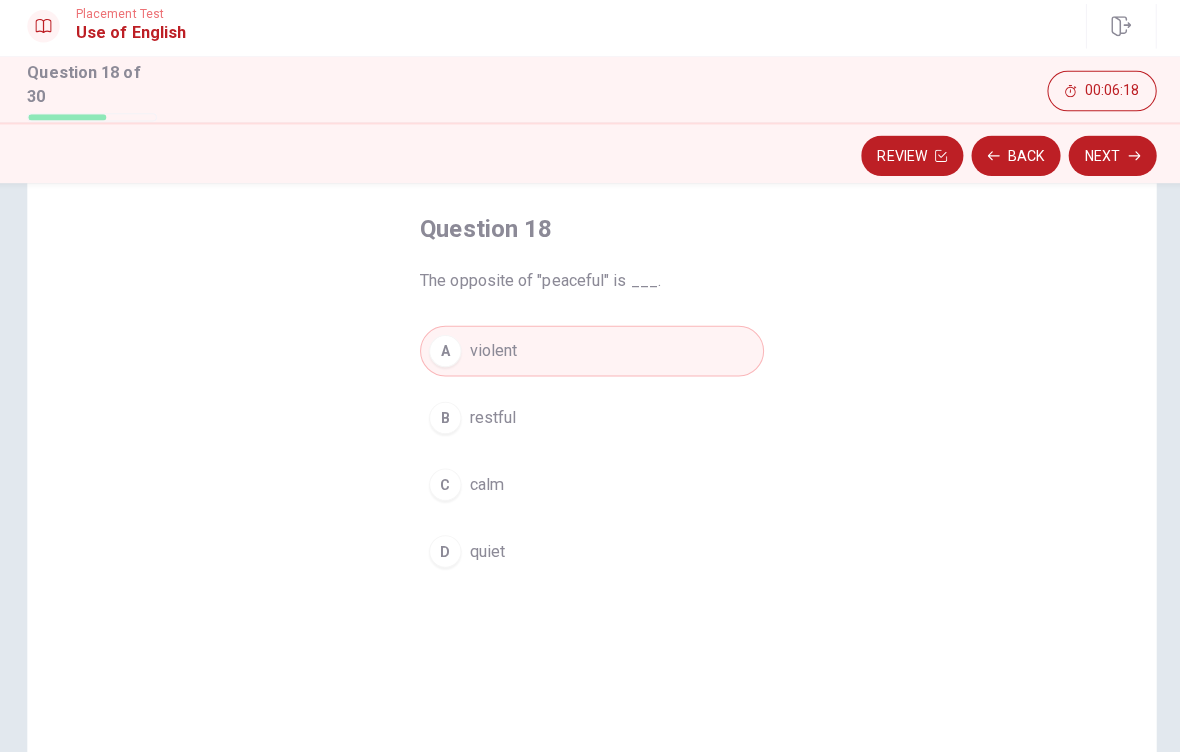 click on "Next" at bounding box center (1104, 162) 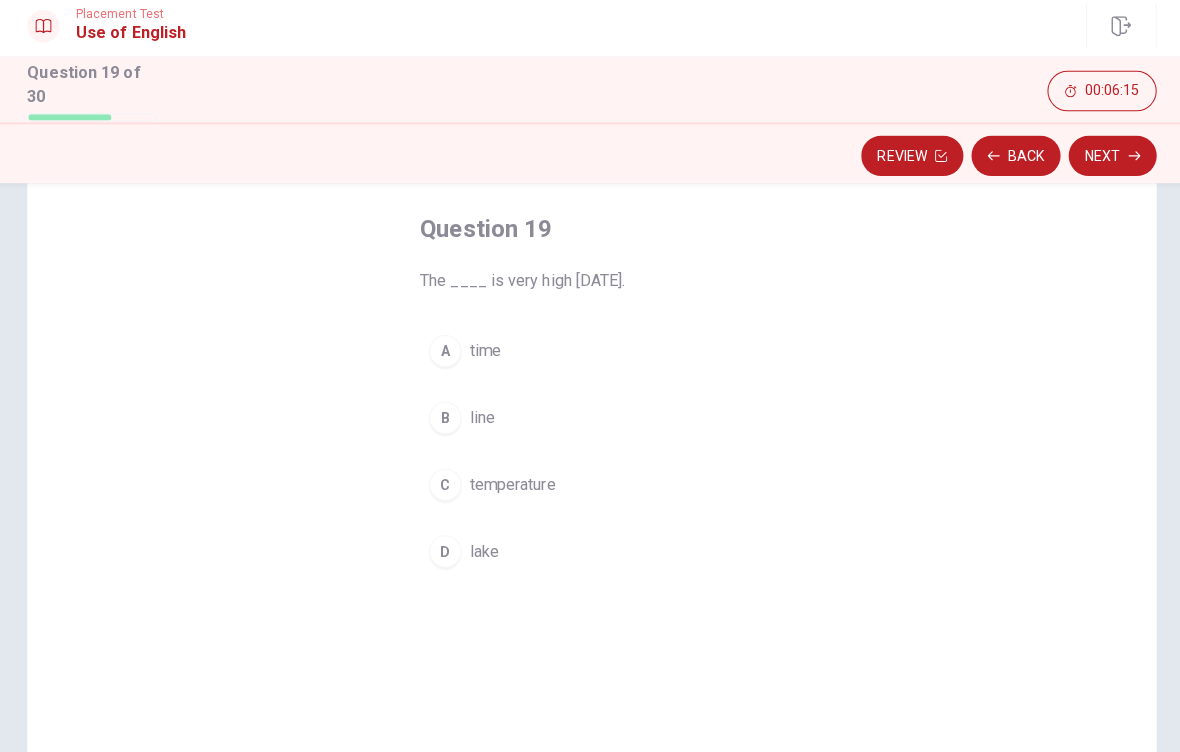 click on "C" at bounding box center [445, 487] 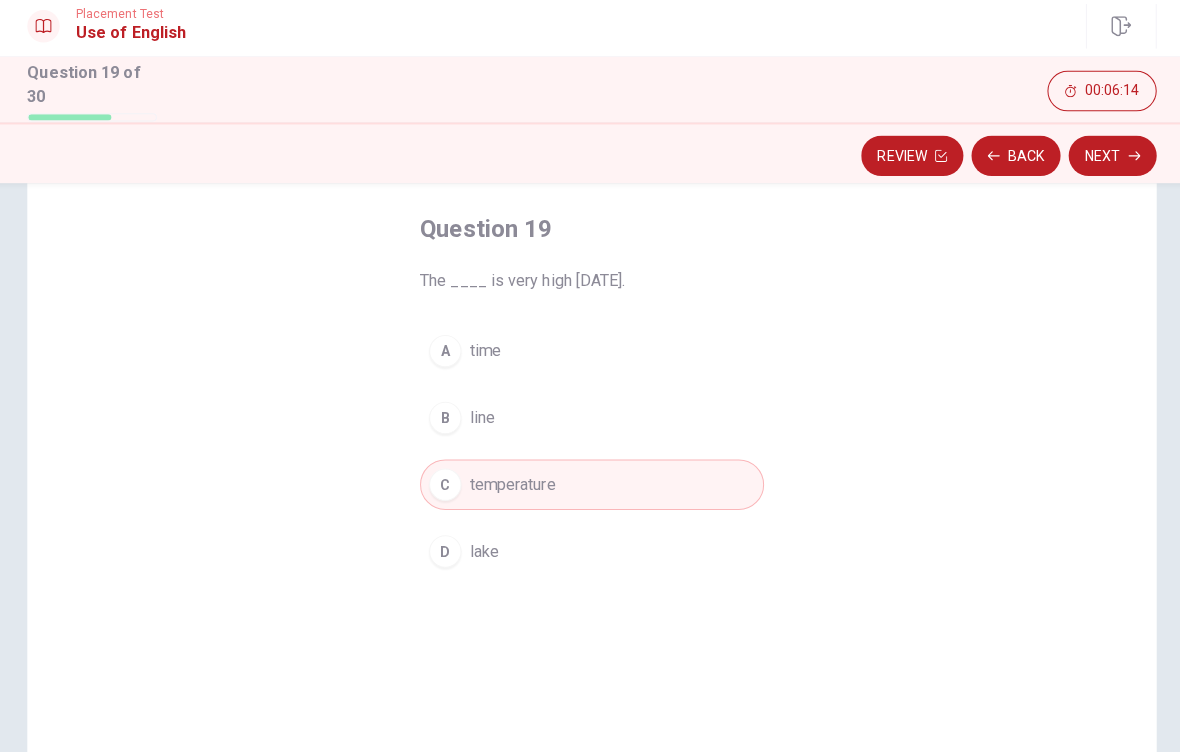 click on "Next" at bounding box center [1104, 162] 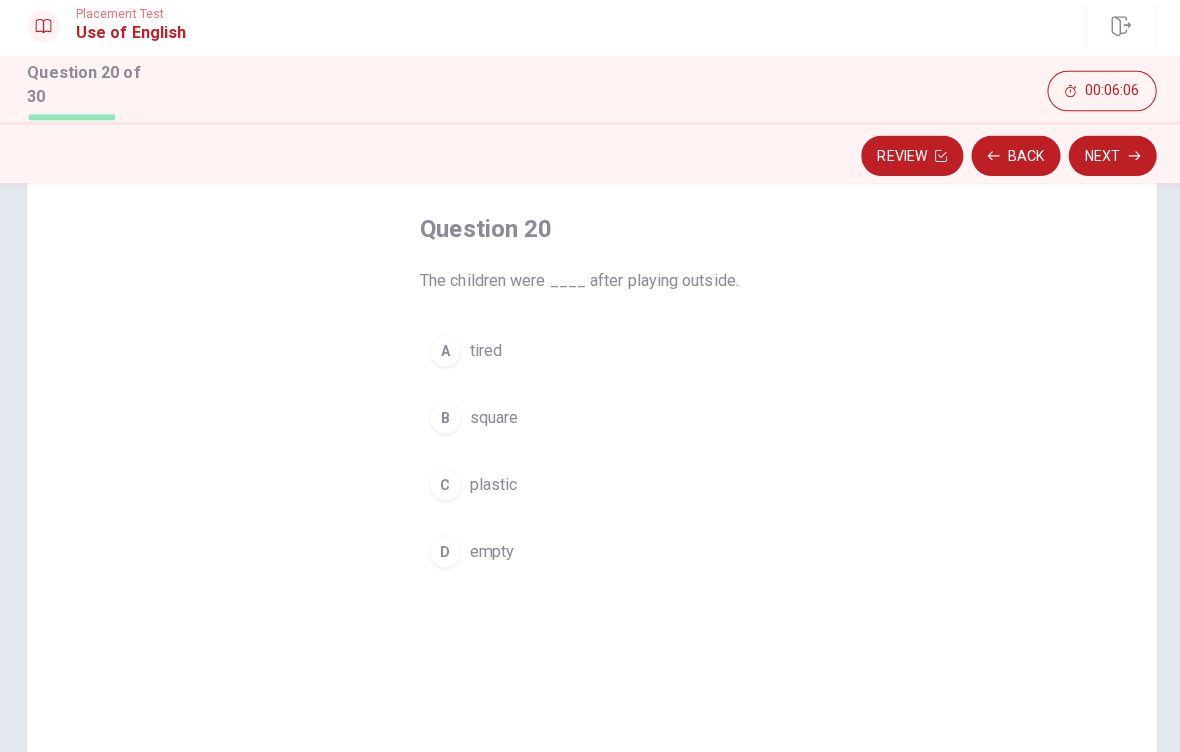 click on "A tired" at bounding box center (590, 355) 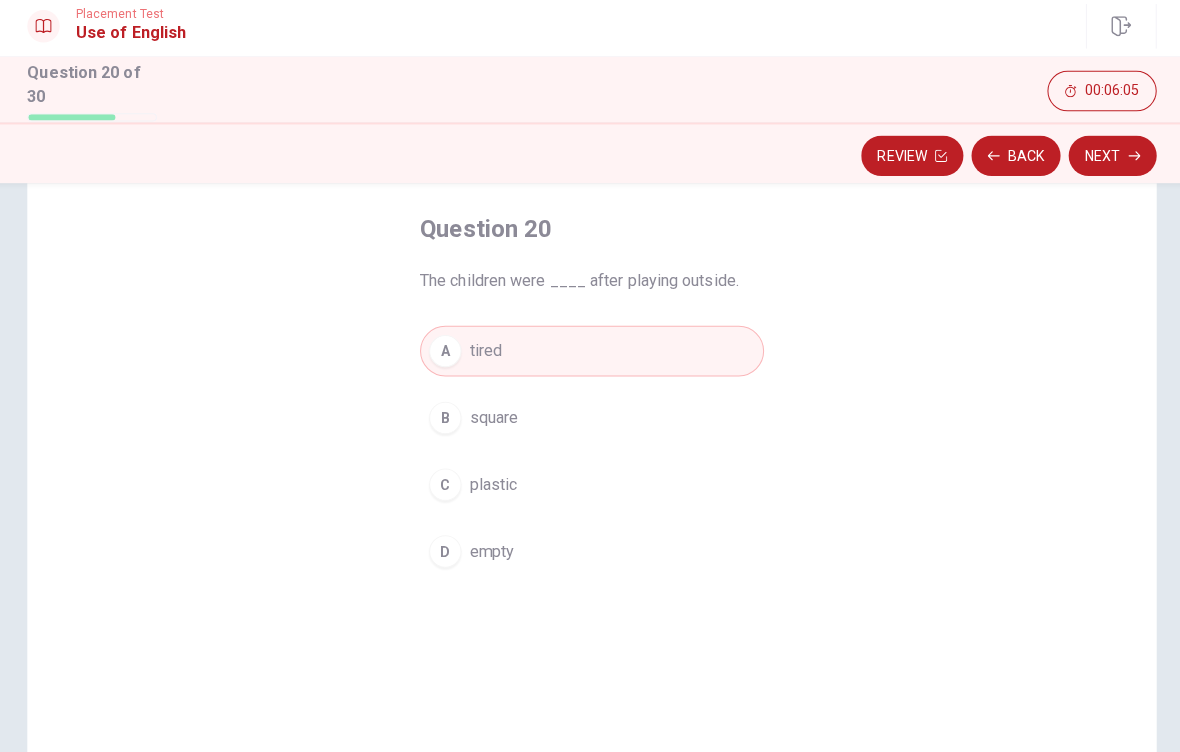 click on "Next" at bounding box center (1104, 162) 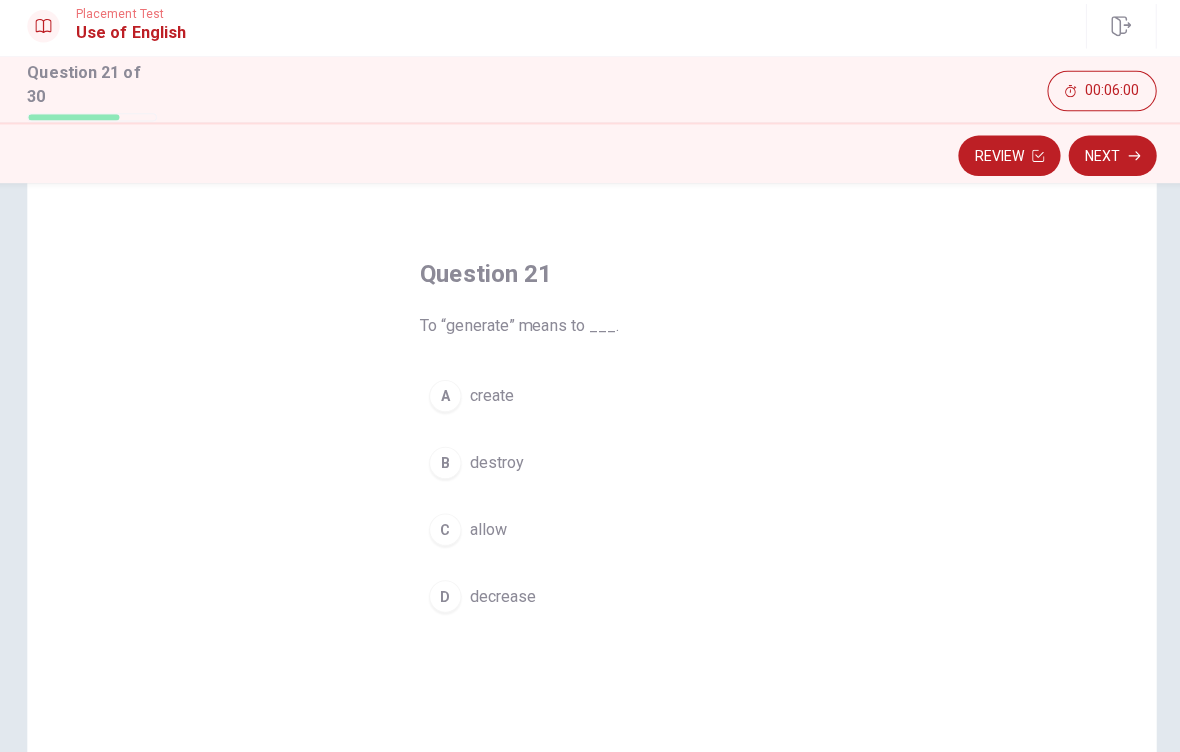 scroll, scrollTop: 43, scrollLeft: 0, axis: vertical 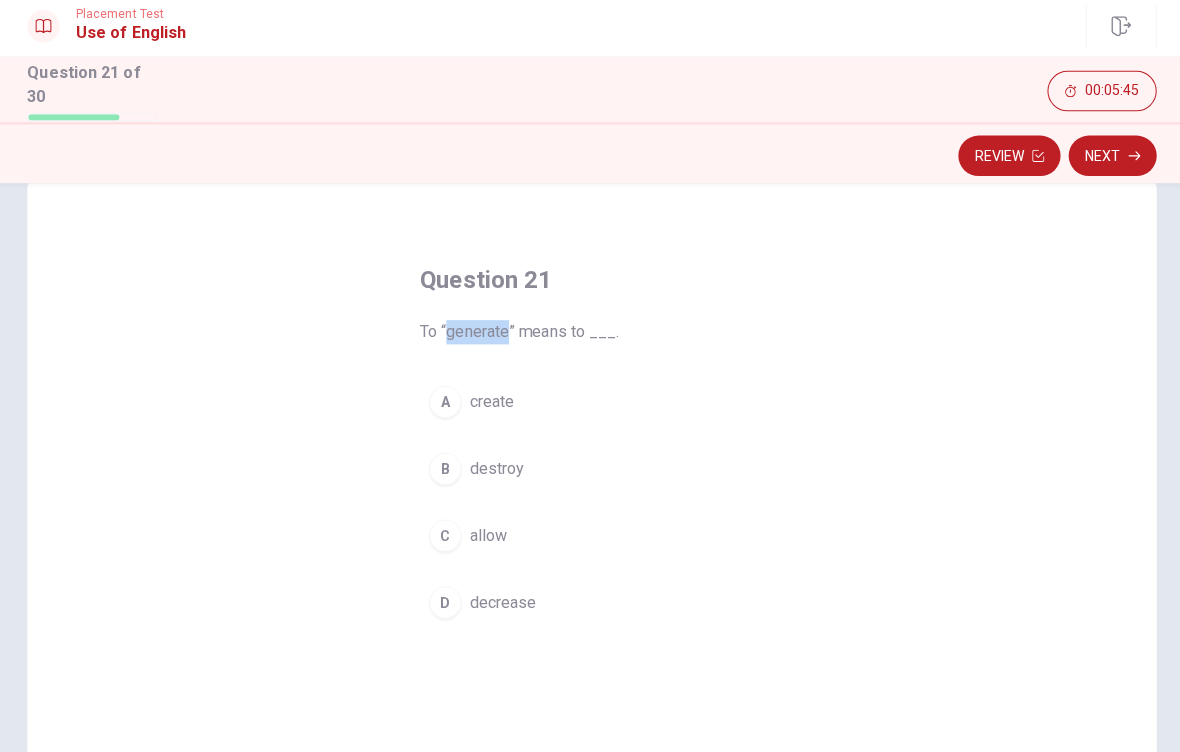 click on "B destroy" at bounding box center [590, 471] 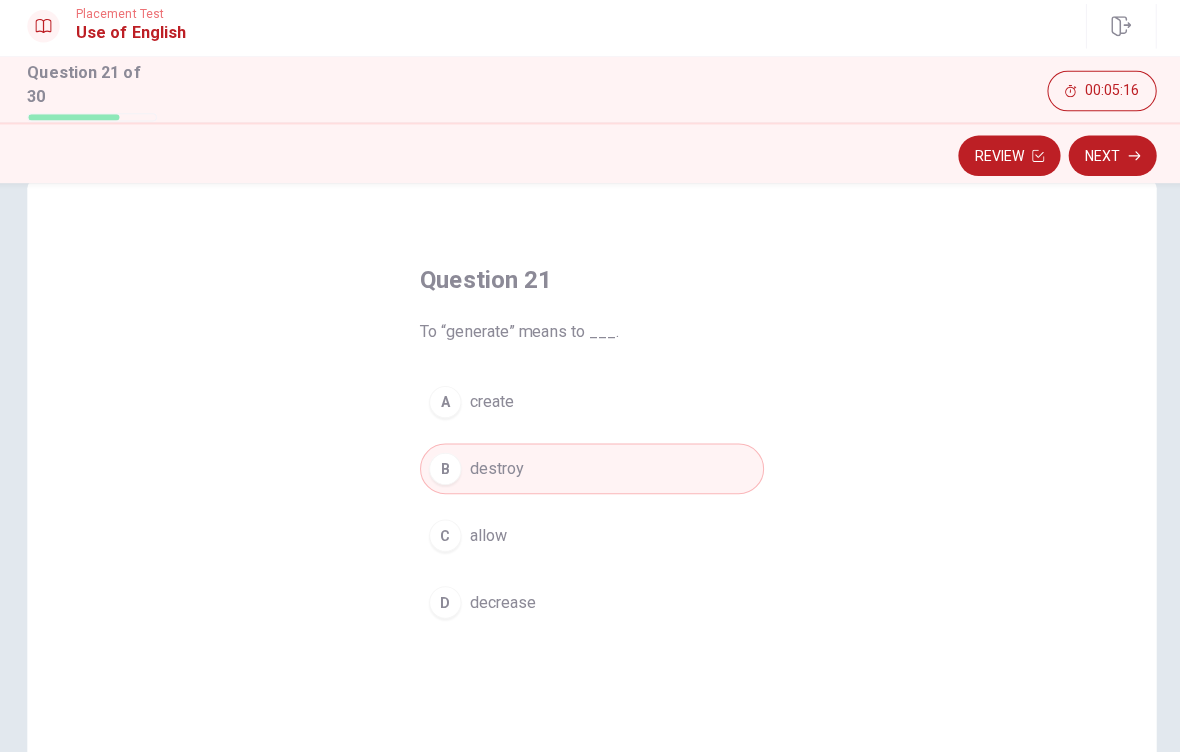 click on "create" at bounding box center (491, 405) 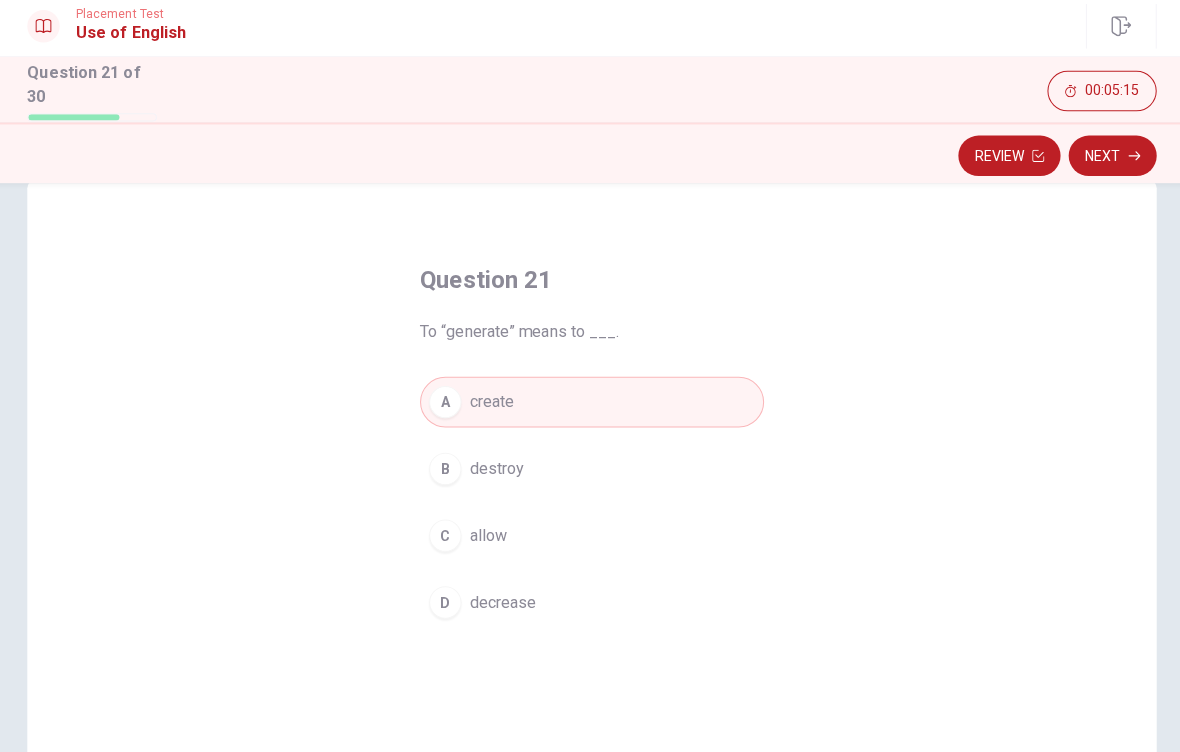 click on "Next" at bounding box center [1104, 162] 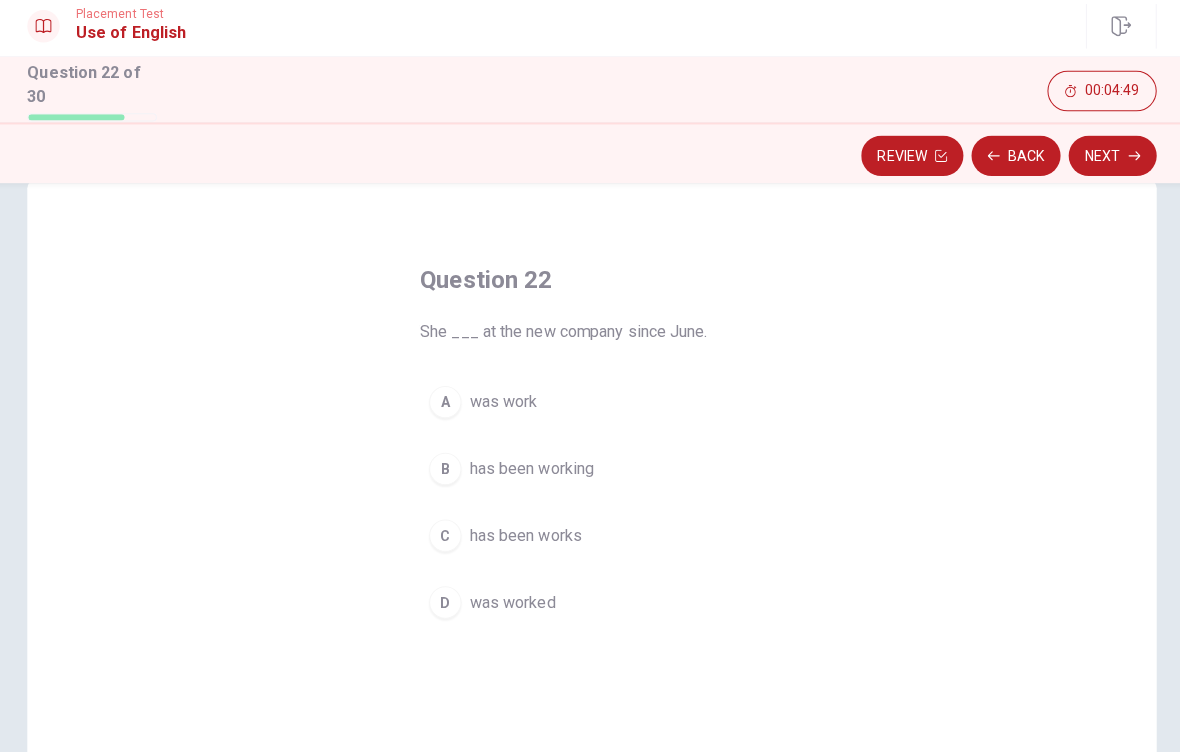 click on "D was worked" at bounding box center [590, 603] 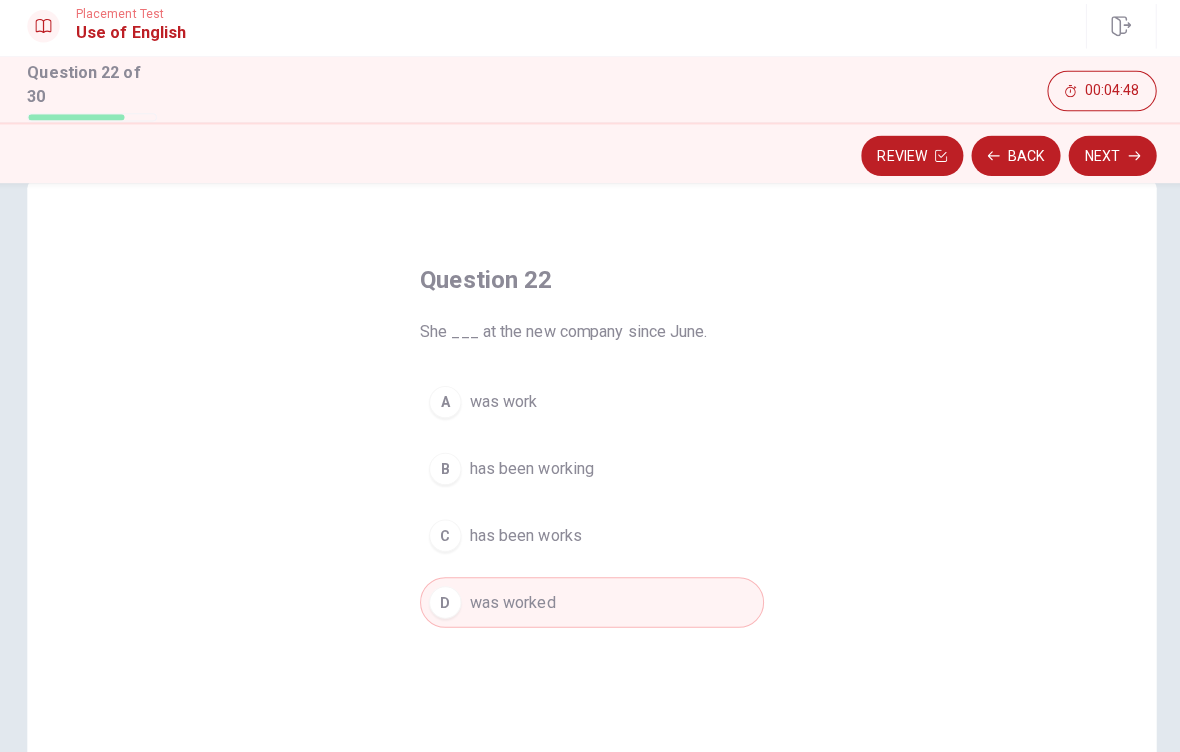 click on "Next" at bounding box center [1104, 162] 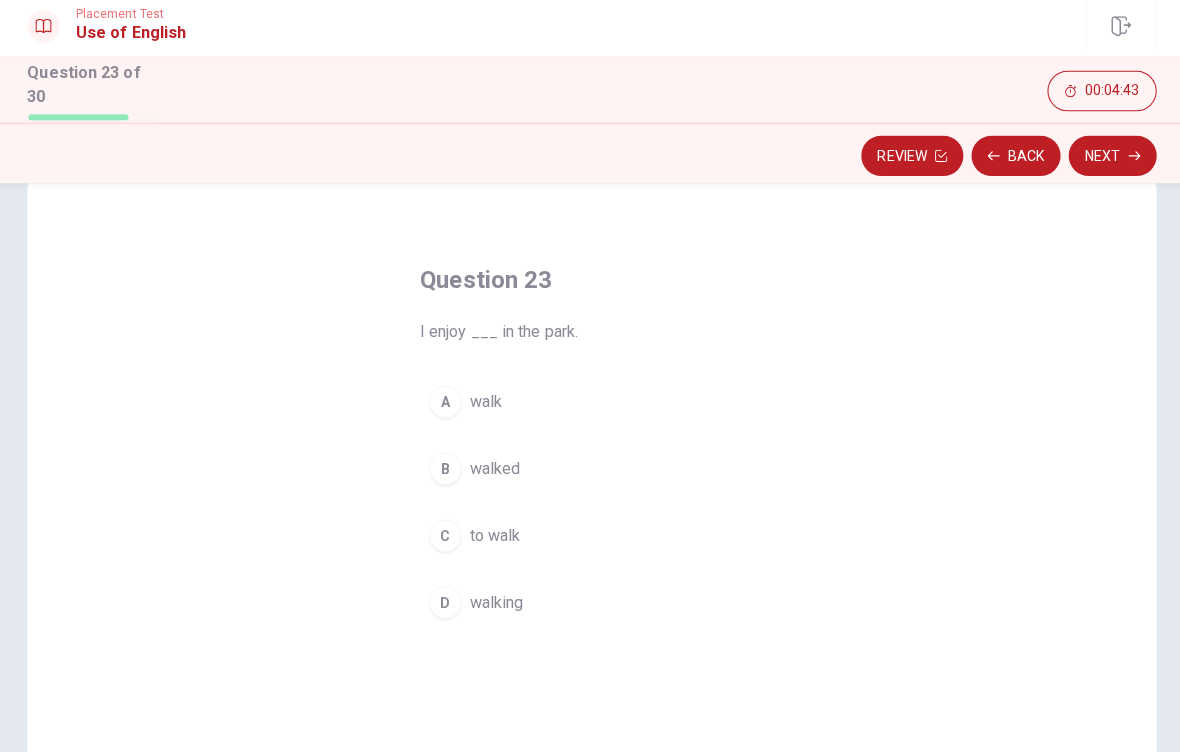 click on "C to walk" at bounding box center [590, 537] 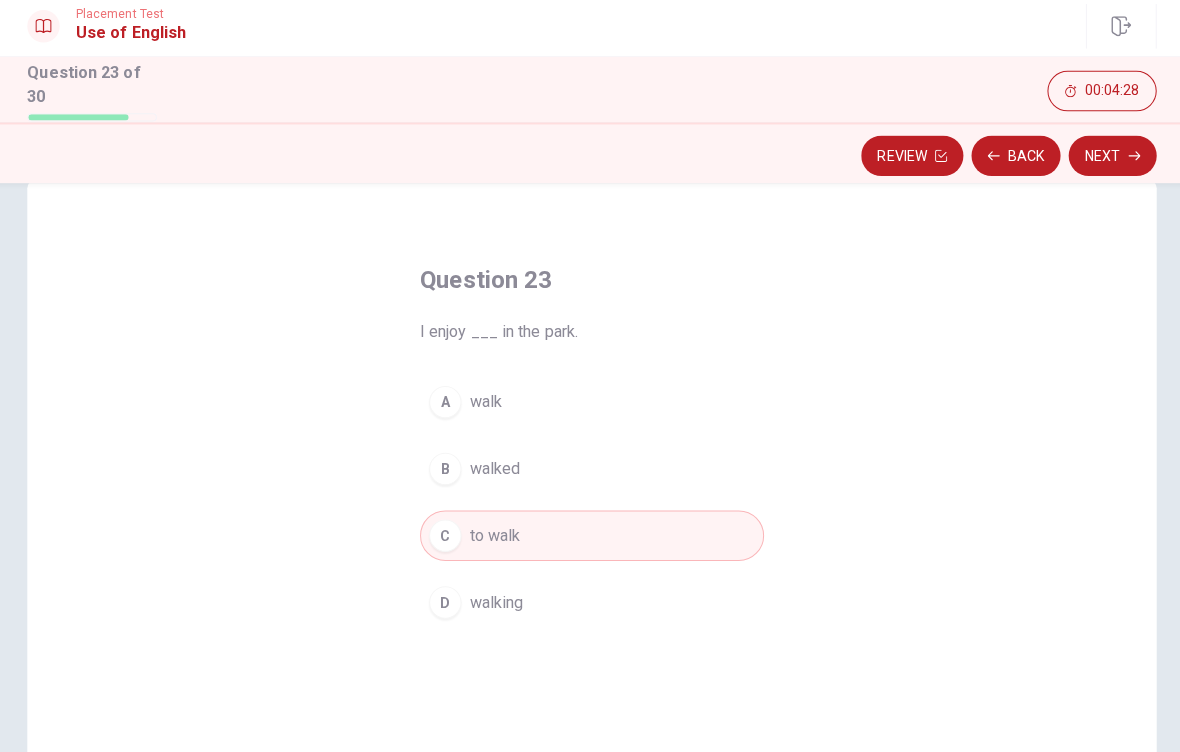 click on "walking" at bounding box center [495, 603] 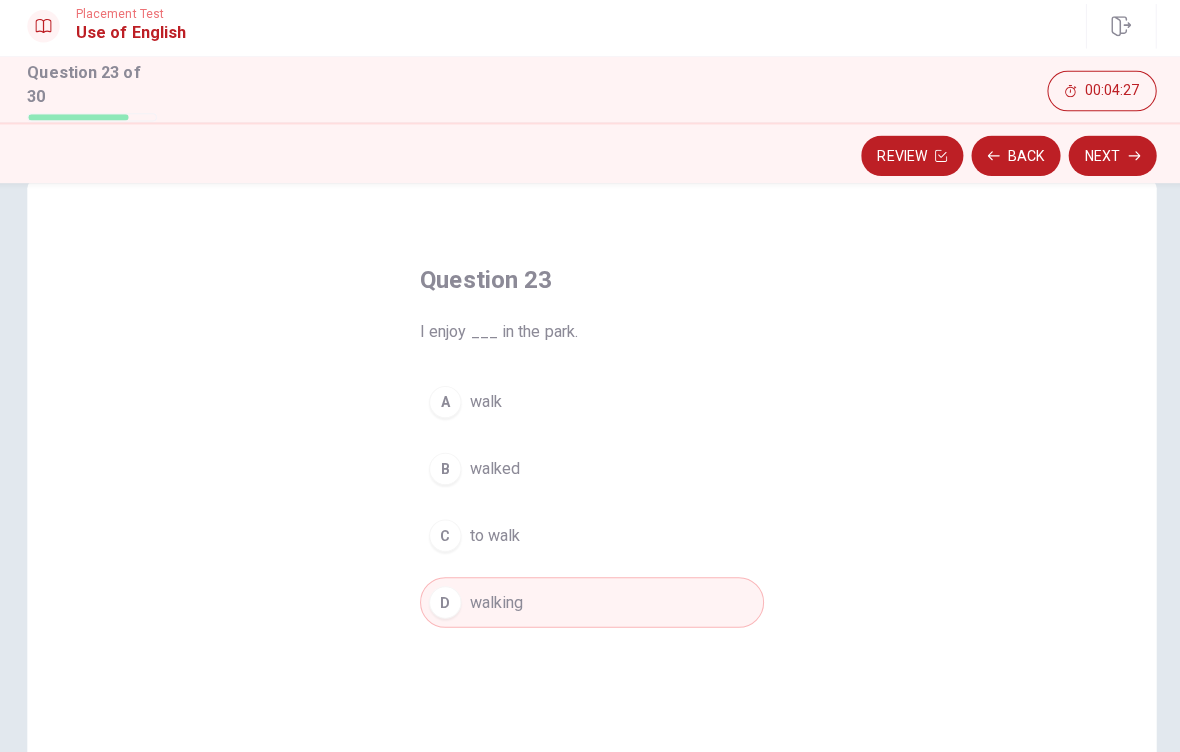 click on "Next" at bounding box center (1104, 162) 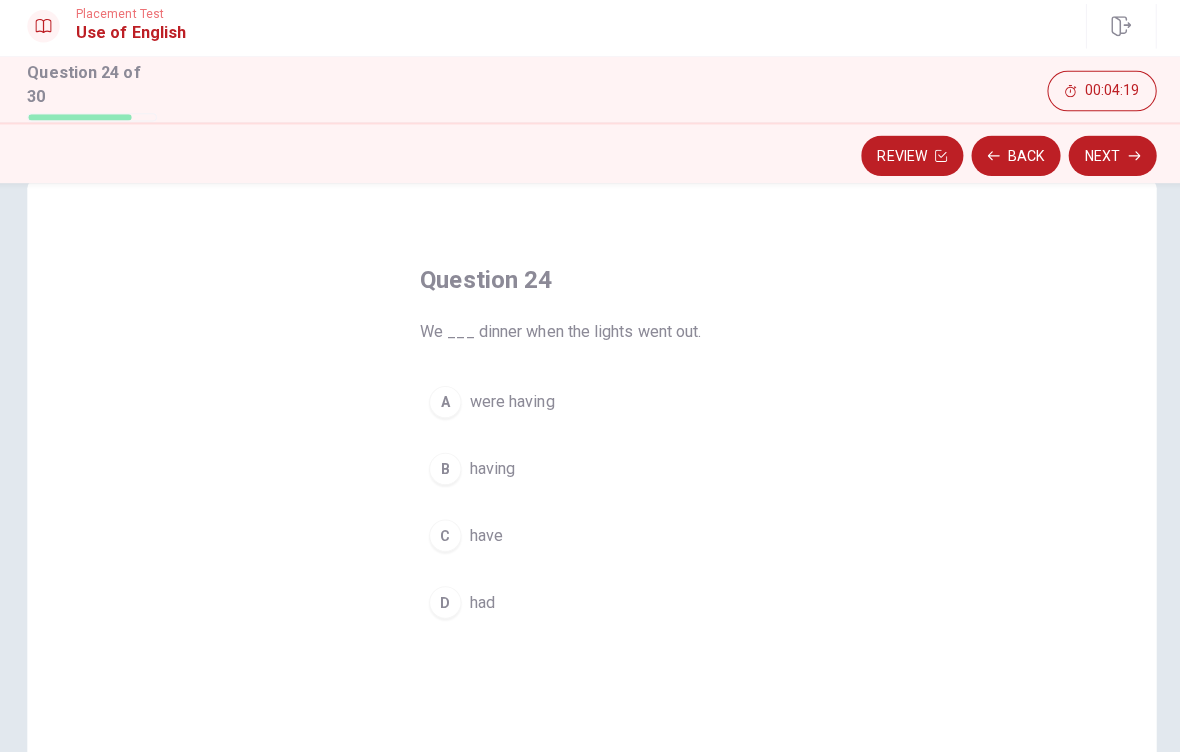 click on "A" at bounding box center (445, 405) 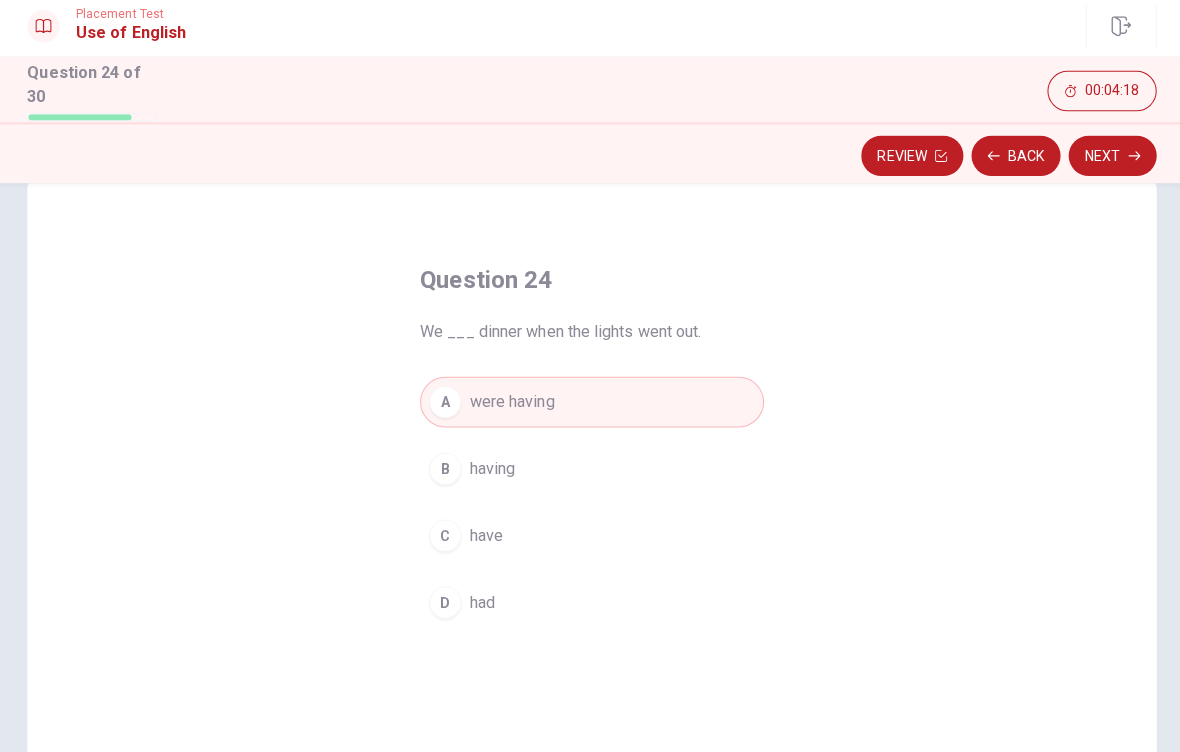 click on "Next" at bounding box center [1104, 162] 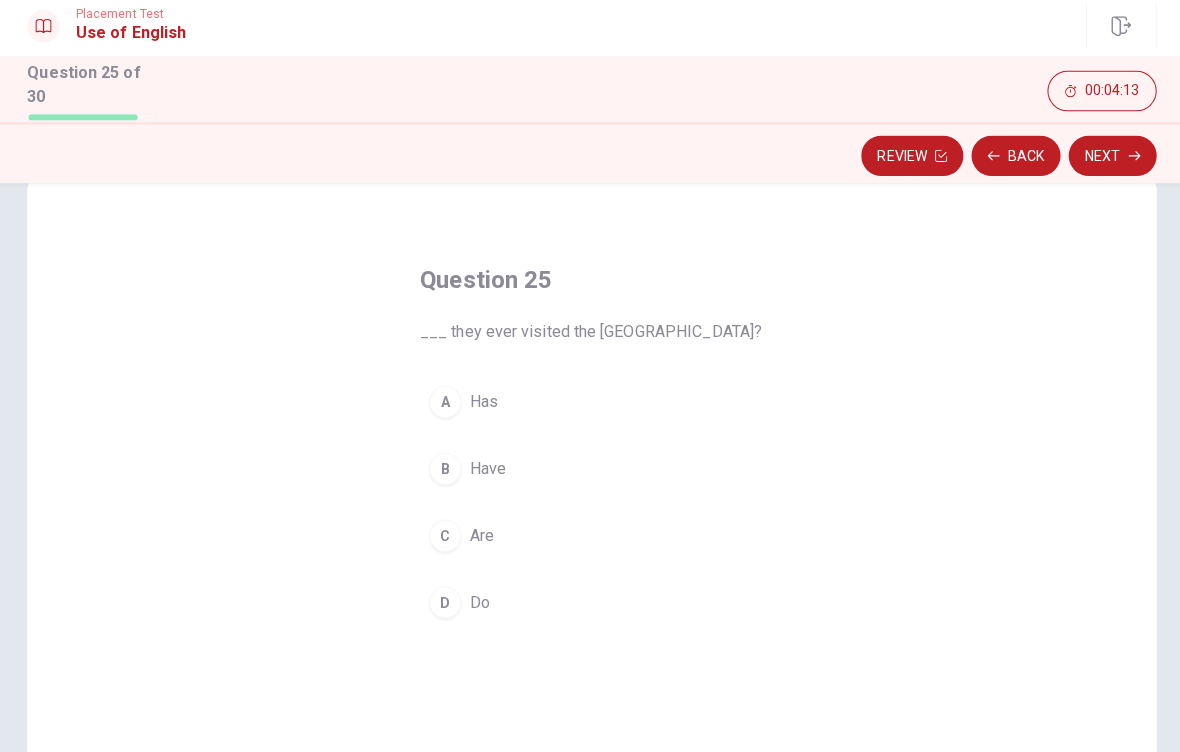 click on "B" at bounding box center (445, 471) 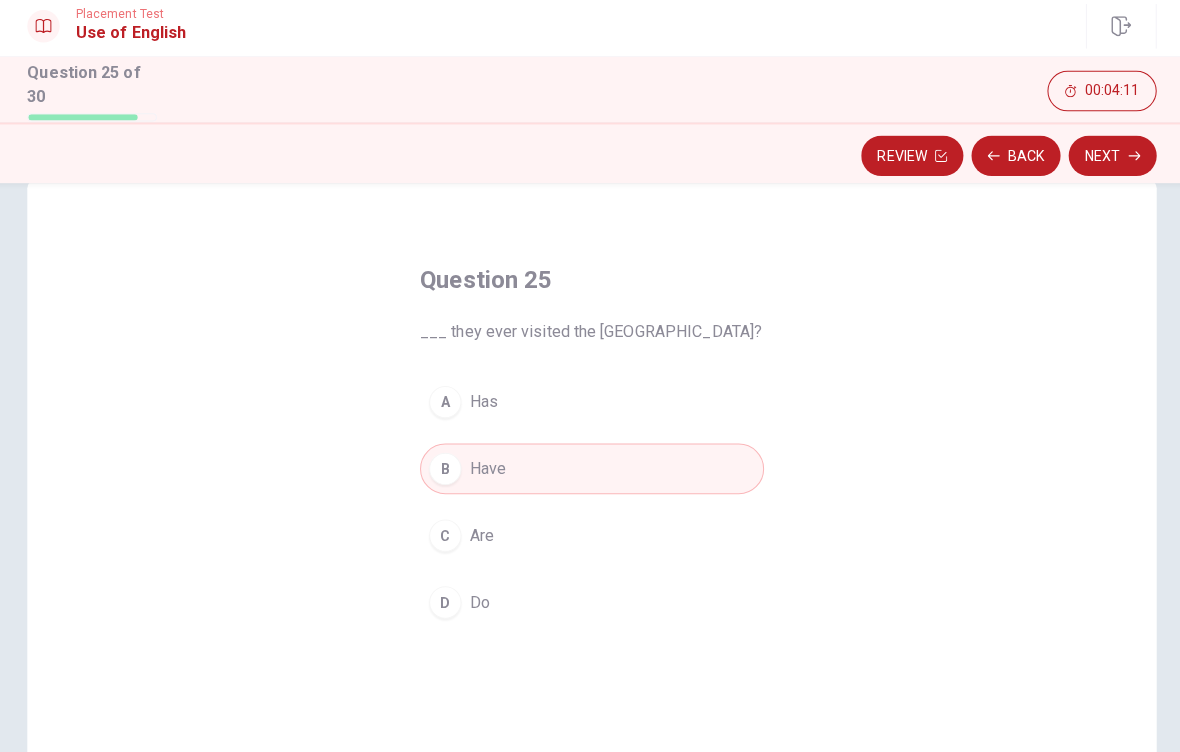 click on "Next" at bounding box center (1104, 162) 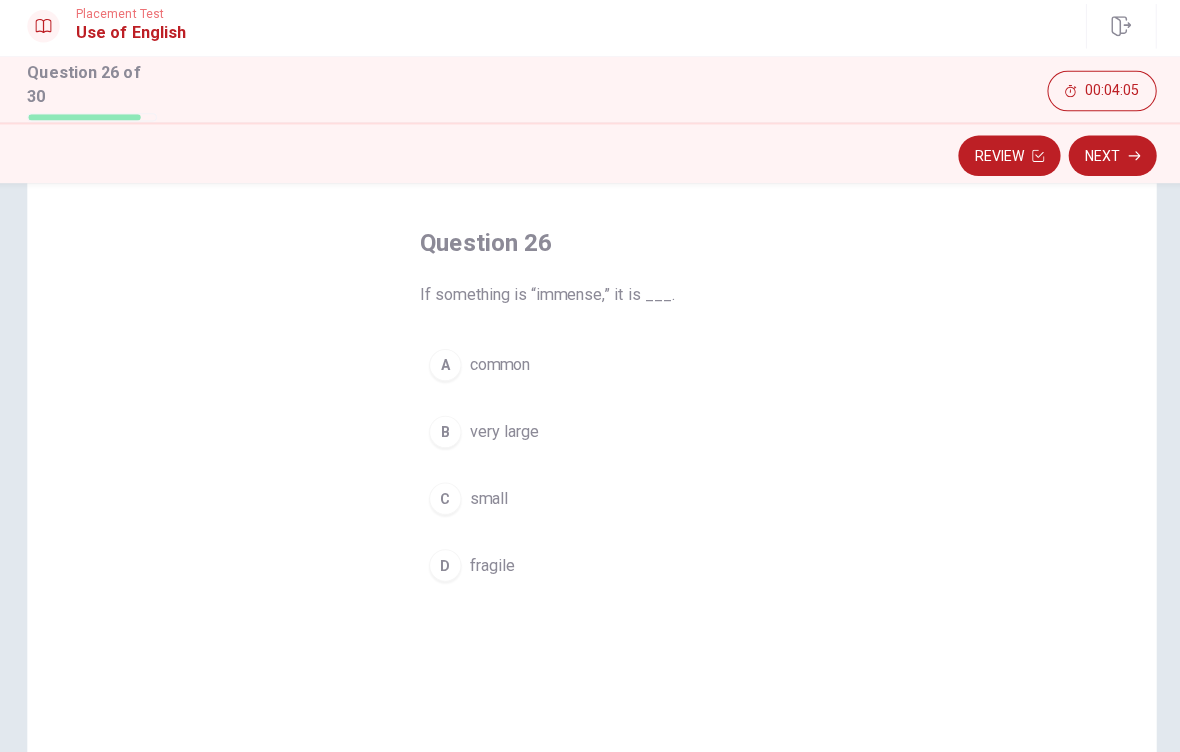 scroll, scrollTop: 91, scrollLeft: 0, axis: vertical 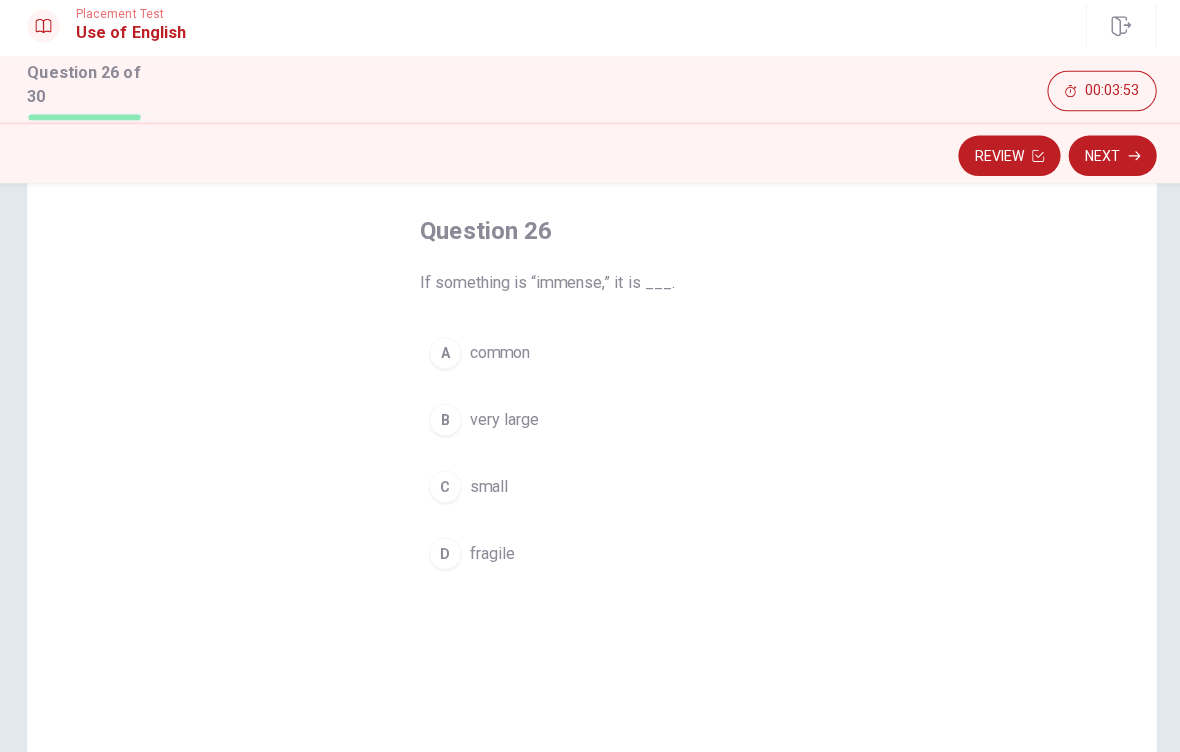 click on "B" at bounding box center [445, 423] 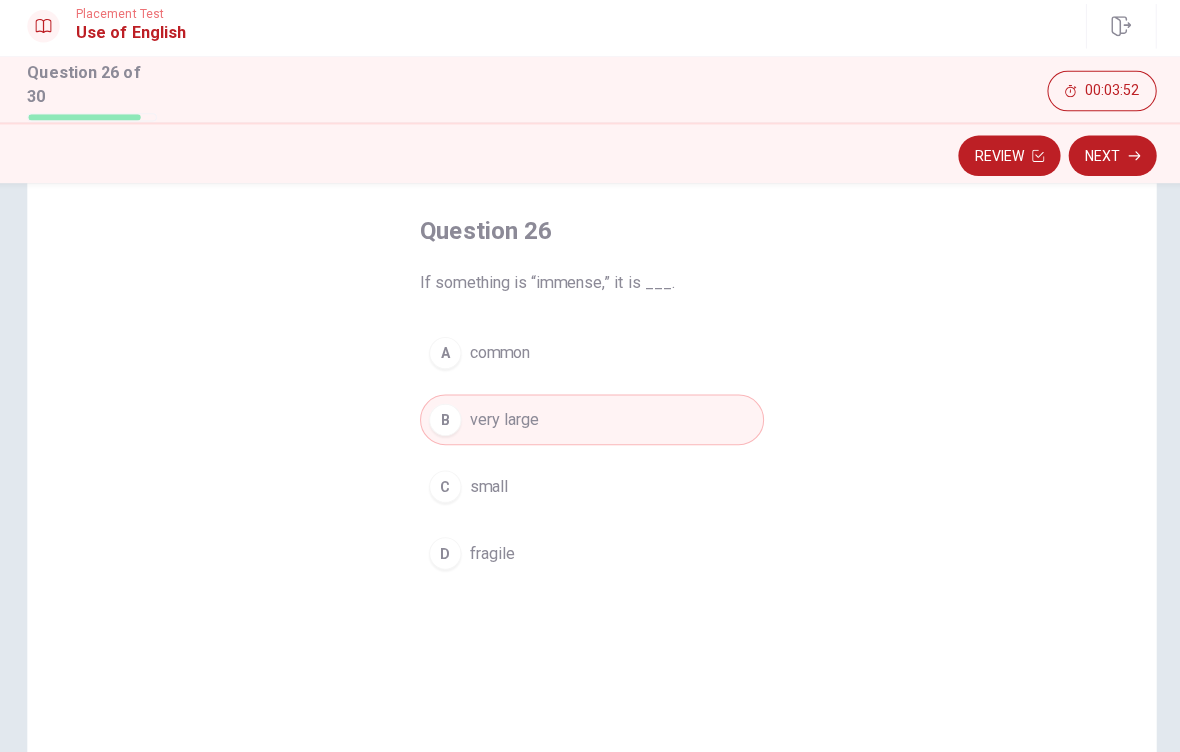 click on "Next" at bounding box center (1104, 162) 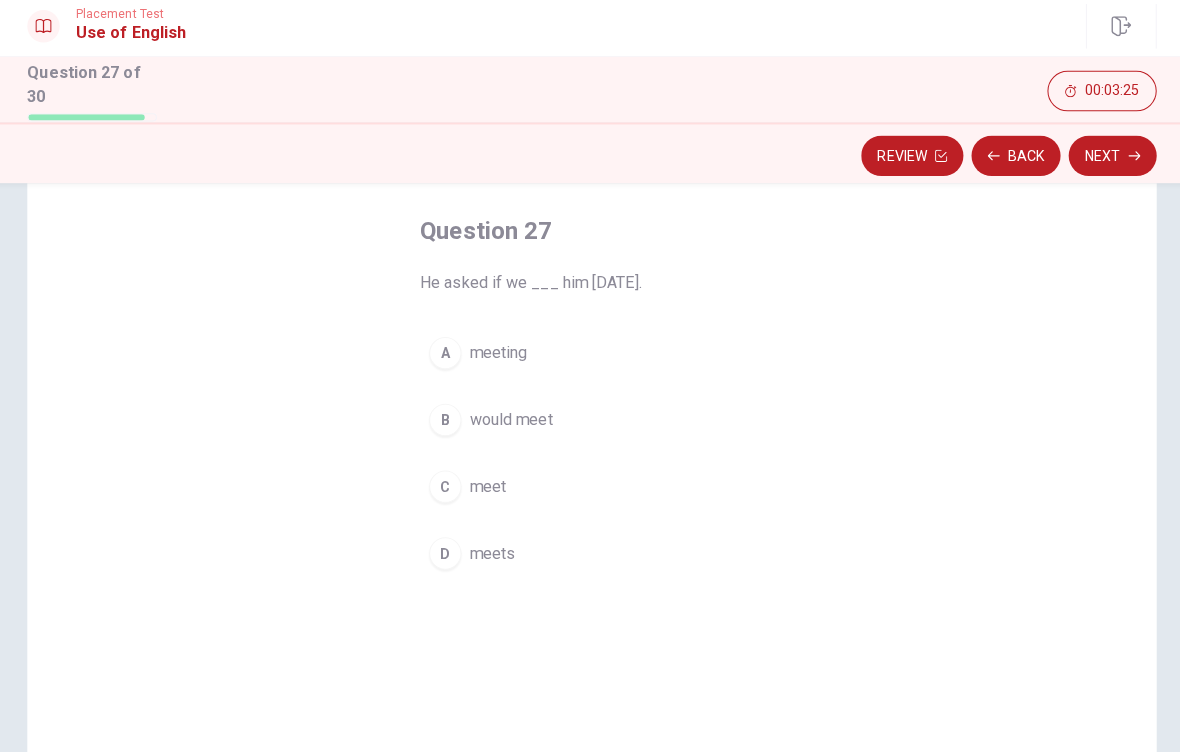 click on "B" at bounding box center (445, 423) 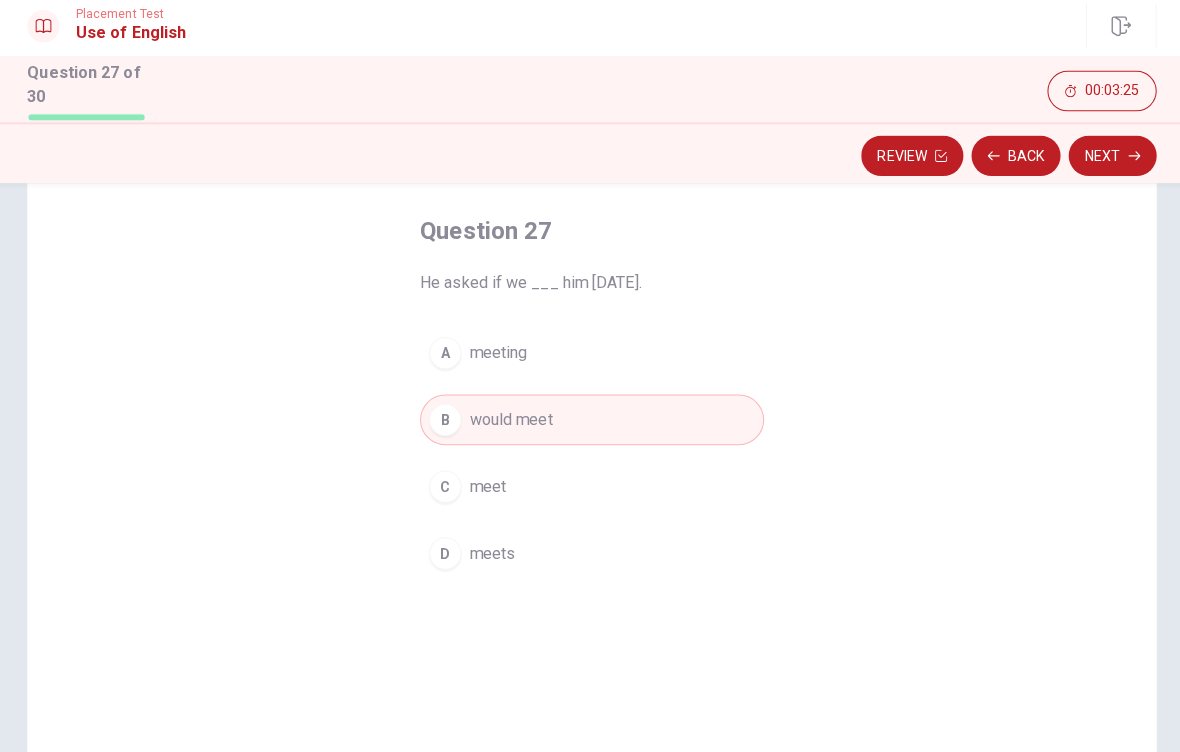 click on "Next" at bounding box center [1104, 162] 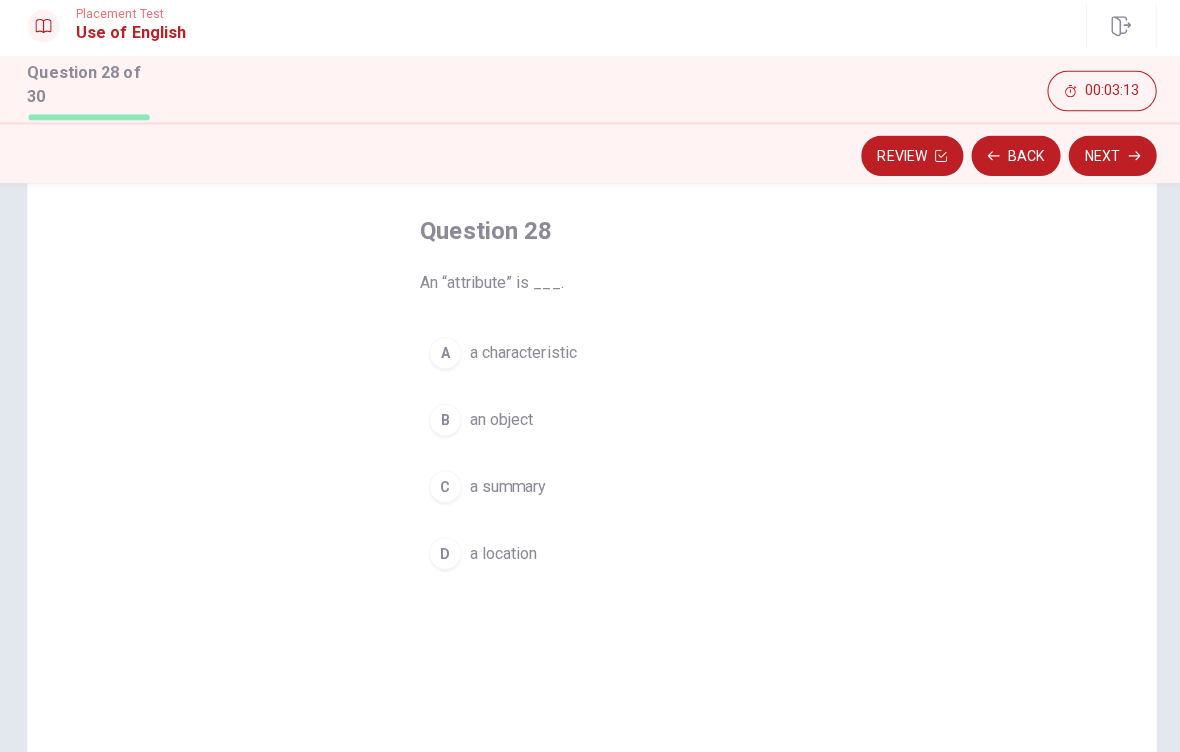 click on "B an object" at bounding box center [590, 423] 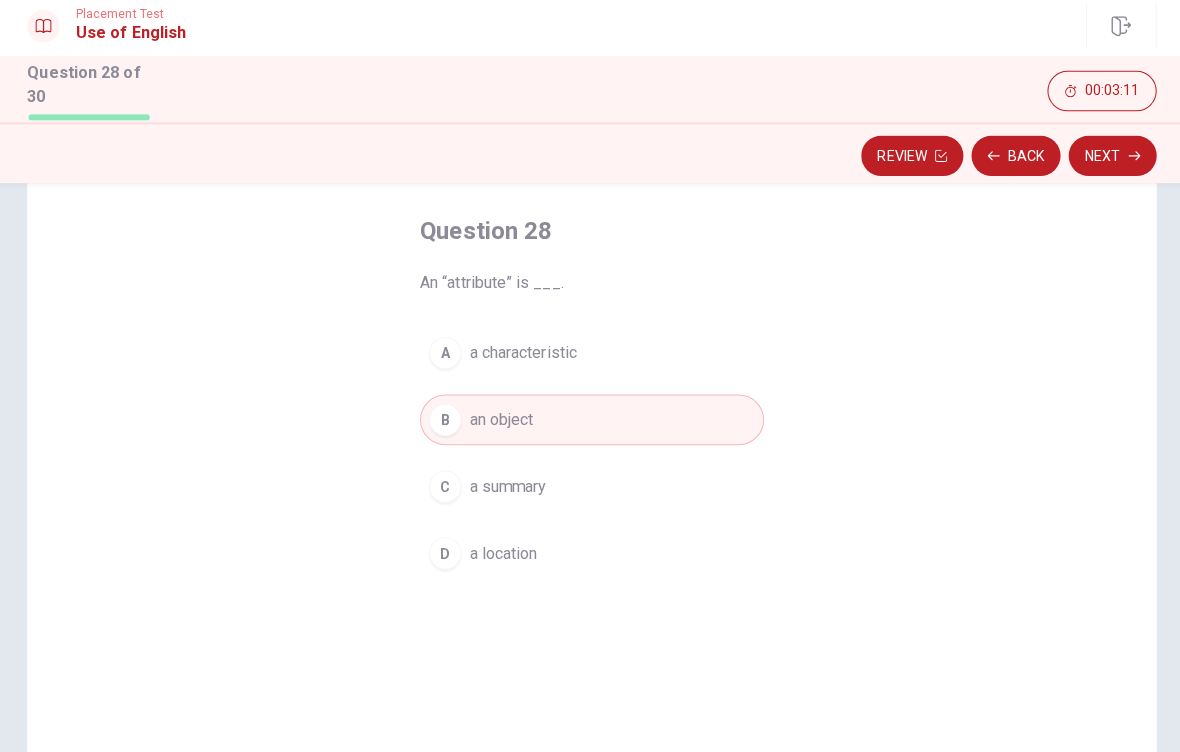 click on "Next" at bounding box center (1104, 162) 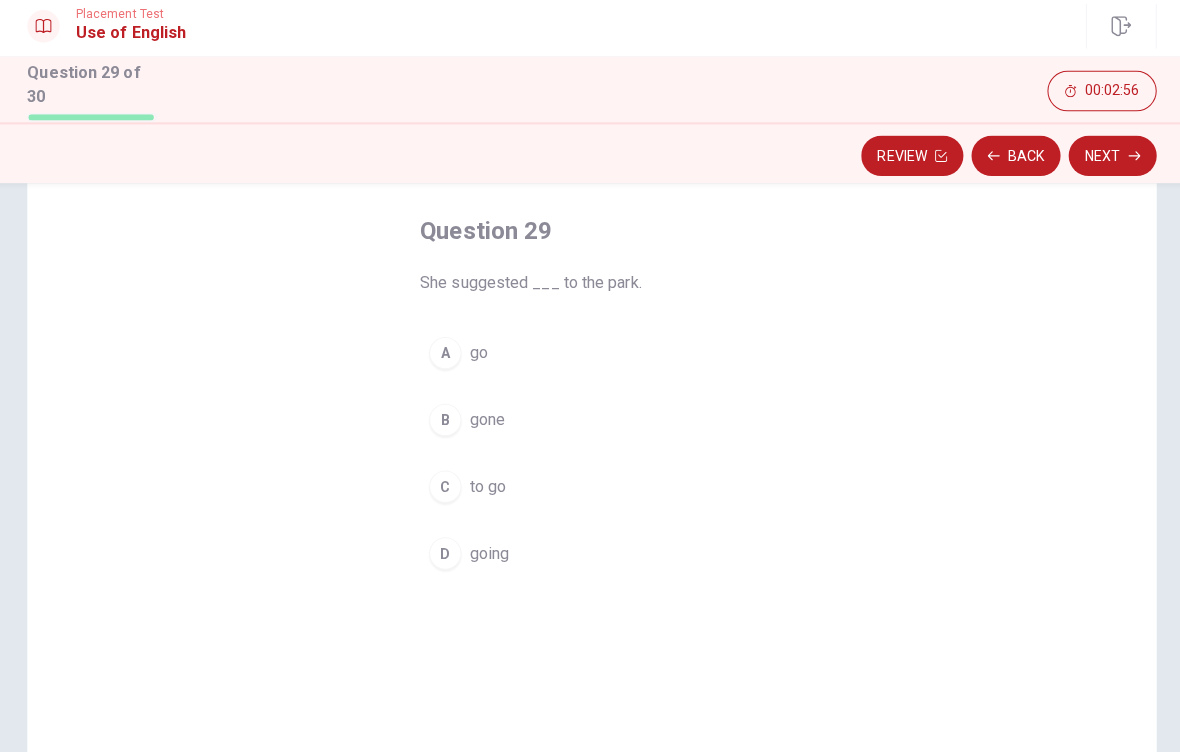 click on "D" at bounding box center [445, 555] 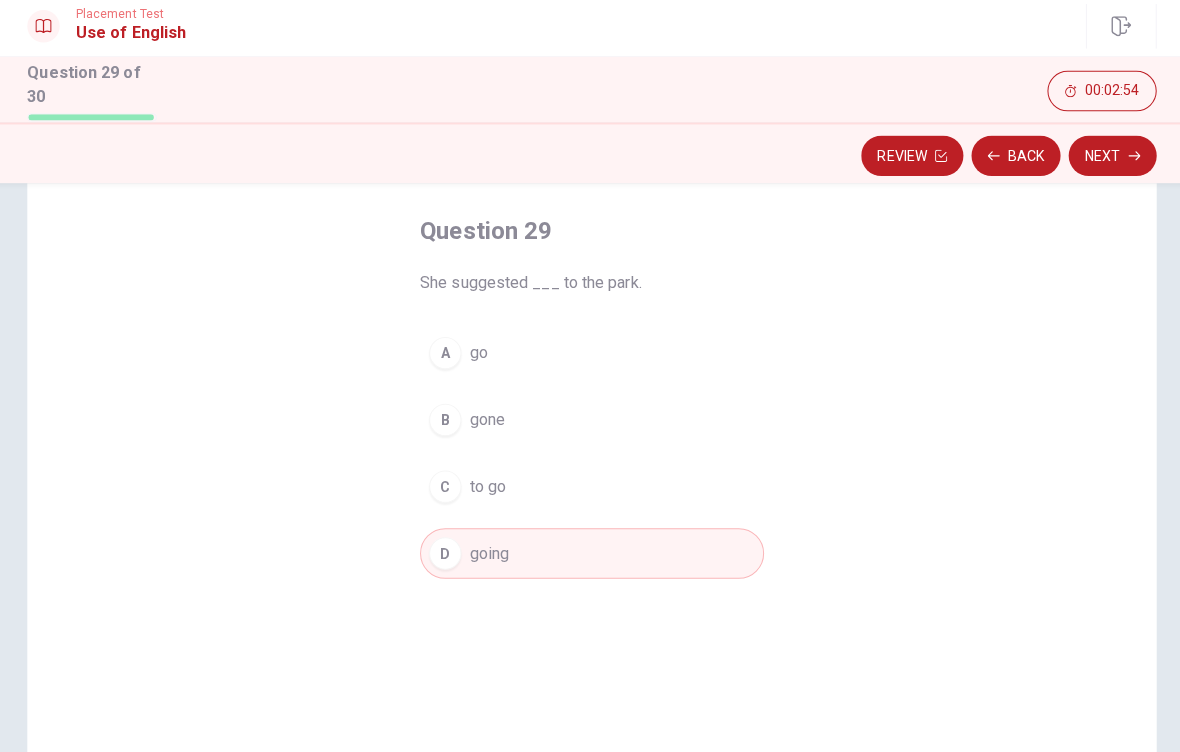 click on "Next" at bounding box center [1104, 162] 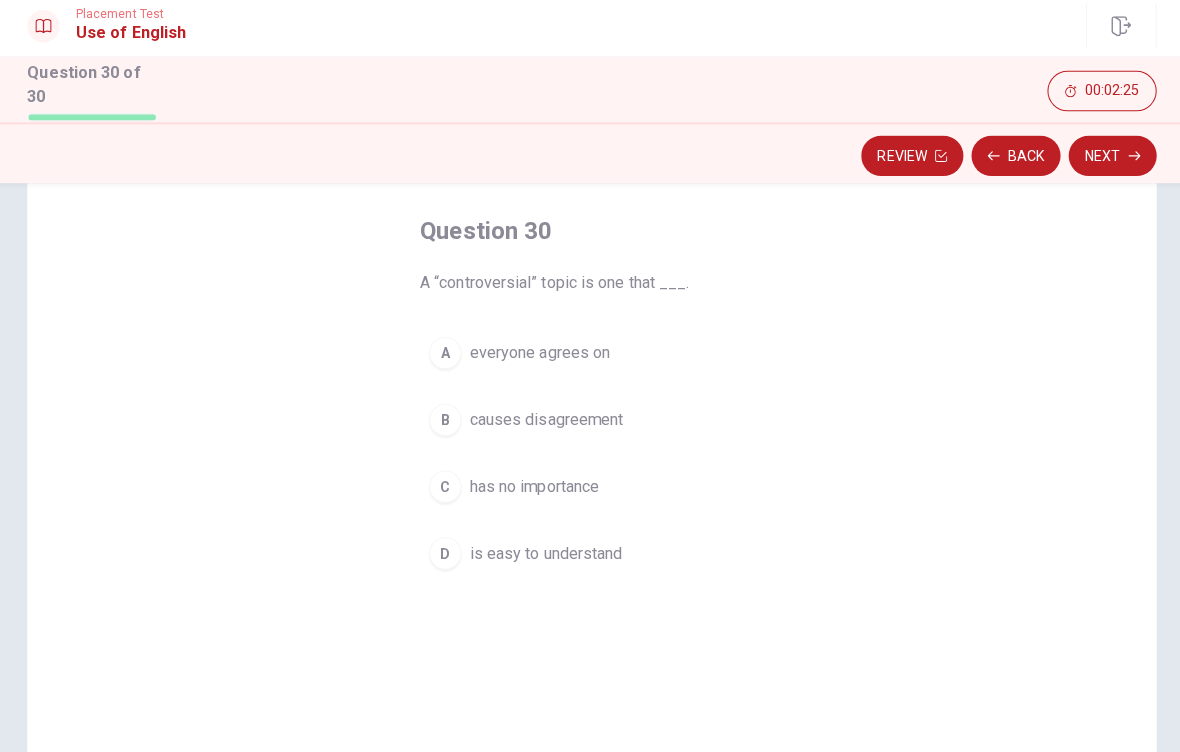 click on "A" at bounding box center (445, 357) 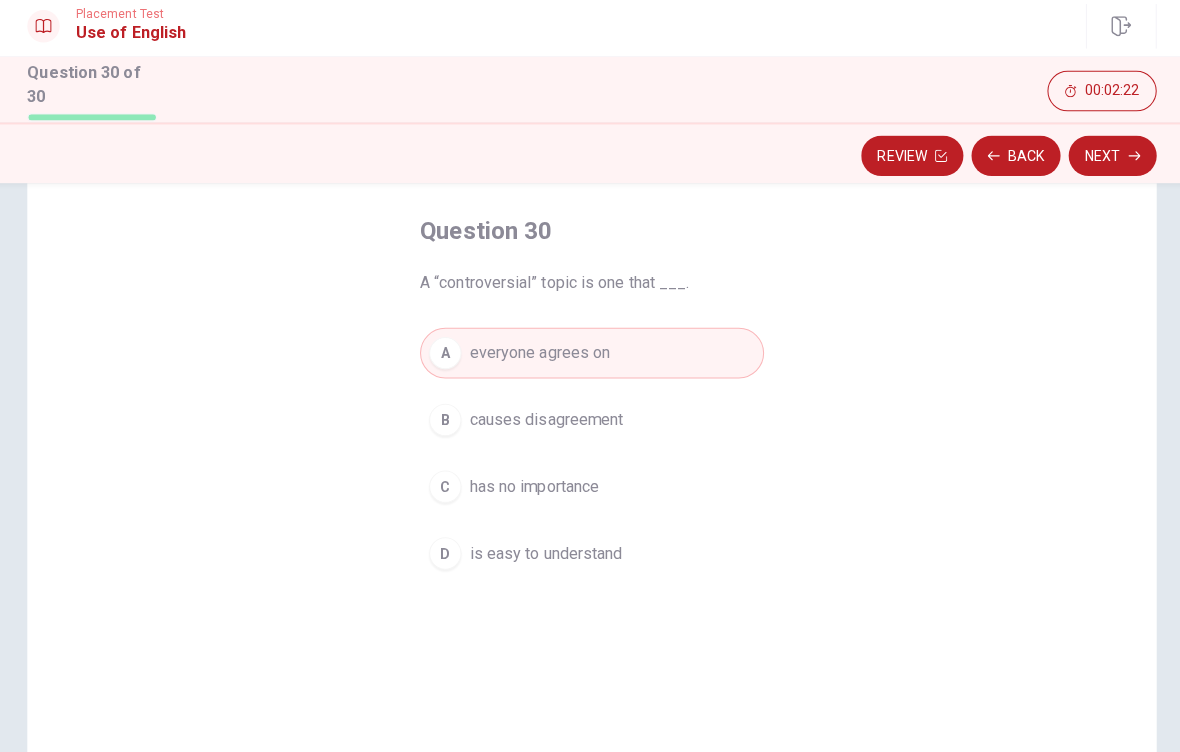 click on "C" at bounding box center [445, 489] 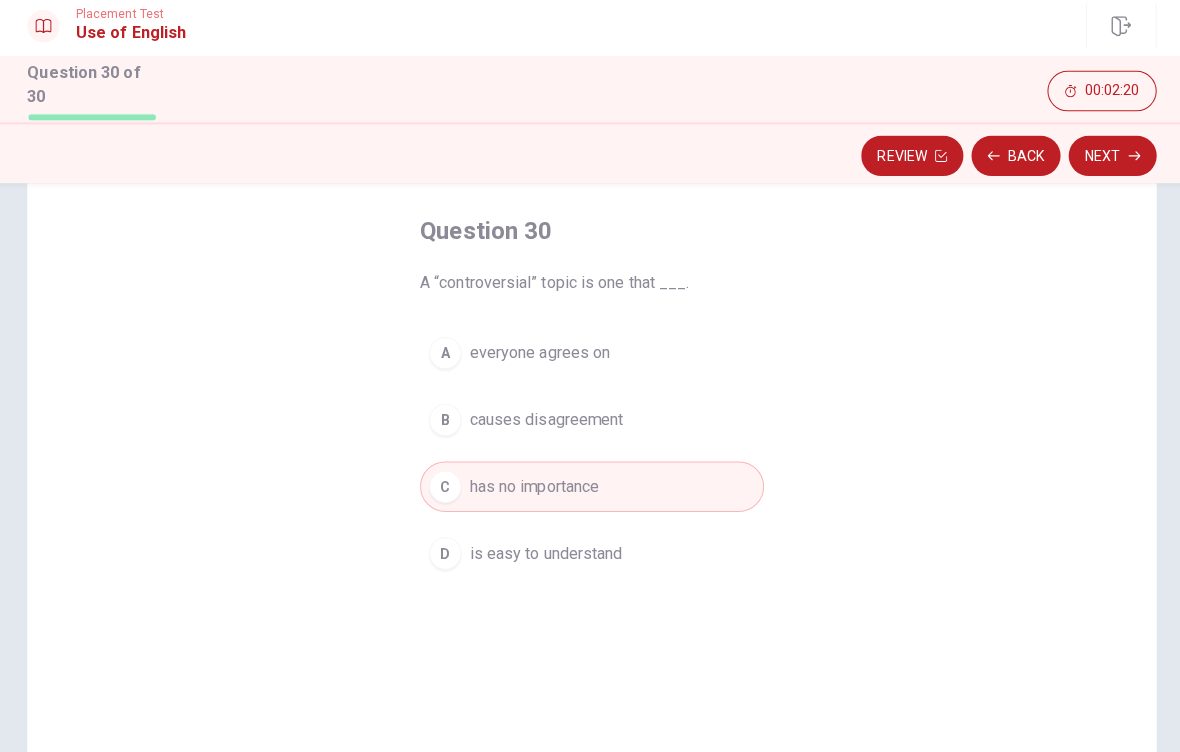 click on "B" at bounding box center (445, 423) 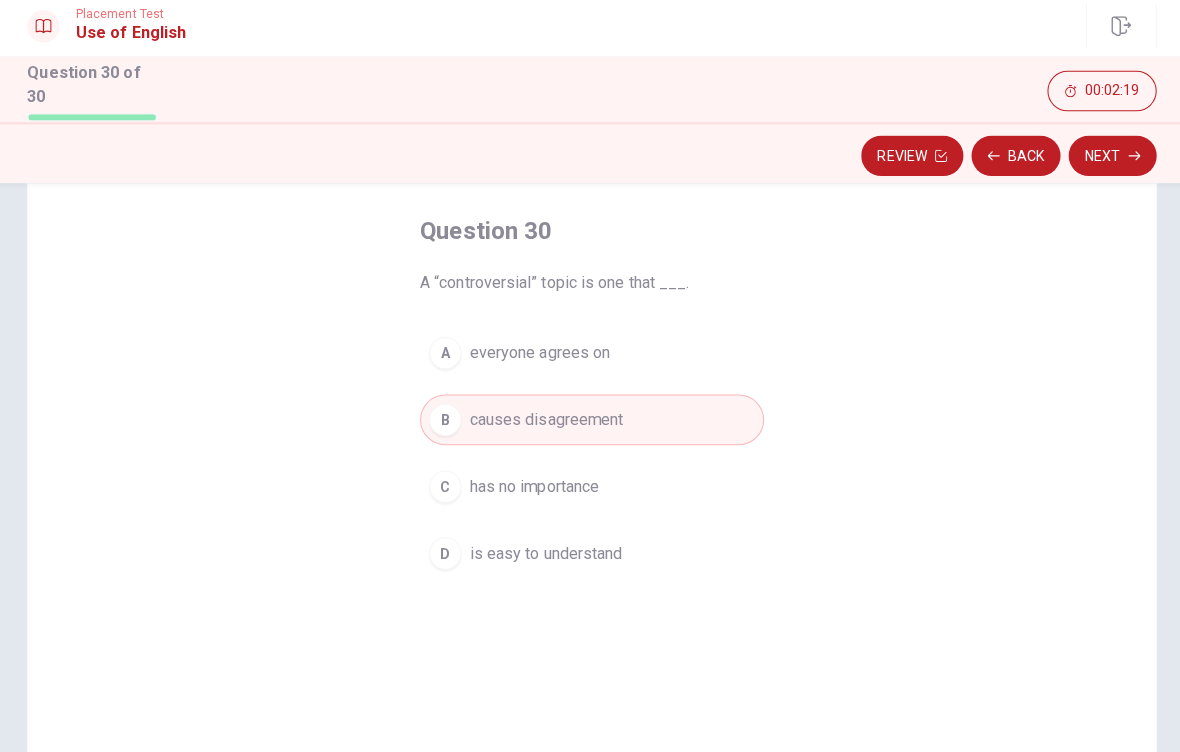 click on "Next" at bounding box center [1104, 162] 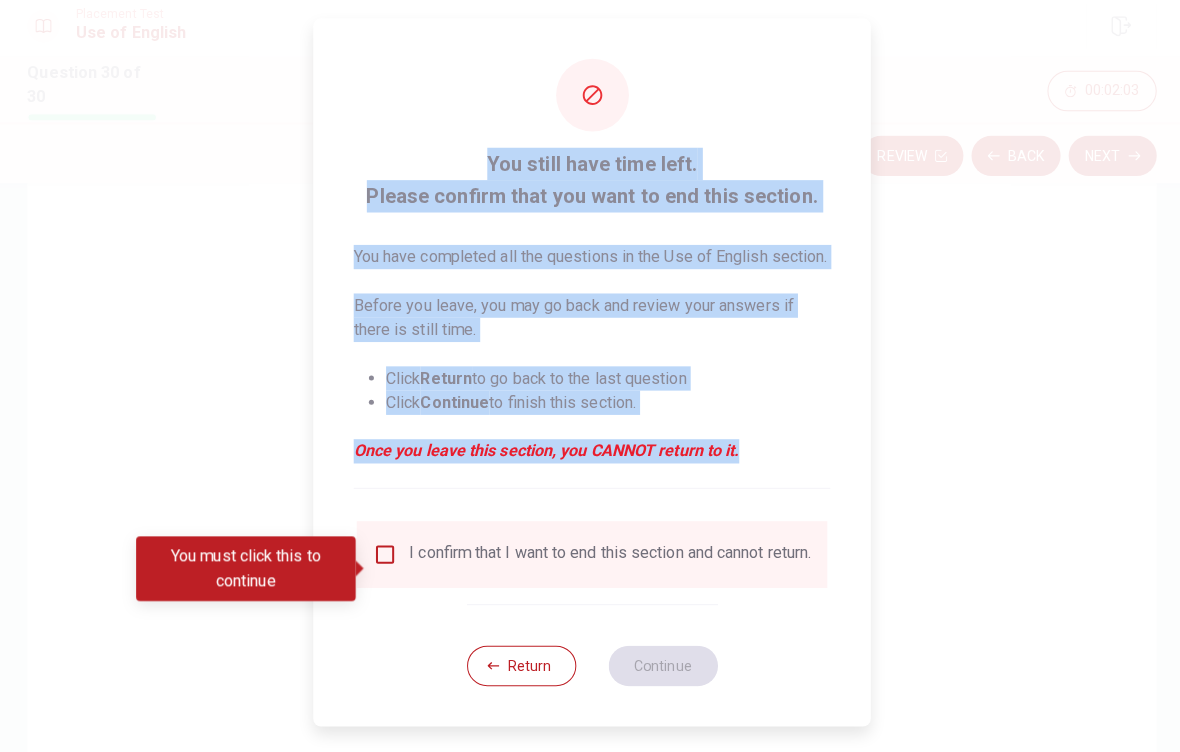 click at bounding box center (386, 556) 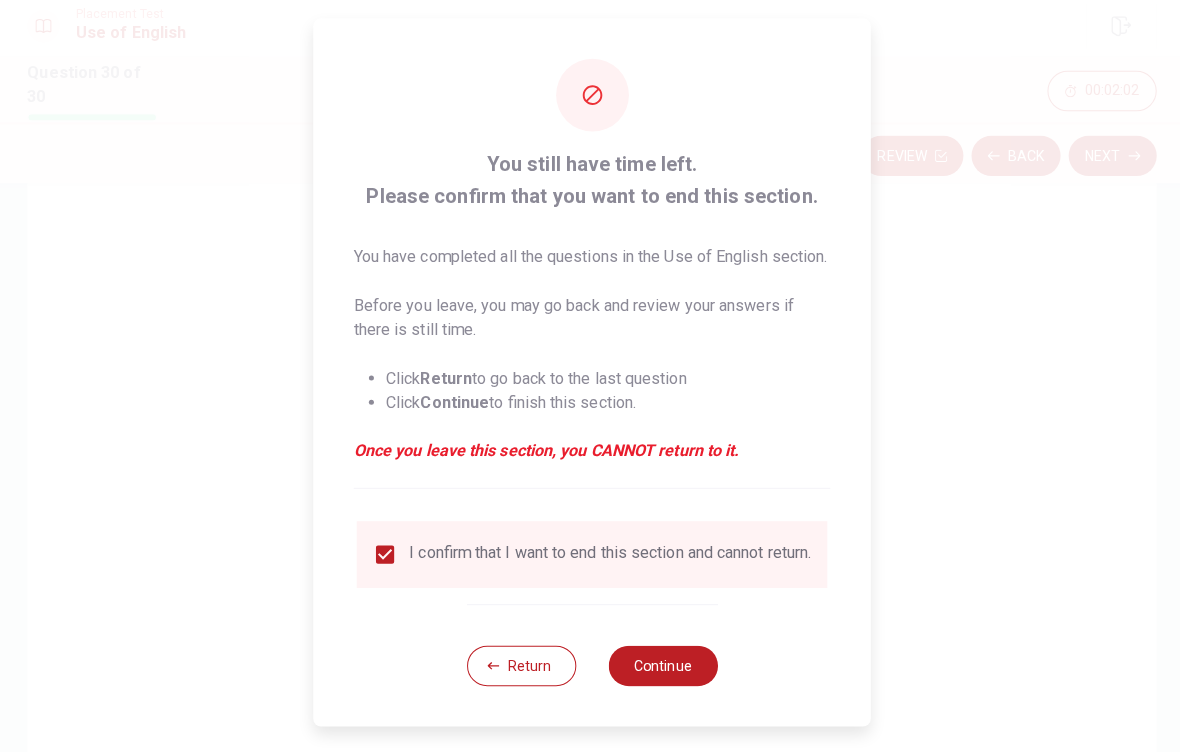 click on "Continue" at bounding box center [660, 666] 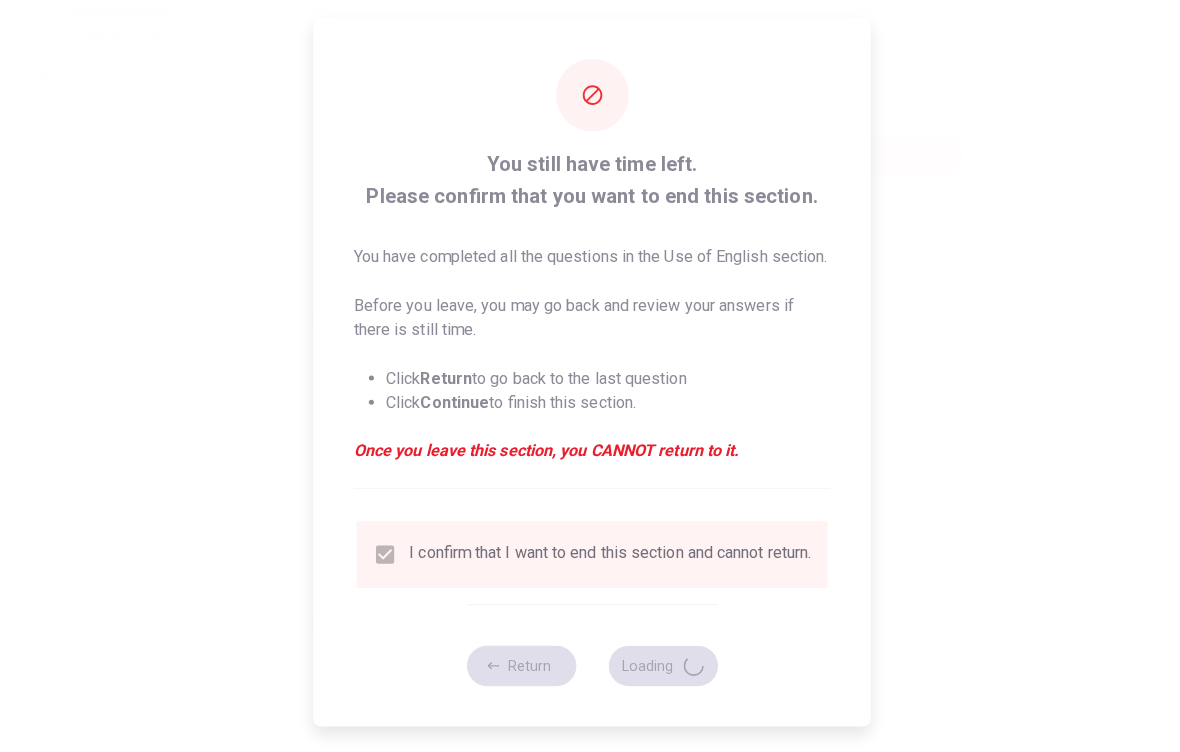 scroll, scrollTop: 0, scrollLeft: 0, axis: both 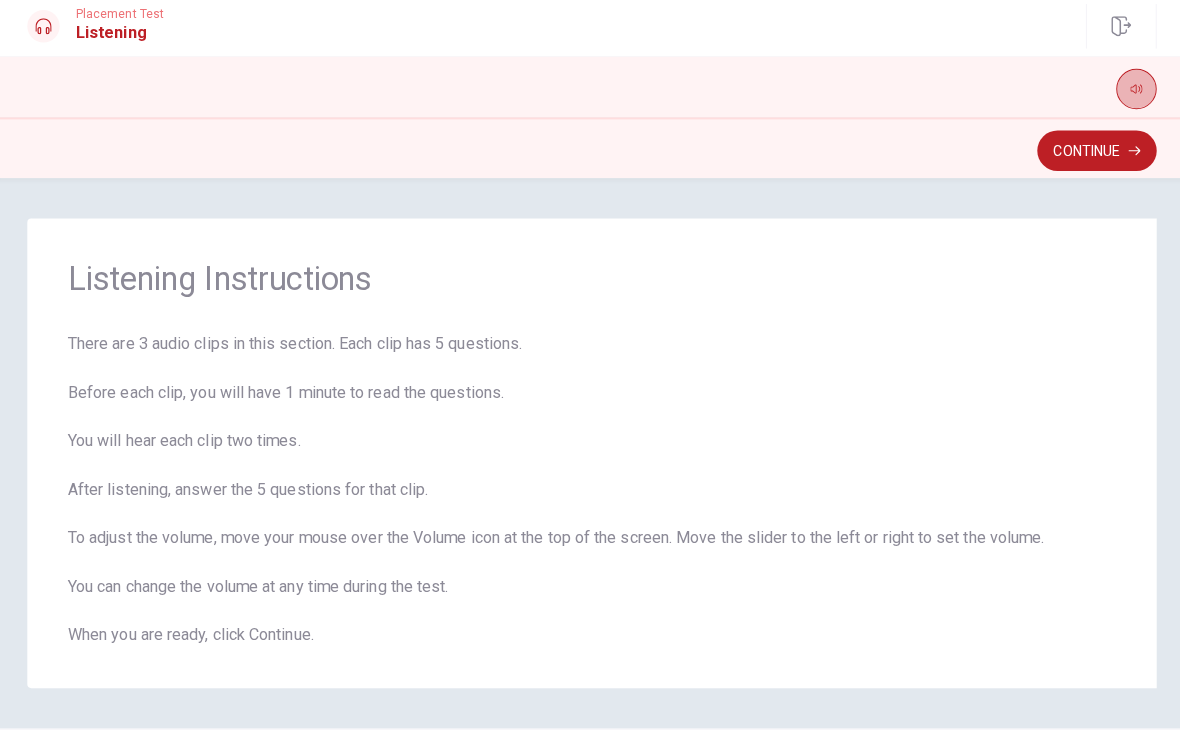 click 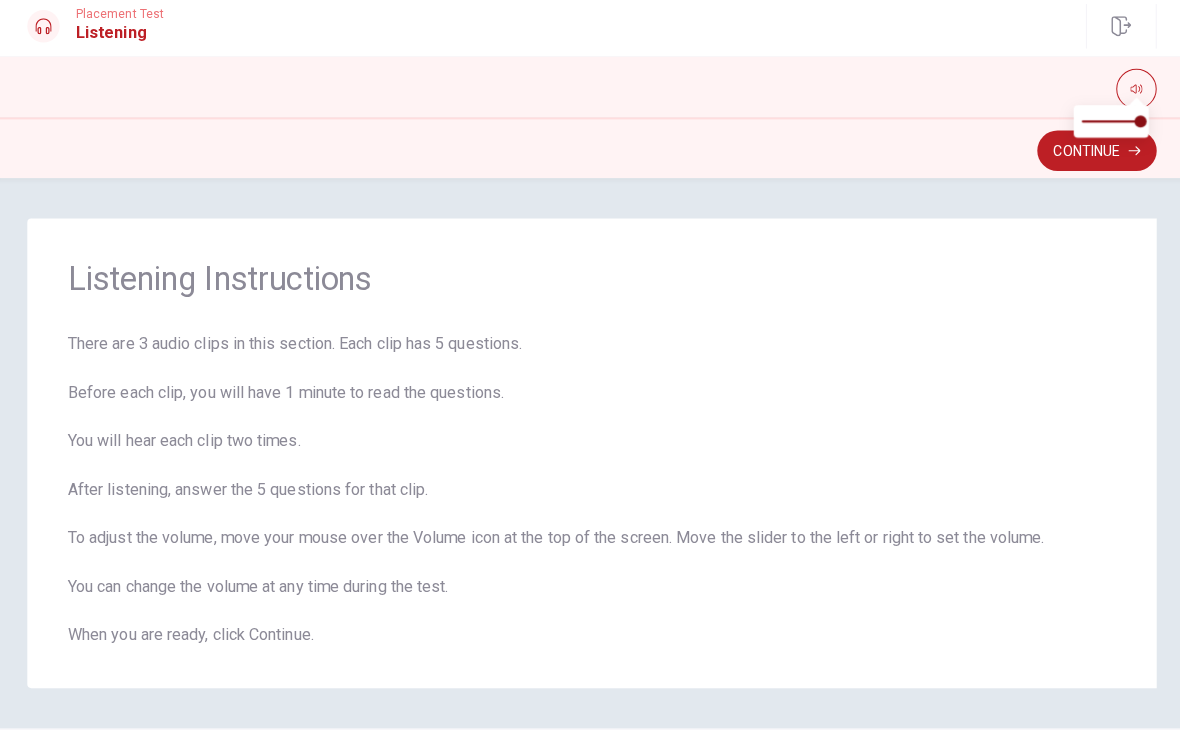 click at bounding box center [1128, 96] 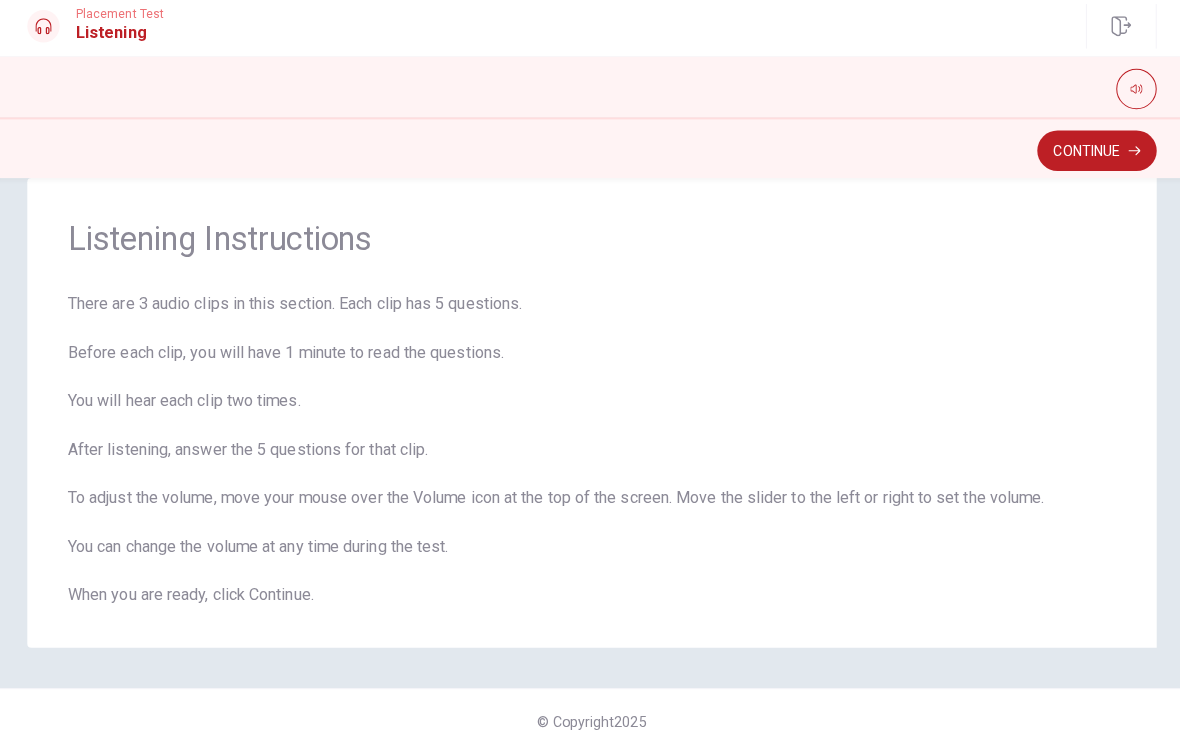 scroll, scrollTop: 40, scrollLeft: 0, axis: vertical 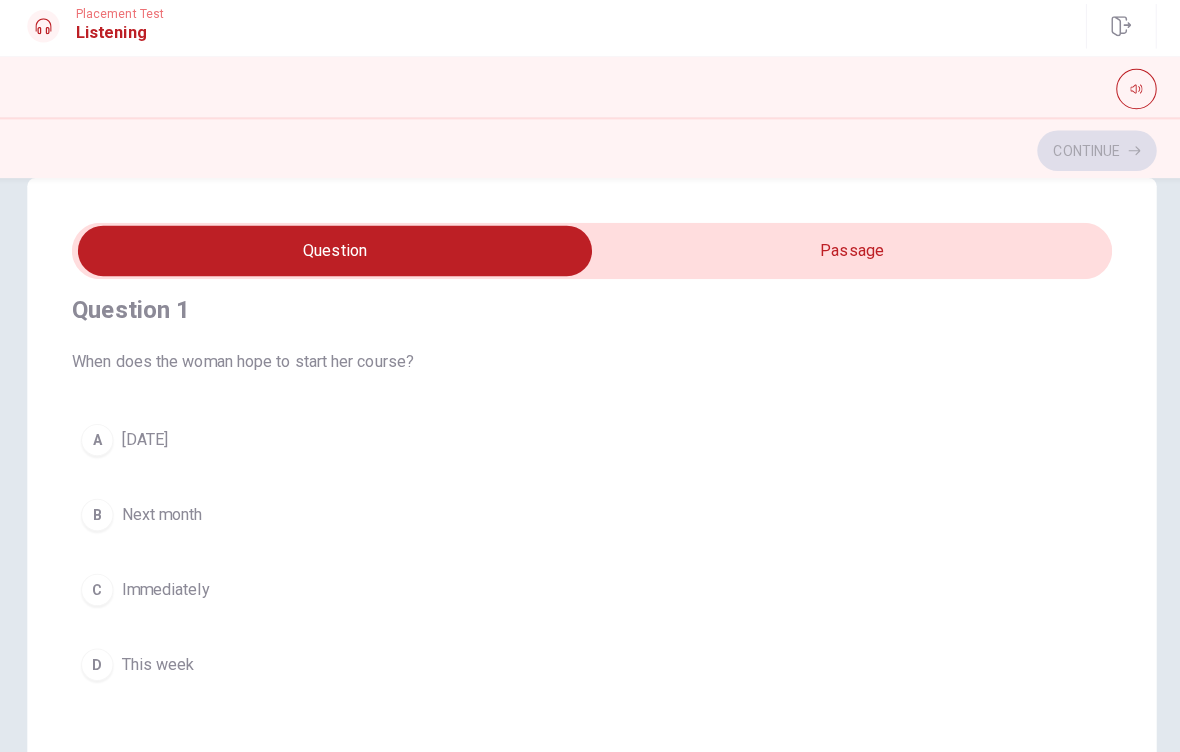 type on "2" 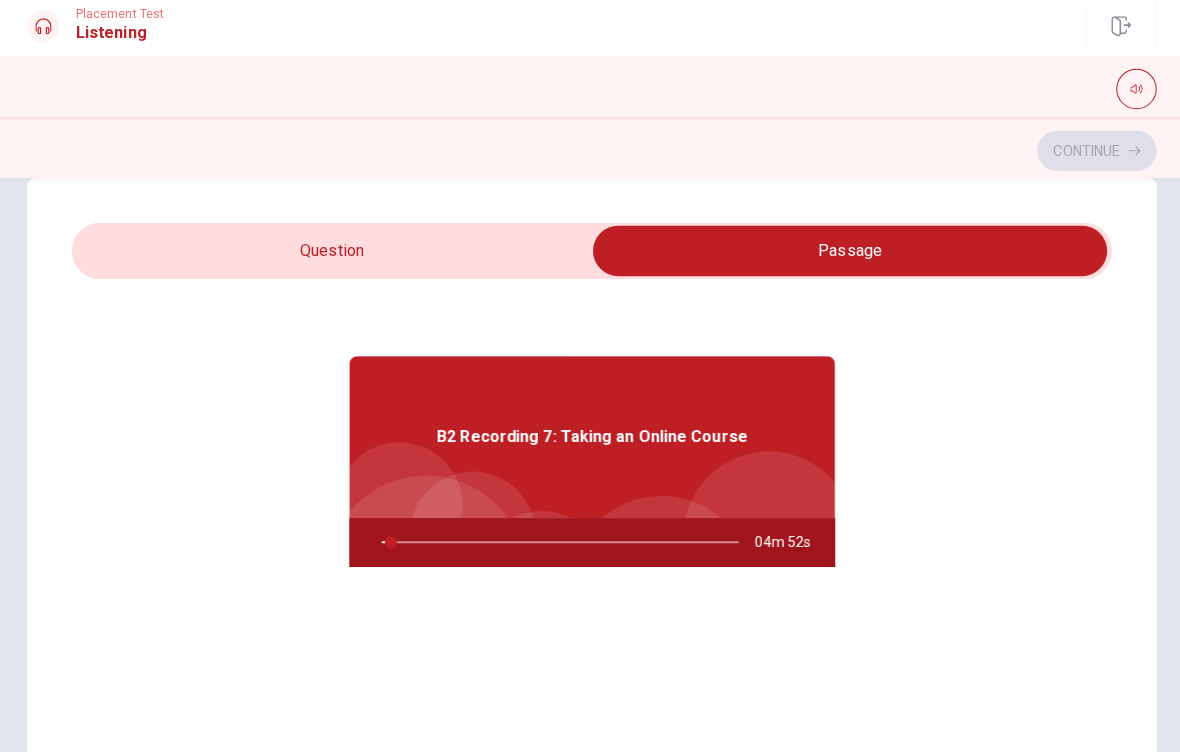 type on "3" 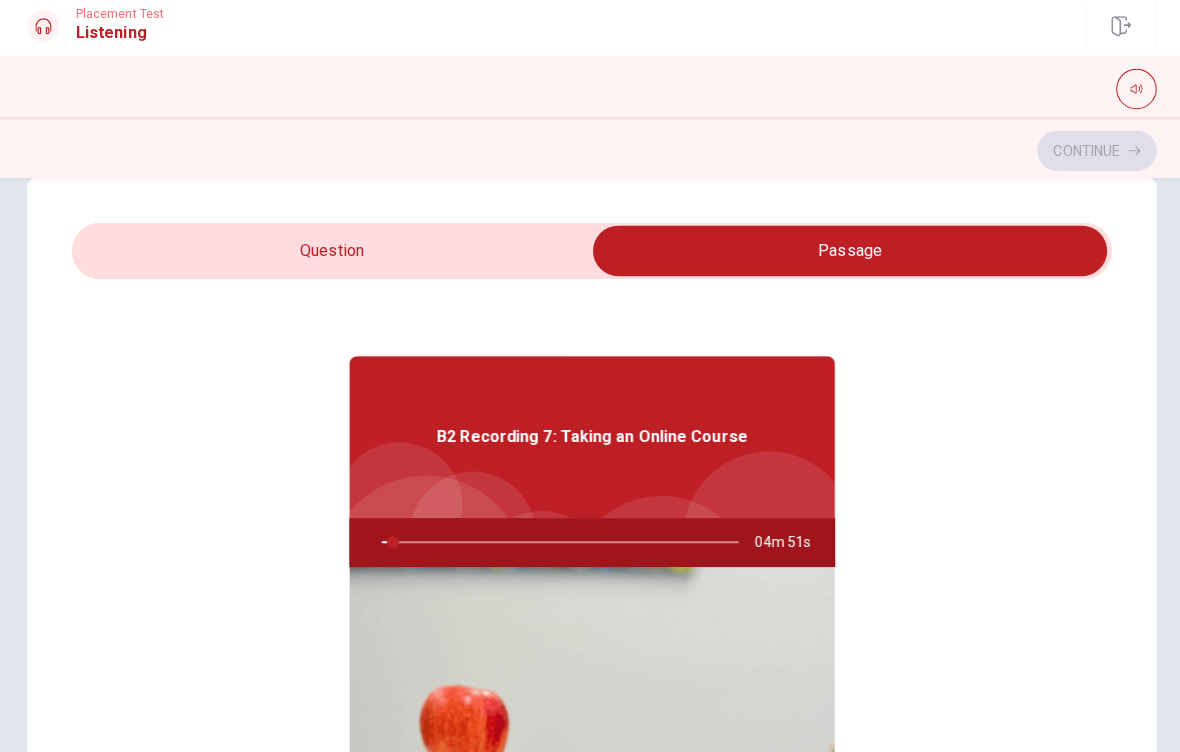 click at bounding box center (845, 256) 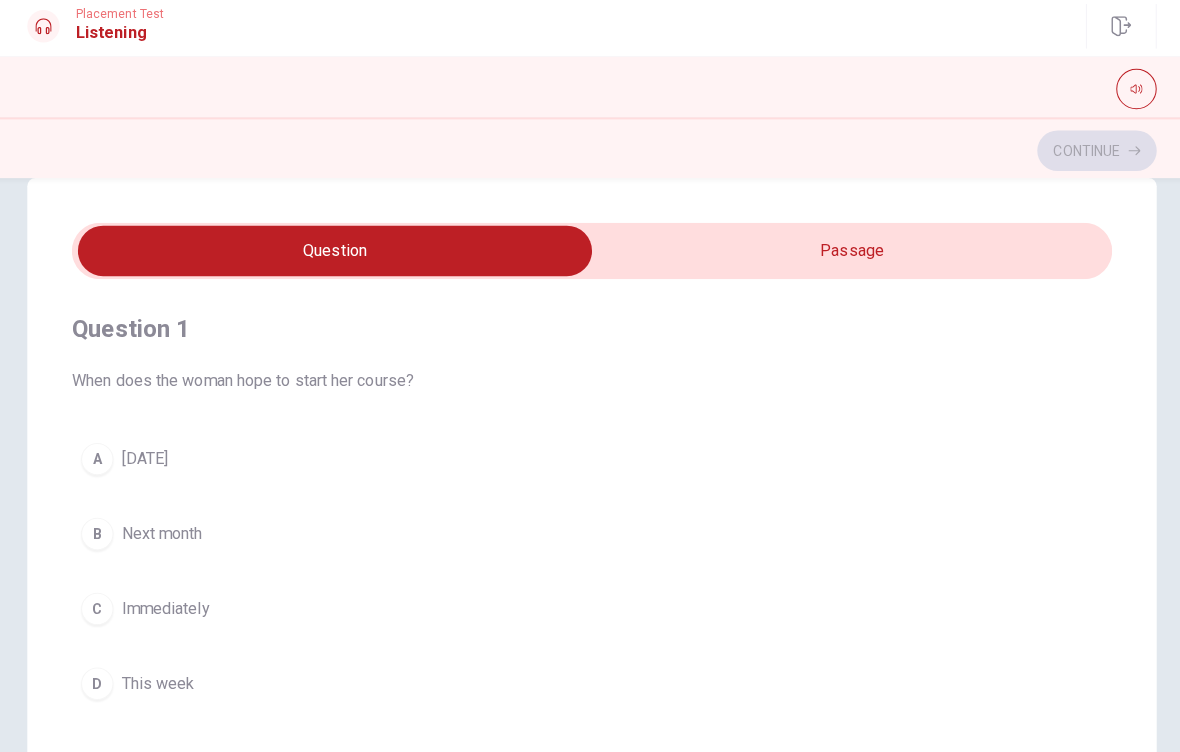 scroll, scrollTop: 0, scrollLeft: 0, axis: both 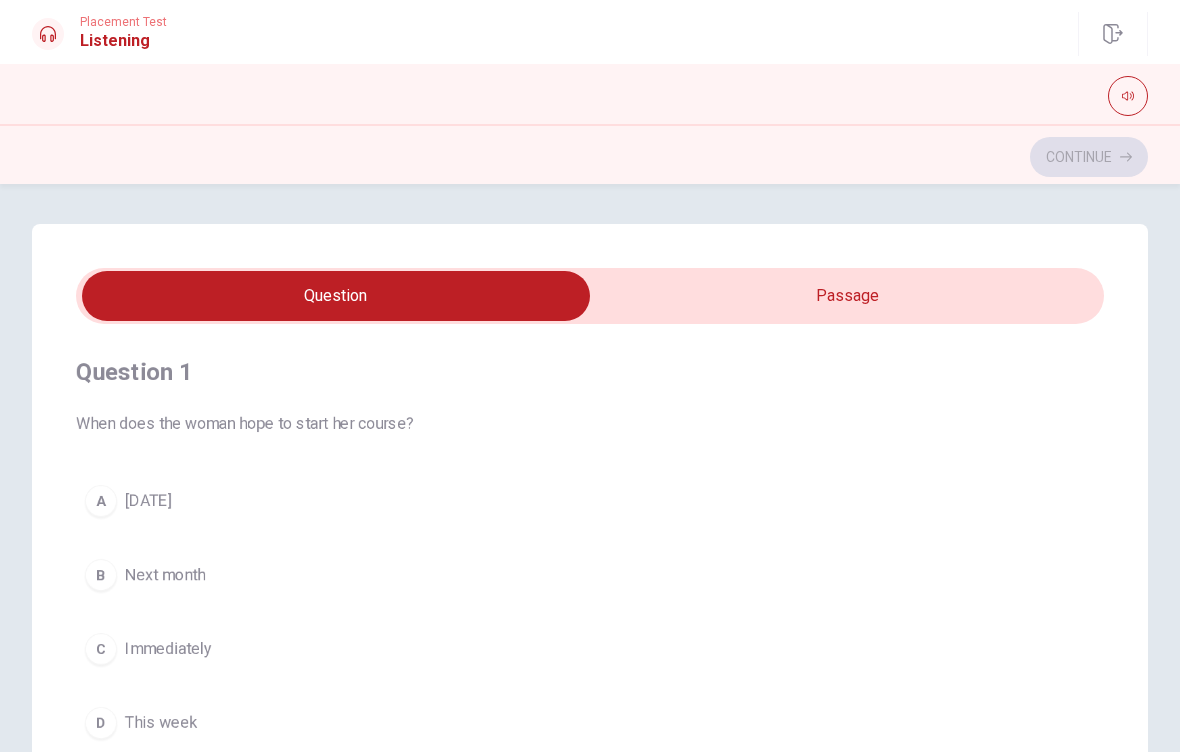 click at bounding box center (336, 296) 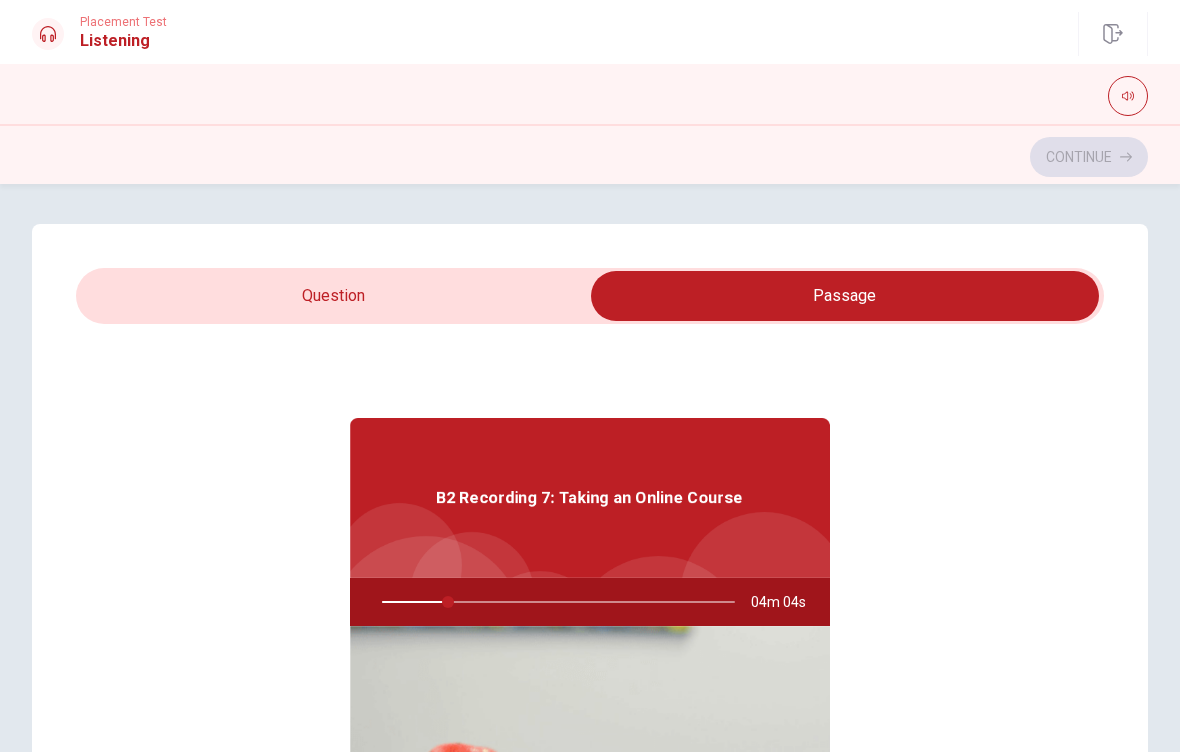 type on "19" 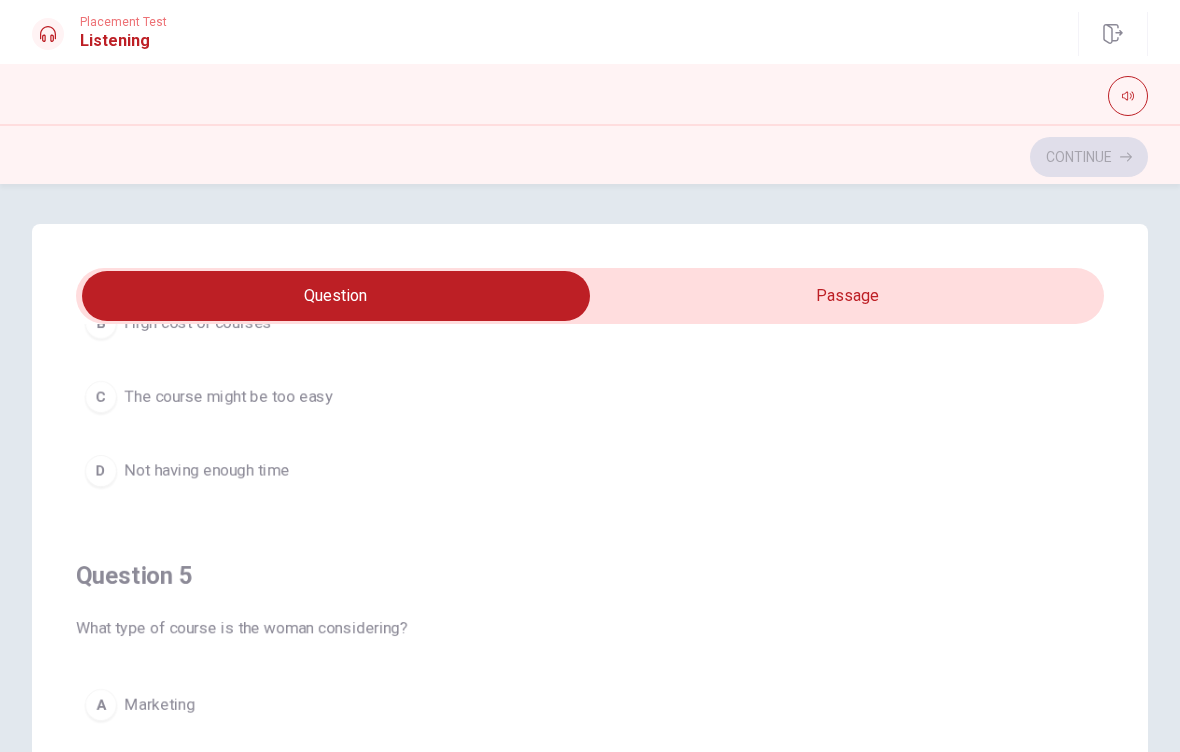 scroll, scrollTop: 1620, scrollLeft: 0, axis: vertical 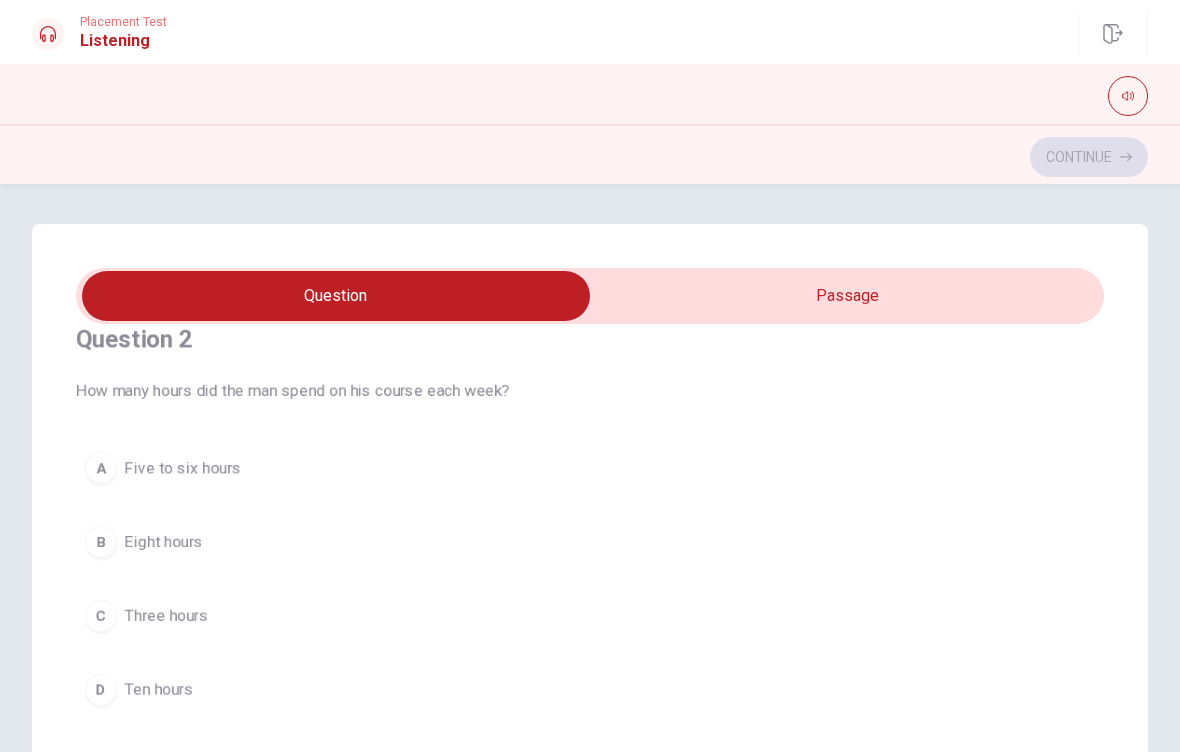 click on "Five to six hours" at bounding box center [183, 468] 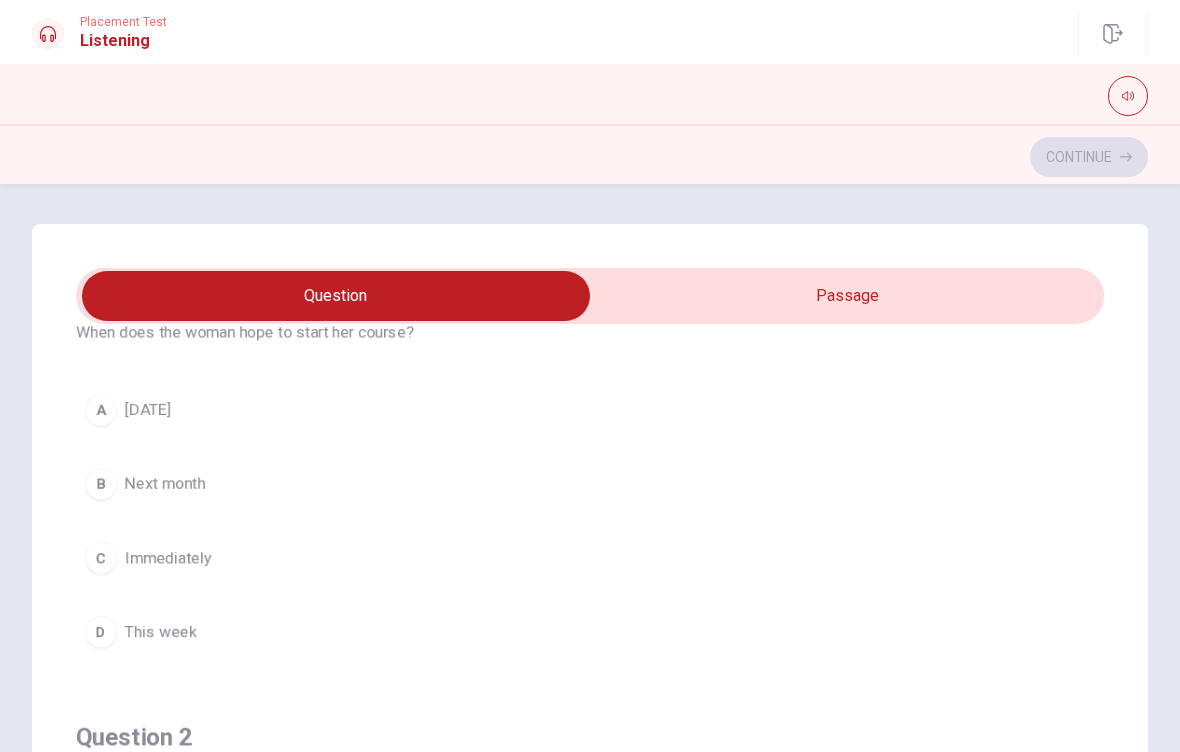 scroll, scrollTop: 111, scrollLeft: 0, axis: vertical 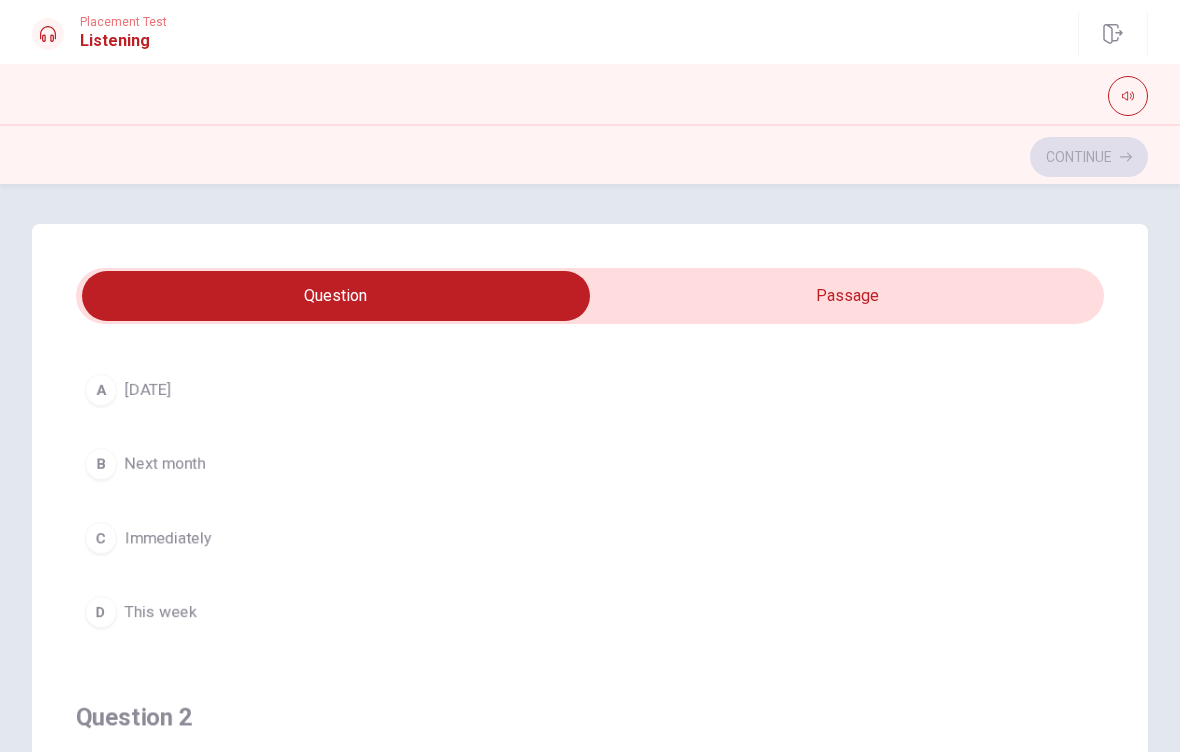 click on "B Next month" at bounding box center [590, 464] 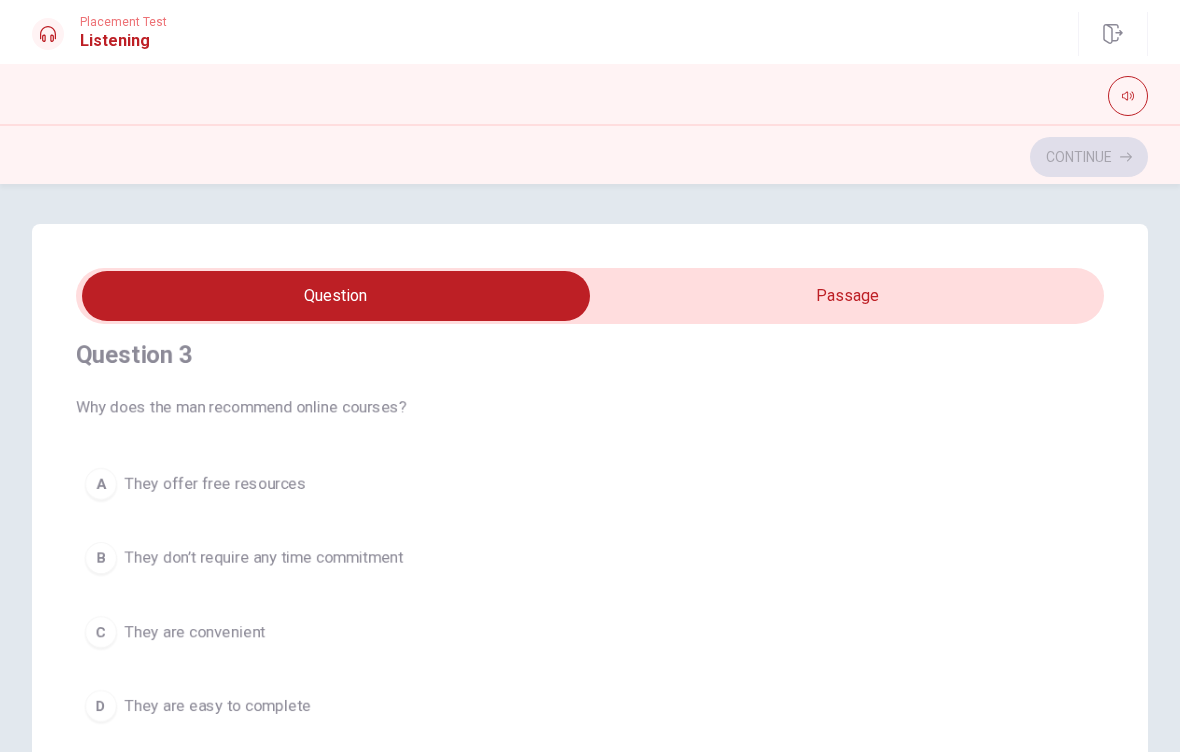 scroll, scrollTop: 934, scrollLeft: 0, axis: vertical 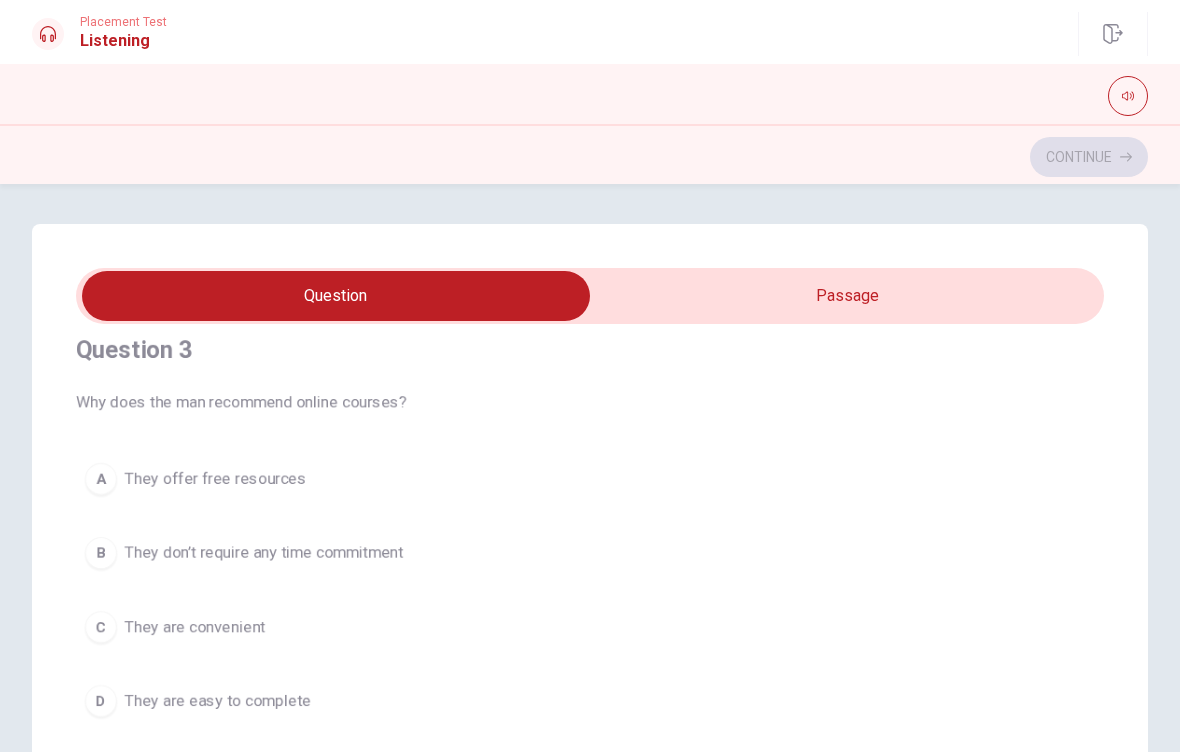click at bounding box center (336, 296) 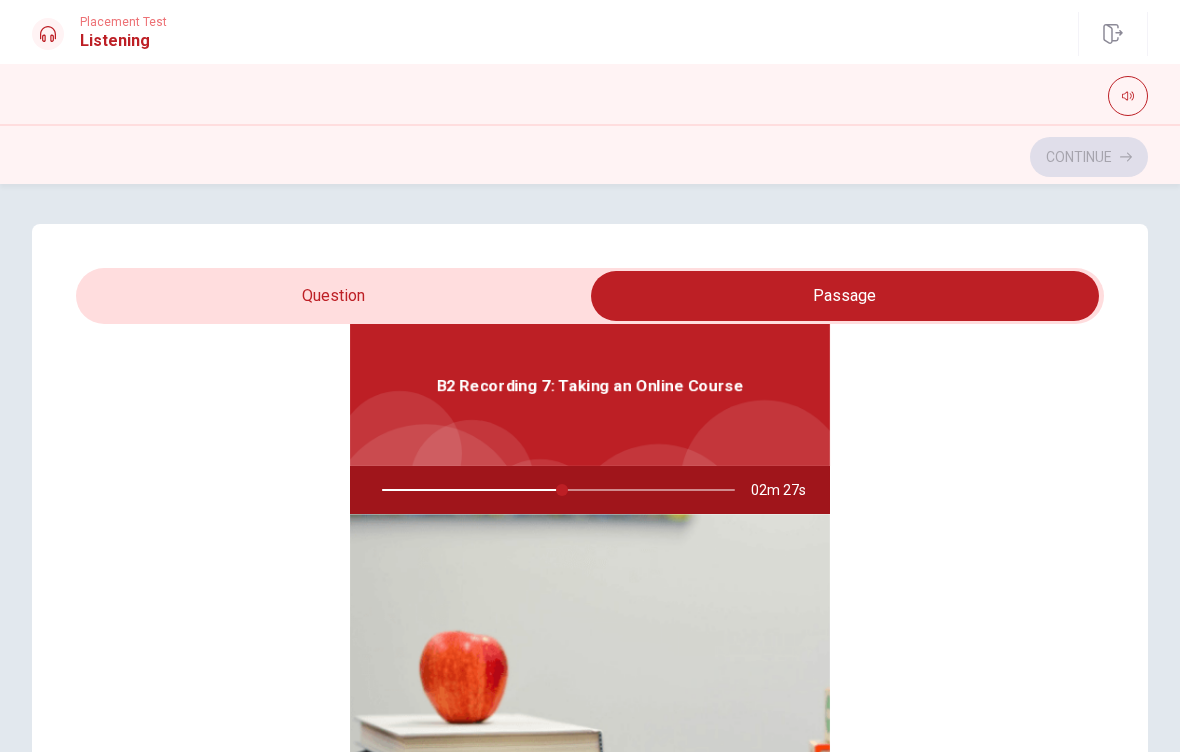 scroll, scrollTop: 112, scrollLeft: 0, axis: vertical 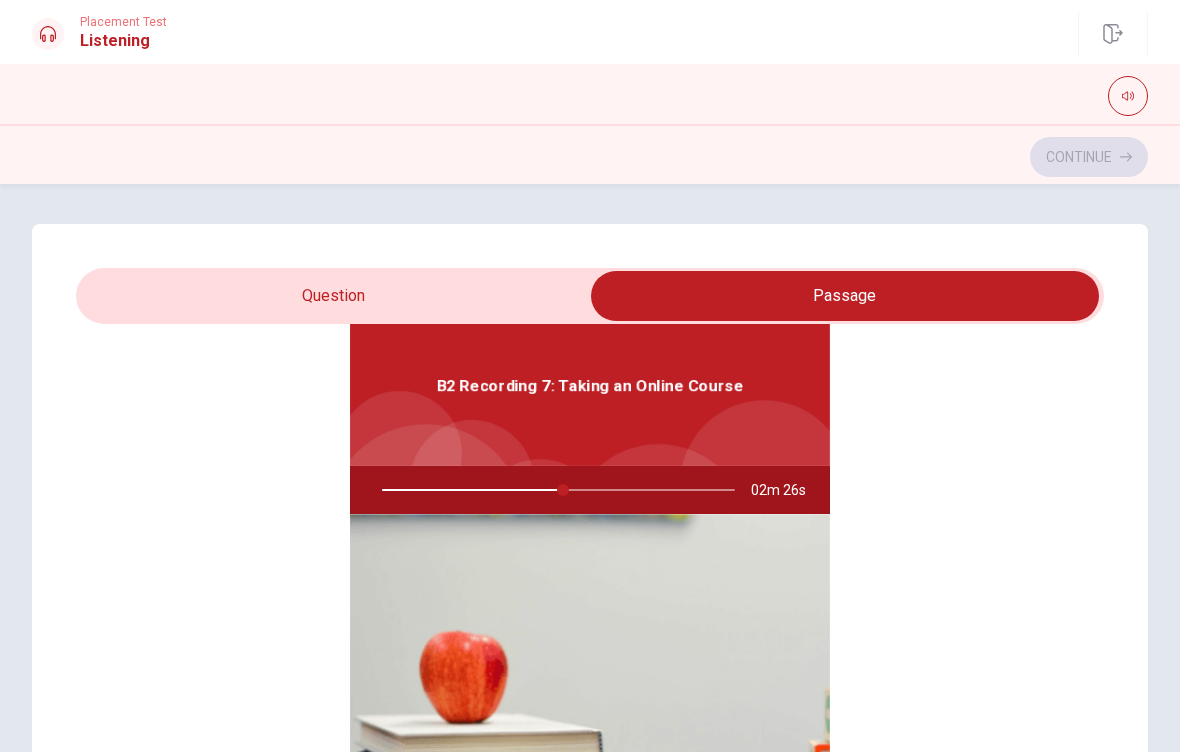 click at bounding box center [845, 296] 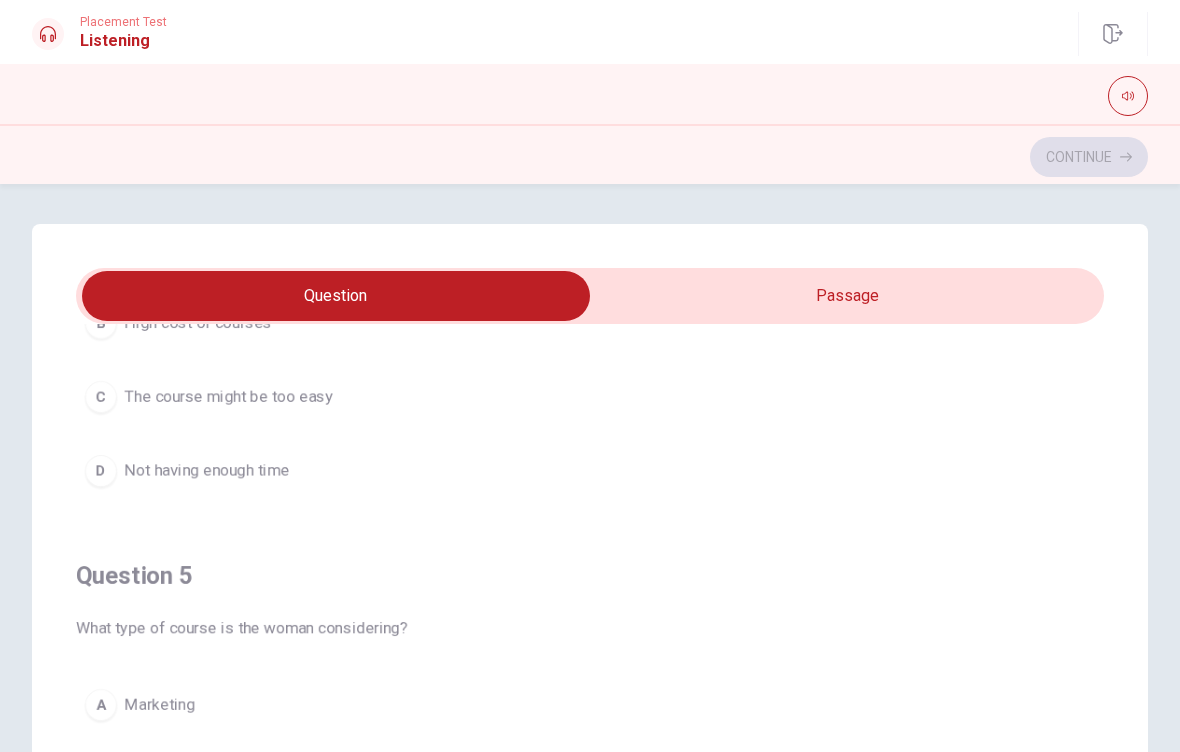 scroll, scrollTop: 1620, scrollLeft: 0, axis: vertical 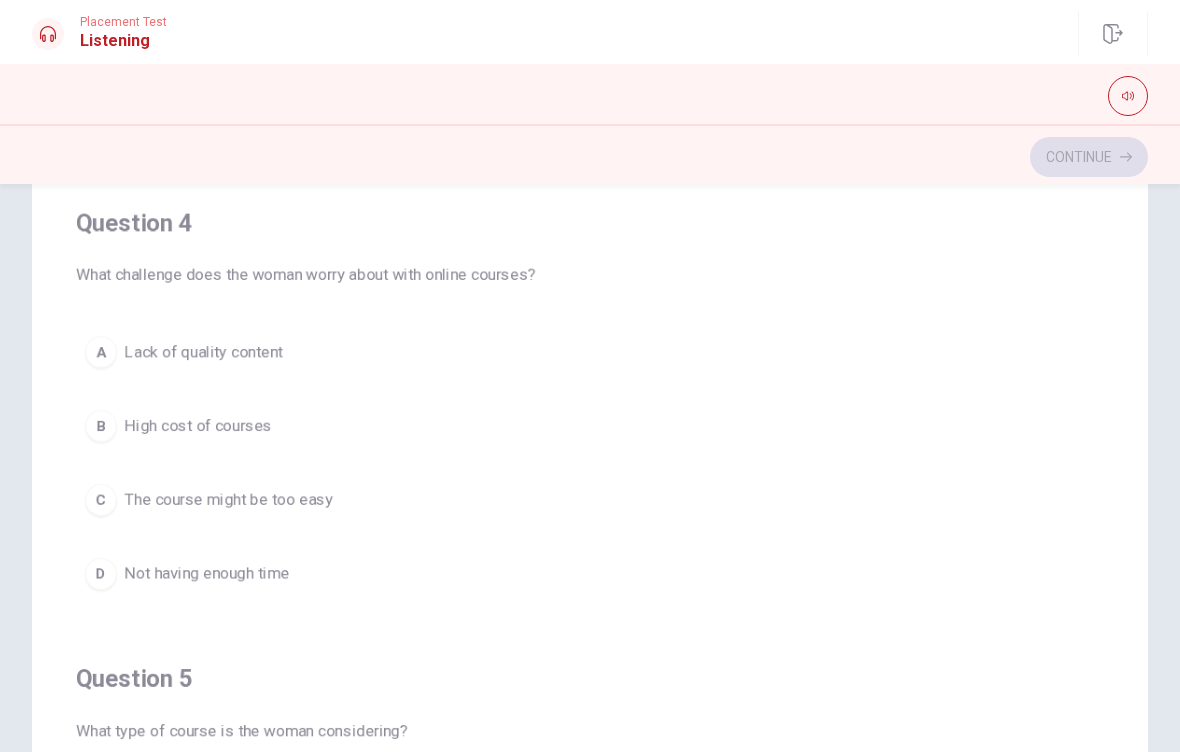 click on "Not having enough time" at bounding box center (207, 574) 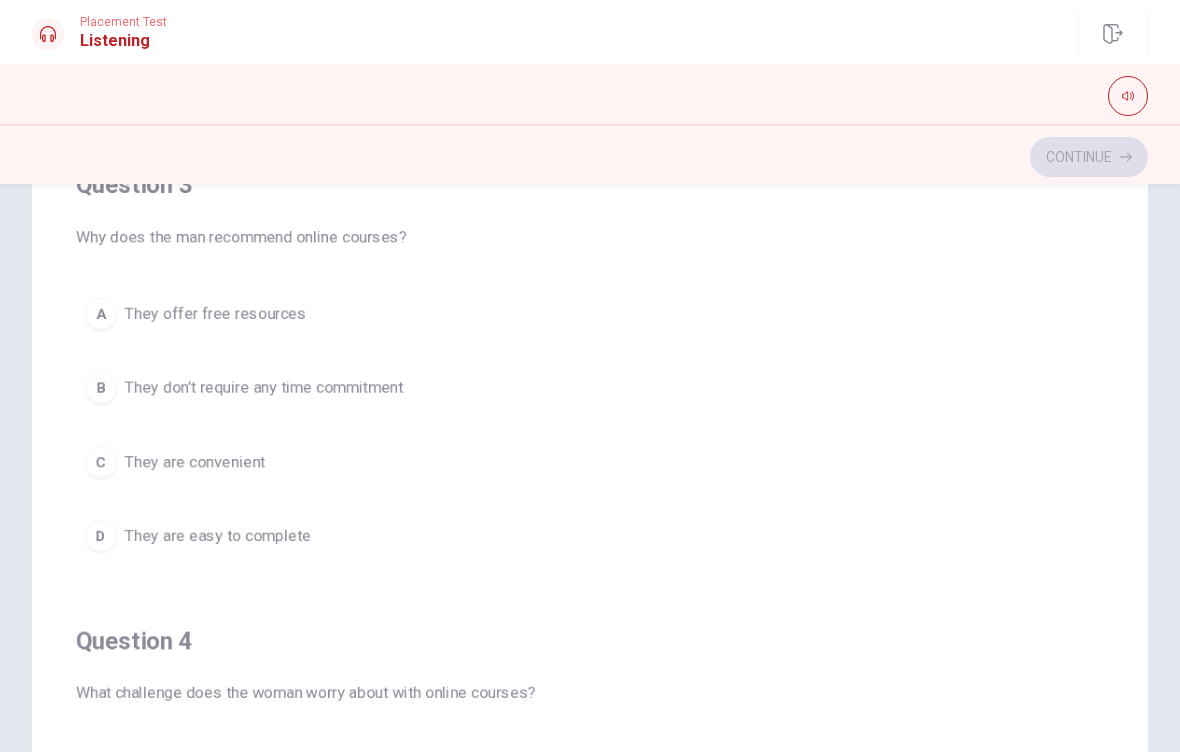 scroll, scrollTop: 867, scrollLeft: 0, axis: vertical 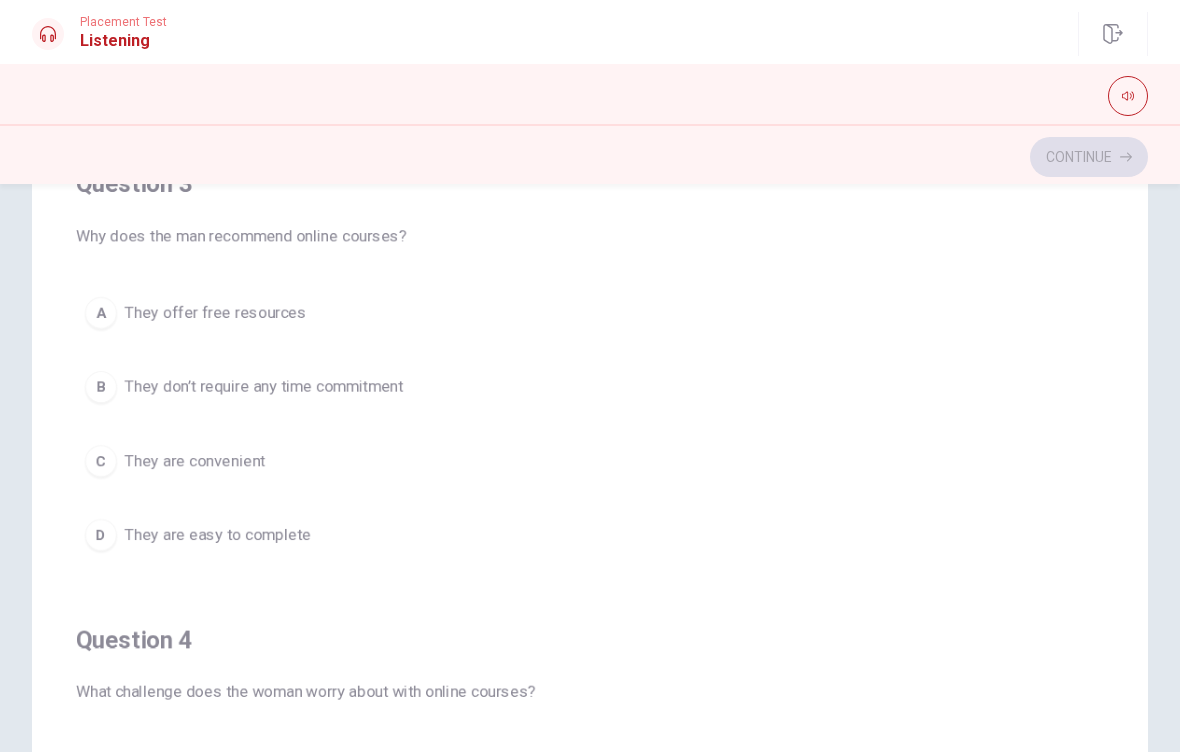click on "D They are easy to complete" at bounding box center (590, 535) 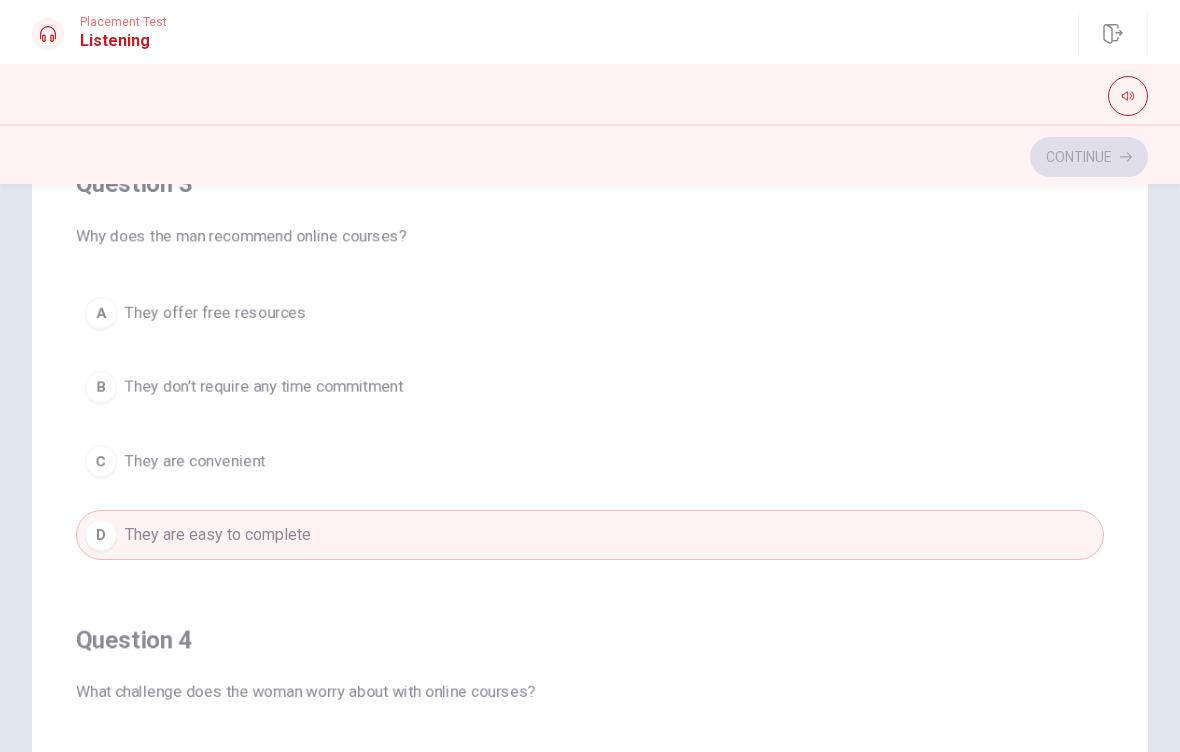 click on "D They are easy to complete" at bounding box center [590, 535] 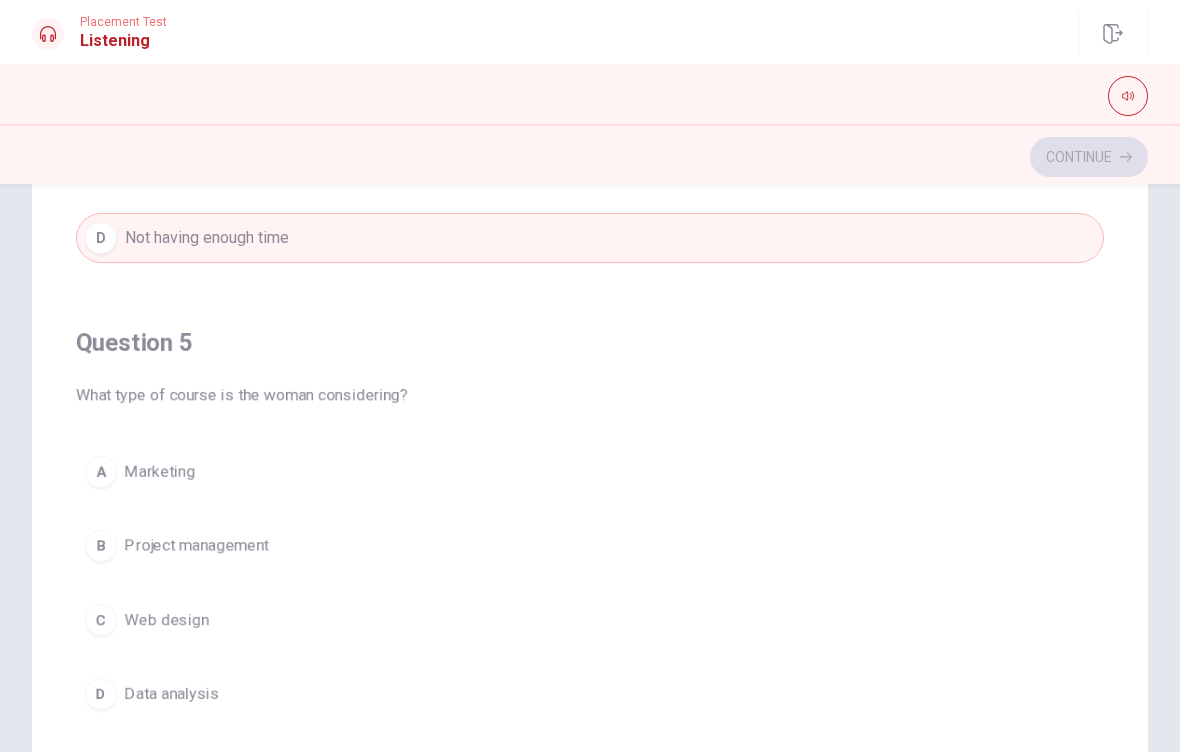 scroll, scrollTop: 1620, scrollLeft: 0, axis: vertical 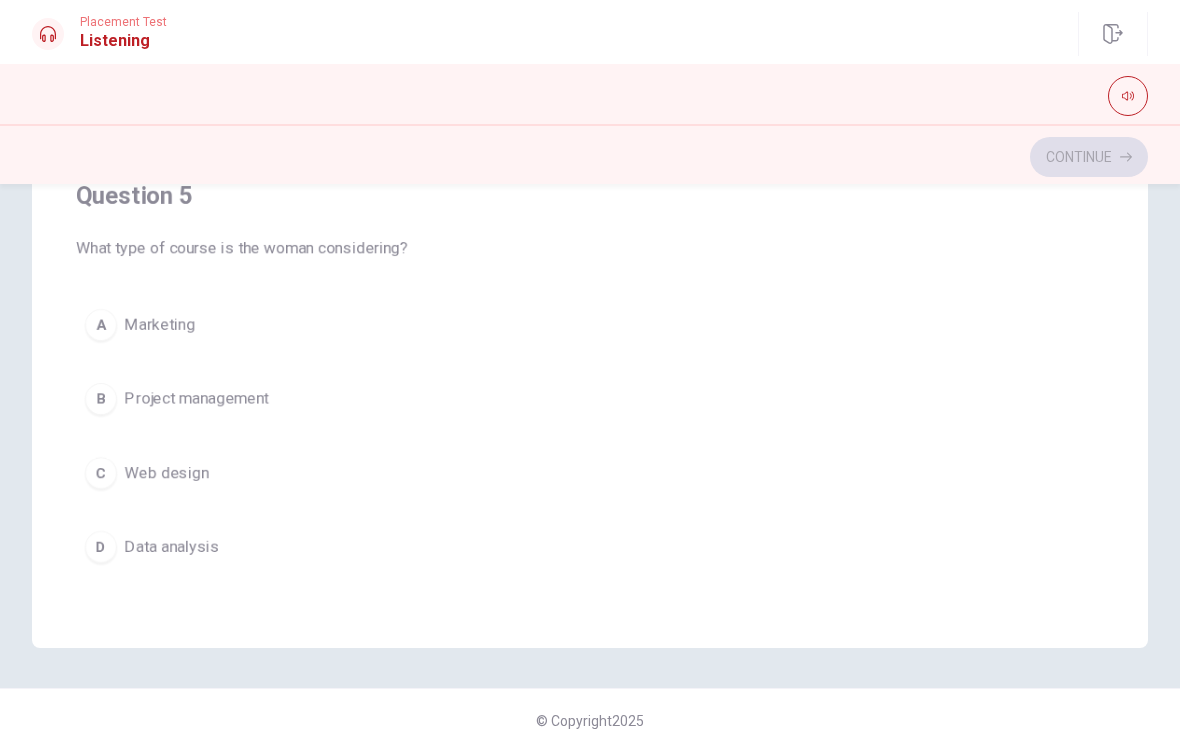 click on "B Project management" at bounding box center [590, 399] 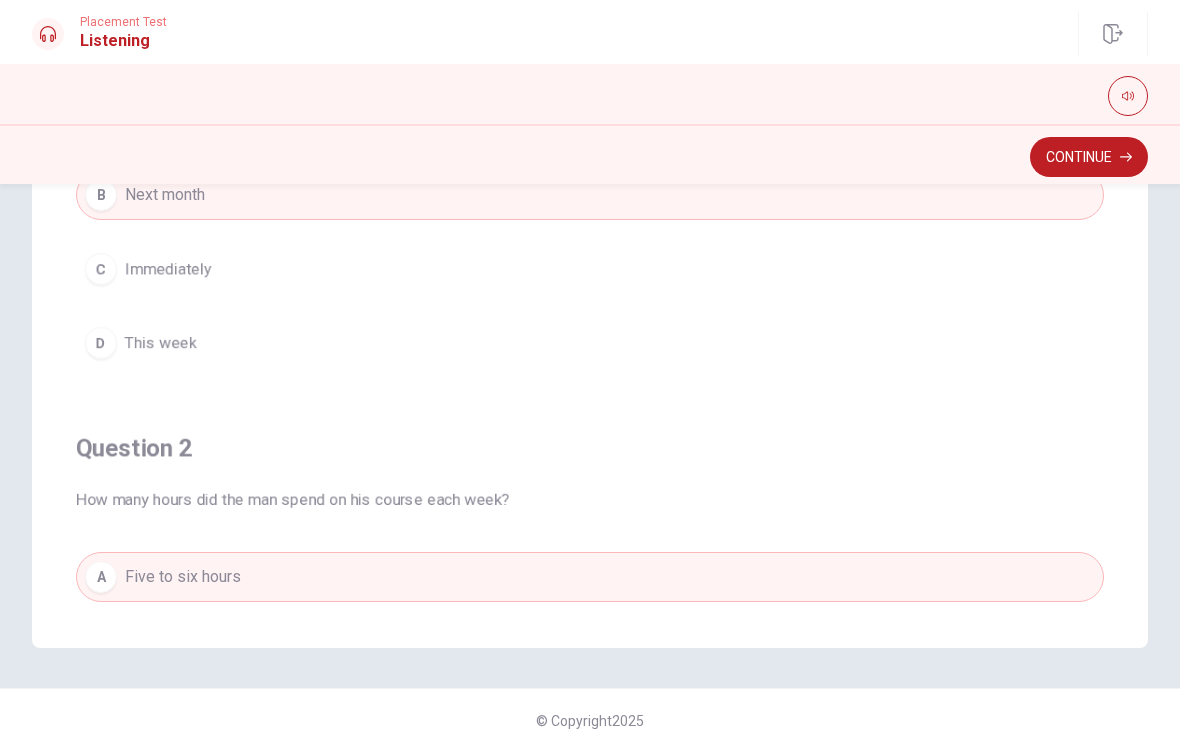 scroll, scrollTop: 0, scrollLeft: 0, axis: both 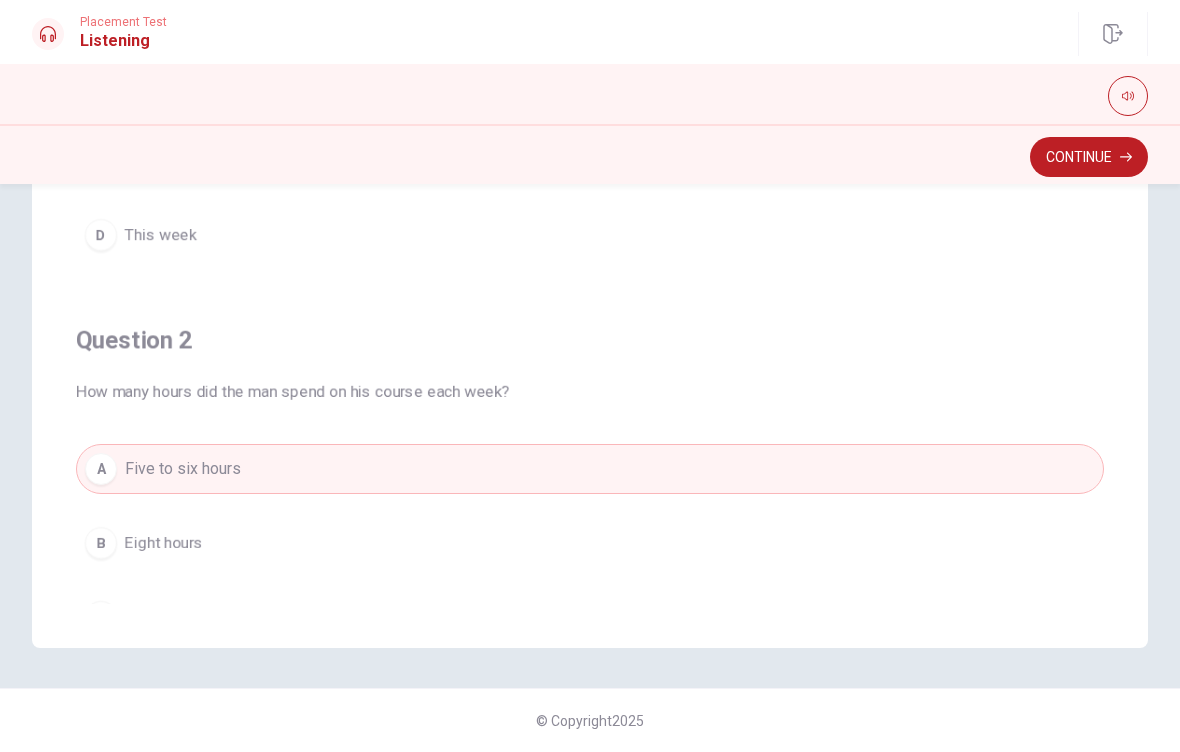 click on "B Eight hours" at bounding box center [590, 543] 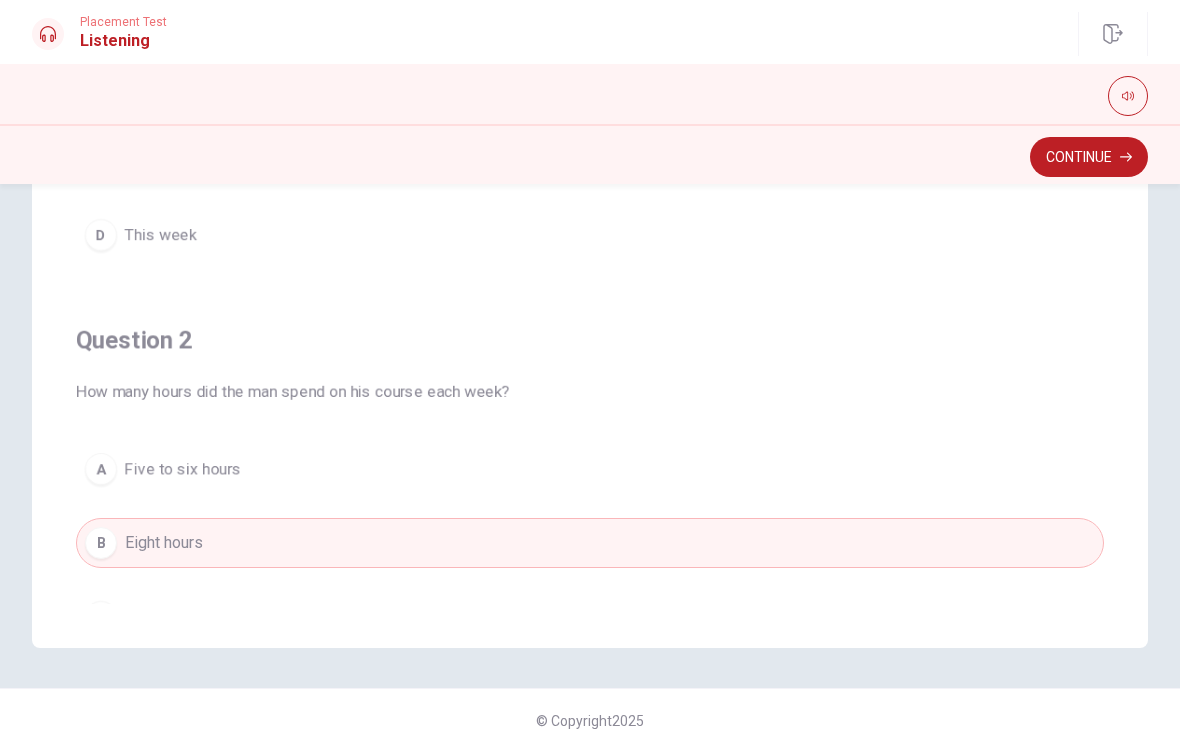 click on "A Five to six hours" at bounding box center (590, 469) 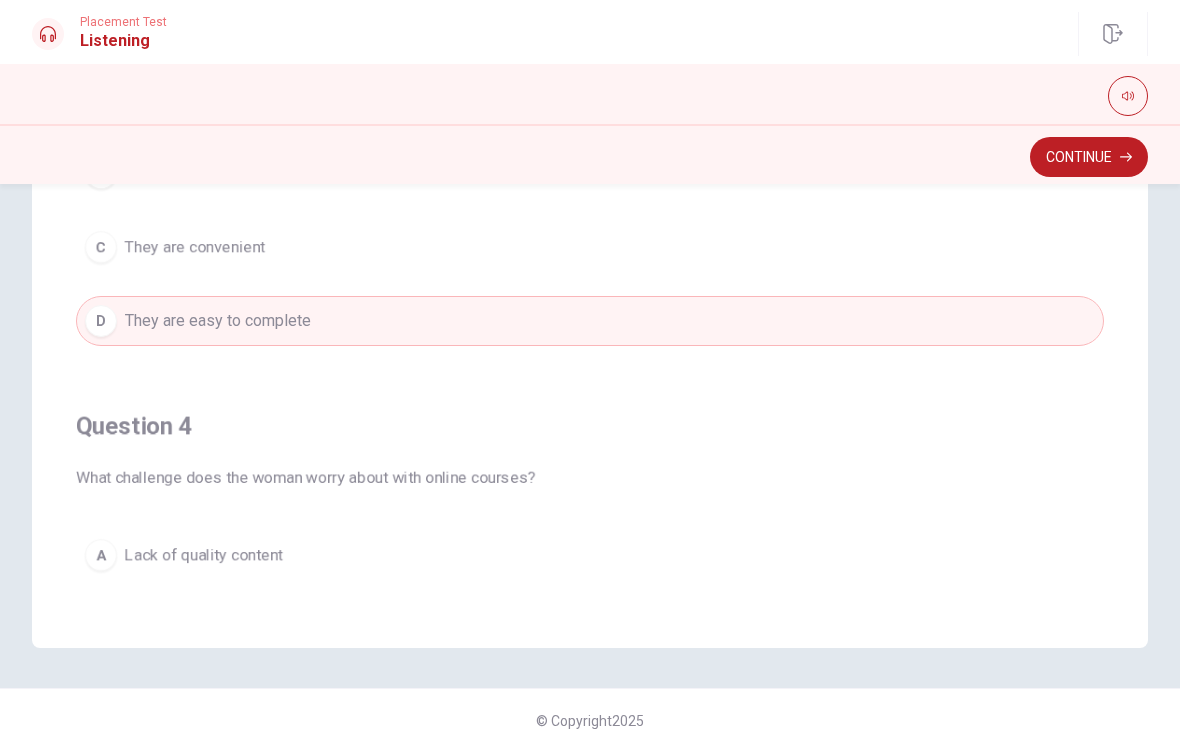 click on "Continue" at bounding box center (1089, 157) 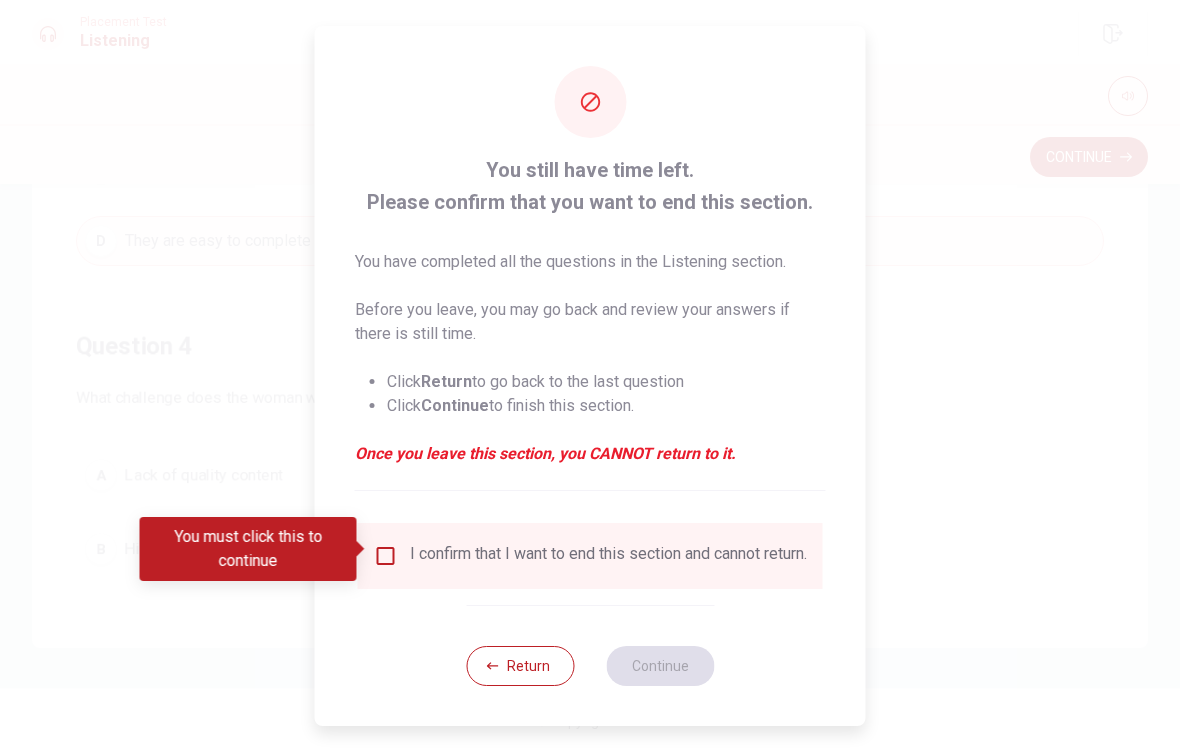 scroll, scrollTop: 1015, scrollLeft: 0, axis: vertical 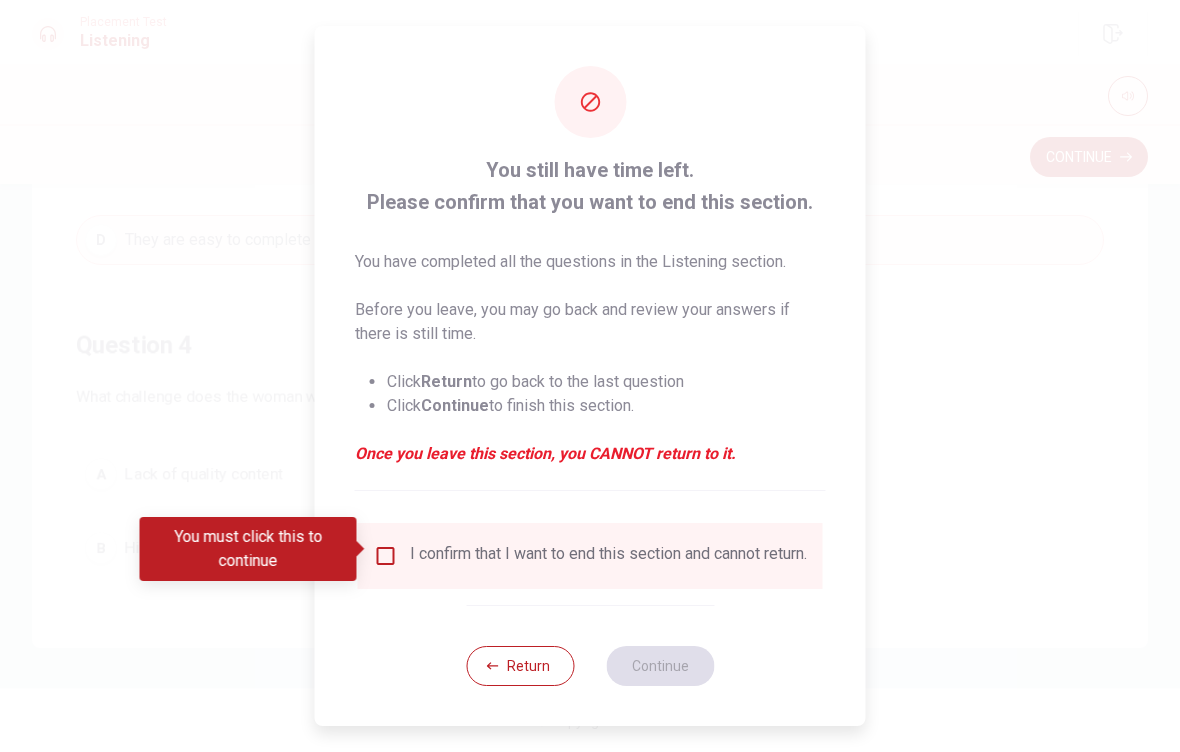 click at bounding box center [386, 556] 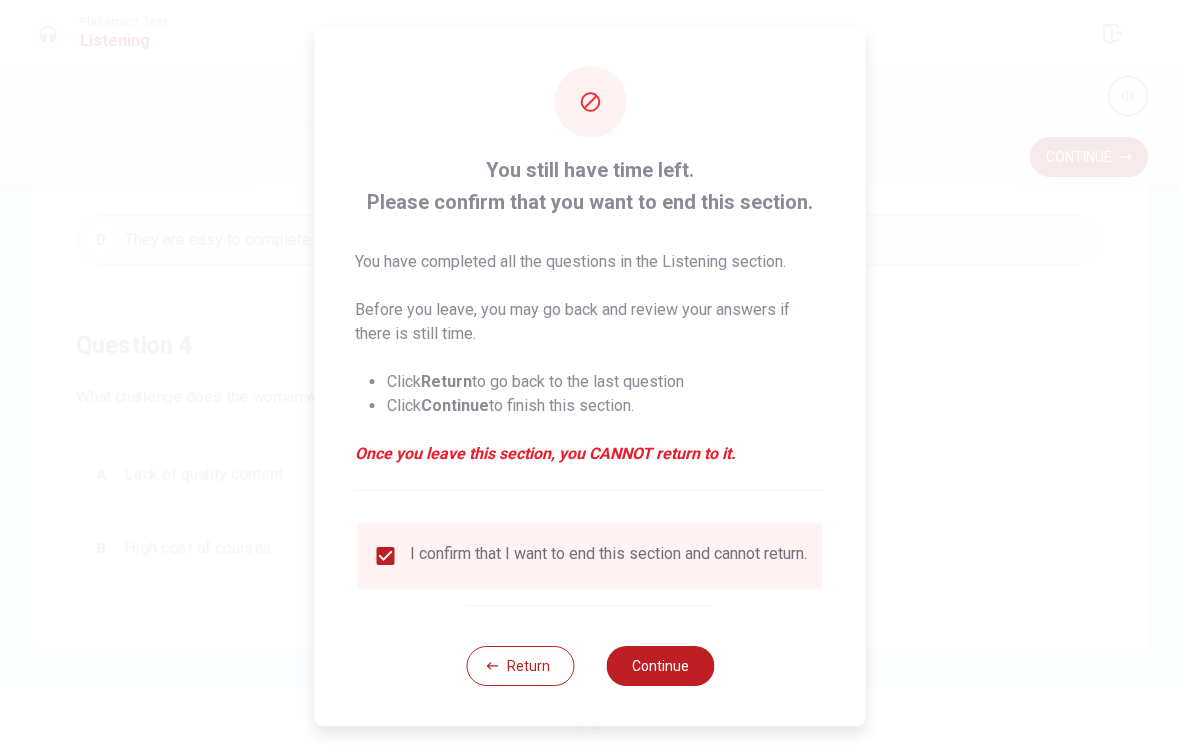 click on "Continue" at bounding box center (660, 666) 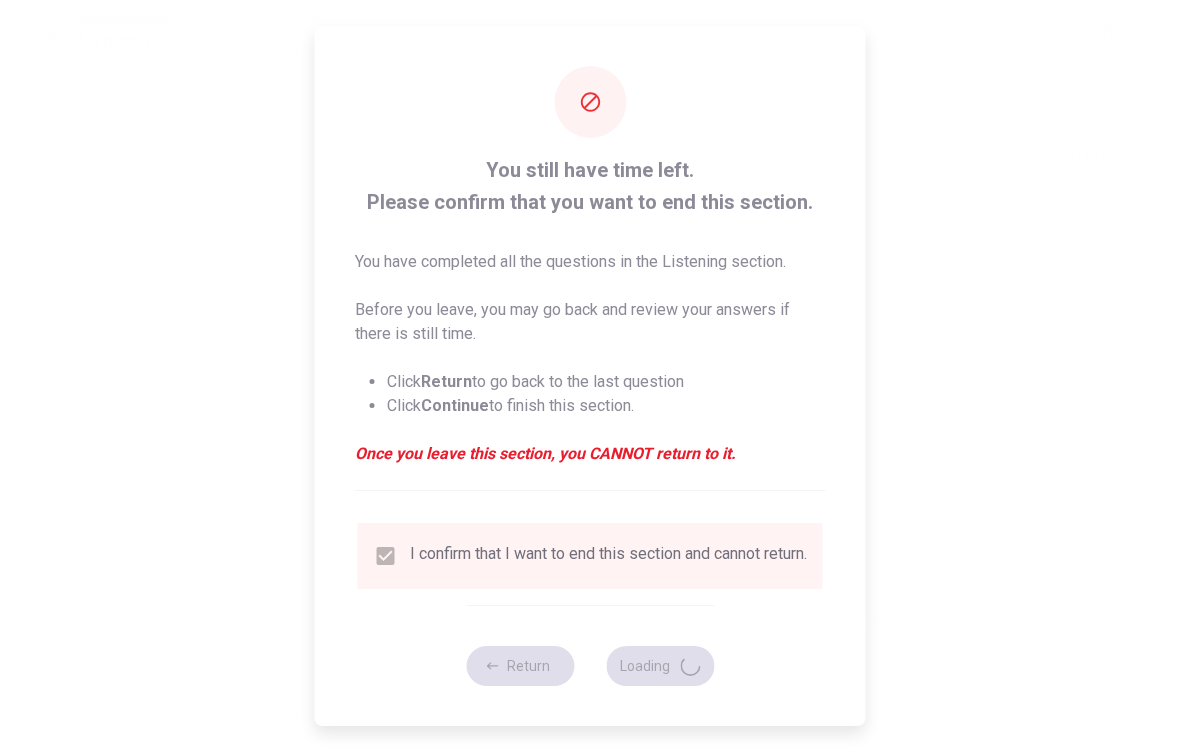scroll, scrollTop: 0, scrollLeft: 0, axis: both 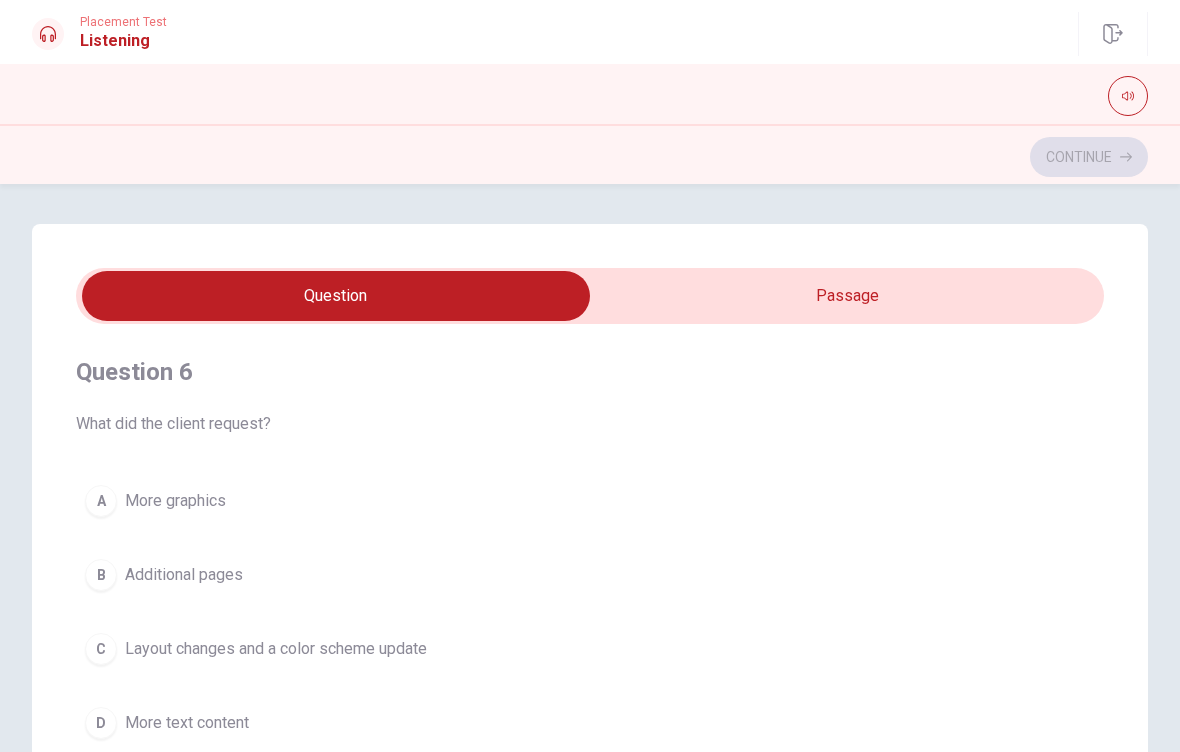 click at bounding box center (336, 296) 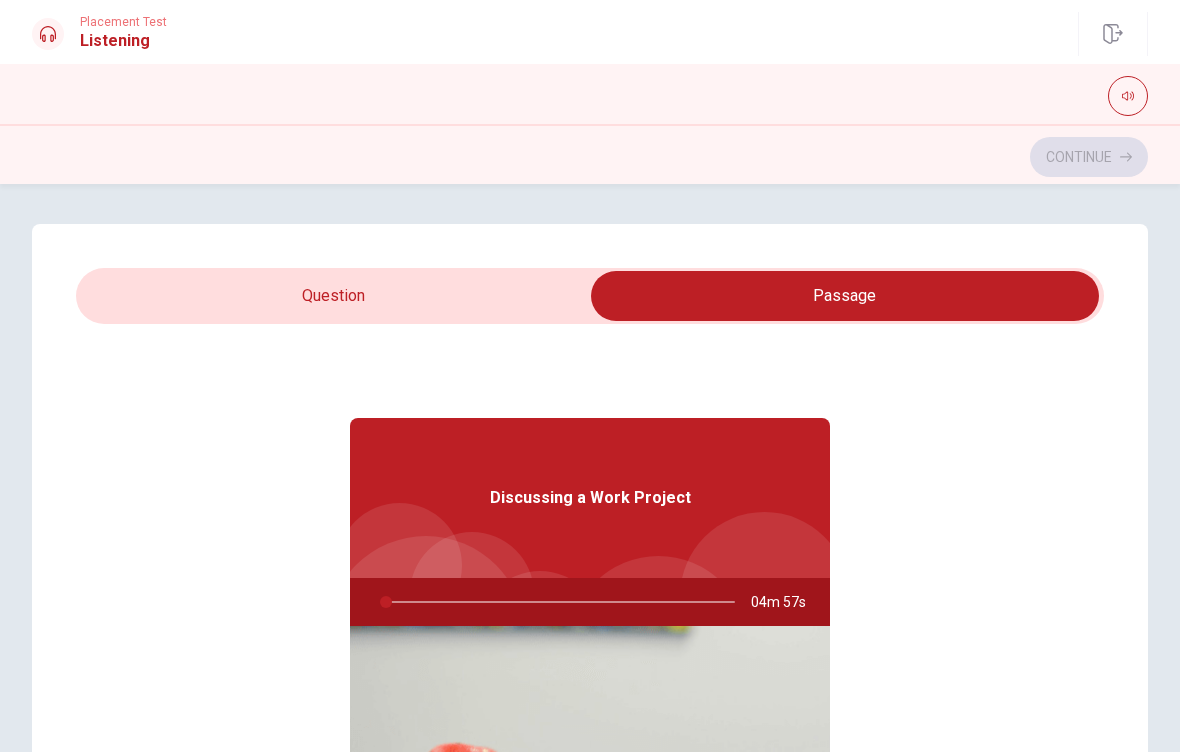type on "1" 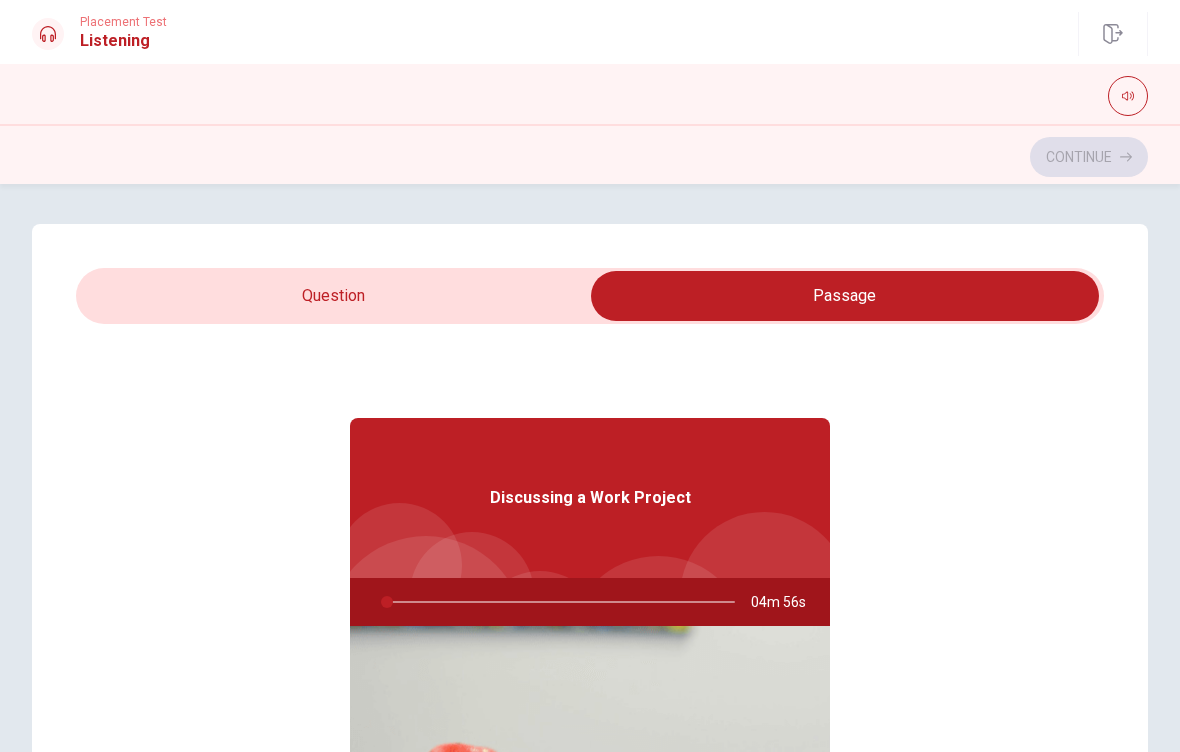 click at bounding box center (845, 296) 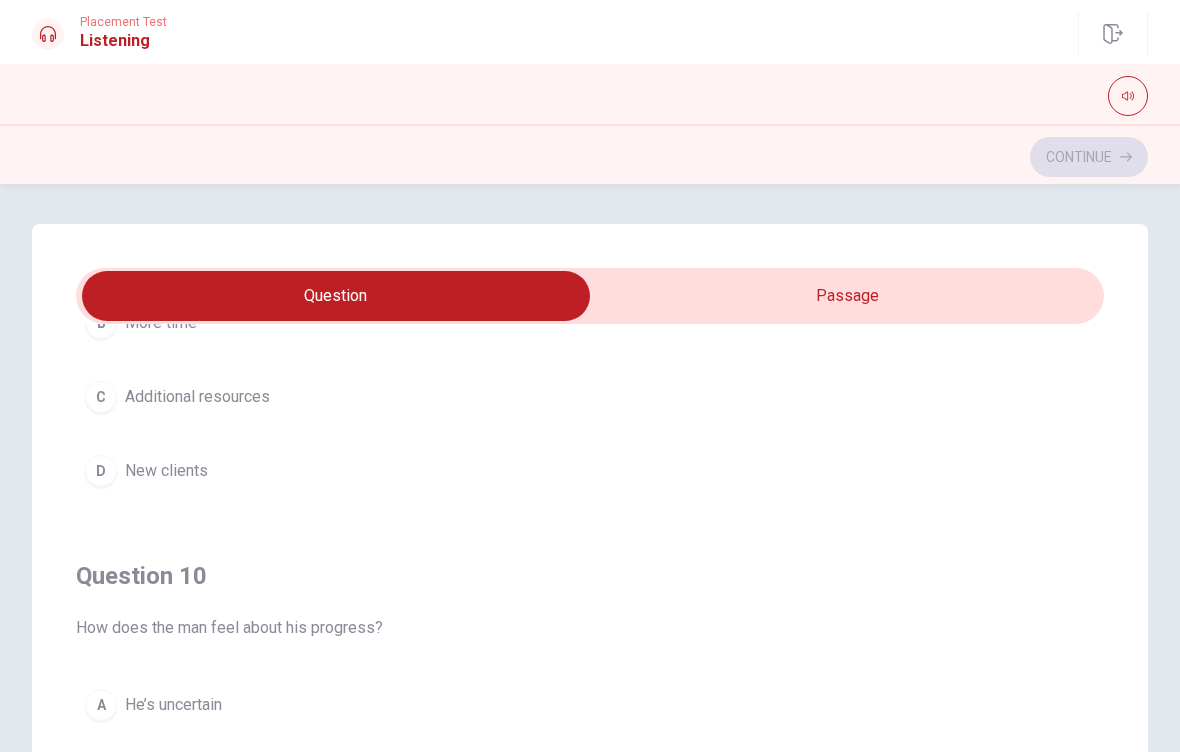 scroll, scrollTop: 1620, scrollLeft: 0, axis: vertical 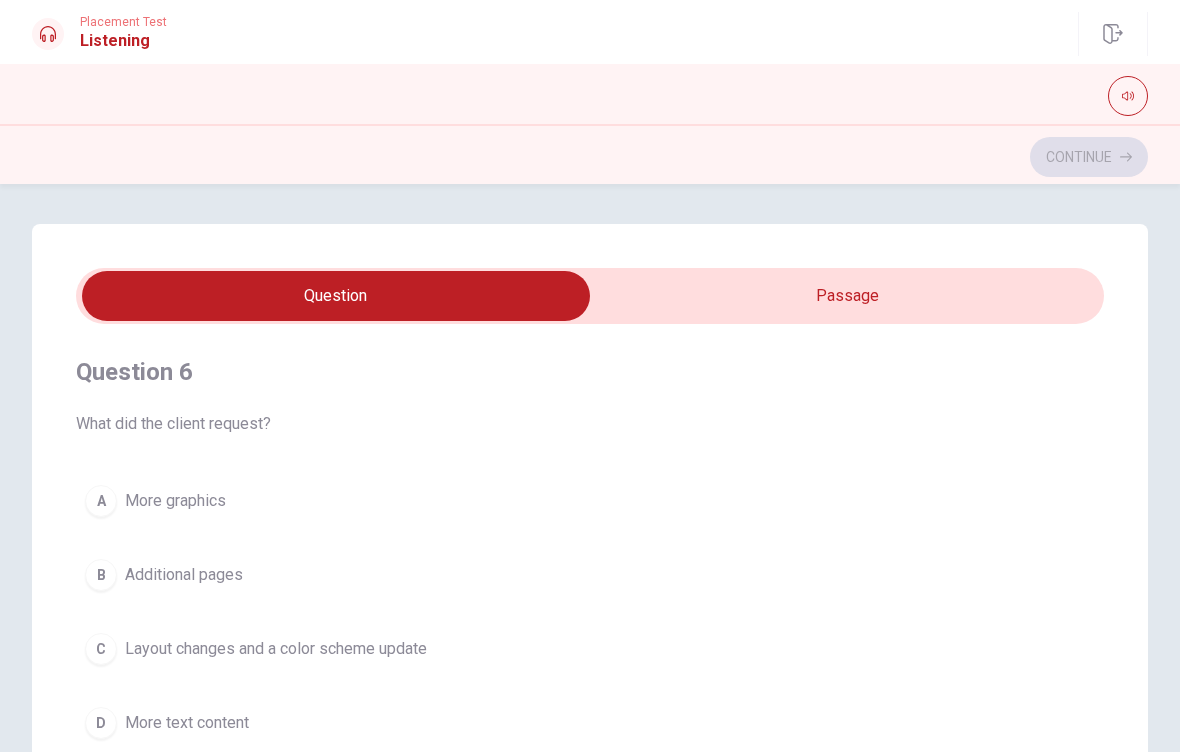 click at bounding box center [336, 296] 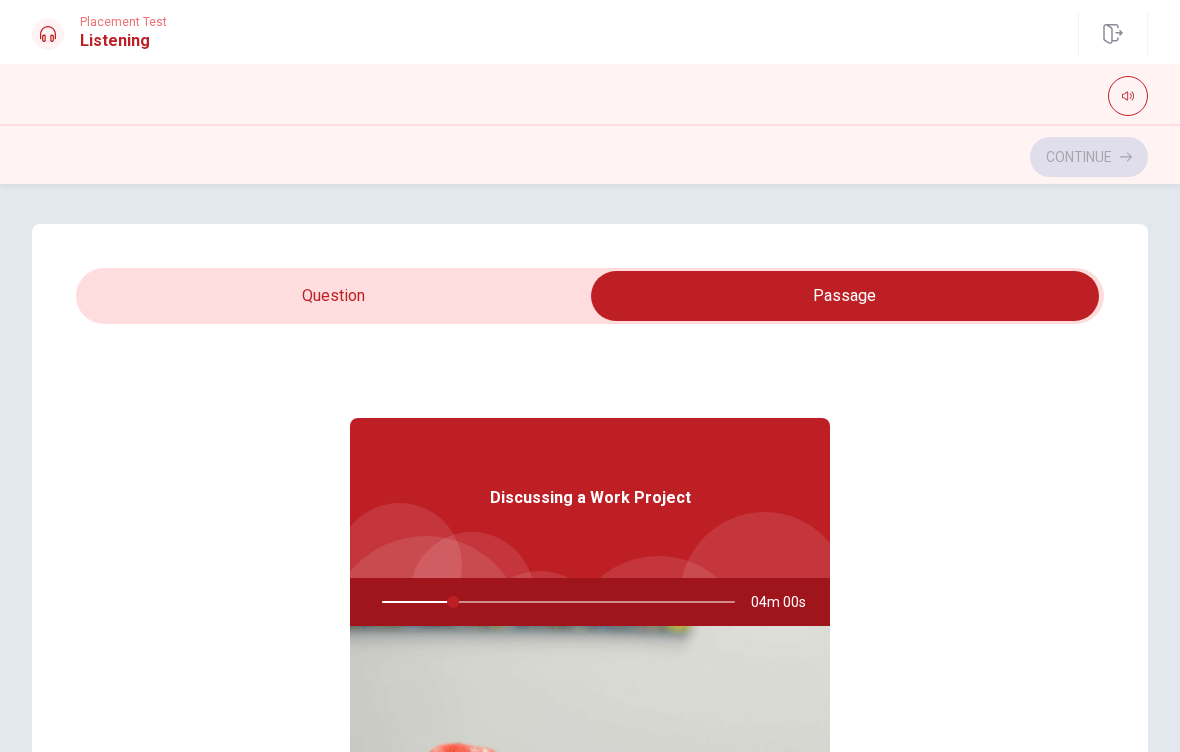 type on "20" 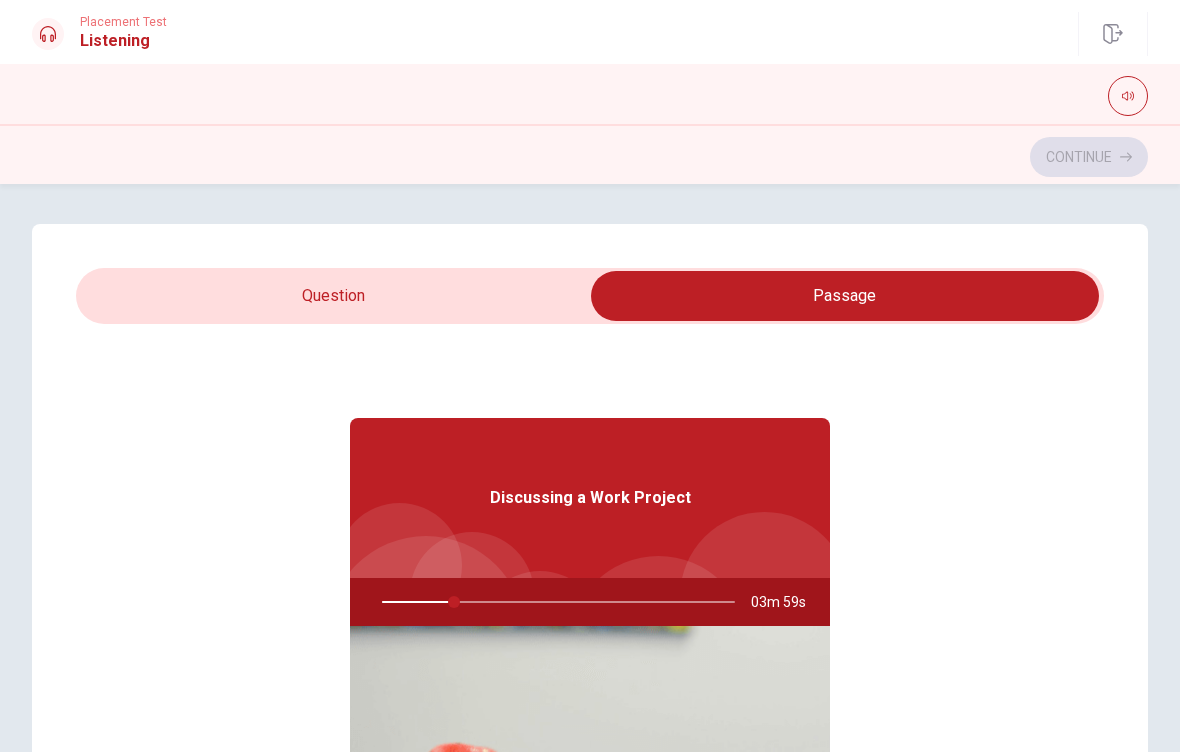 click at bounding box center (845, 296) 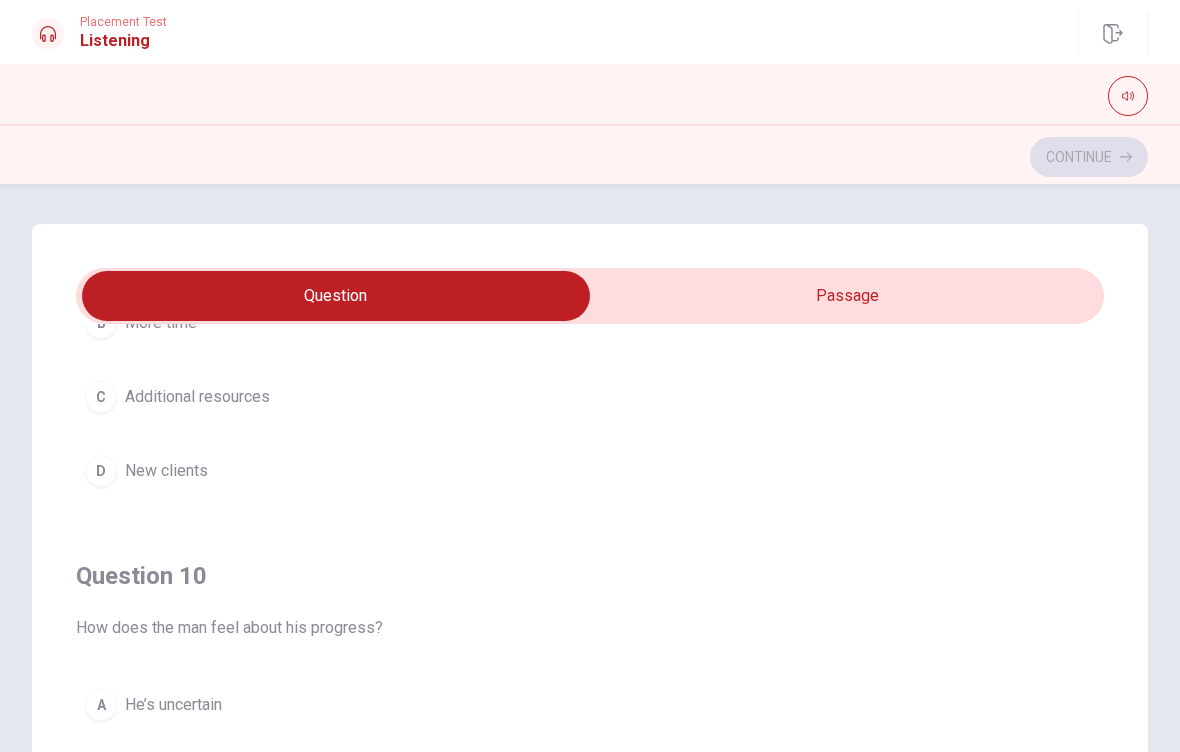scroll, scrollTop: 1620, scrollLeft: 0, axis: vertical 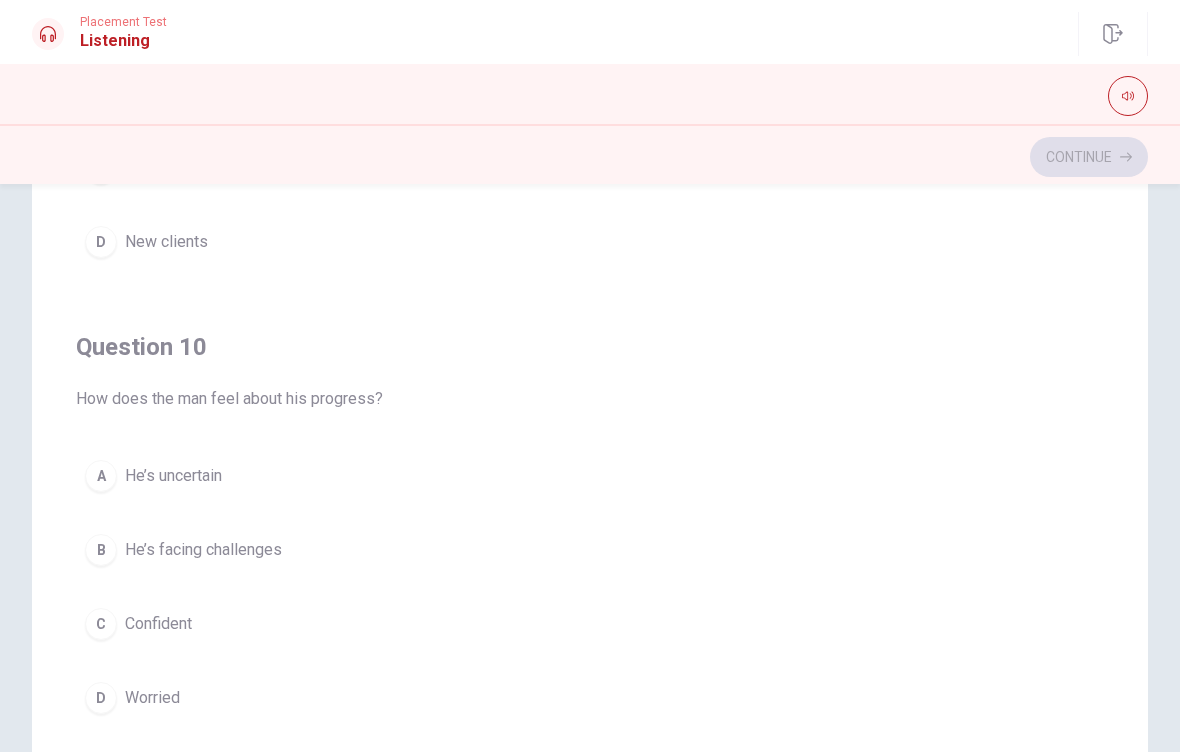 click on "He’s facing challenges" at bounding box center [203, 550] 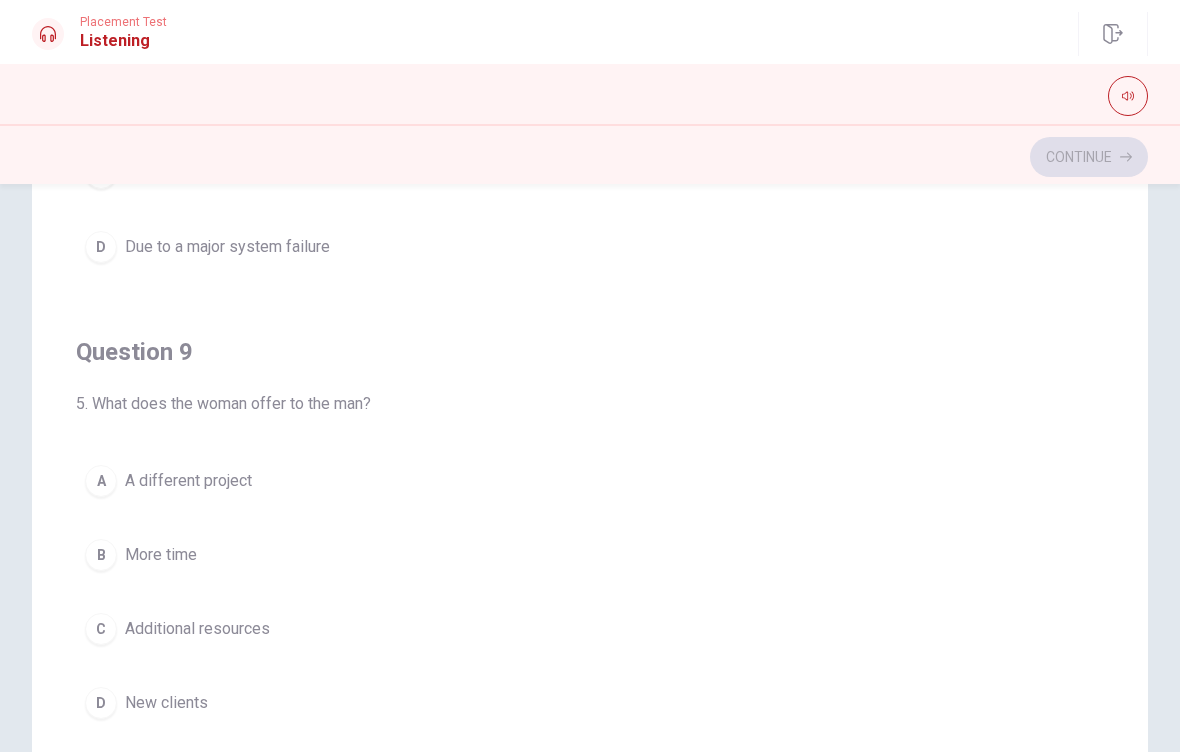 scroll, scrollTop: 1146, scrollLeft: 0, axis: vertical 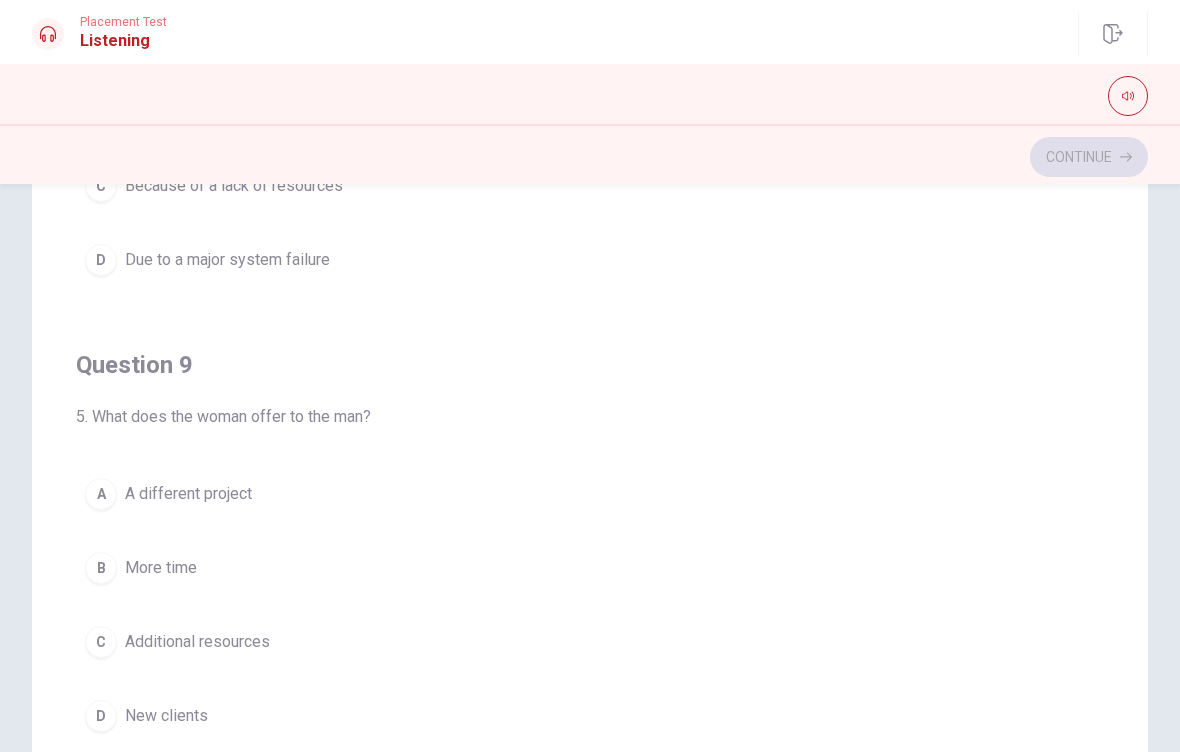 click on "A different project" at bounding box center (188, 494) 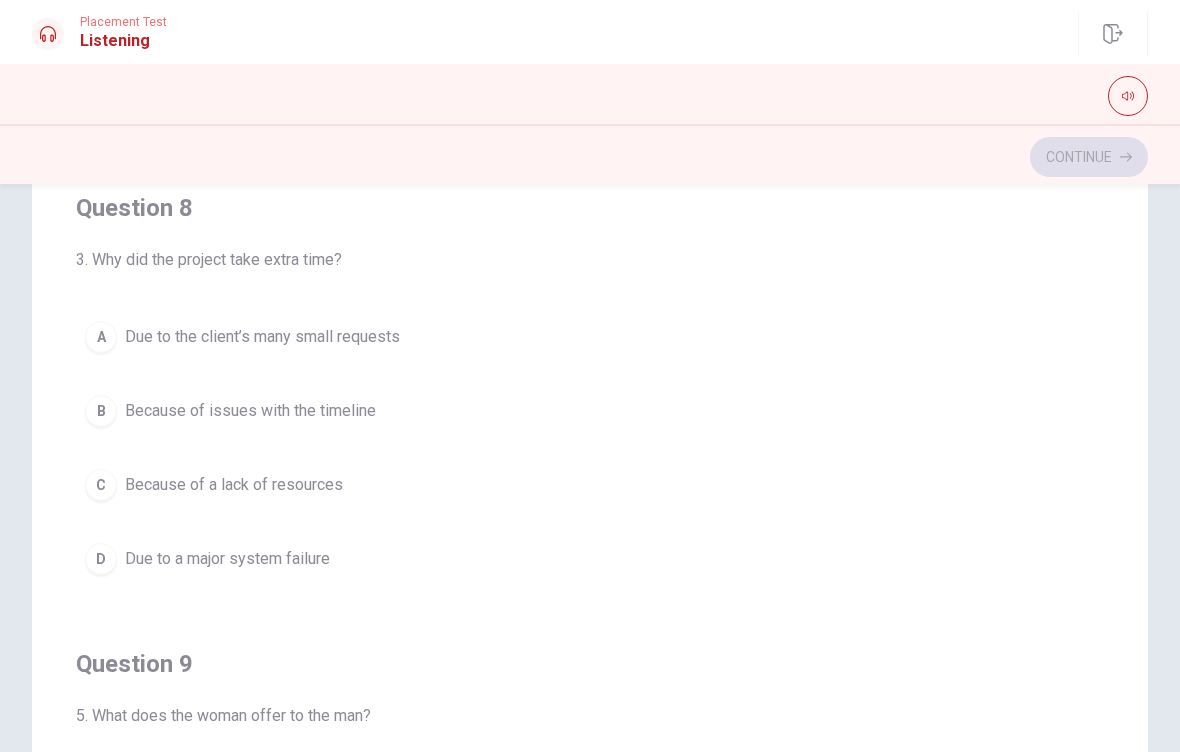 scroll, scrollTop: 807, scrollLeft: 0, axis: vertical 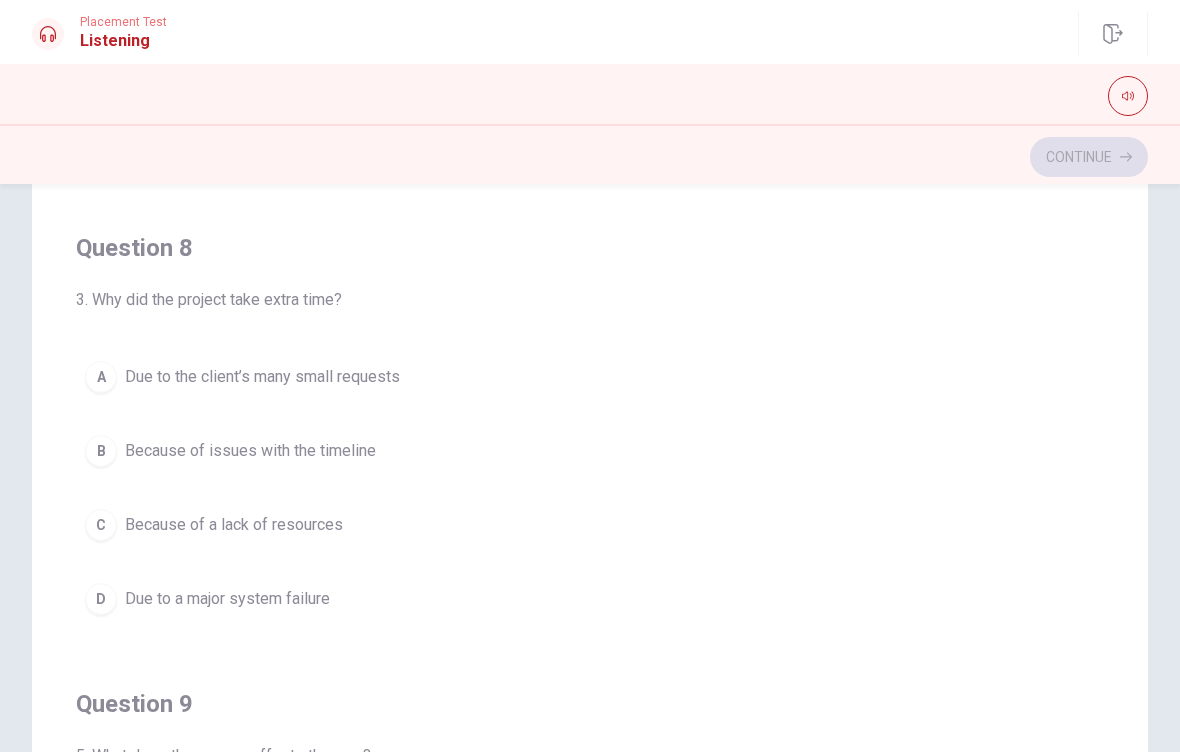 click on "C Because of a lack of resources" at bounding box center [590, 525] 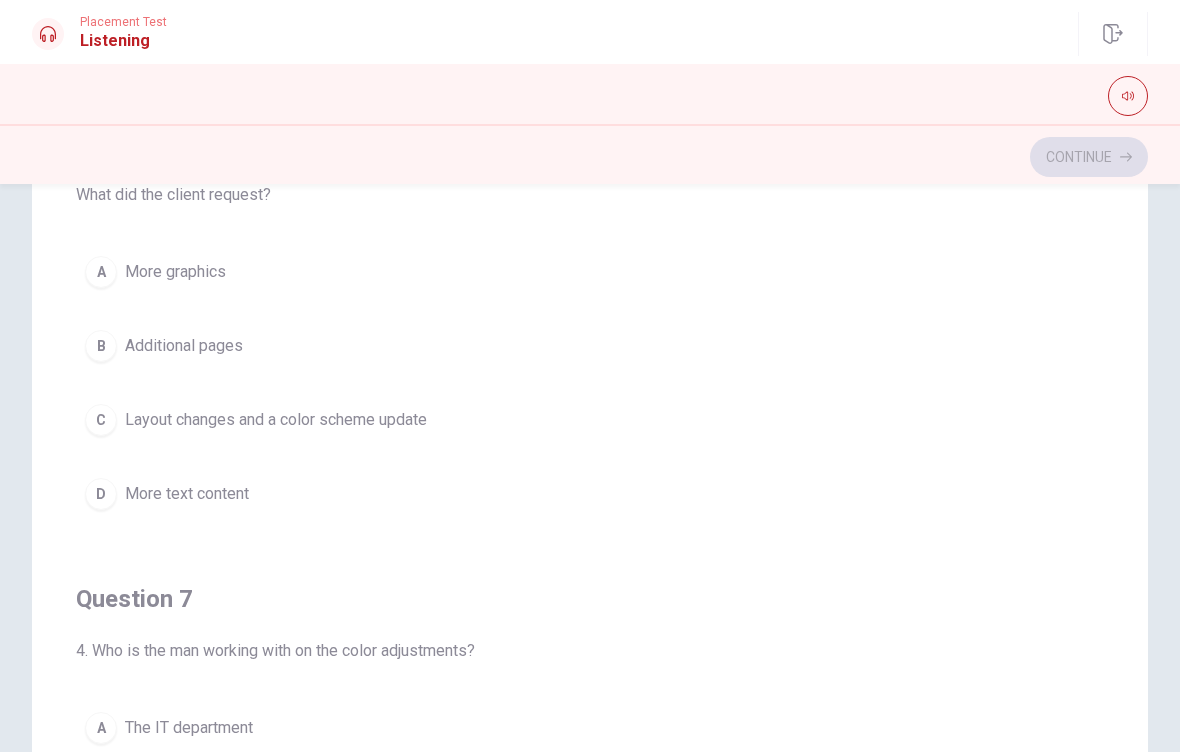 scroll, scrollTop: 0, scrollLeft: 0, axis: both 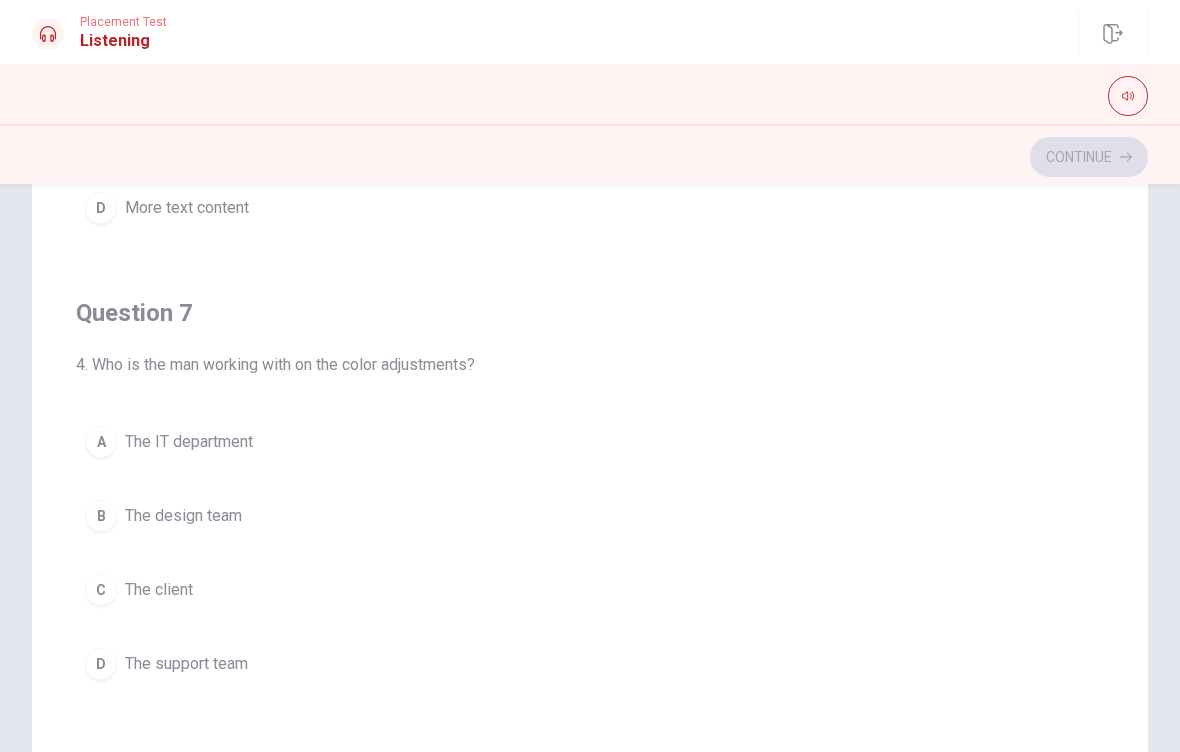 click on "D The support team" at bounding box center (590, 664) 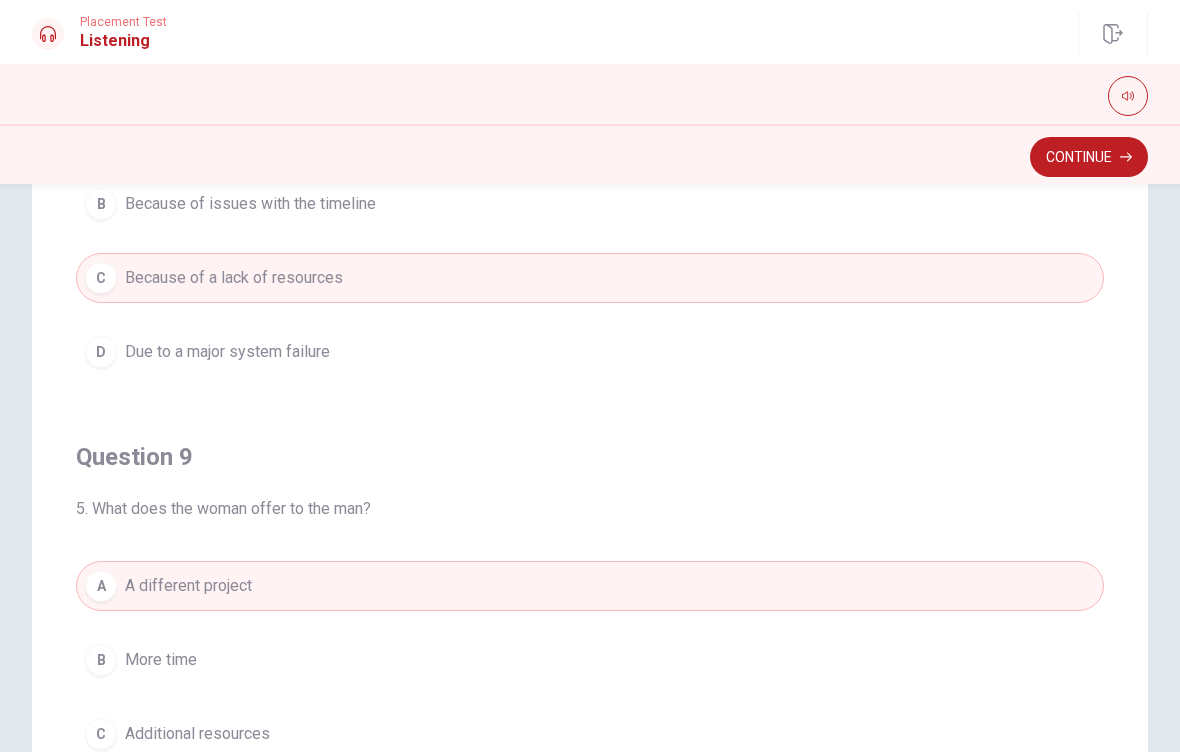 scroll, scrollTop: 1049, scrollLeft: 0, axis: vertical 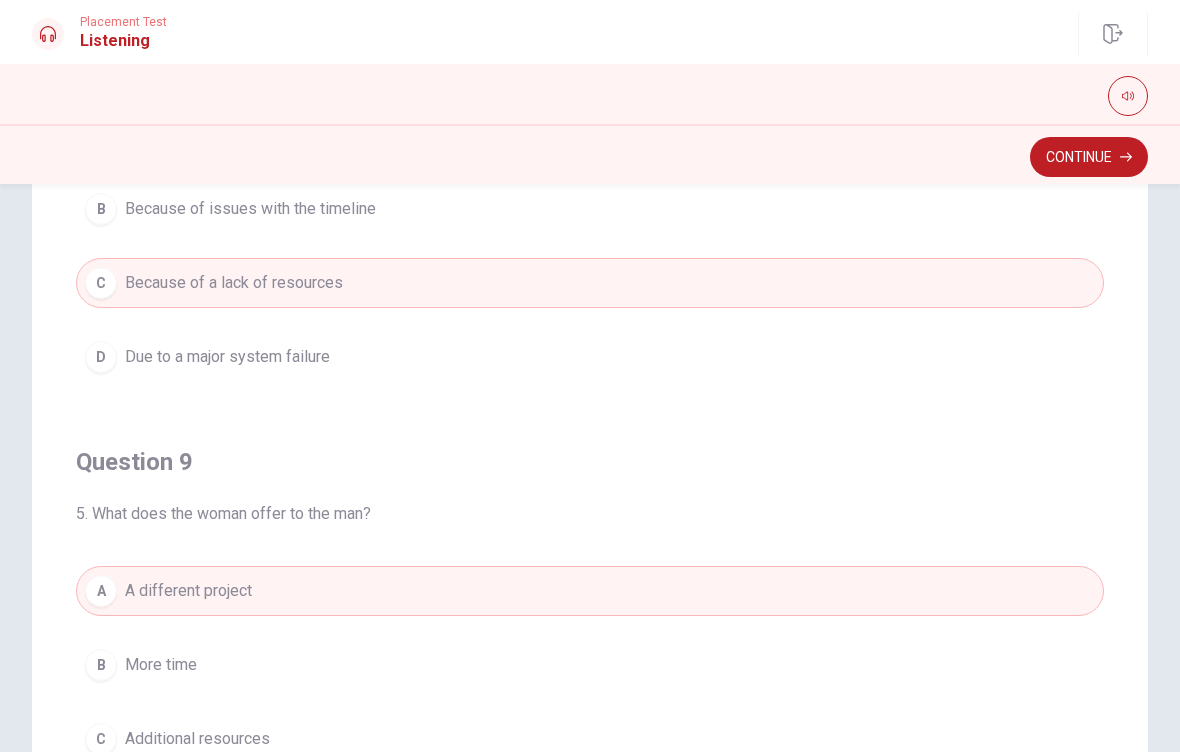 click on "Continue" at bounding box center (1089, 157) 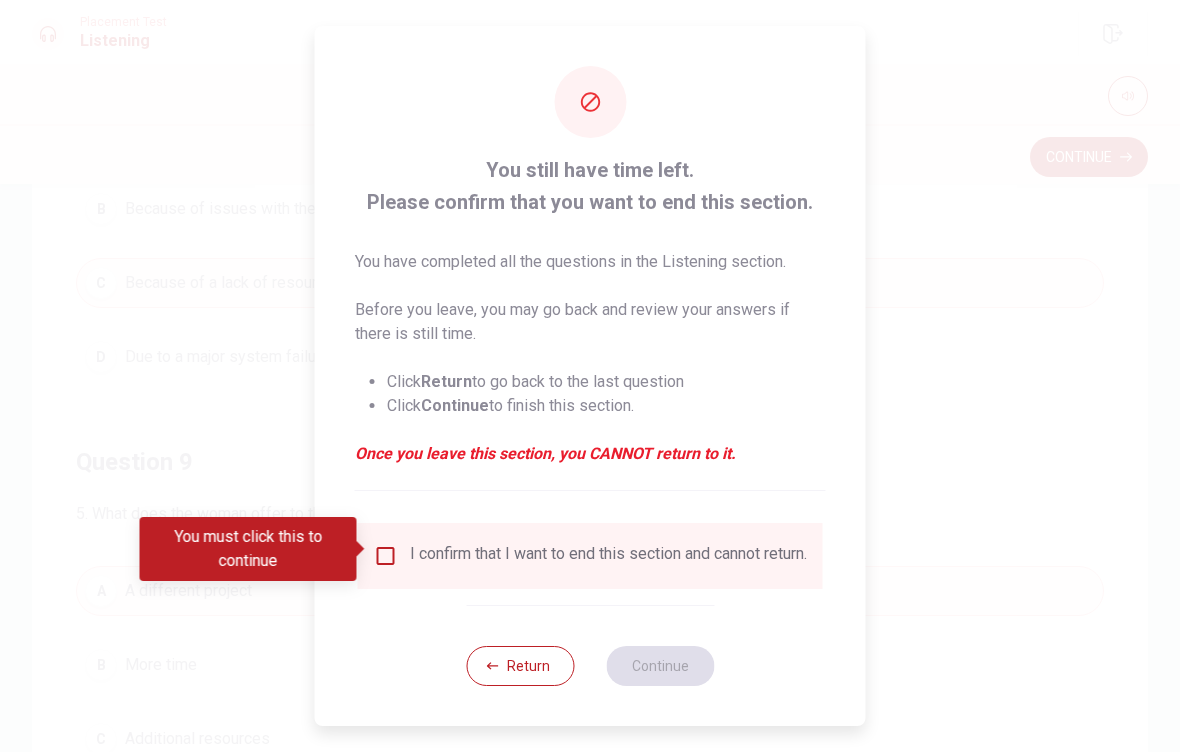 click at bounding box center [386, 556] 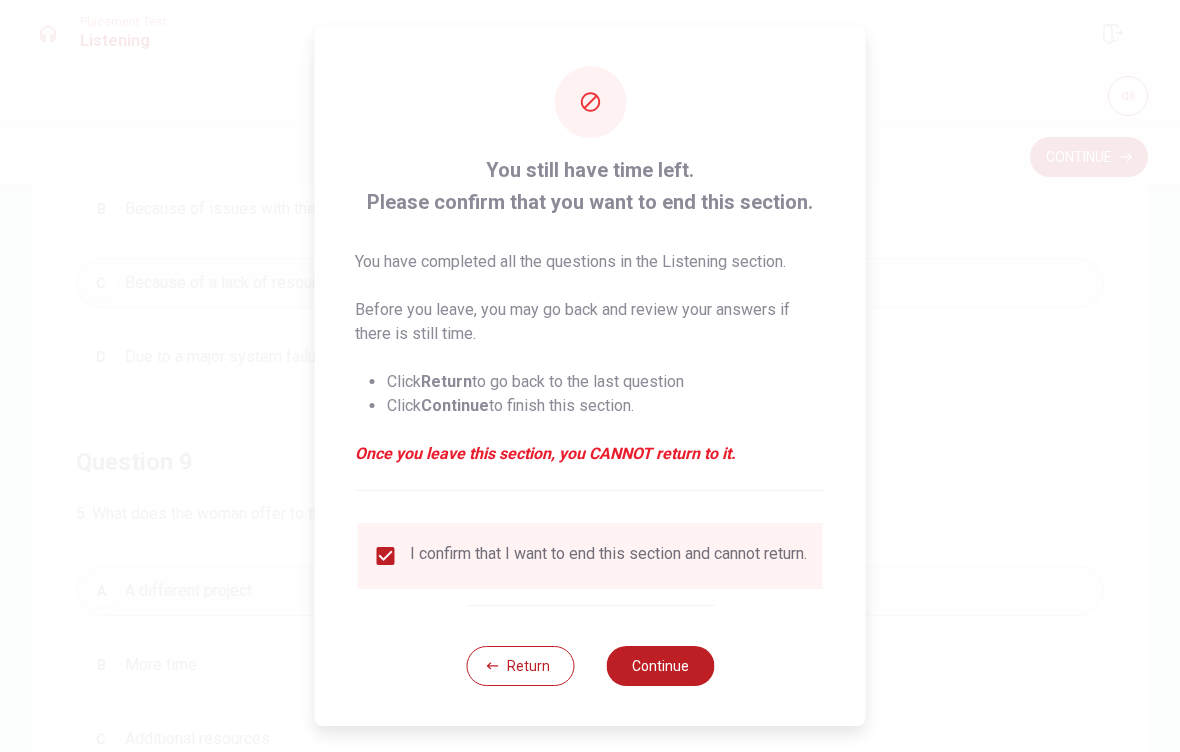 click on "Continue" at bounding box center (660, 666) 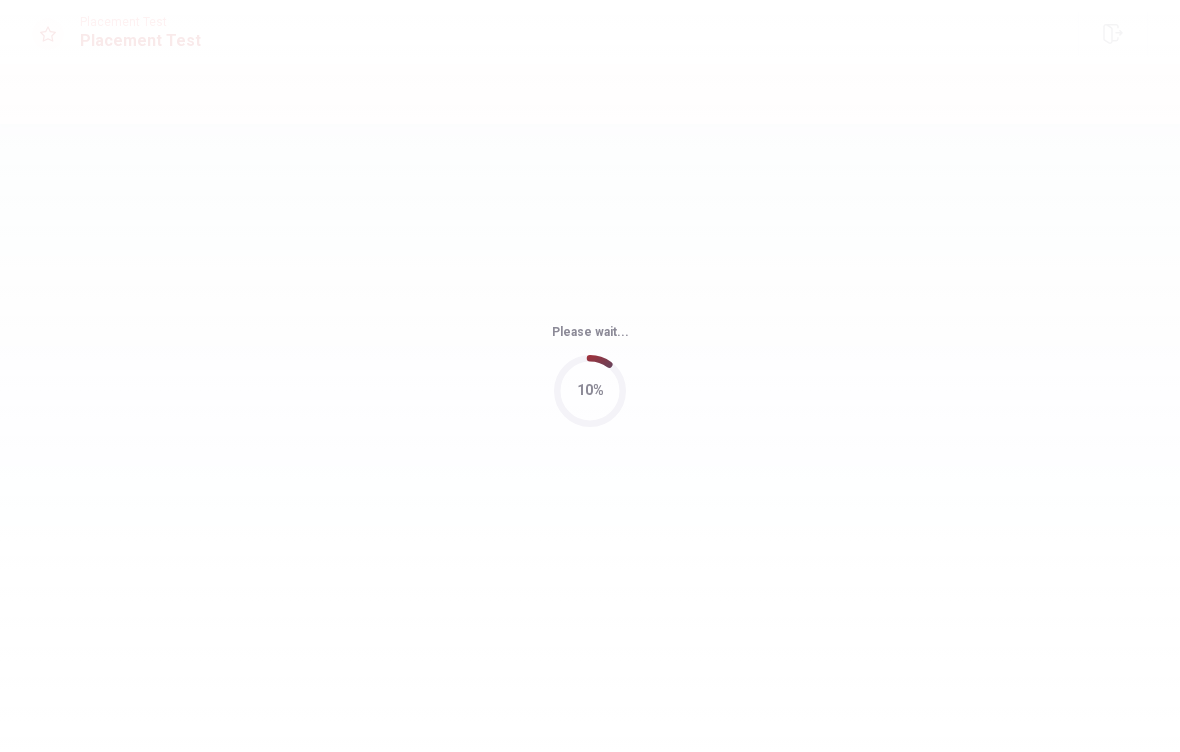scroll, scrollTop: 0, scrollLeft: 0, axis: both 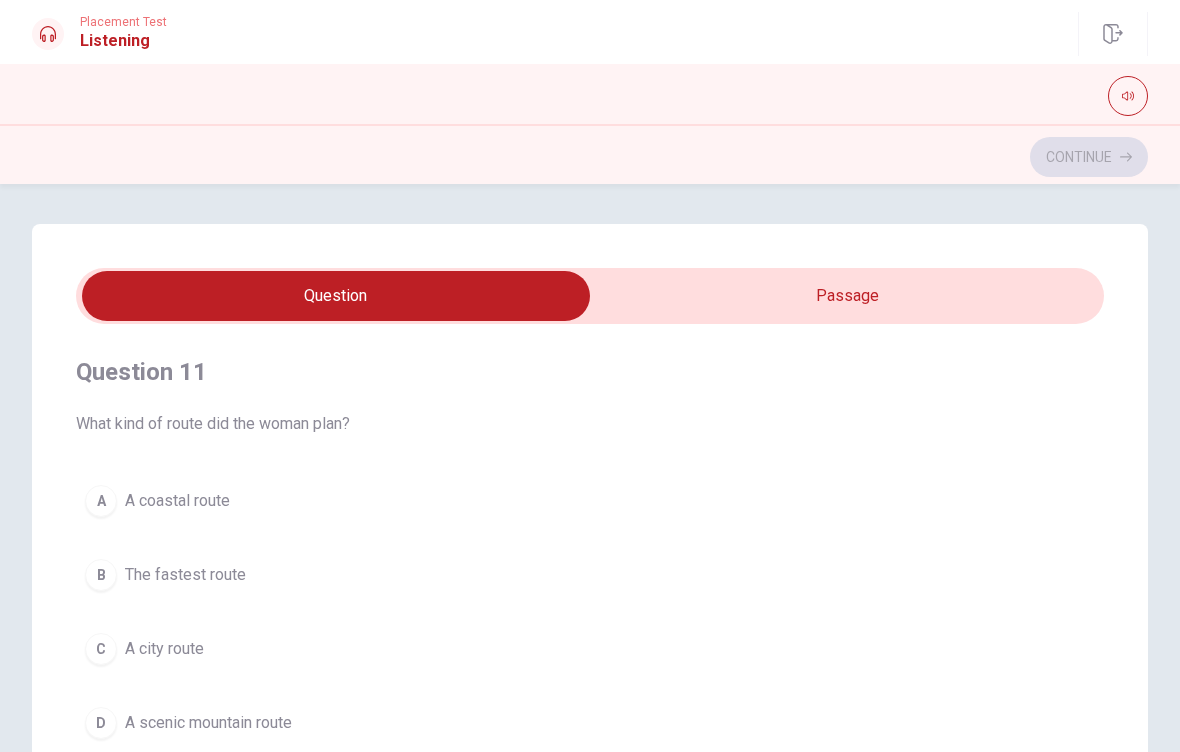click at bounding box center (336, 296) 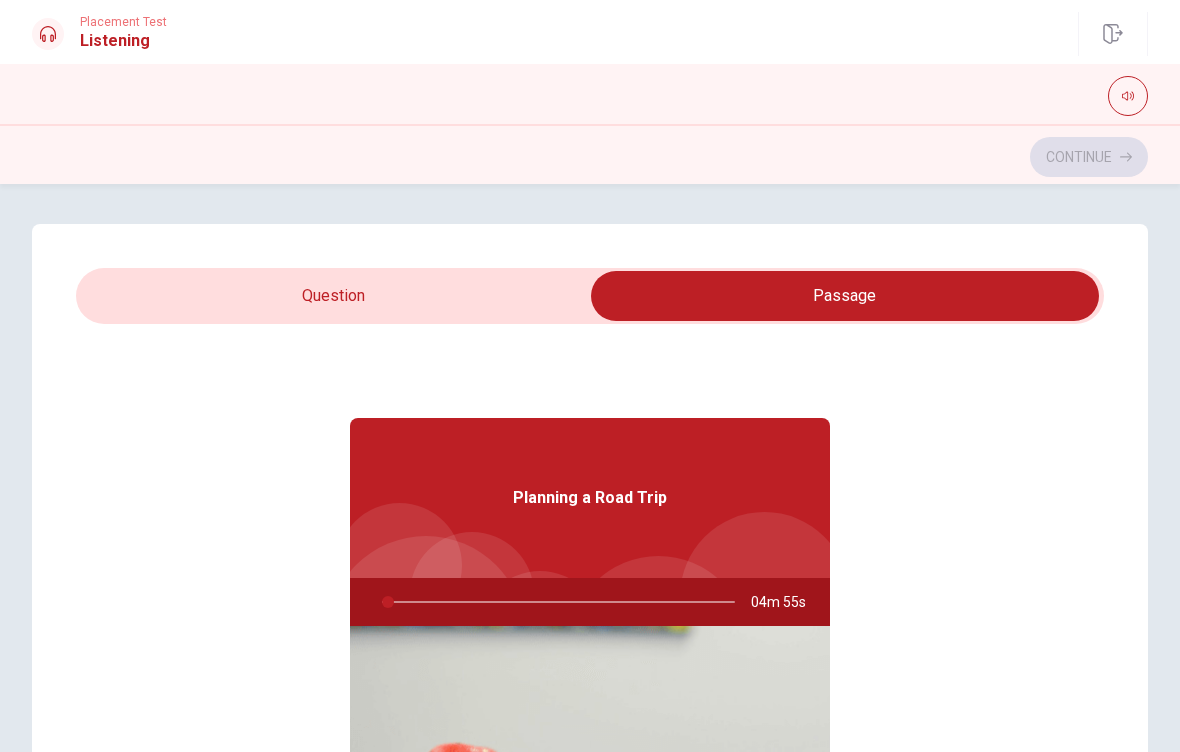 type on "2" 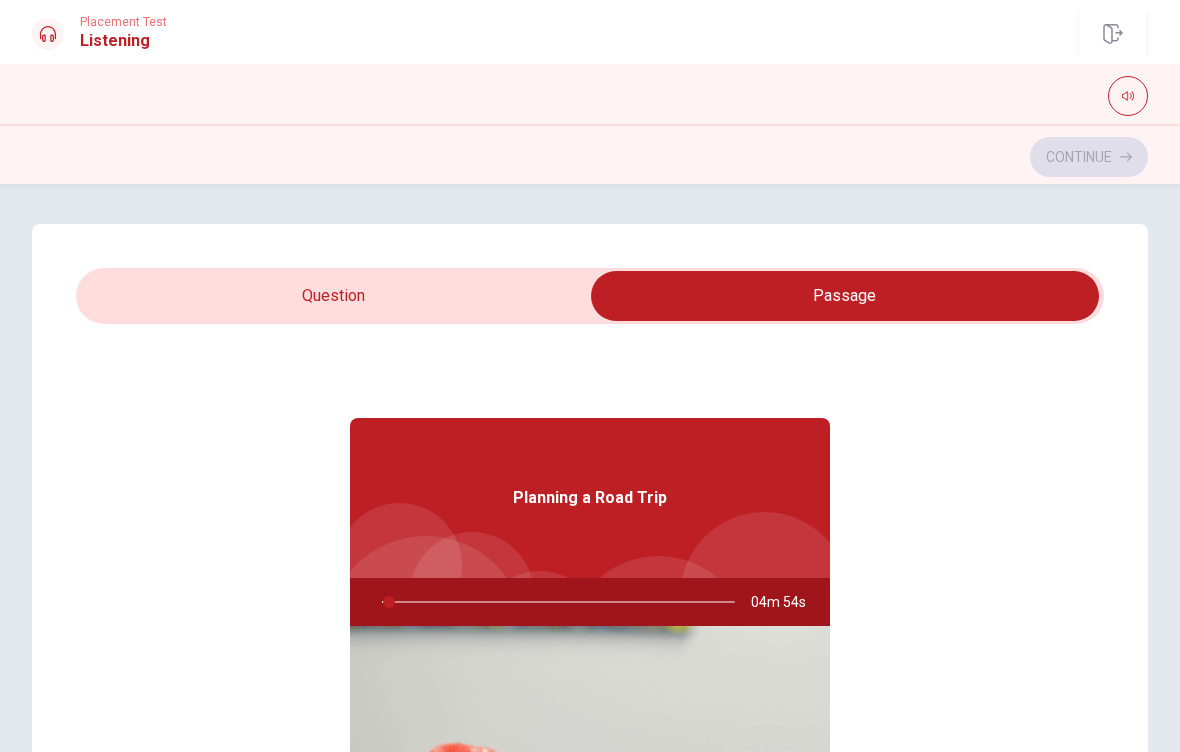 click at bounding box center [845, 296] 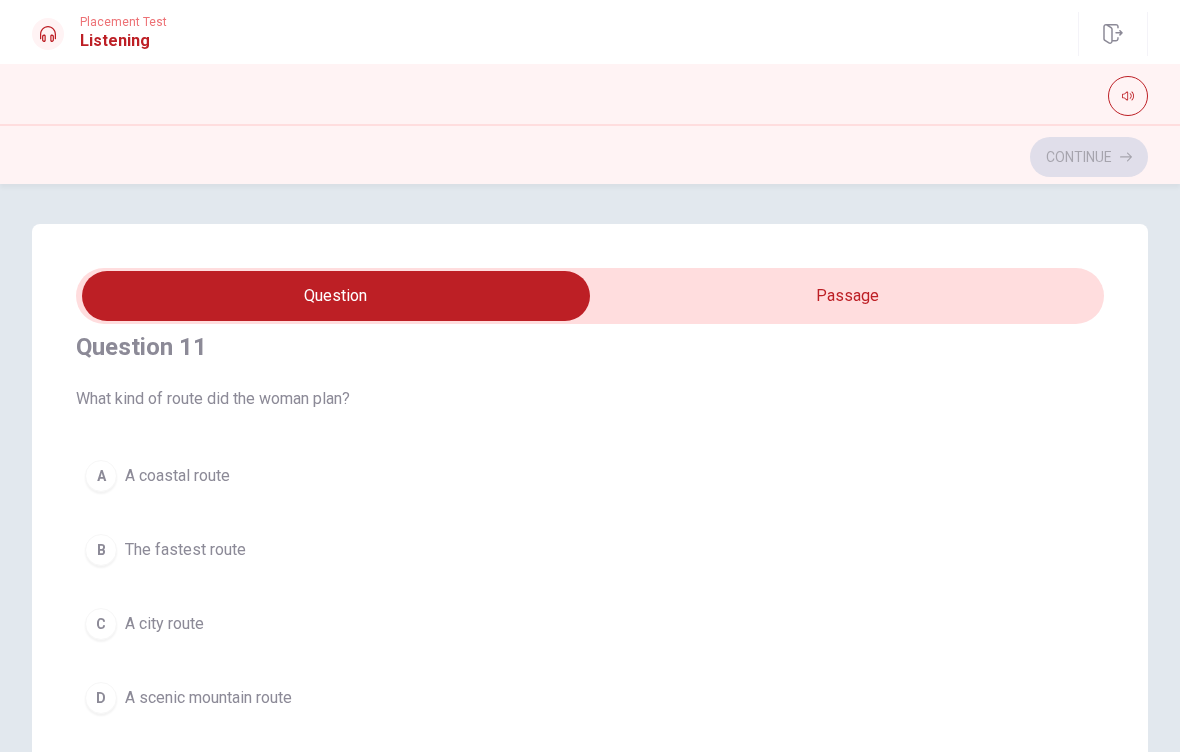 scroll, scrollTop: 23, scrollLeft: 0, axis: vertical 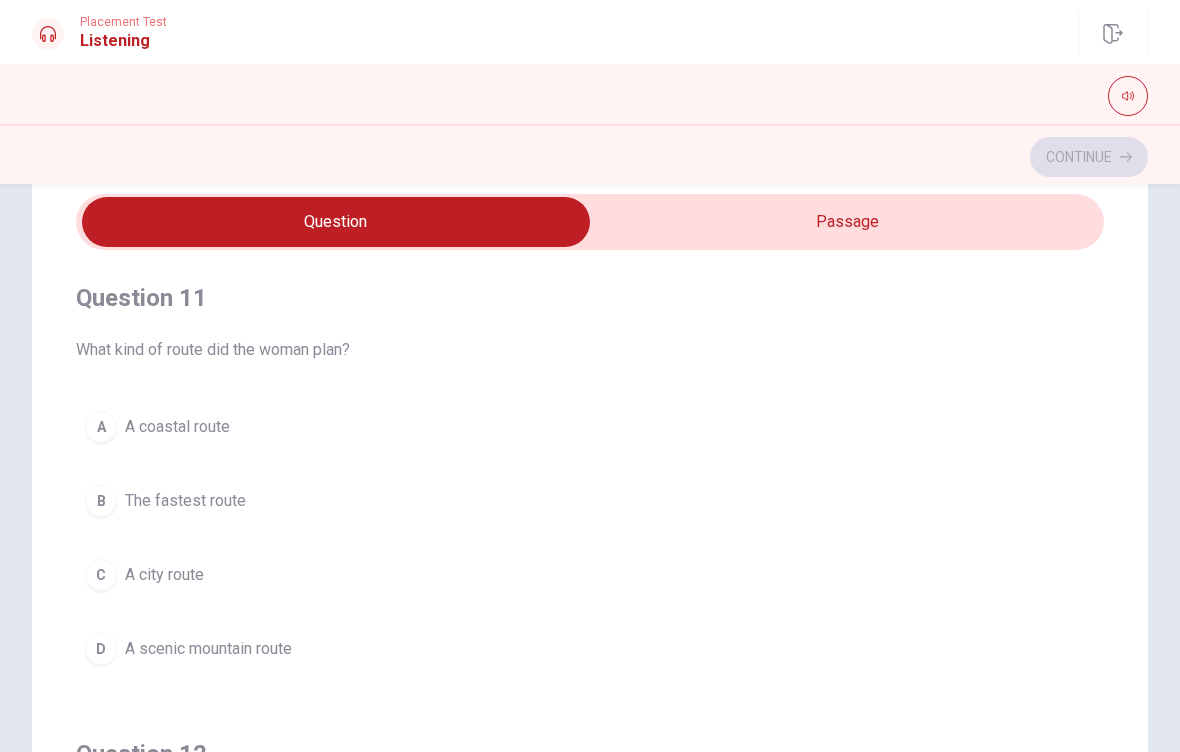 click at bounding box center [336, 222] 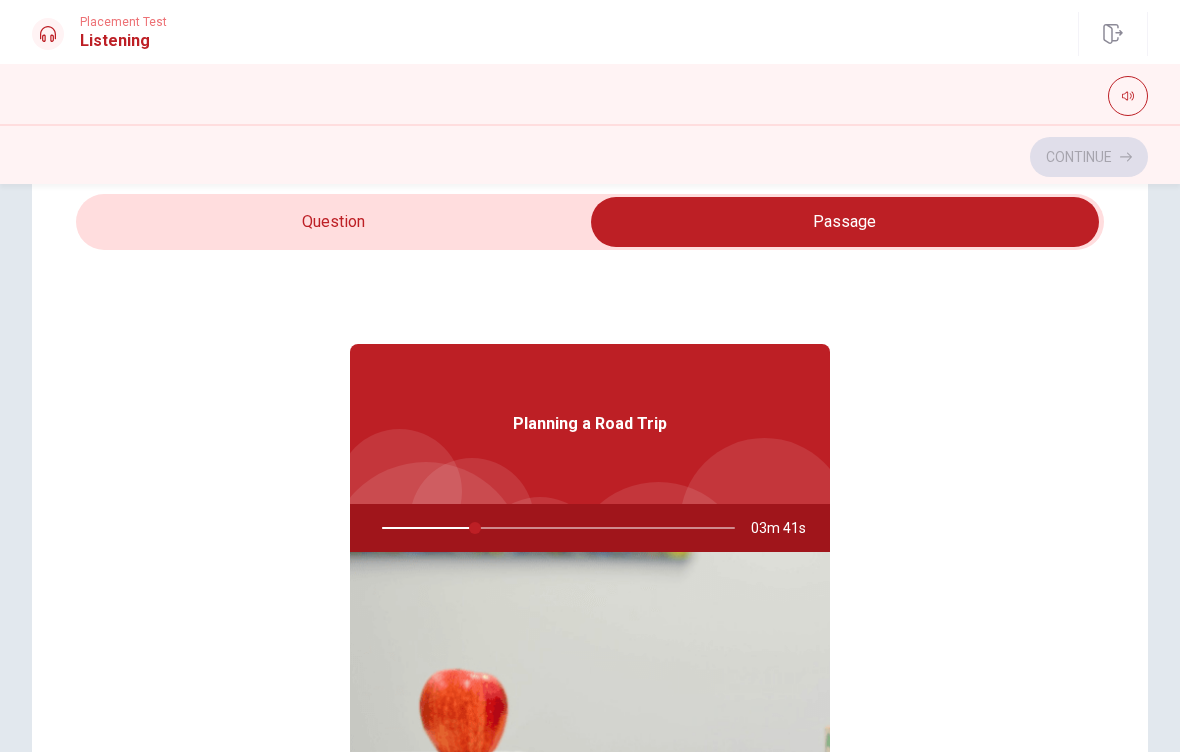type on "27" 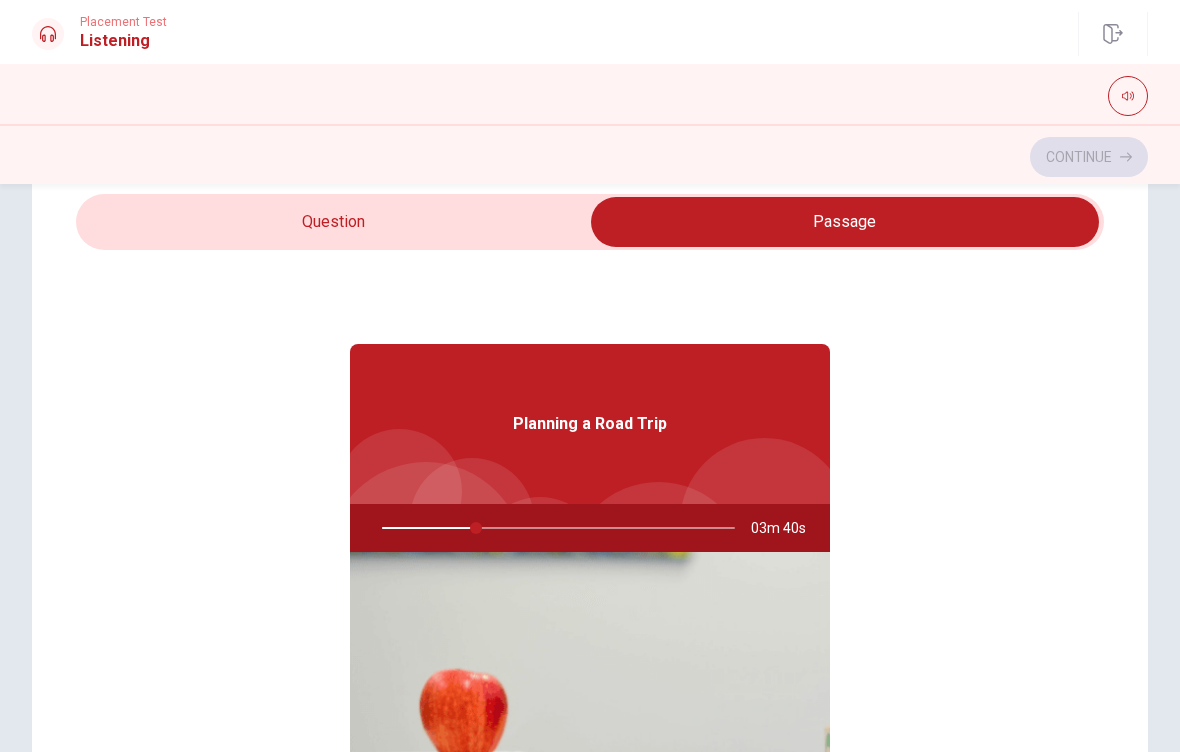 click at bounding box center (845, 222) 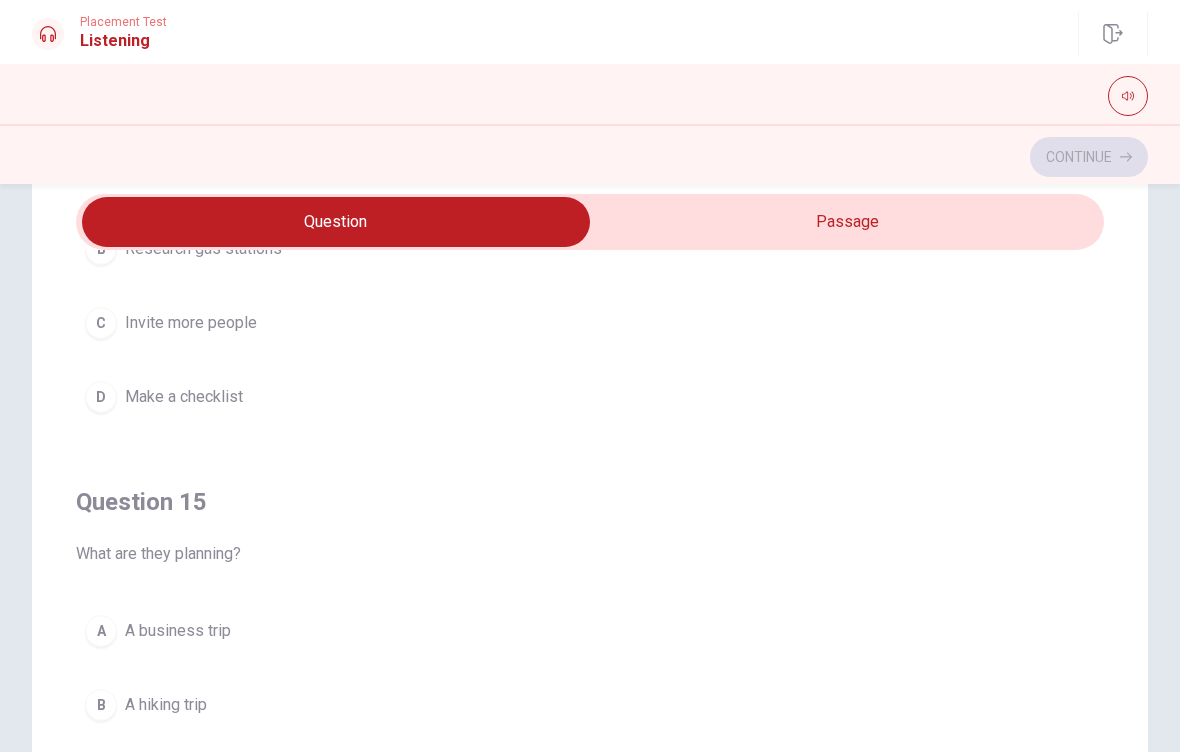 scroll, scrollTop: 1620, scrollLeft: 0, axis: vertical 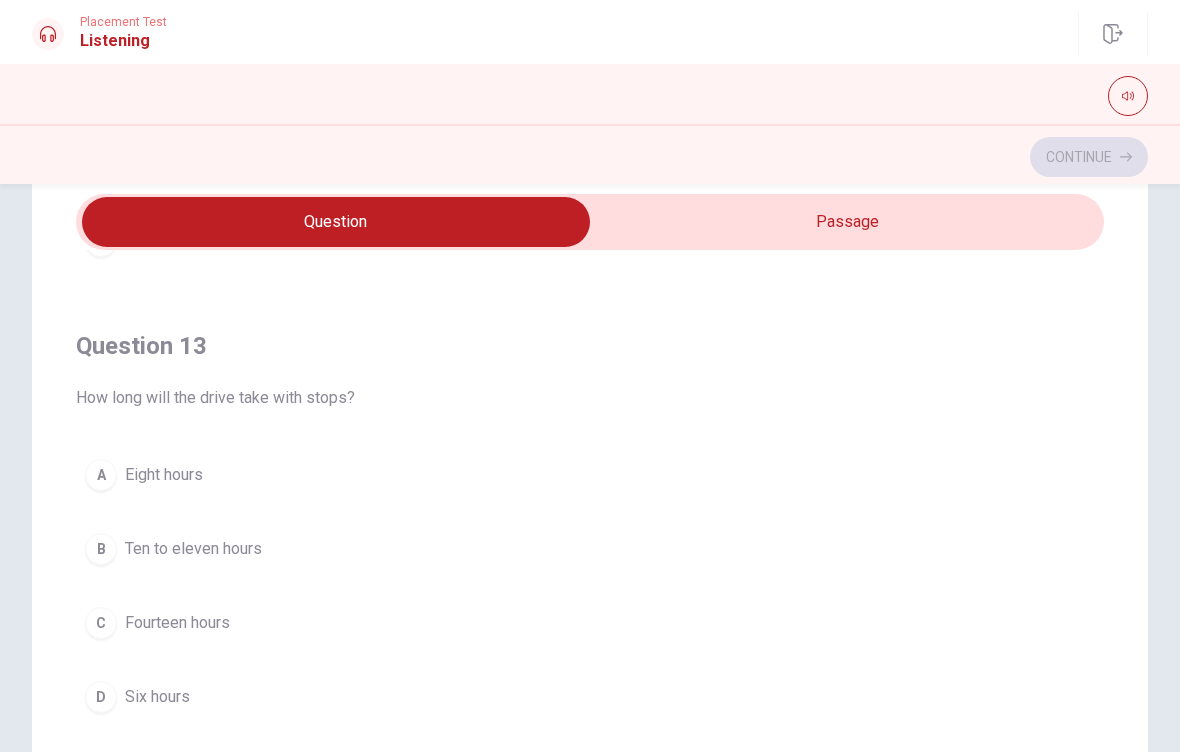 click on "B Ten to eleven hours" at bounding box center (590, 549) 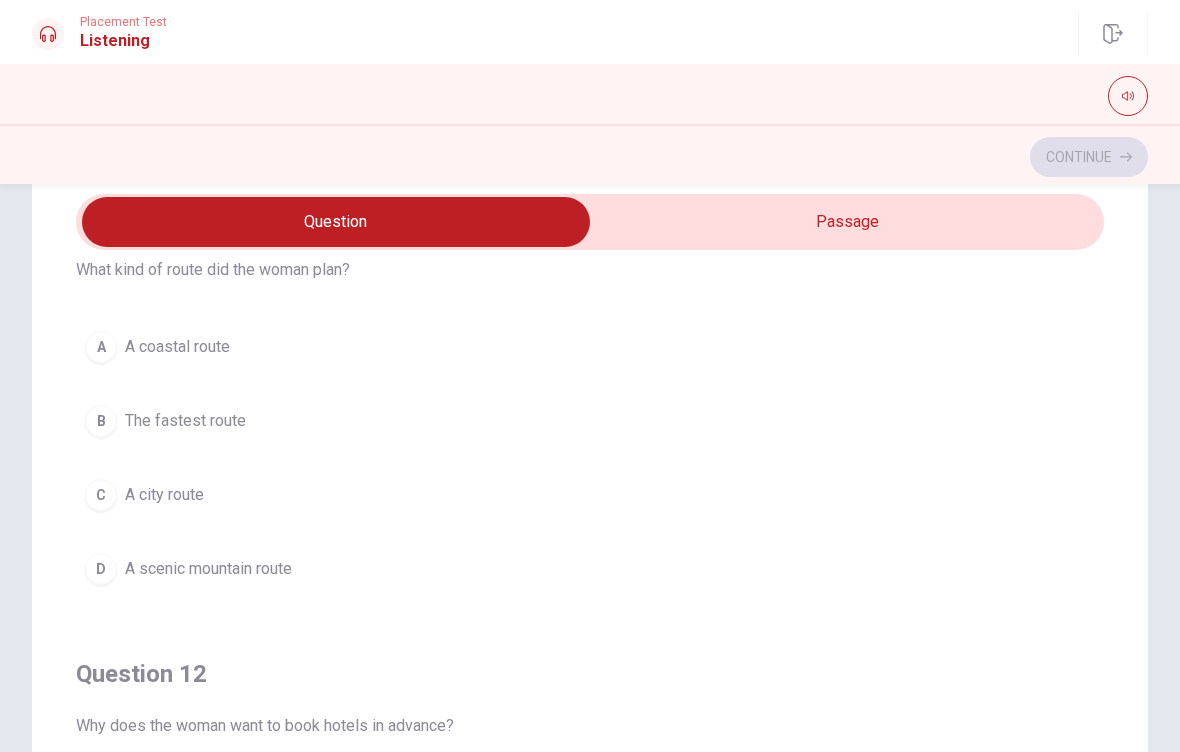 scroll, scrollTop: 77, scrollLeft: 0, axis: vertical 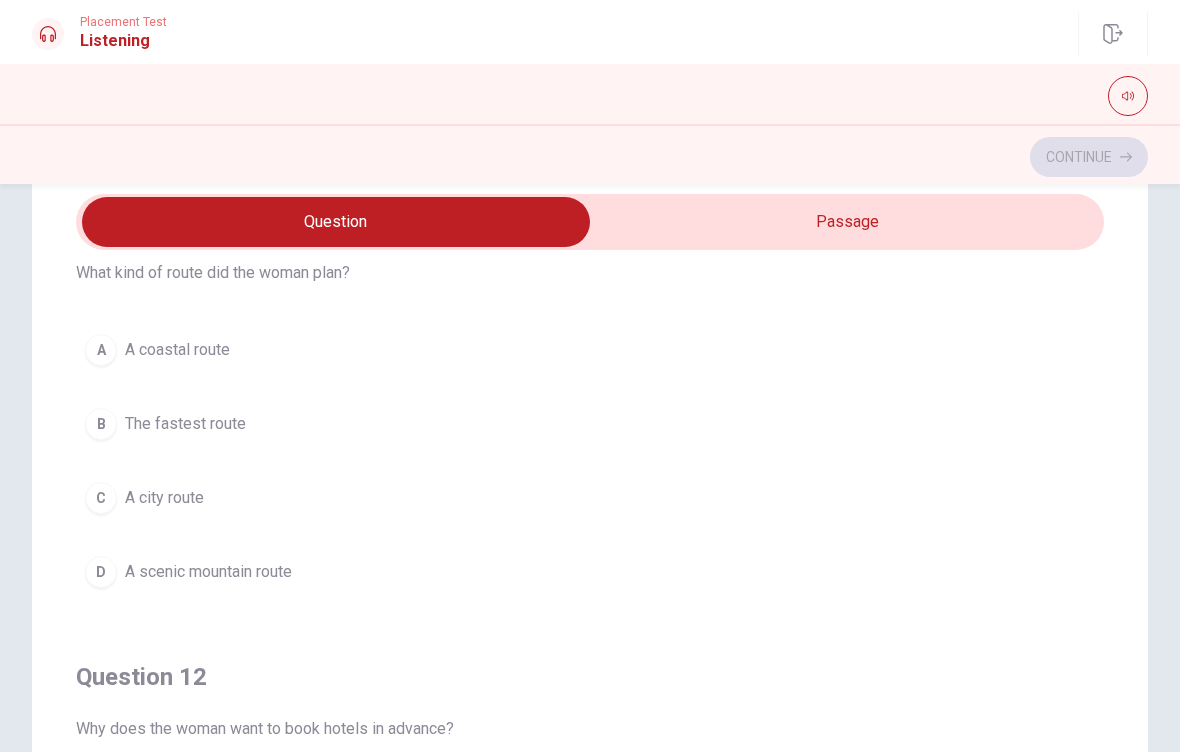 click on "D A scenic mountain route" at bounding box center [590, 572] 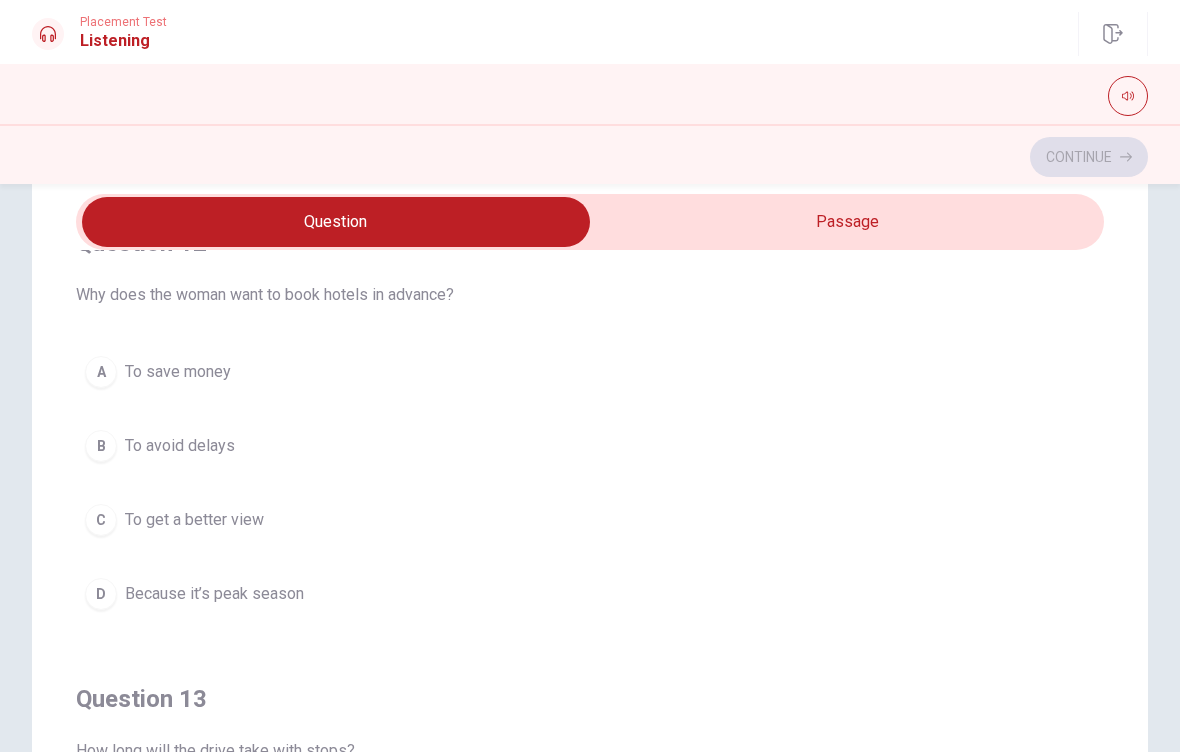 scroll, scrollTop: 494, scrollLeft: 0, axis: vertical 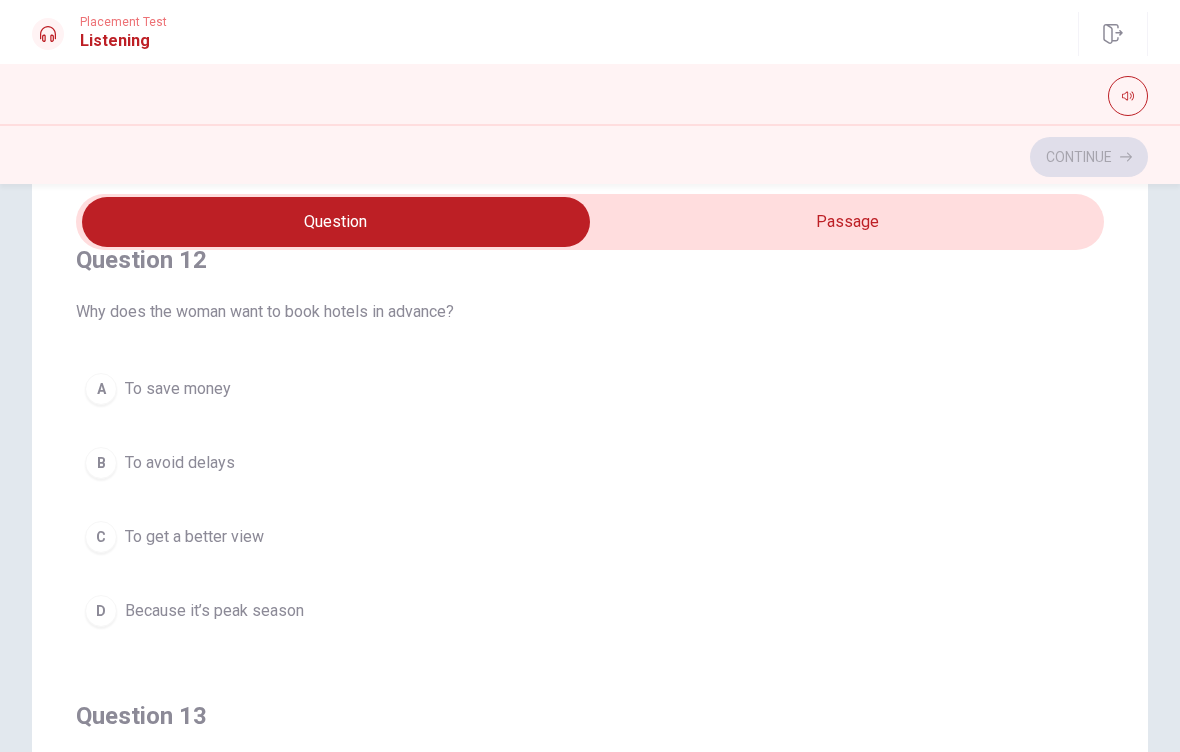 click on "C To get a better view" at bounding box center [590, 537] 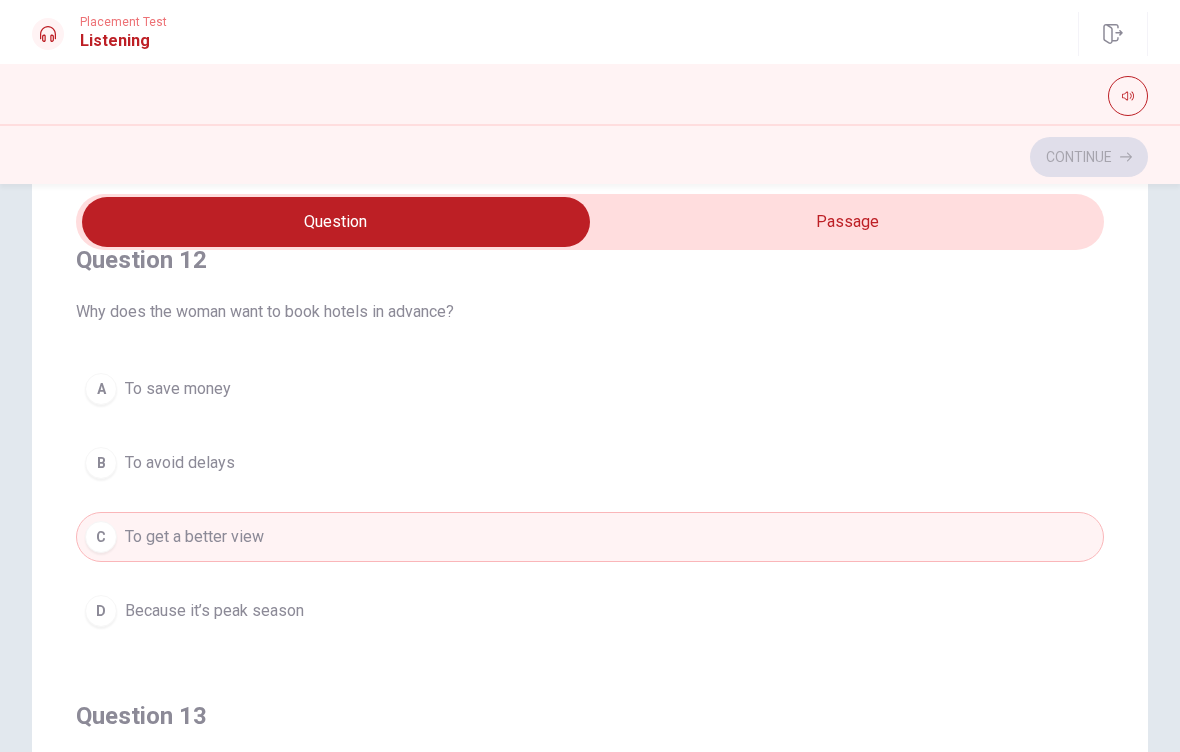 click on "D Because it’s peak season" at bounding box center [590, 611] 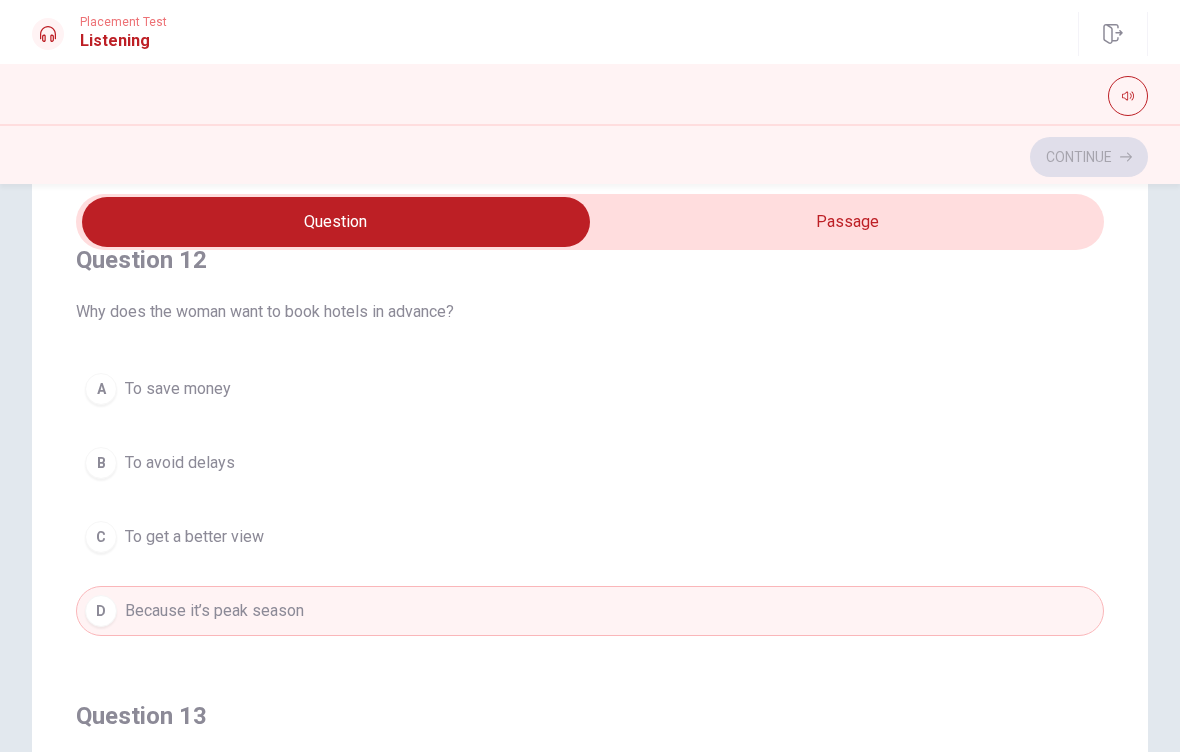click on "C To get a better view" at bounding box center (590, 537) 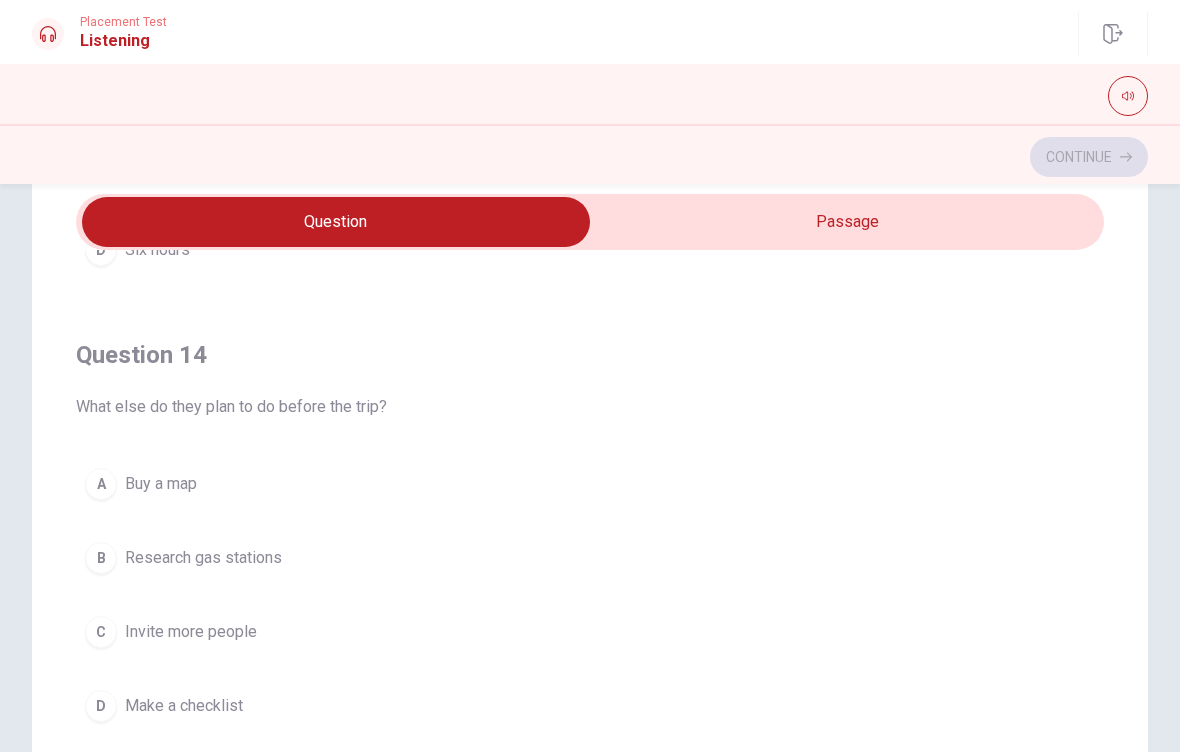 scroll, scrollTop: 1360, scrollLeft: 0, axis: vertical 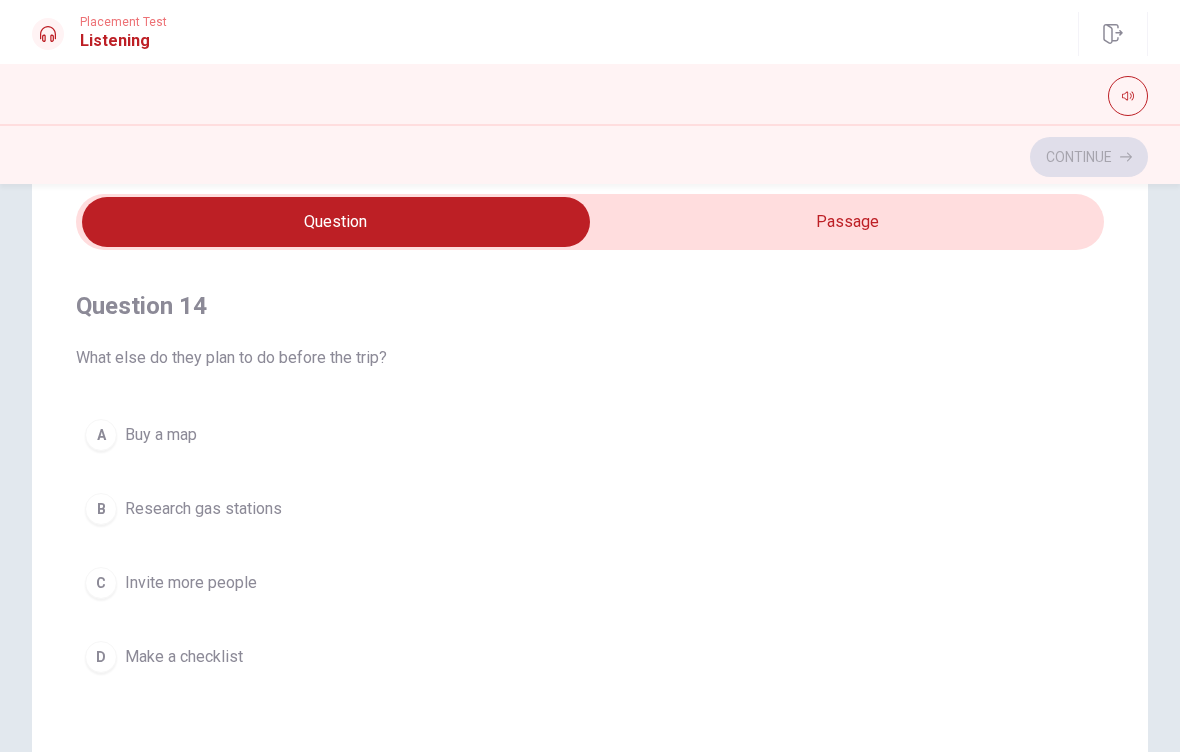 click on "D Make a checklist" at bounding box center [590, 657] 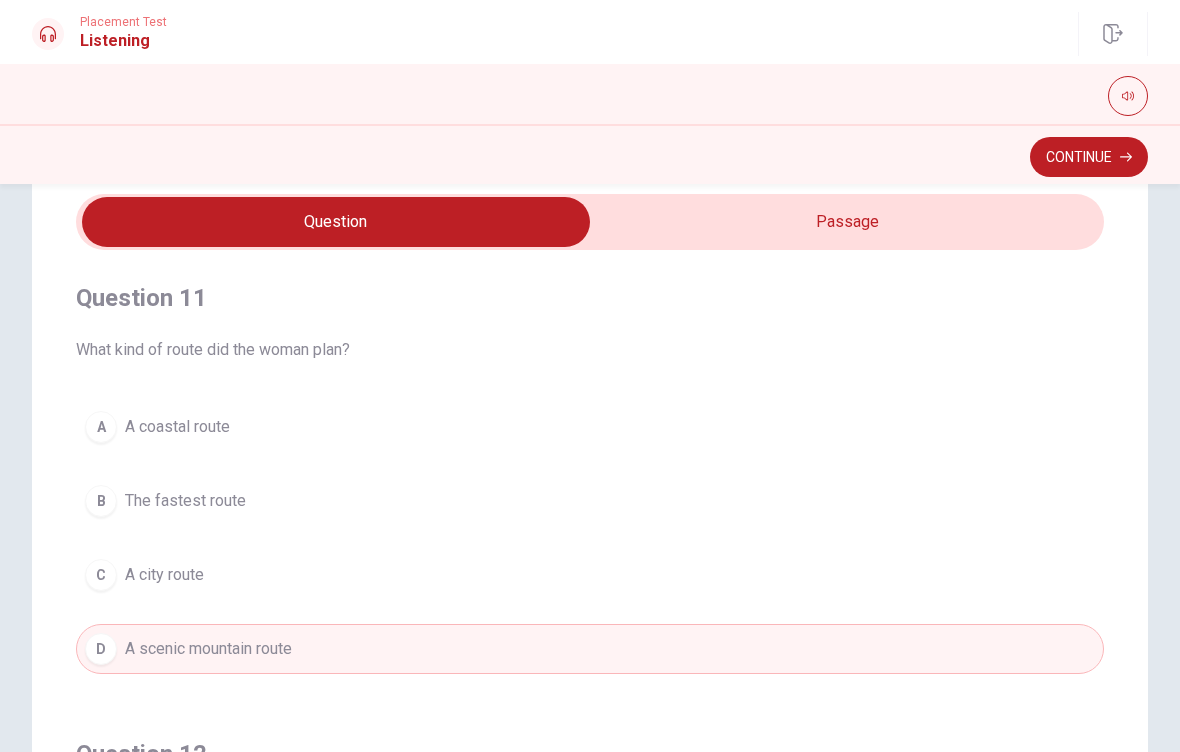 scroll, scrollTop: 0, scrollLeft: 0, axis: both 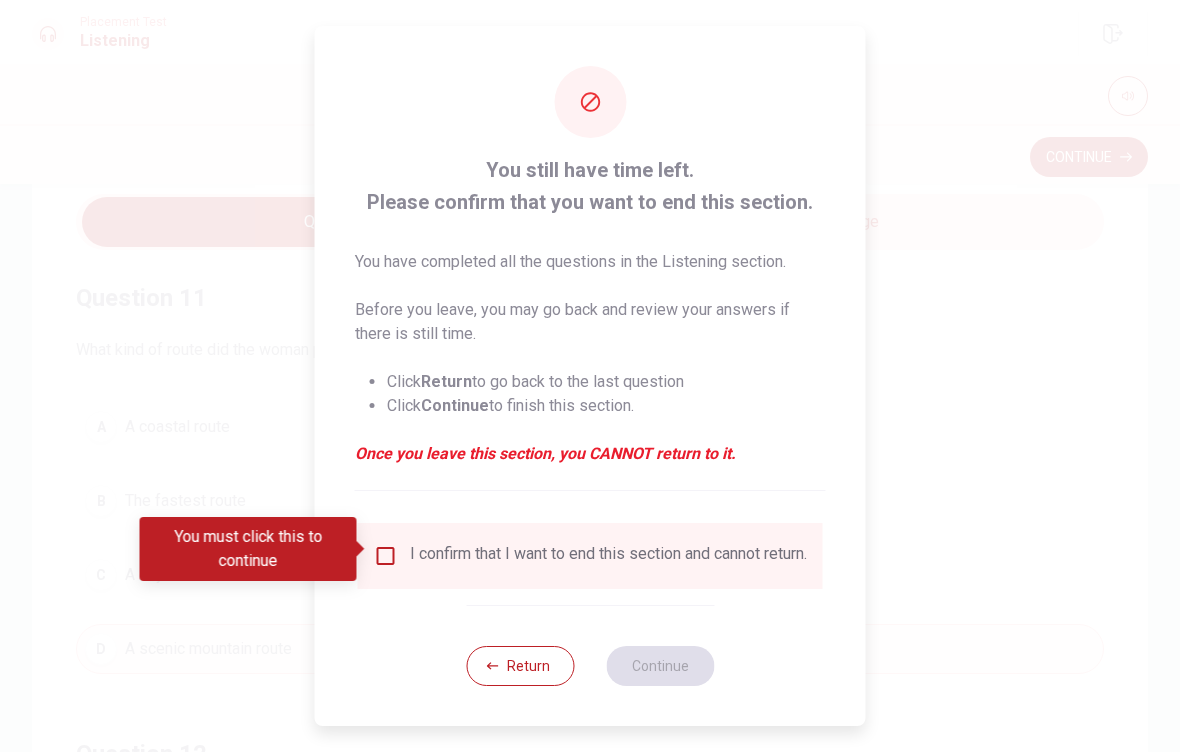 click at bounding box center [386, 556] 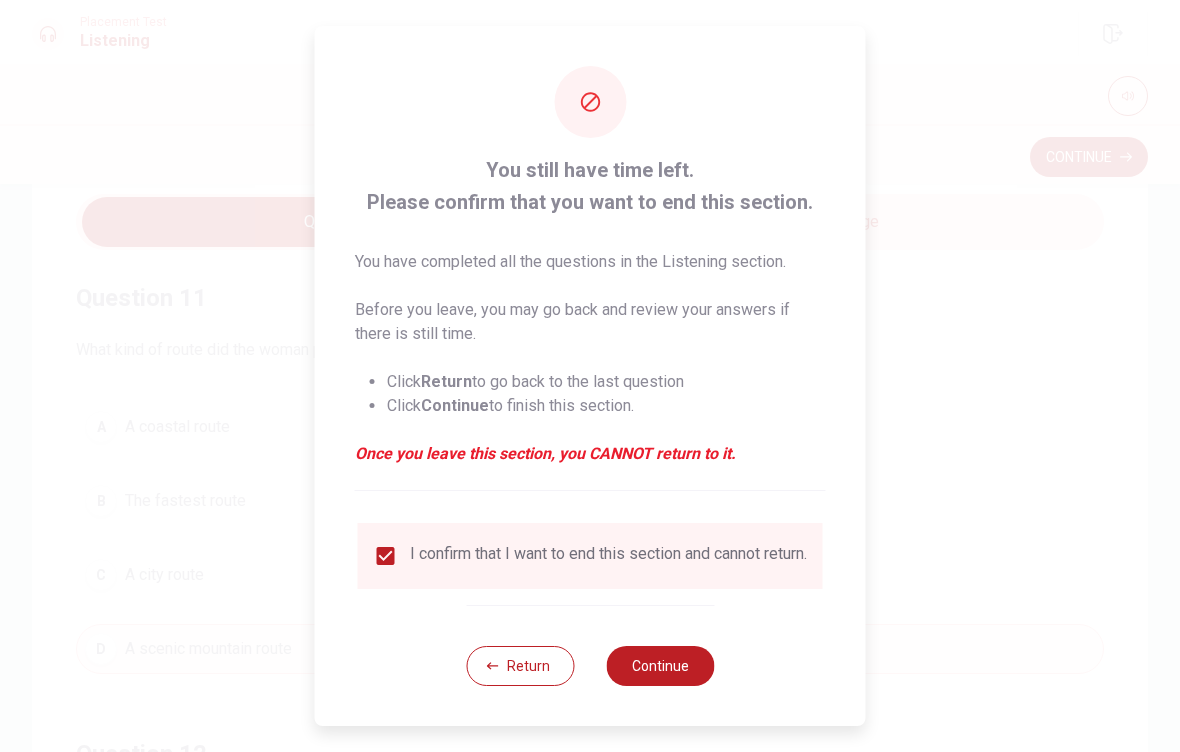 click on "Continue" at bounding box center (660, 666) 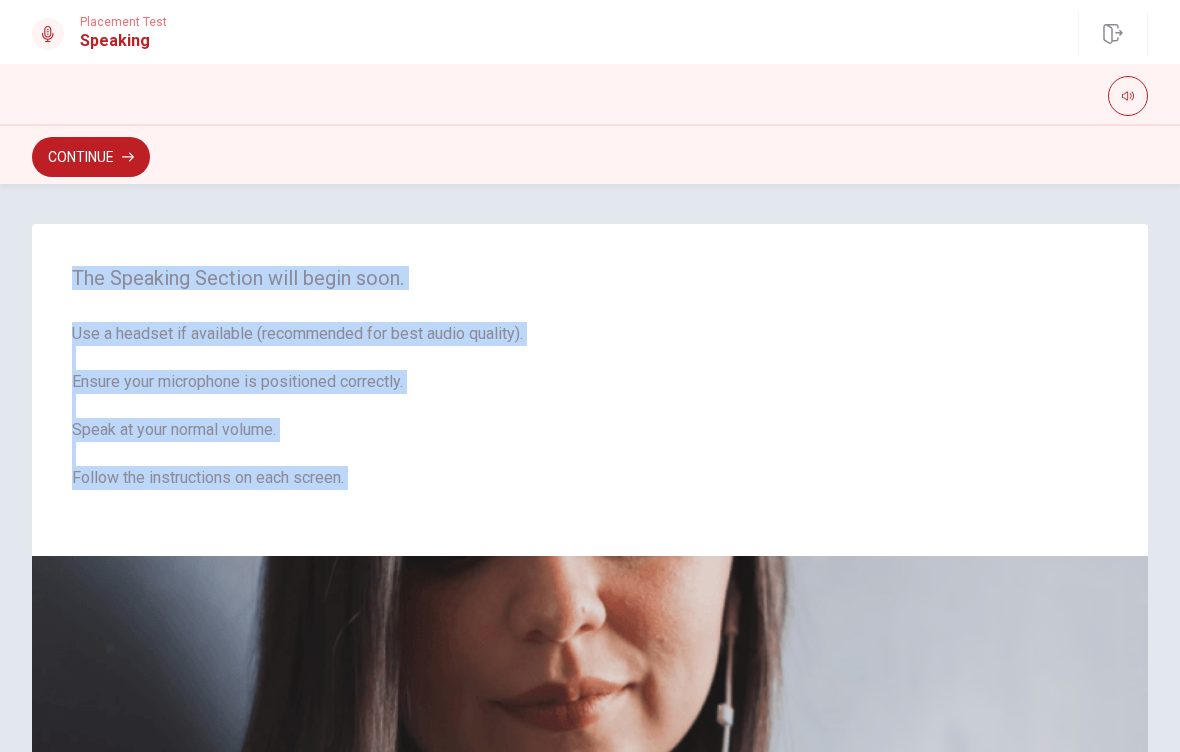 scroll, scrollTop: 0, scrollLeft: 0, axis: both 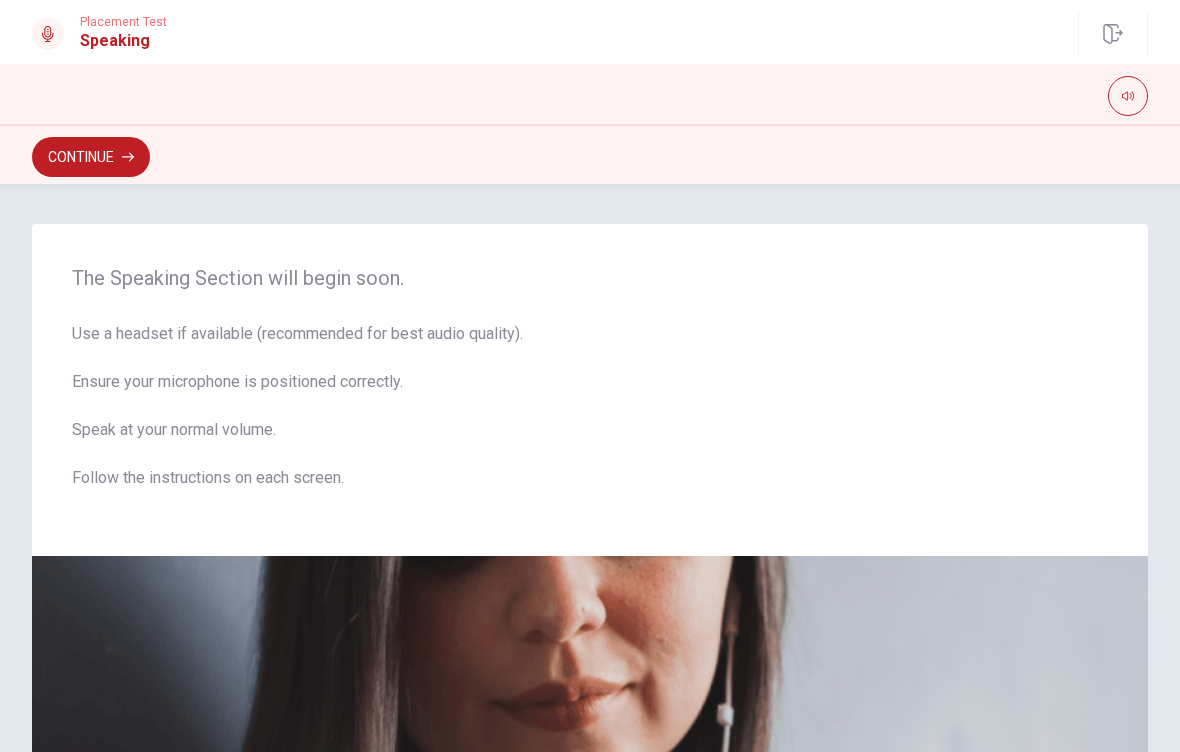 click on "Continue" at bounding box center [91, 157] 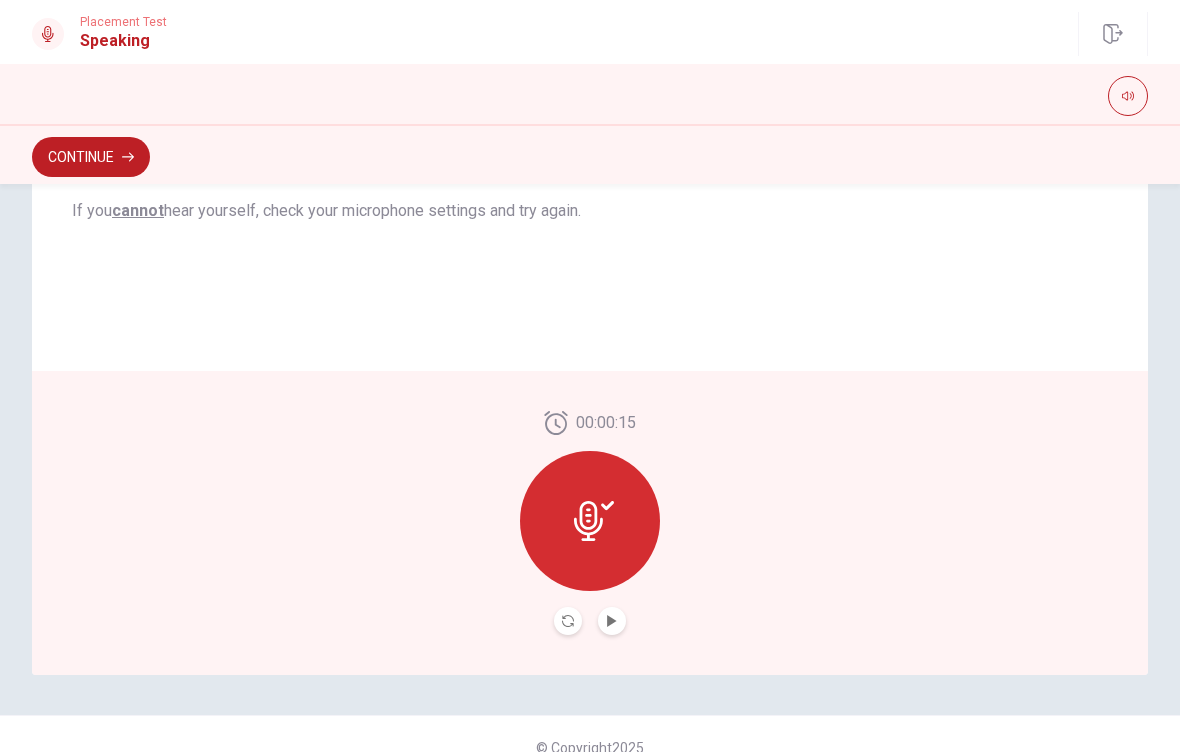scroll, scrollTop: 422, scrollLeft: 0, axis: vertical 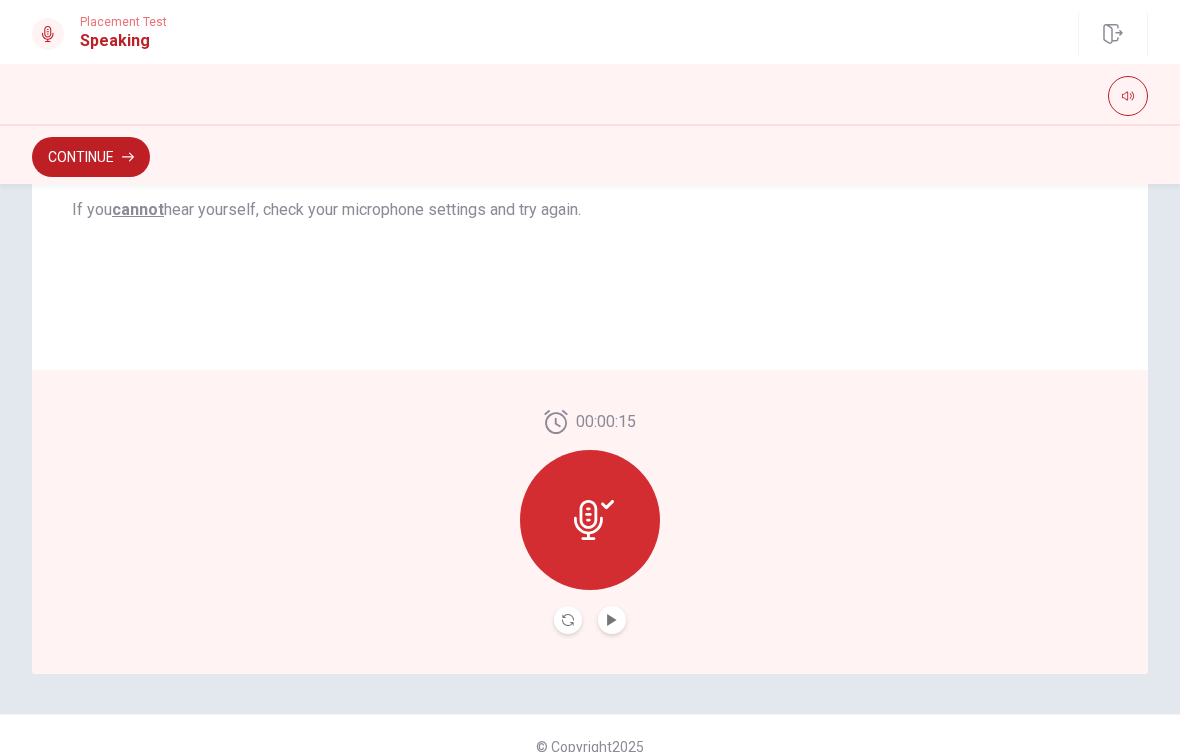 click 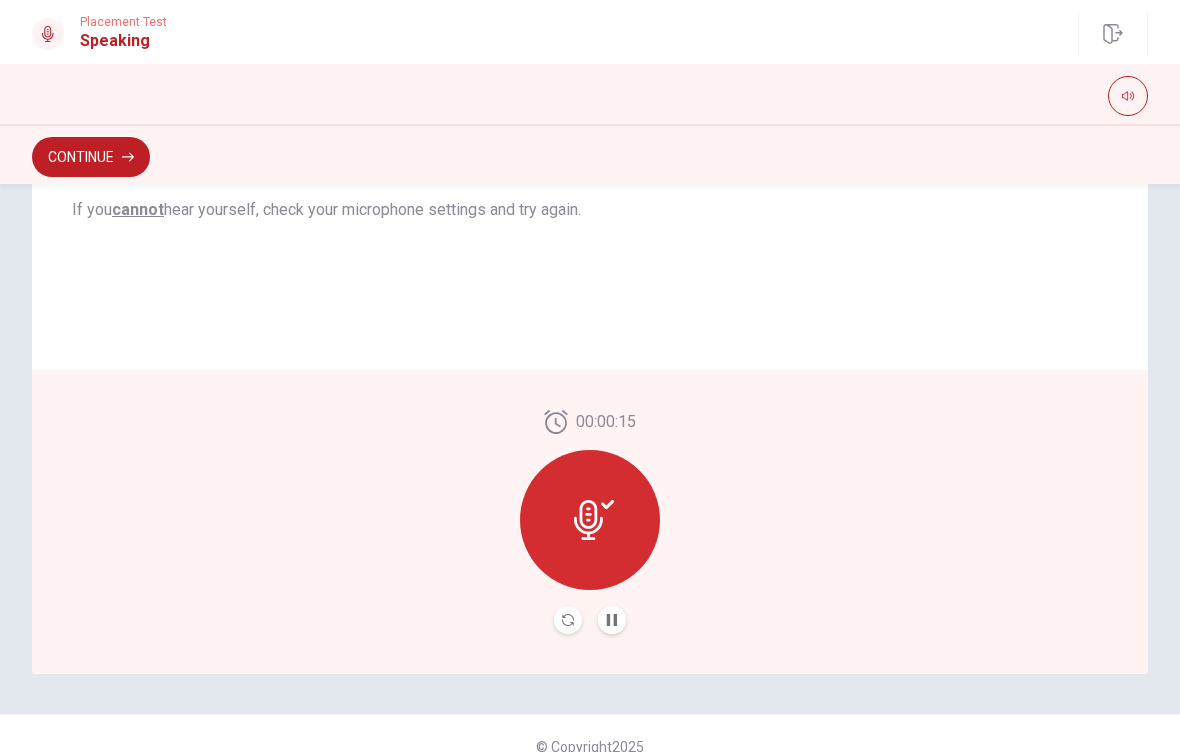 click 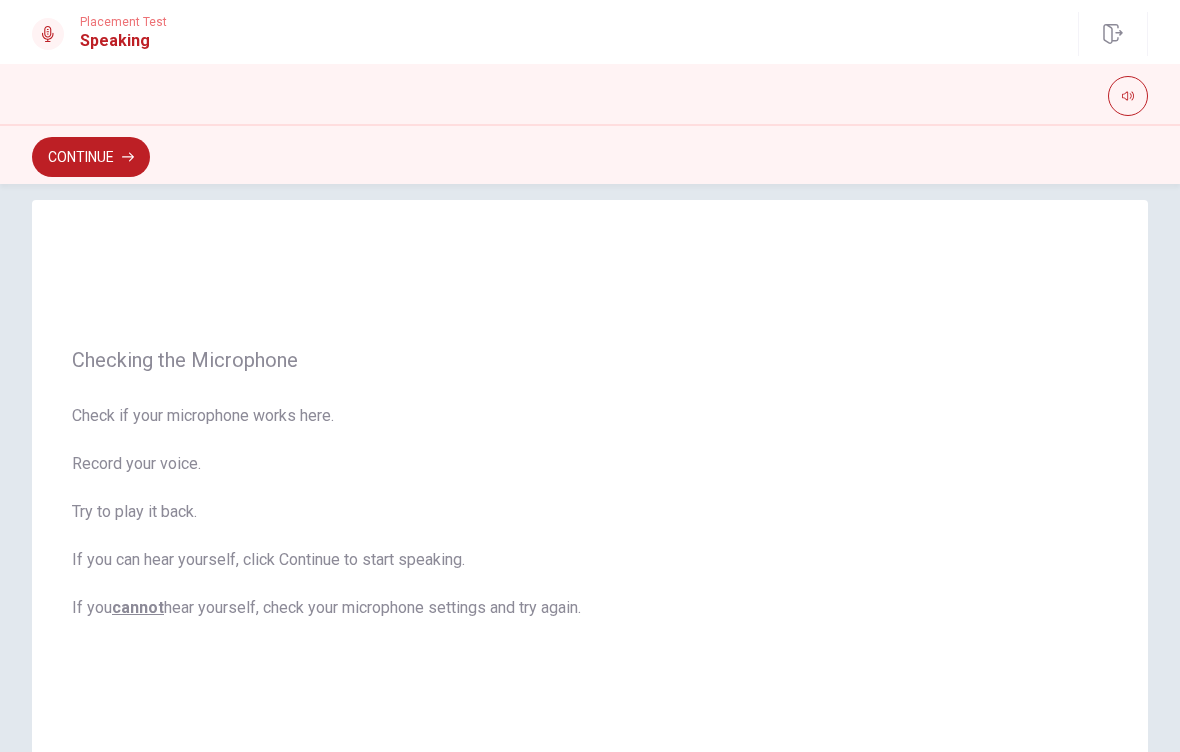scroll, scrollTop: 19, scrollLeft: 0, axis: vertical 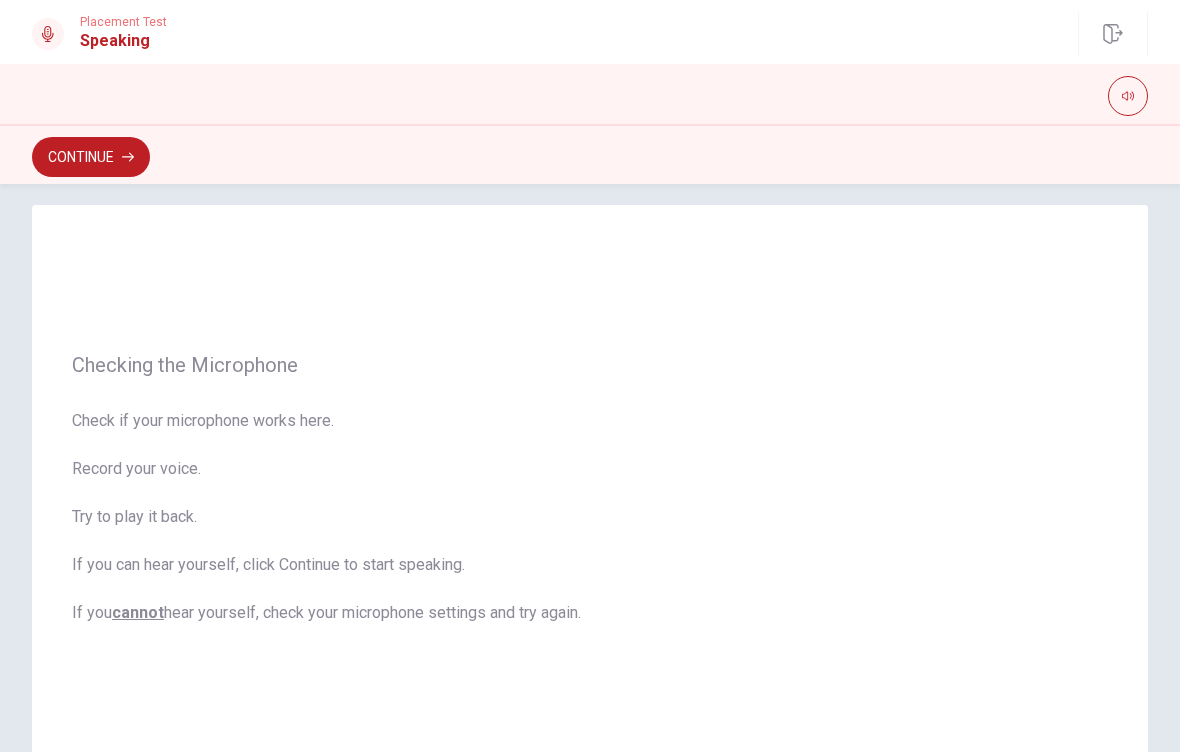 click on "Continue" at bounding box center [91, 157] 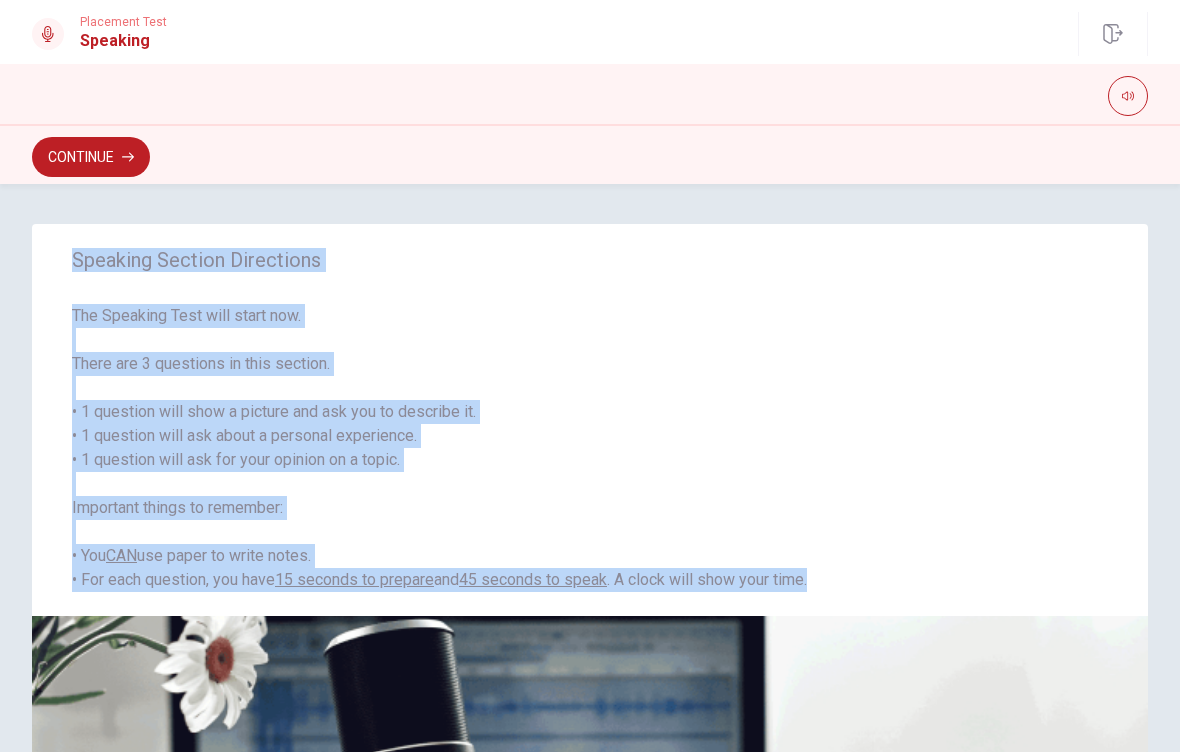 scroll, scrollTop: -1, scrollLeft: 0, axis: vertical 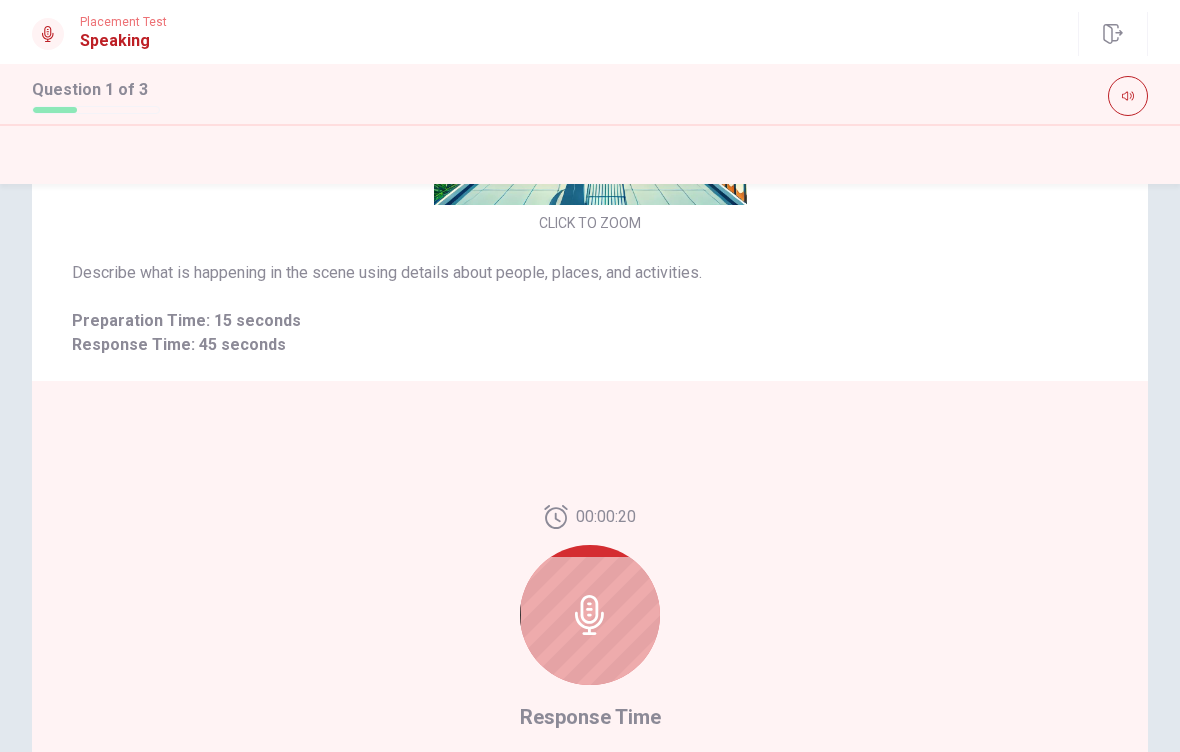 click 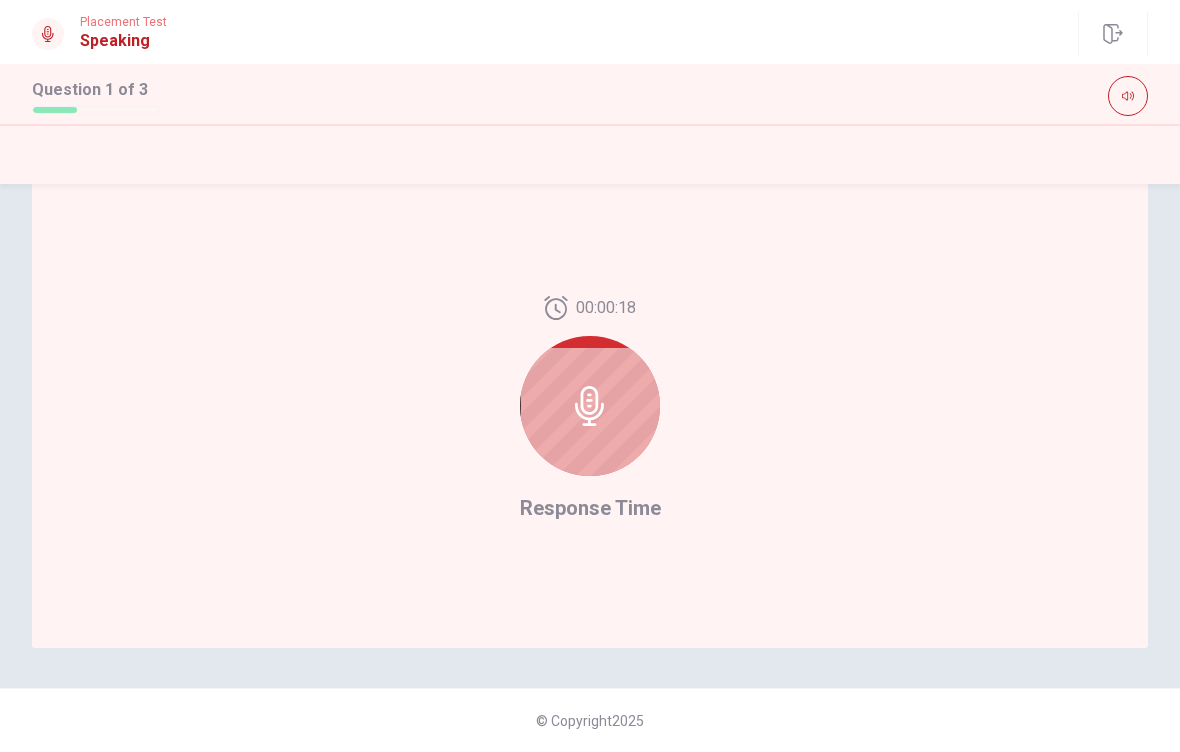 scroll, scrollTop: 428, scrollLeft: 0, axis: vertical 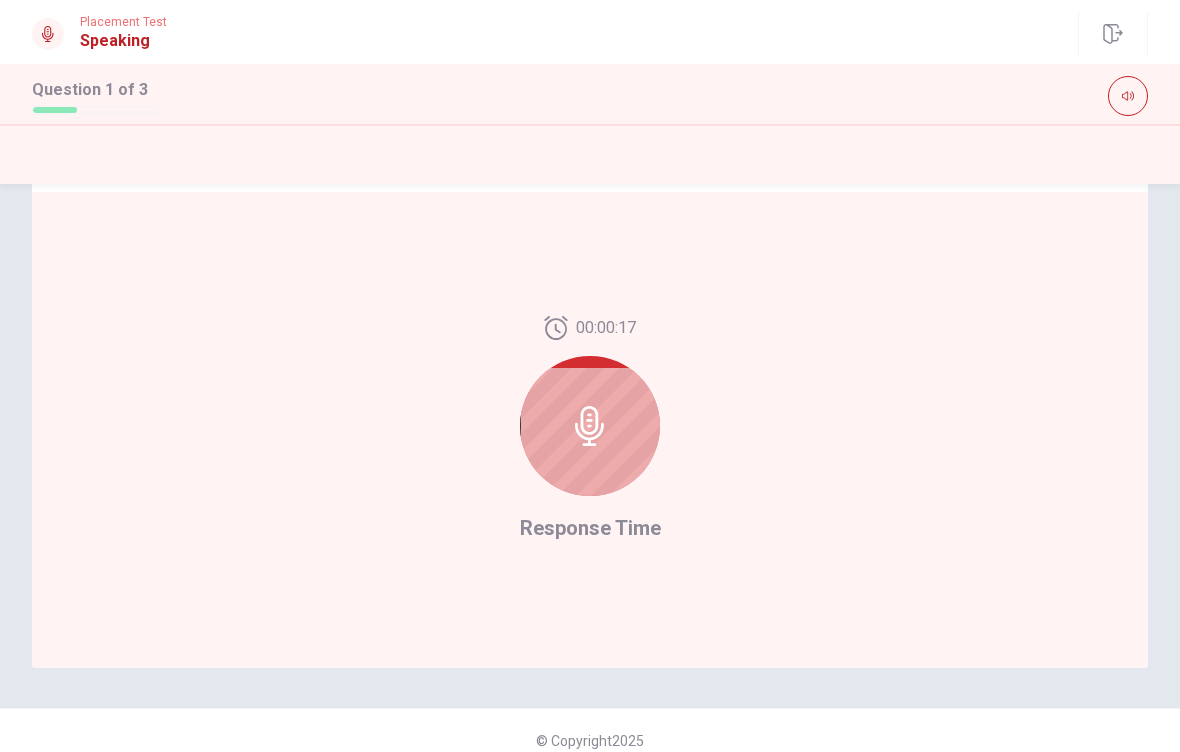 click on "Response Time" at bounding box center (590, 528) 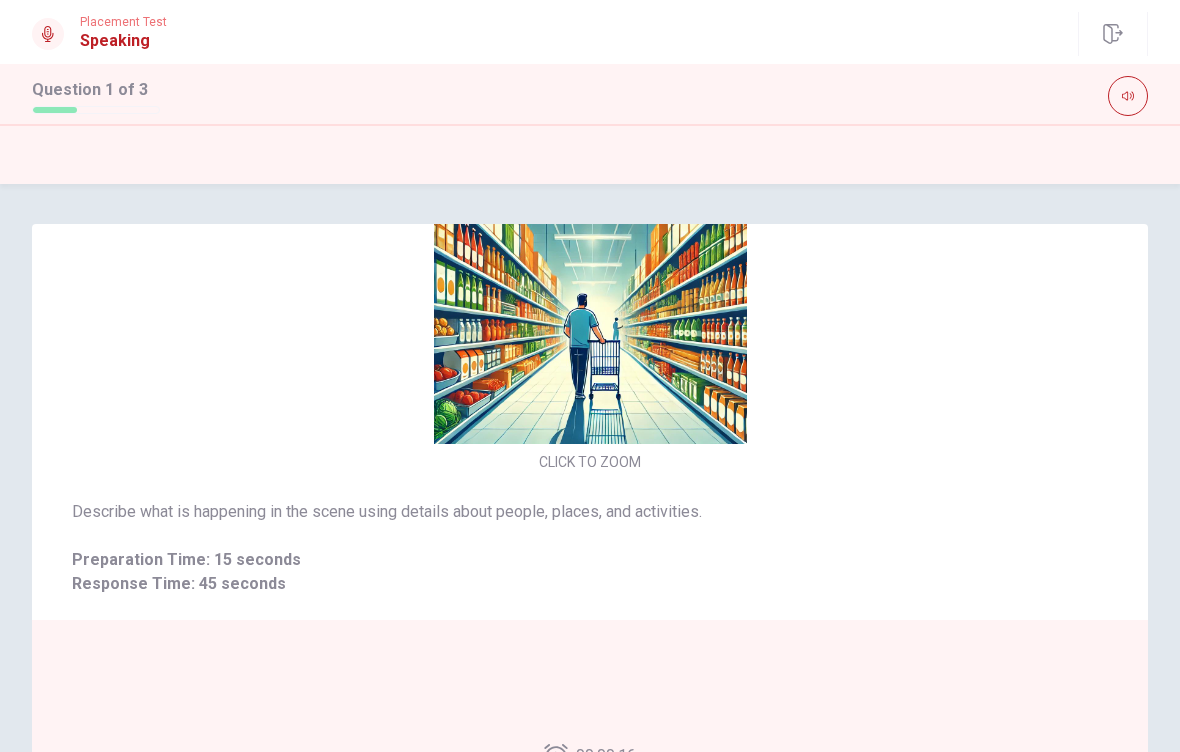 scroll, scrollTop: 0, scrollLeft: 0, axis: both 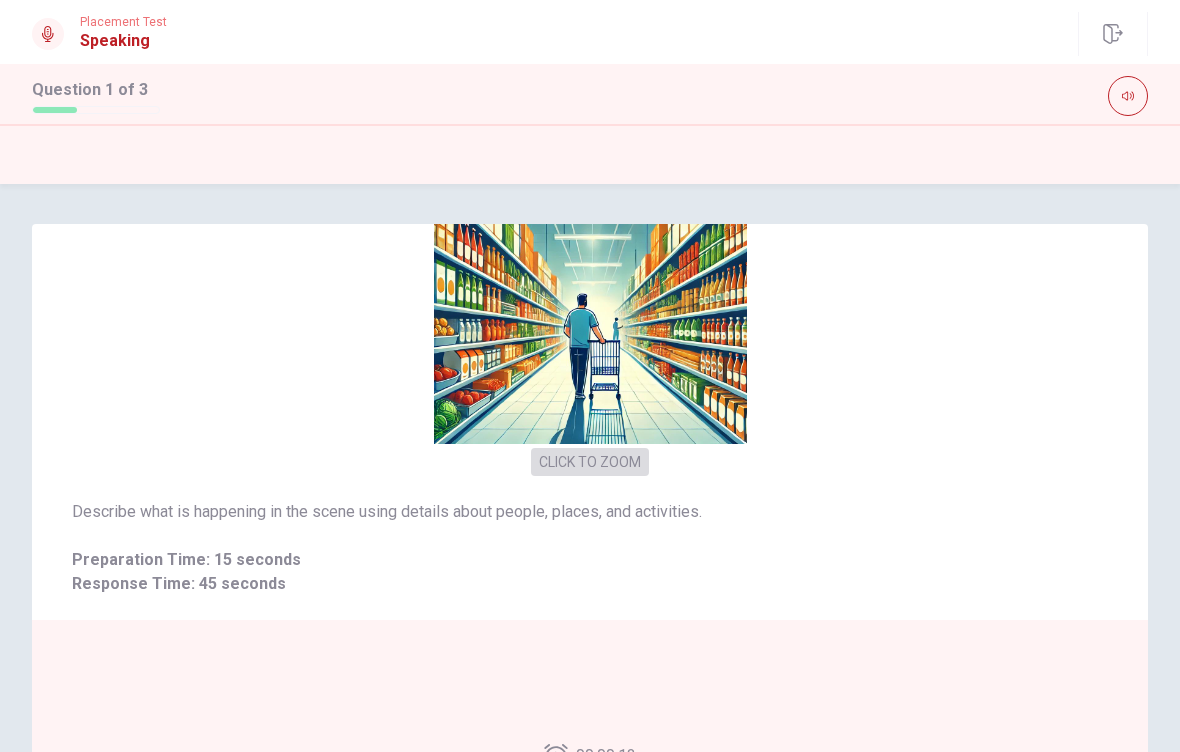 click on "CLICK TO ZOOM" at bounding box center (590, 462) 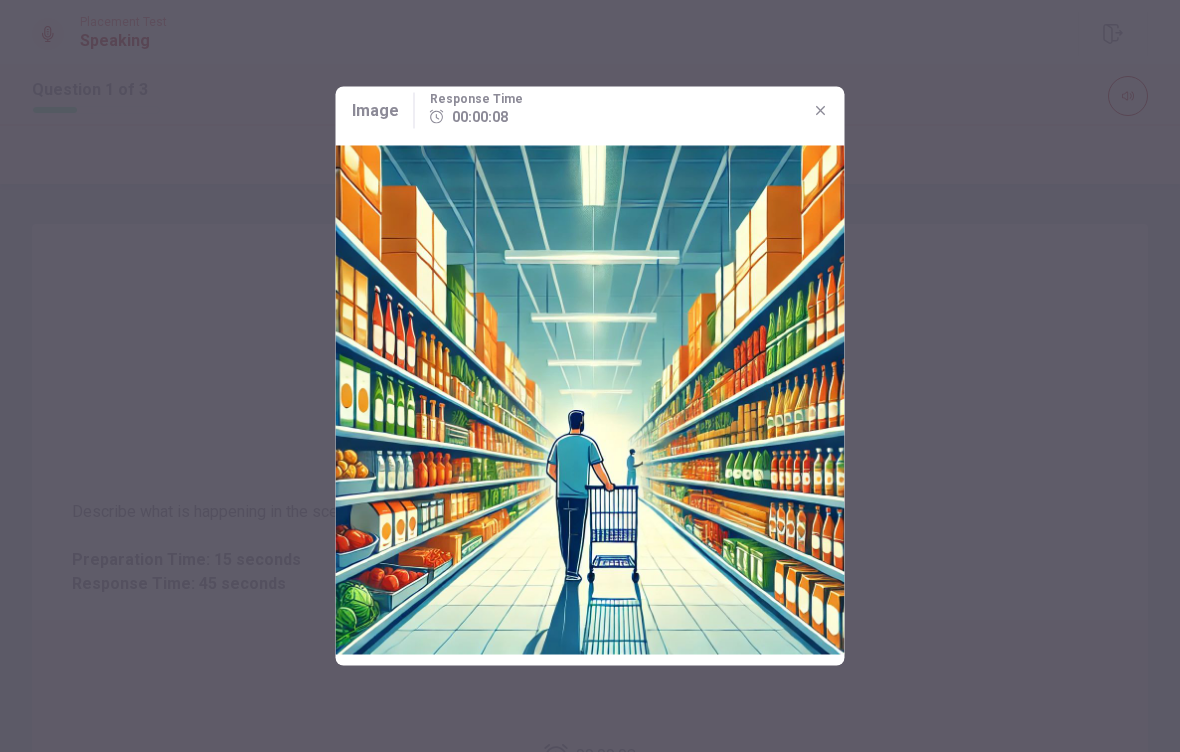 click at bounding box center [821, 111] 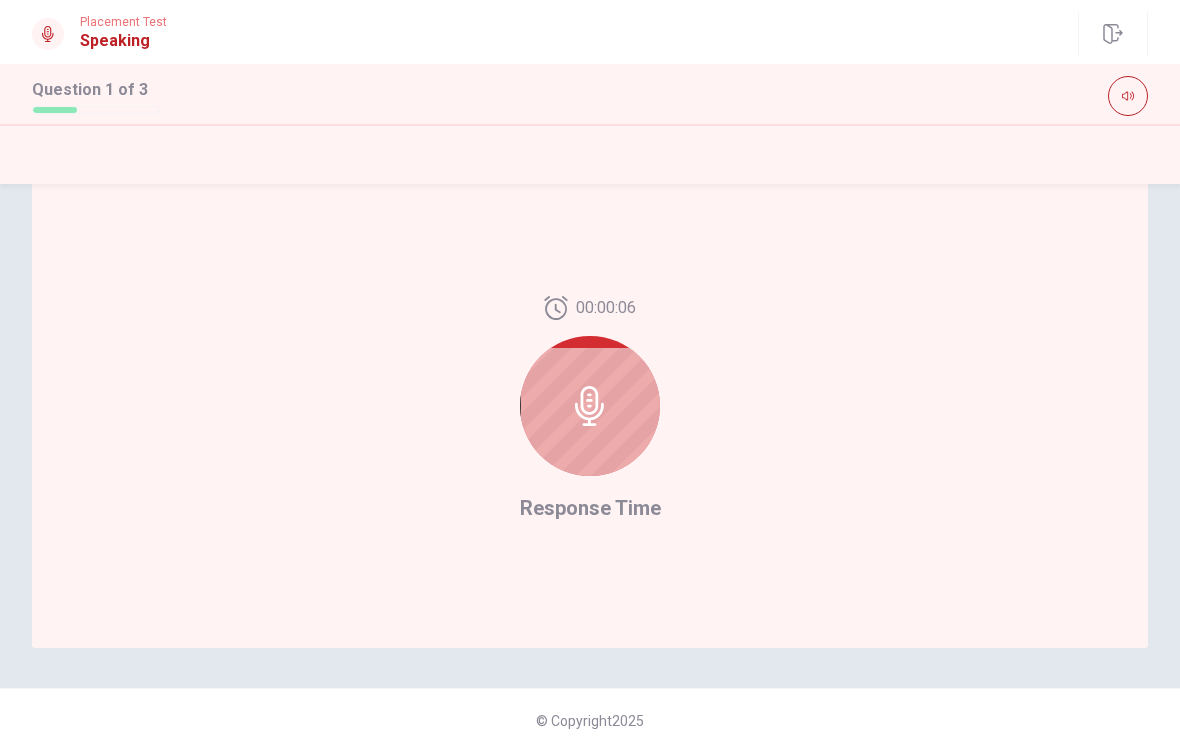 scroll, scrollTop: 448, scrollLeft: 0, axis: vertical 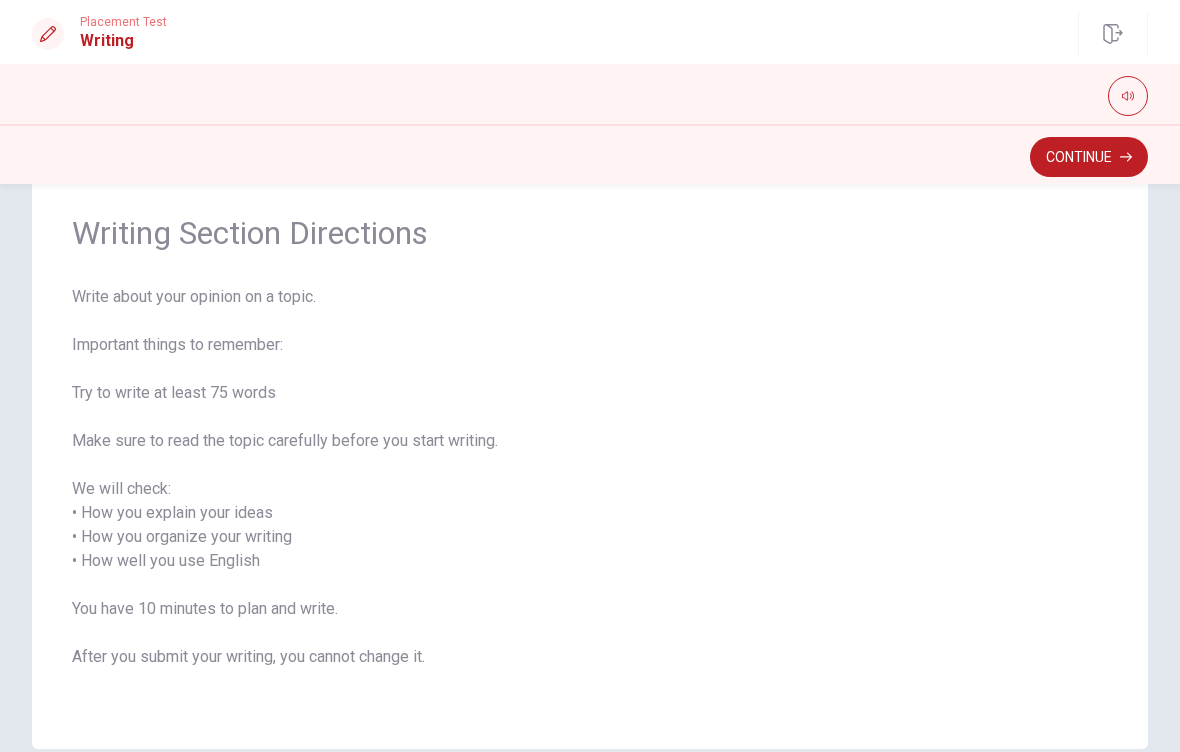click on "Continue" at bounding box center [1089, 157] 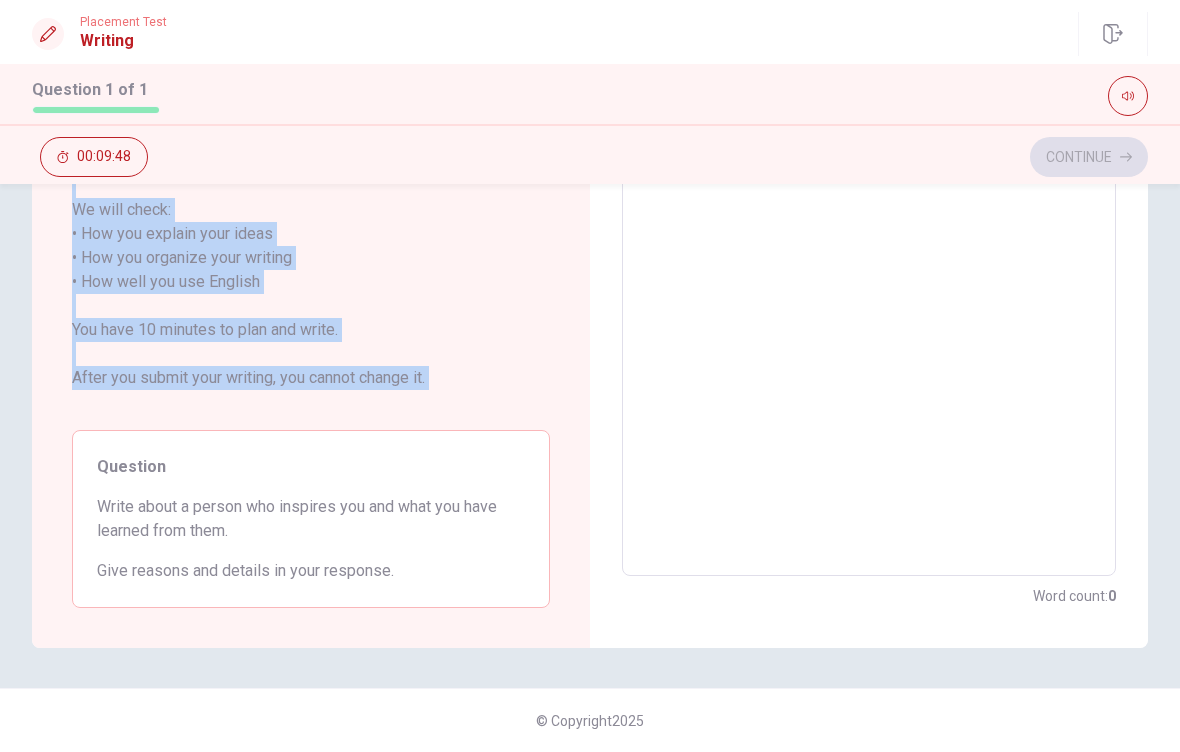 scroll, scrollTop: 306, scrollLeft: 0, axis: vertical 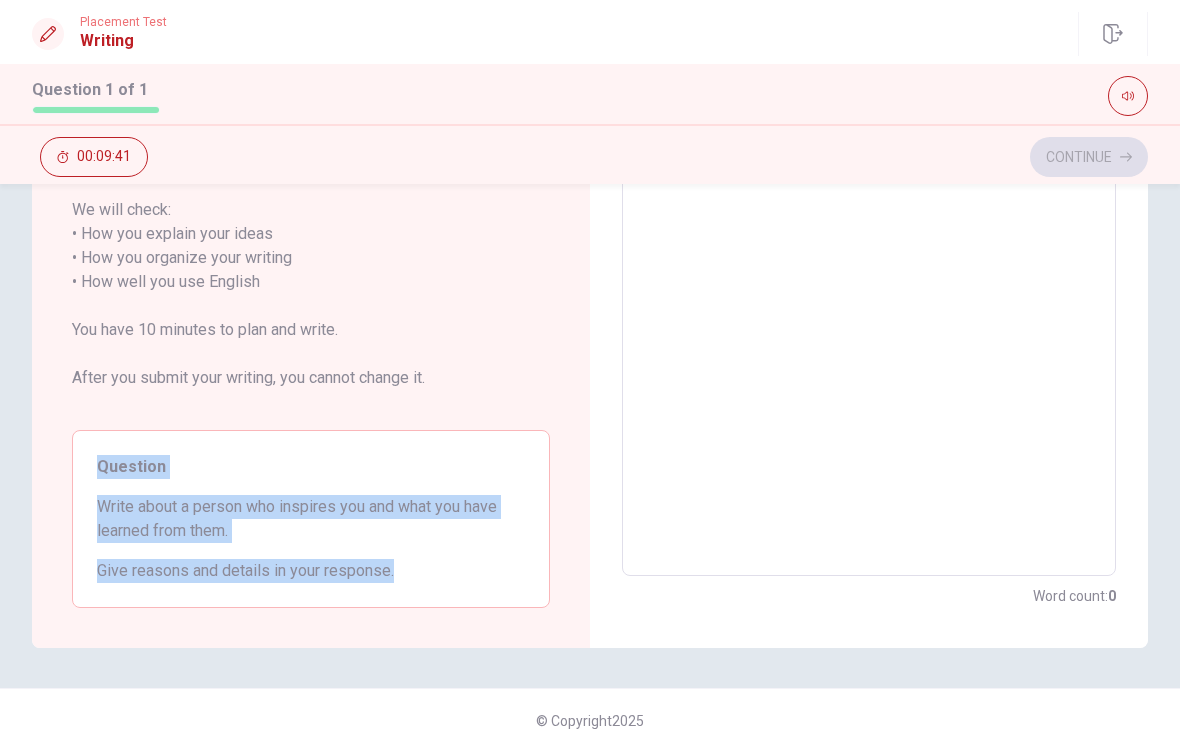 click at bounding box center (869, 282) 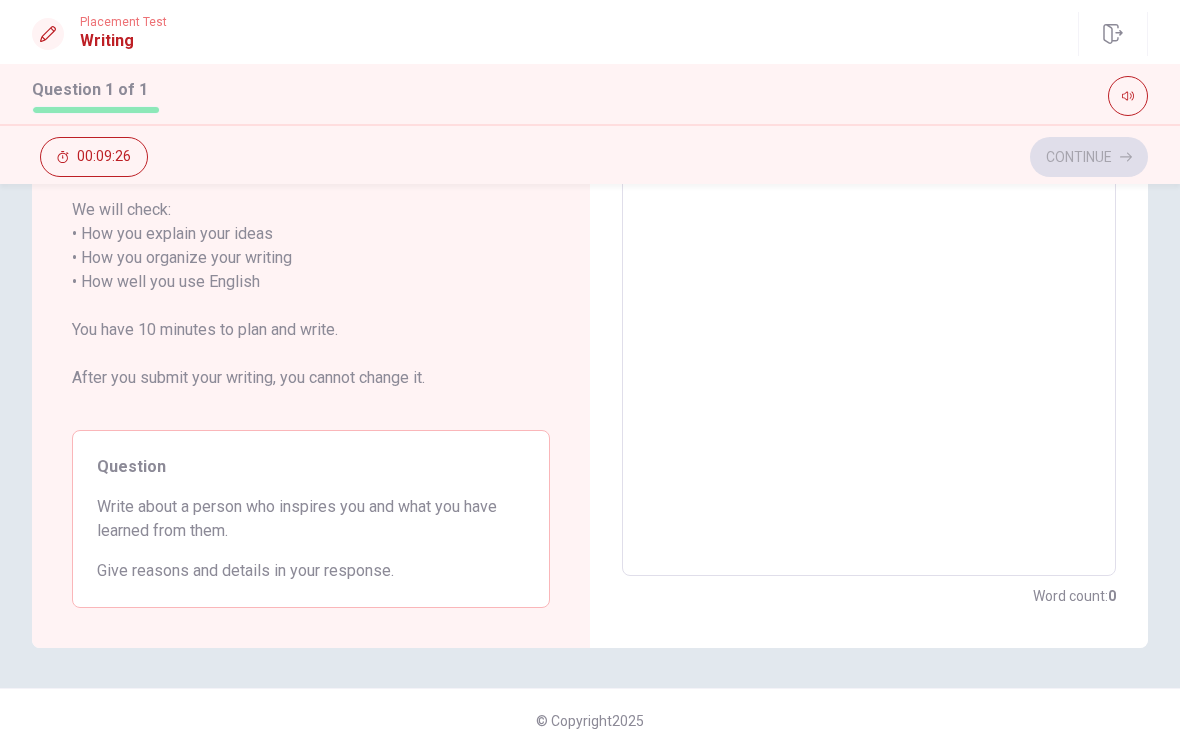 scroll, scrollTop: 306, scrollLeft: 0, axis: vertical 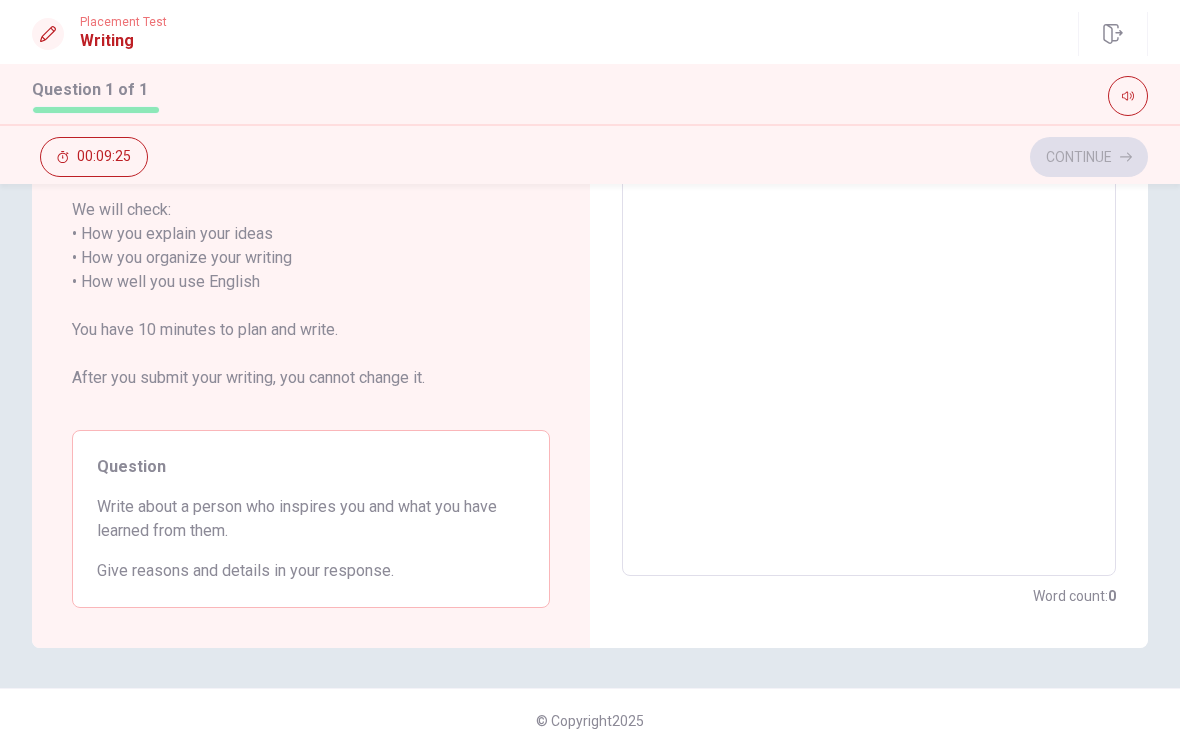 click on "Directions Write about your opinion on a topic.
Important things to remember:
Try to write at least 75 words
Make sure to read the topic carefully before you start writing.
We will check:
• How you explain your ideas
• How you organize your writing
• How well you use English
You have 10 minutes to plan and write.
After you submit your writing, you cannot change it.  Question Write about a person who inspires you and what you have learned from them. Give reasons and details in your response. Write your essay here x ​ Word count :  0" at bounding box center (590, 283) 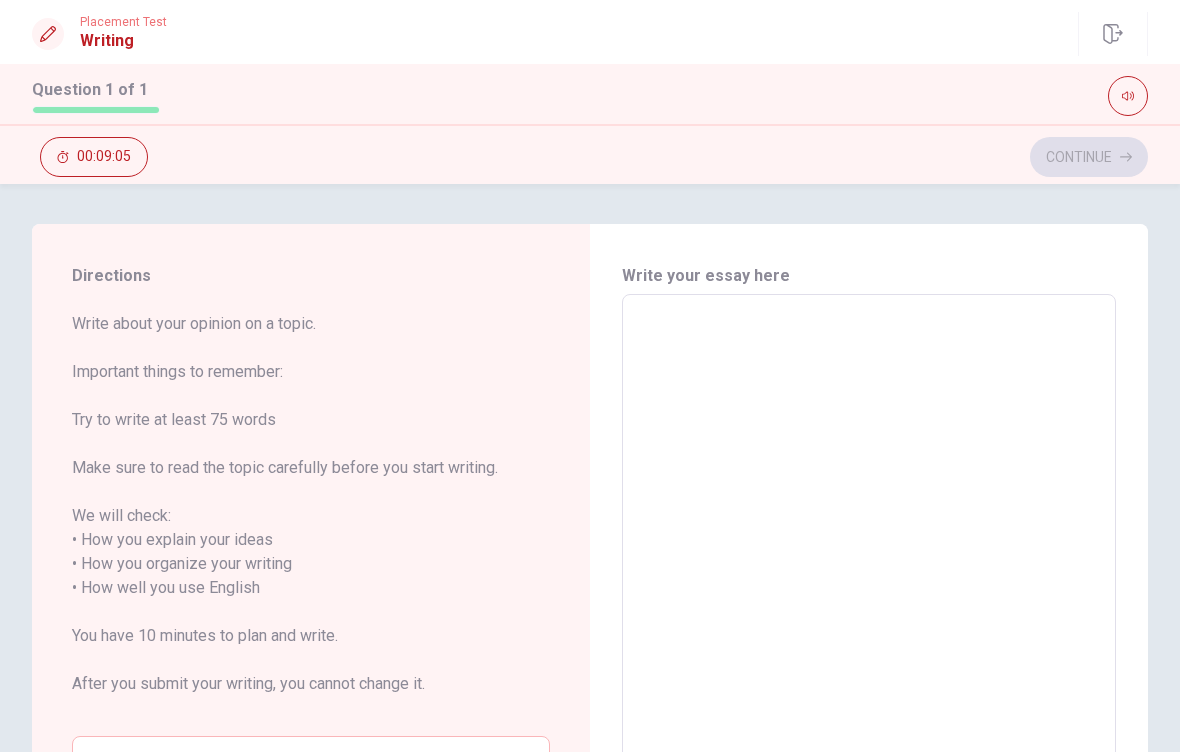 scroll, scrollTop: 0, scrollLeft: 0, axis: both 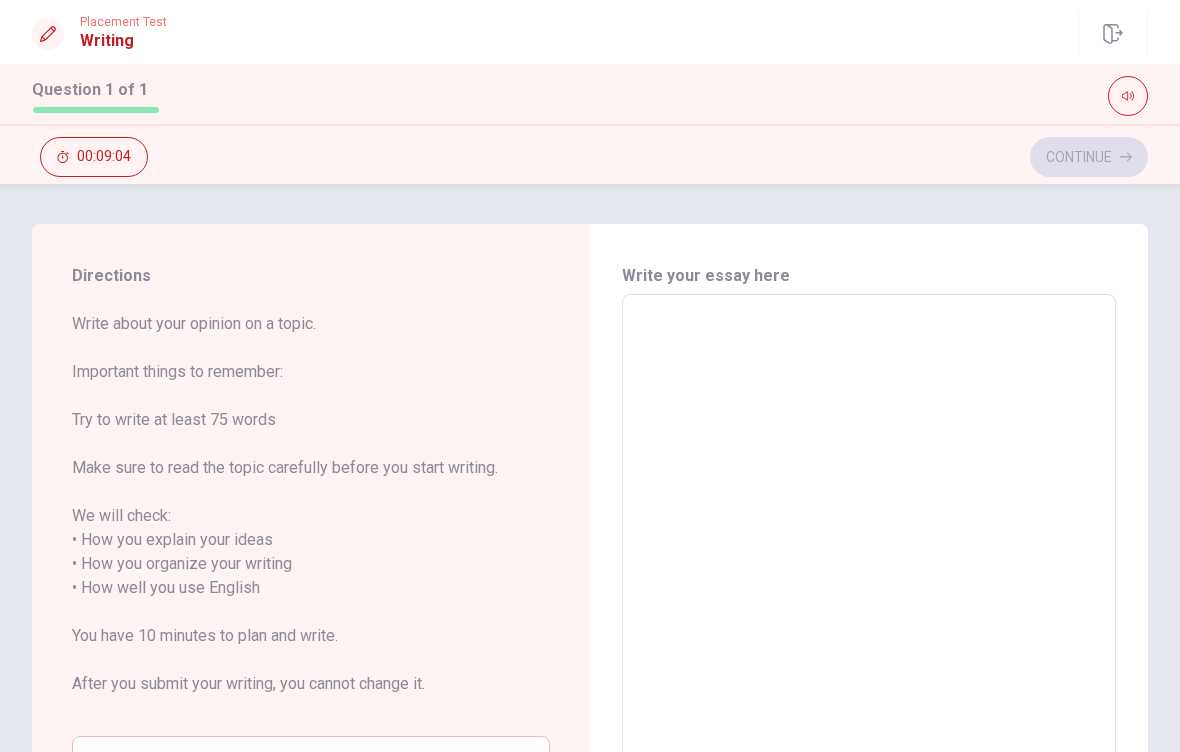 click at bounding box center [869, 588] 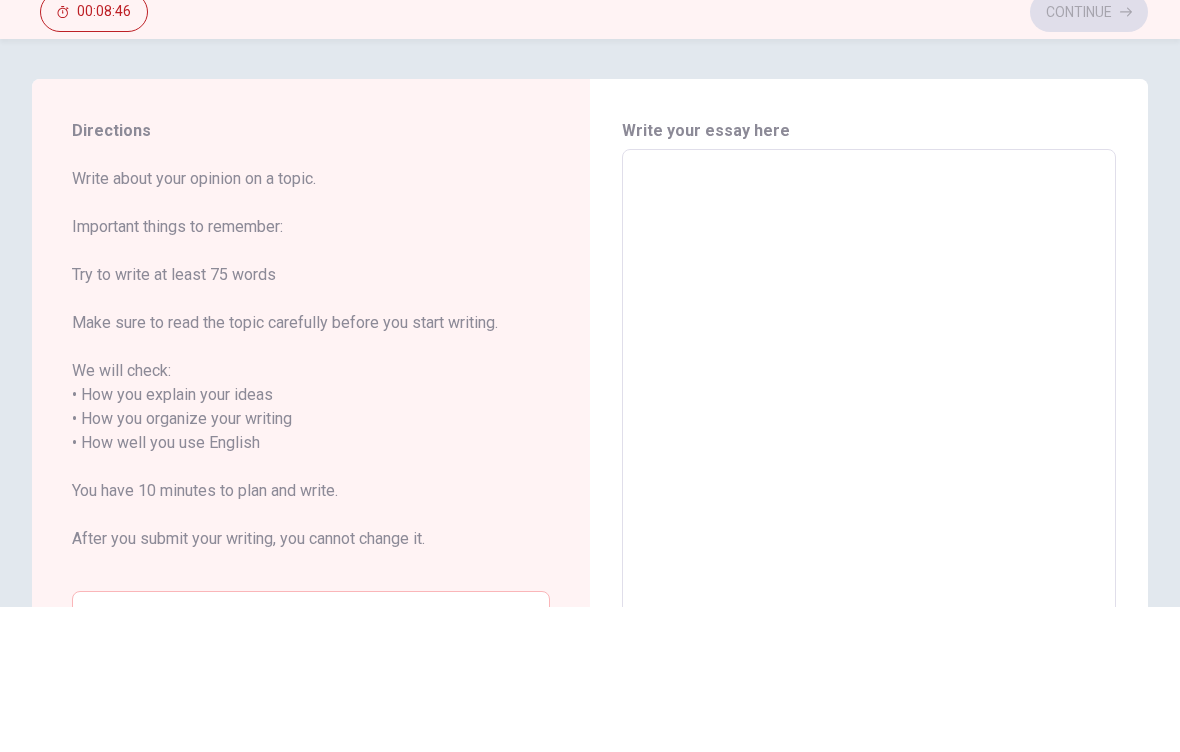 type on "O" 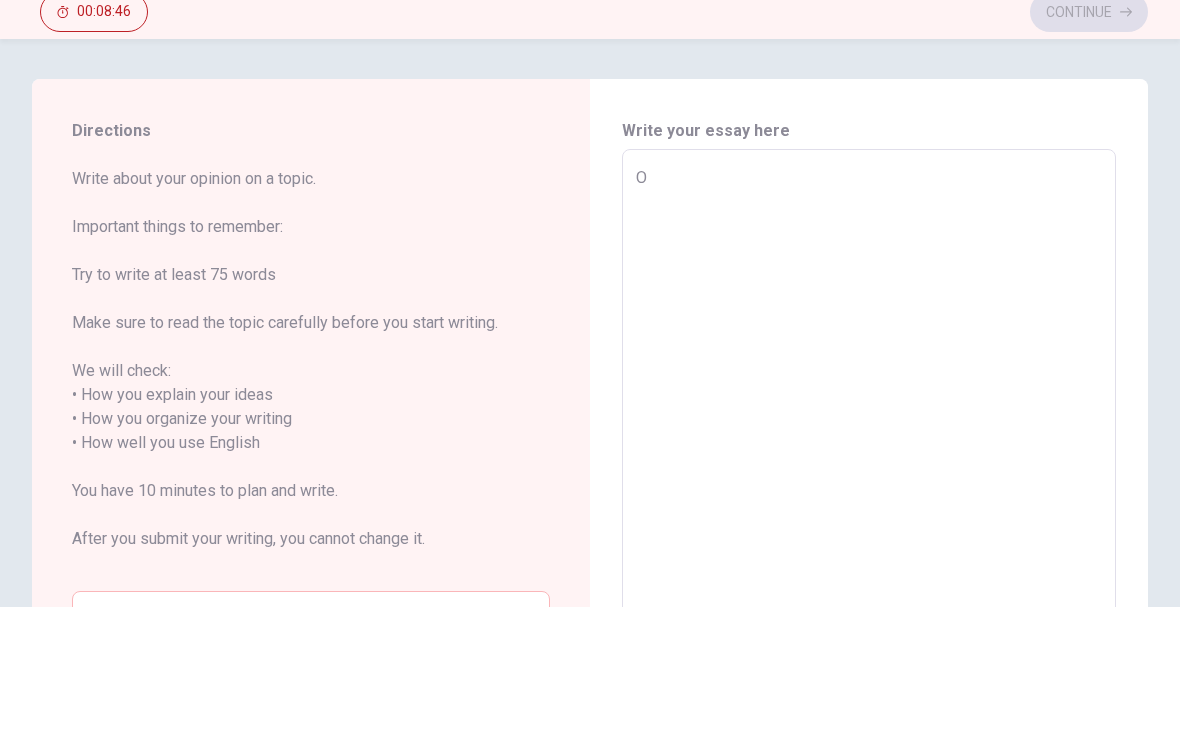 type on "x" 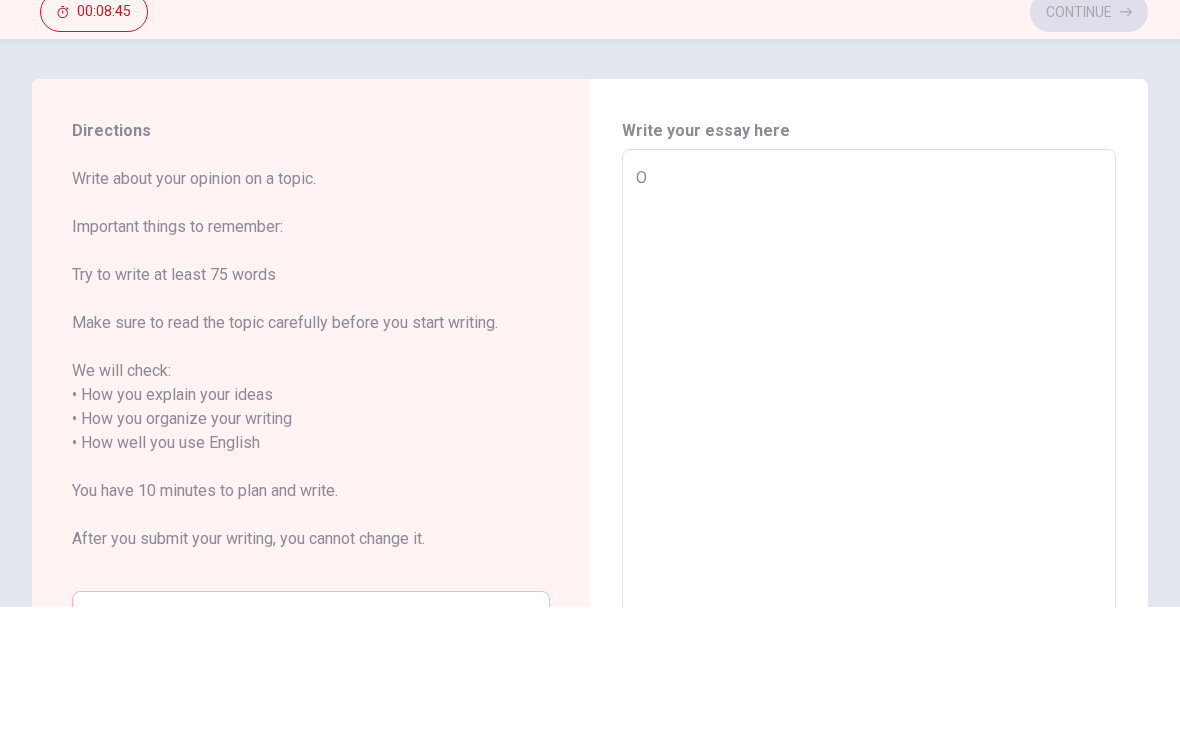 type on "On" 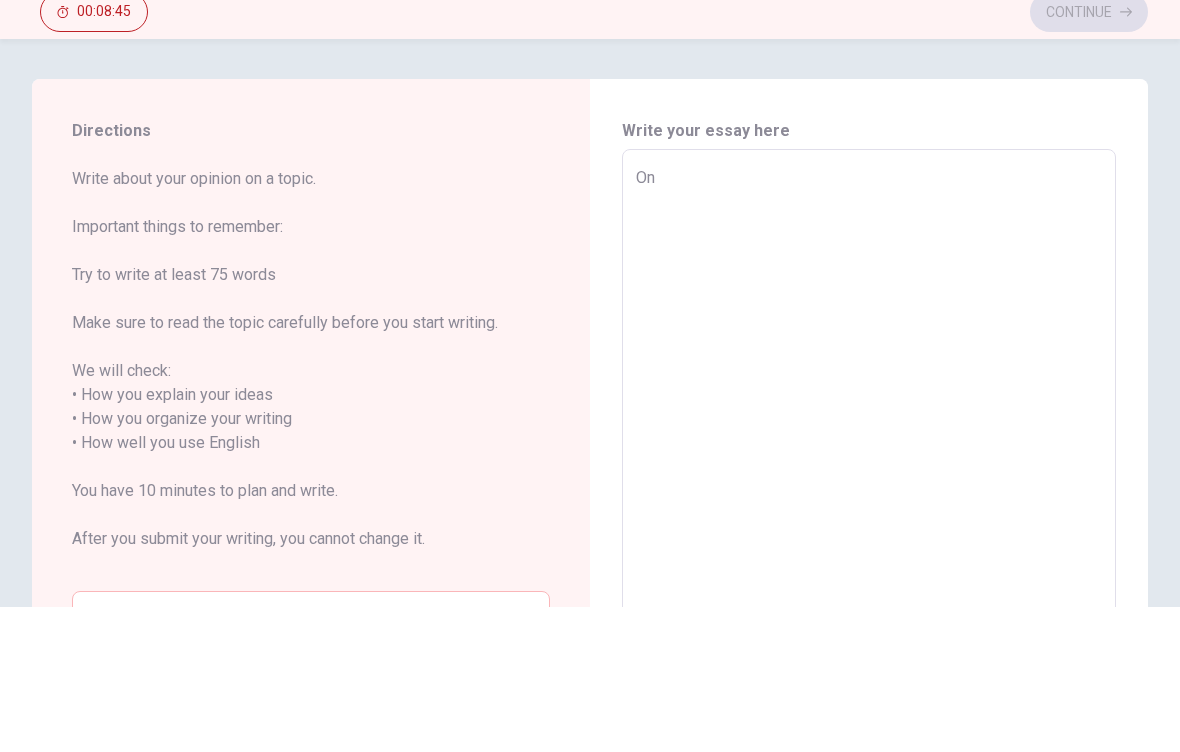 type on "x" 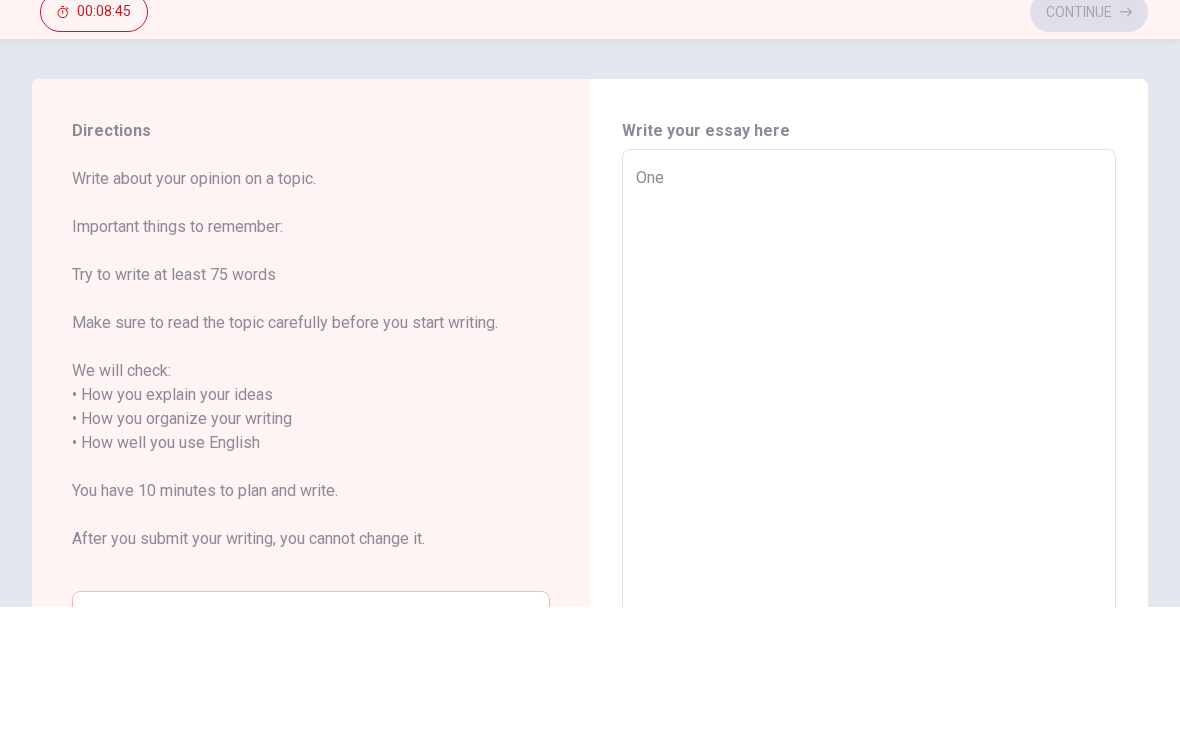 type on "x" 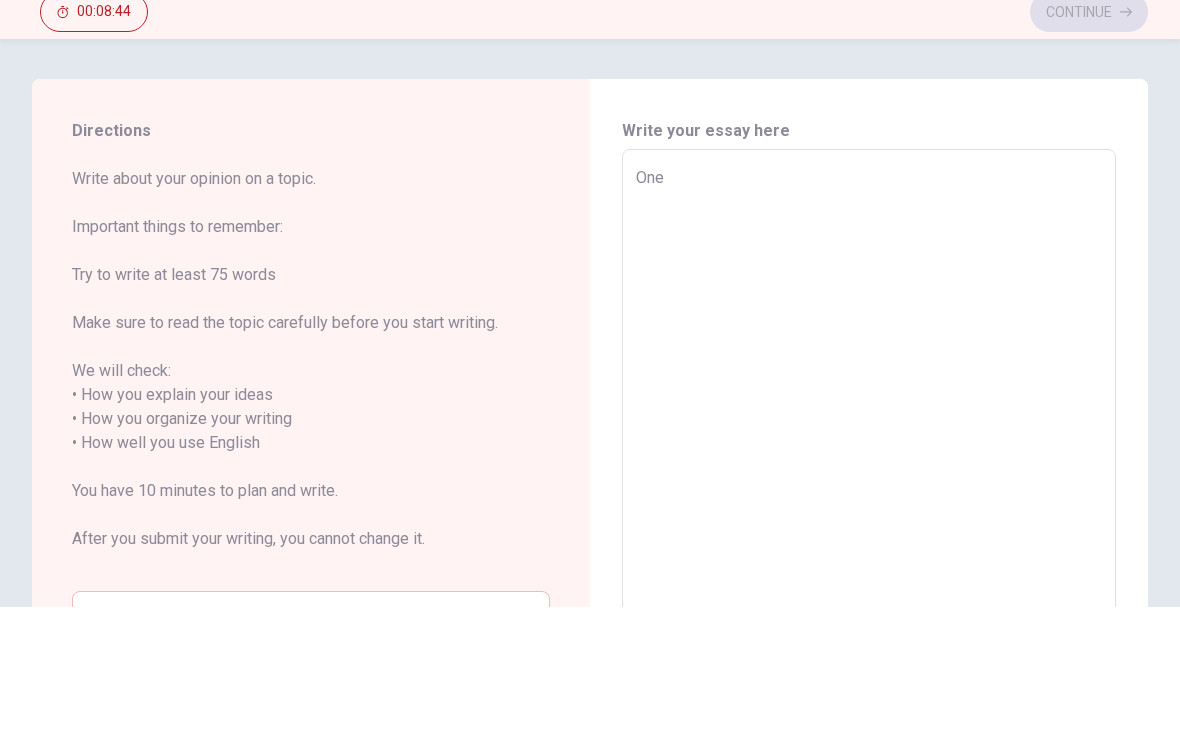 type on "One p" 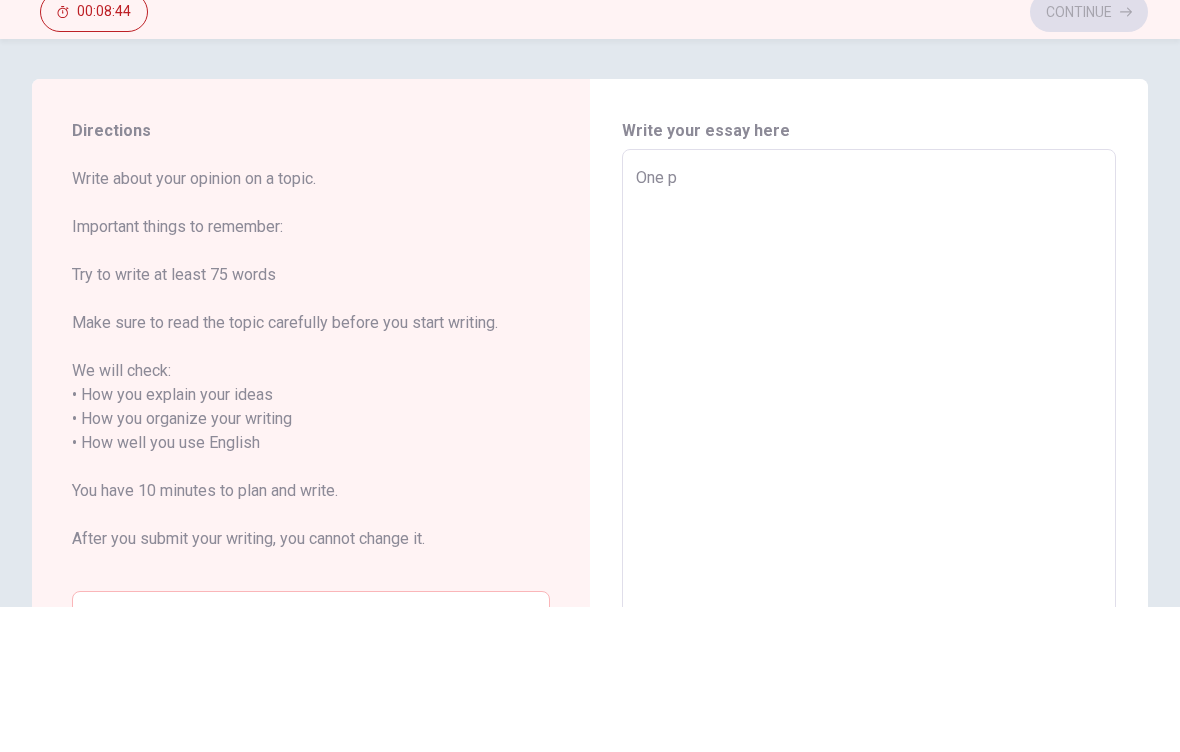 type on "x" 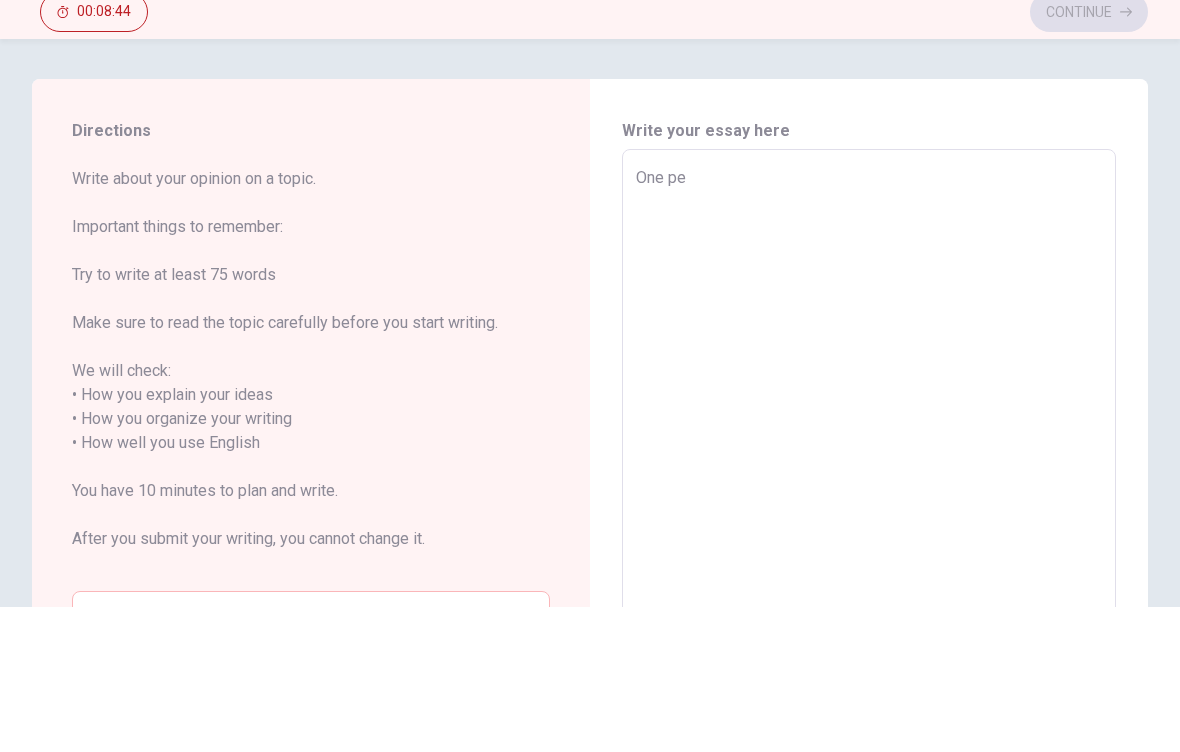 type on "x" 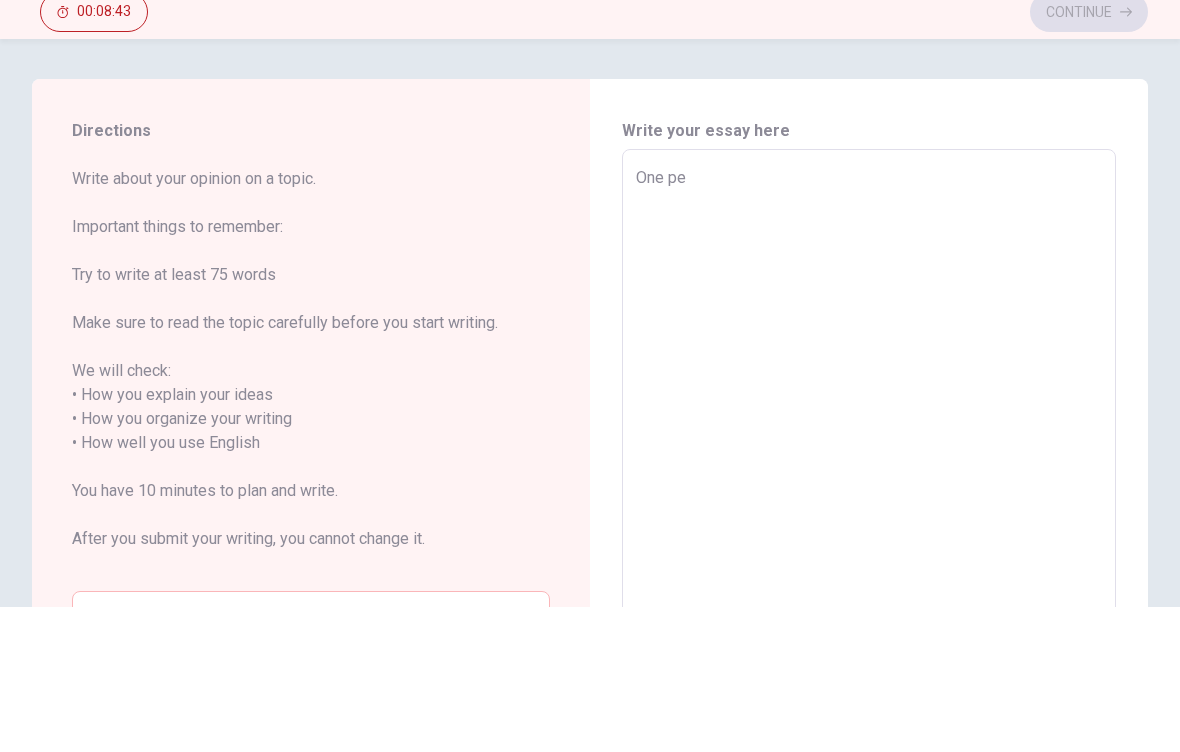 type on "One per" 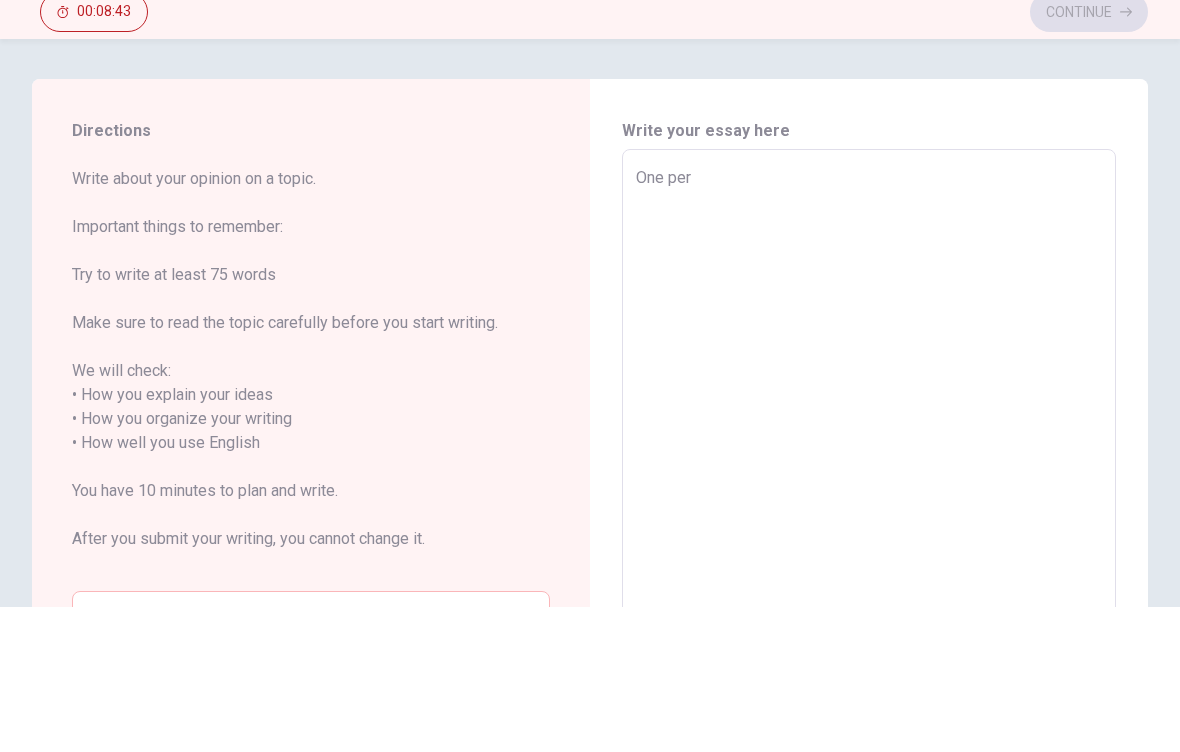 type on "x" 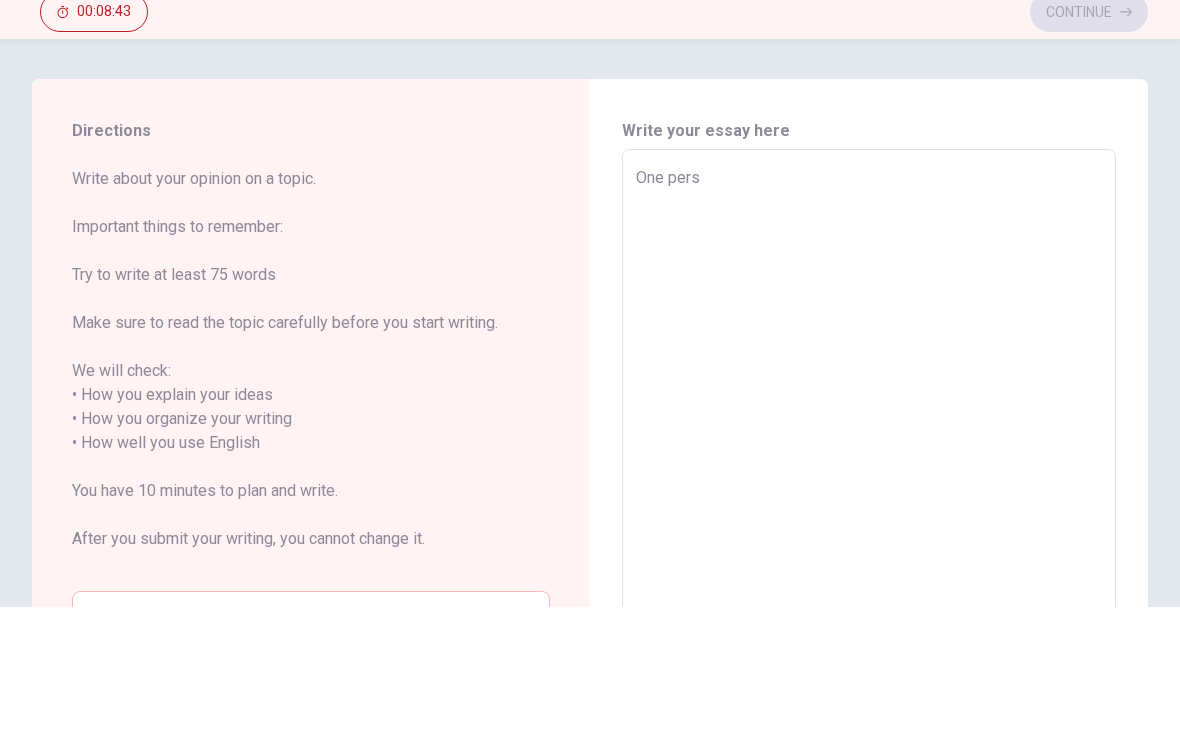 type on "x" 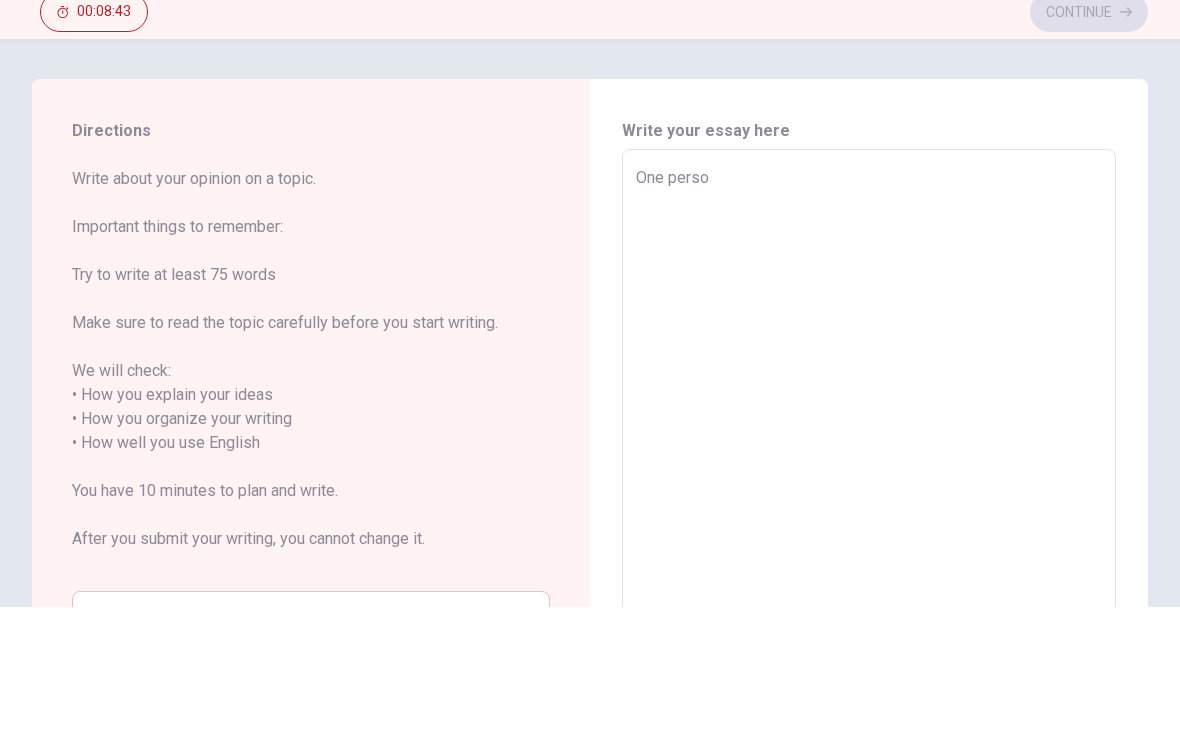 type on "x" 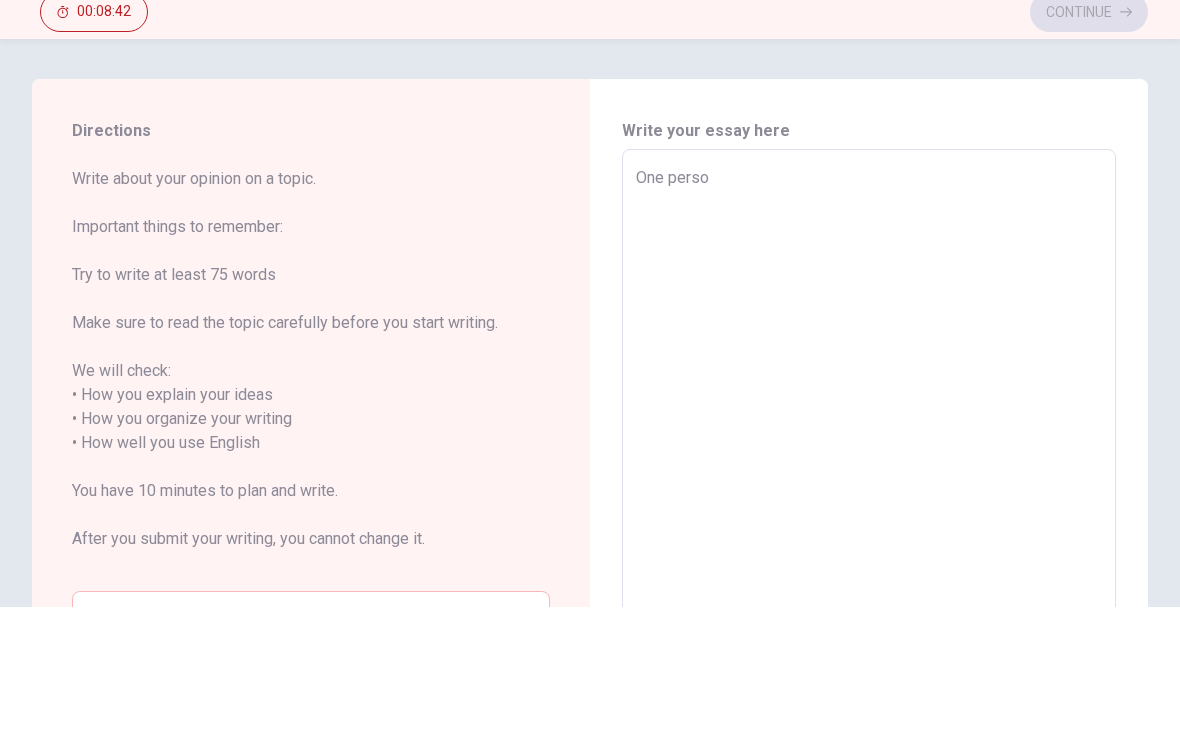 type on "One person" 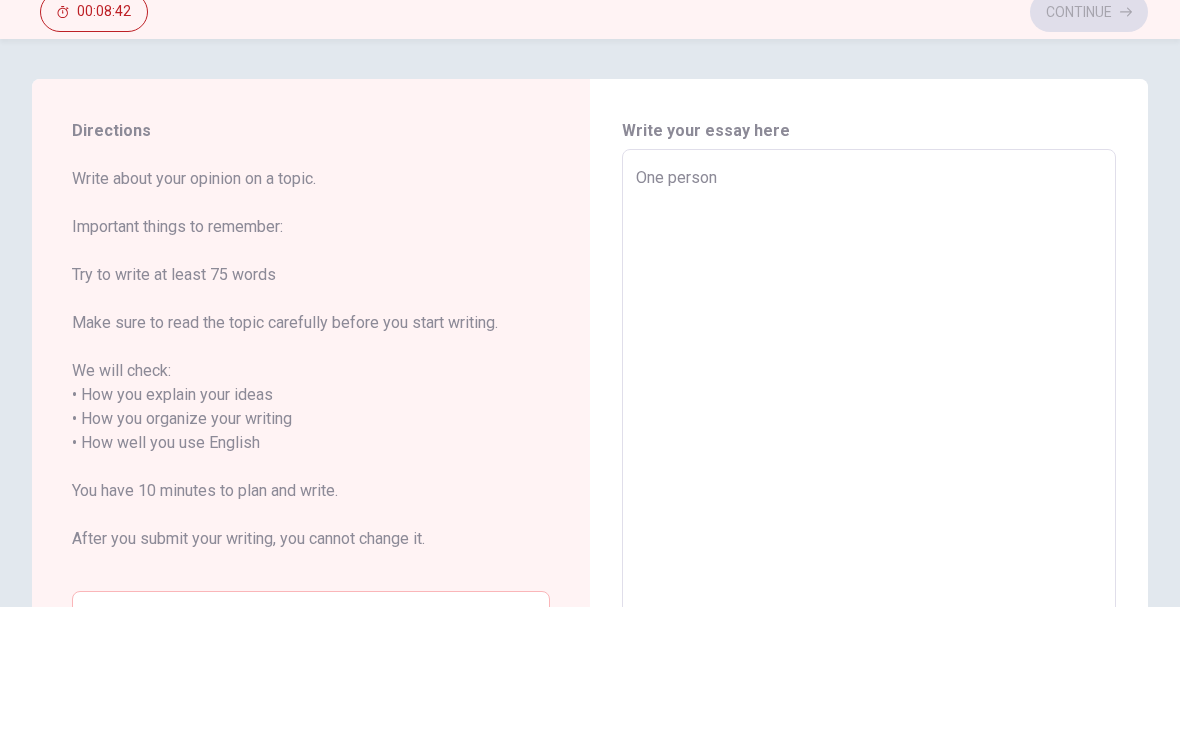 type on "x" 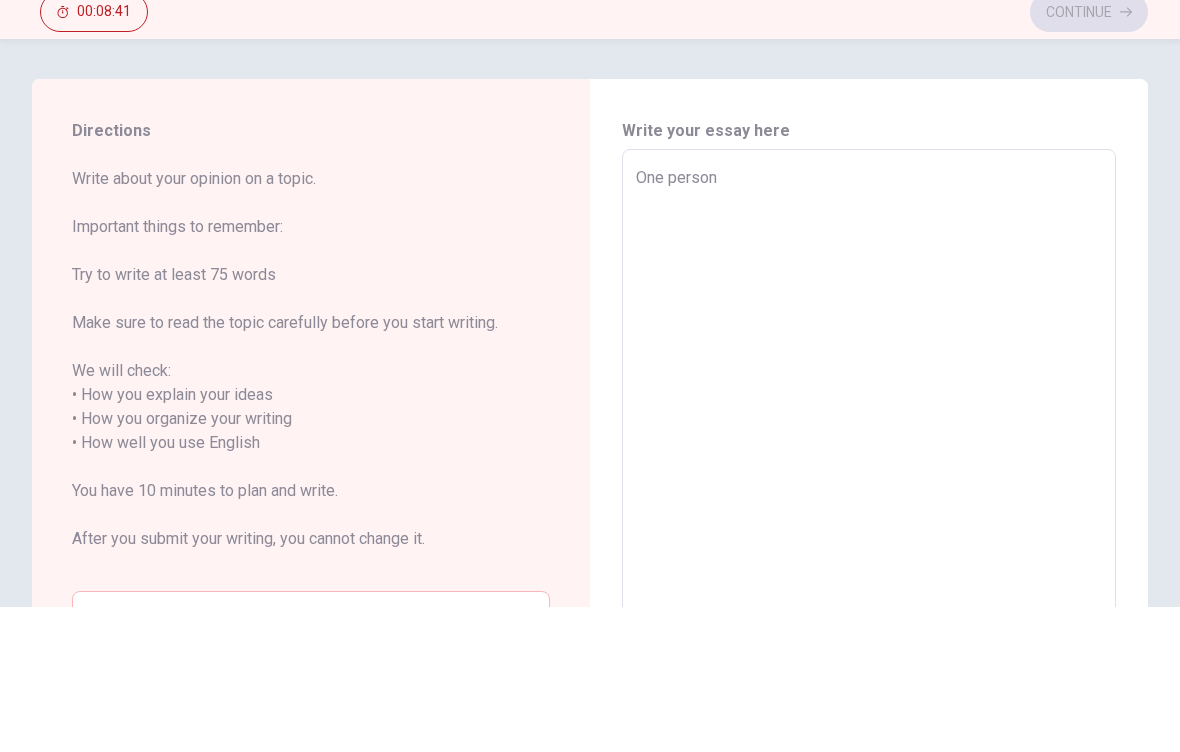 type on "One persons" 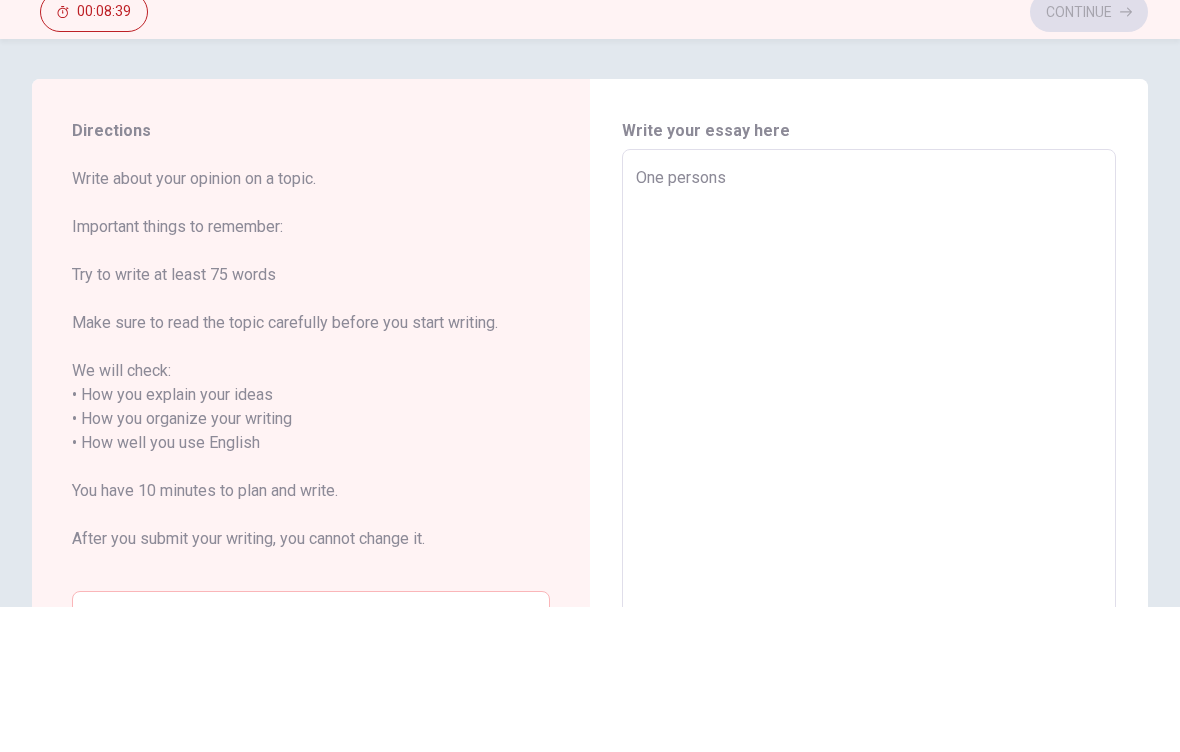 type on "x" 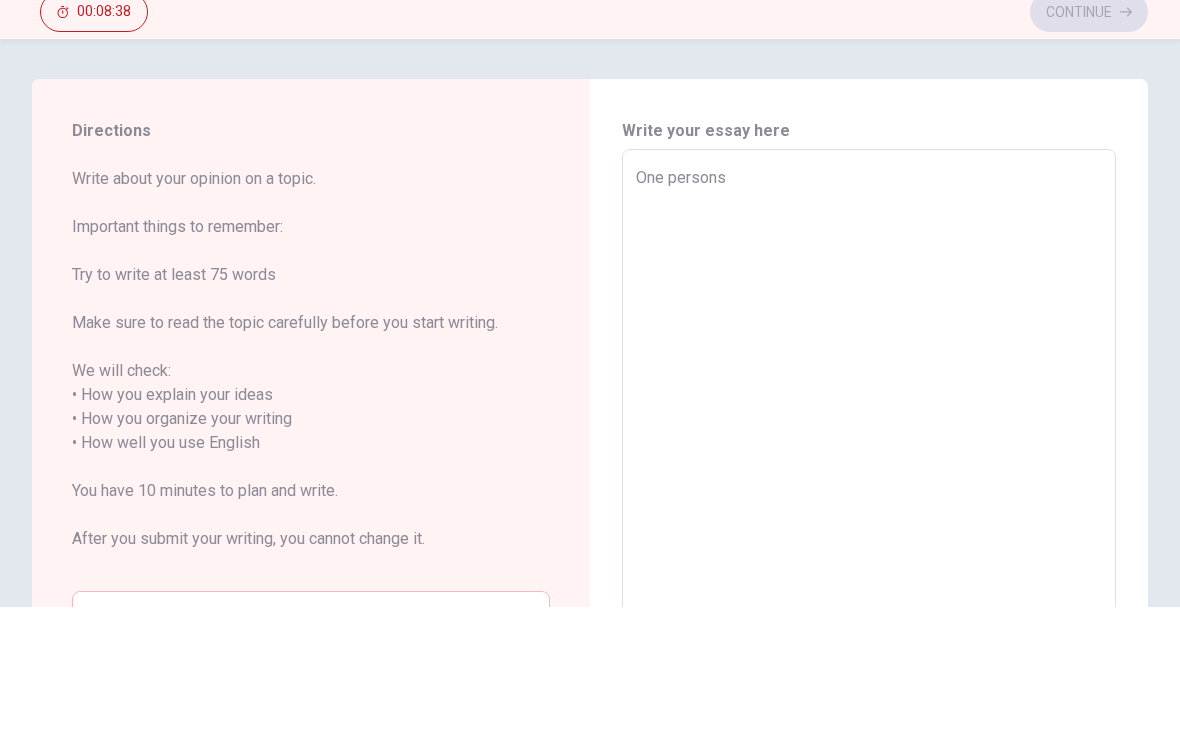 type on "x" 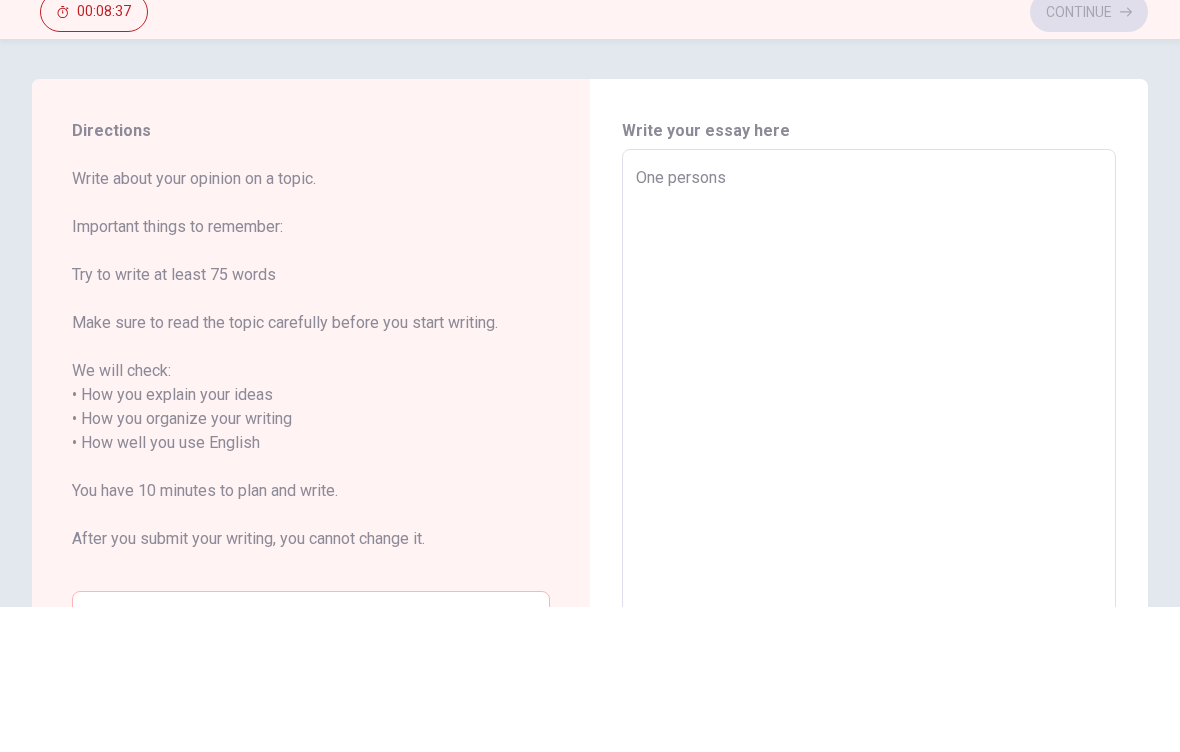 type on "One persons w" 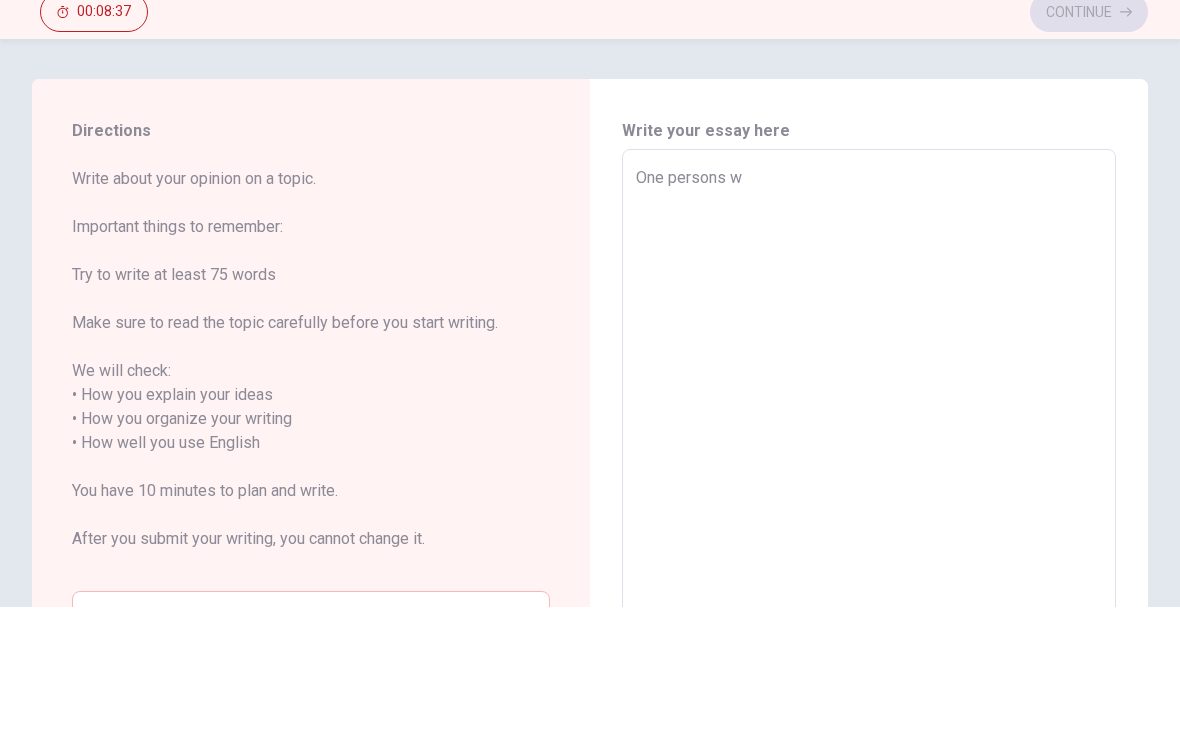 type on "x" 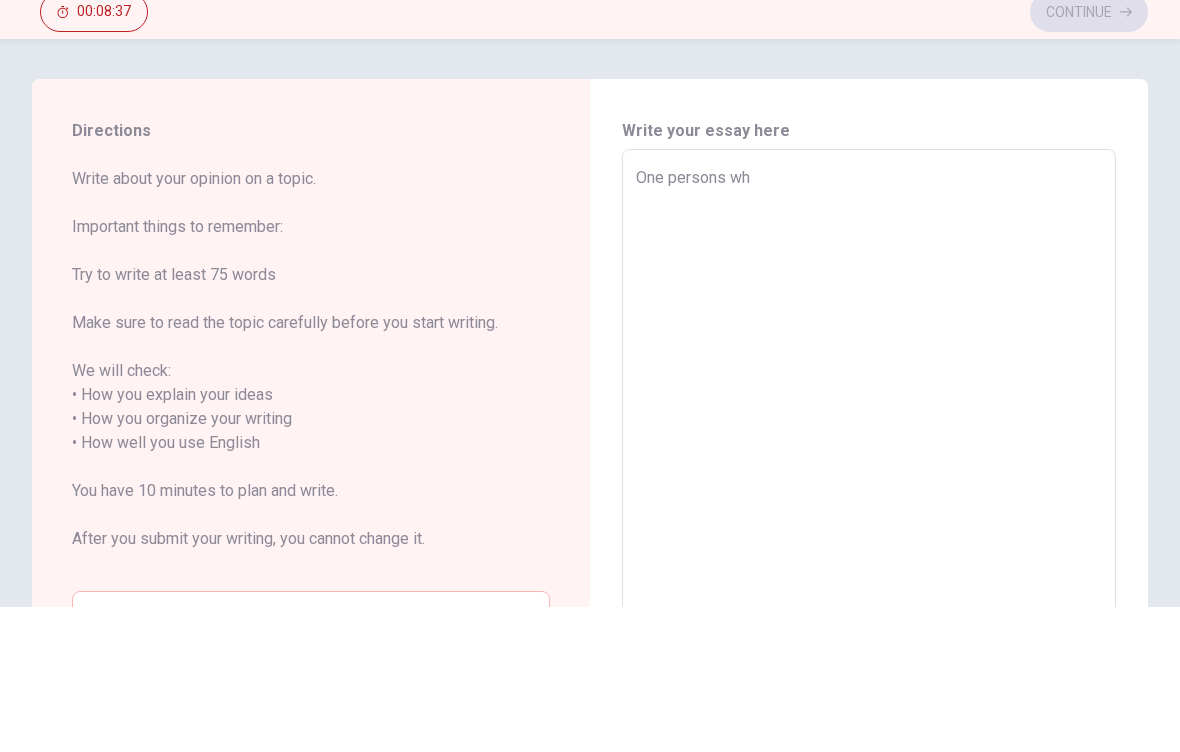 type on "x" 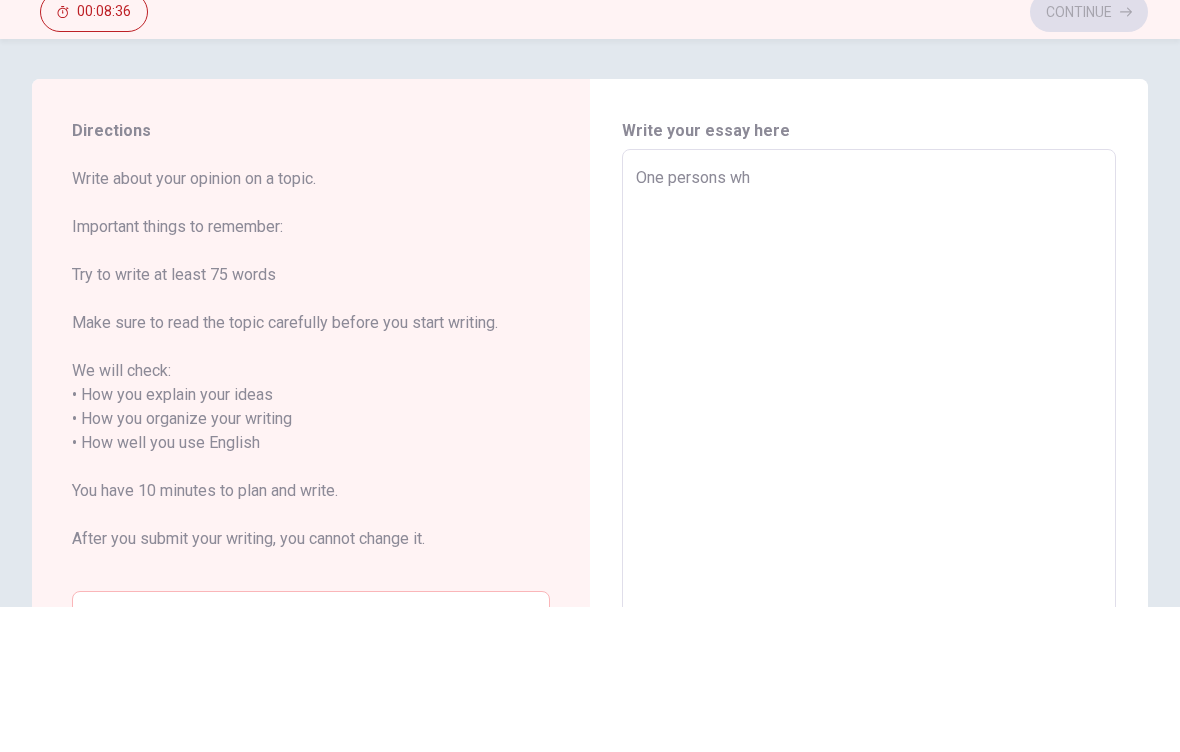 type on "One persons who" 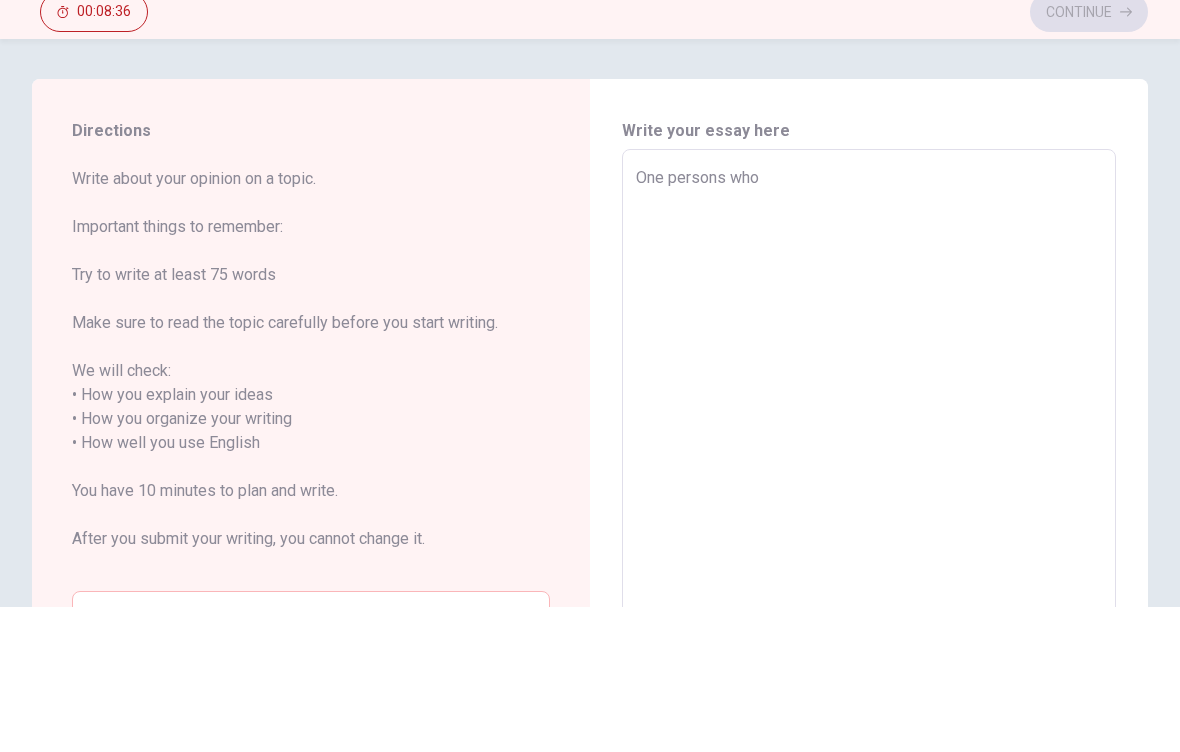 type on "x" 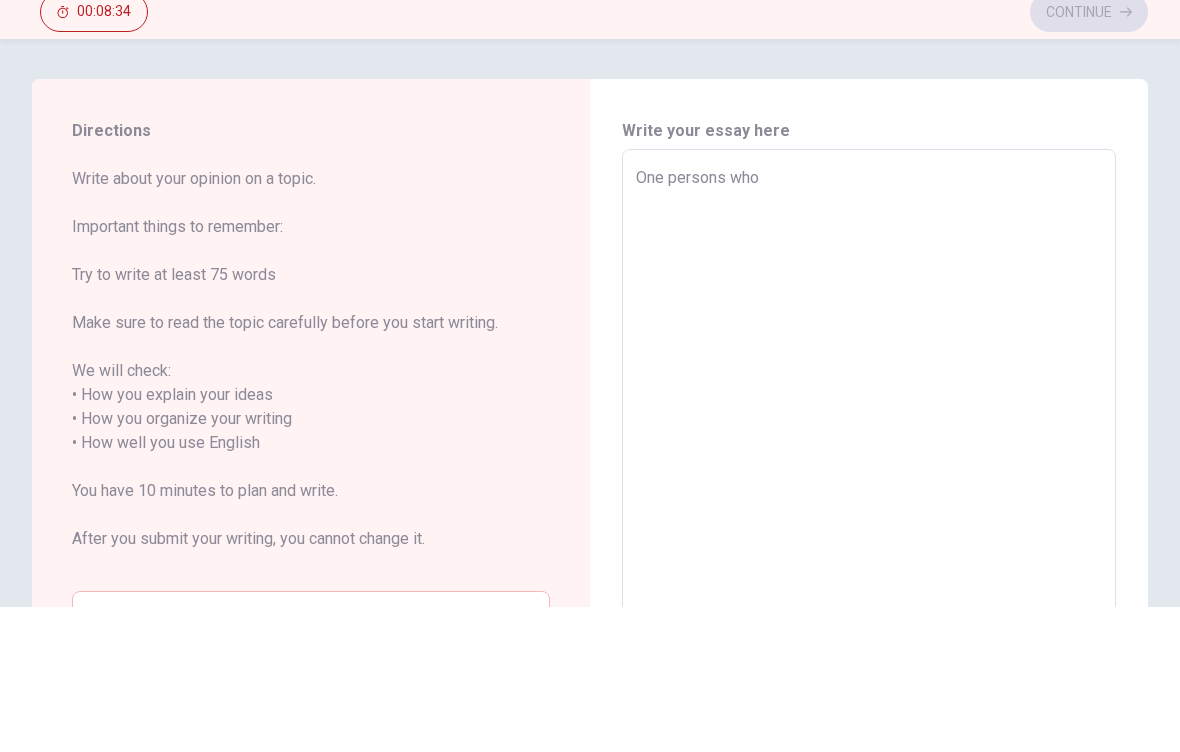 type on "x" 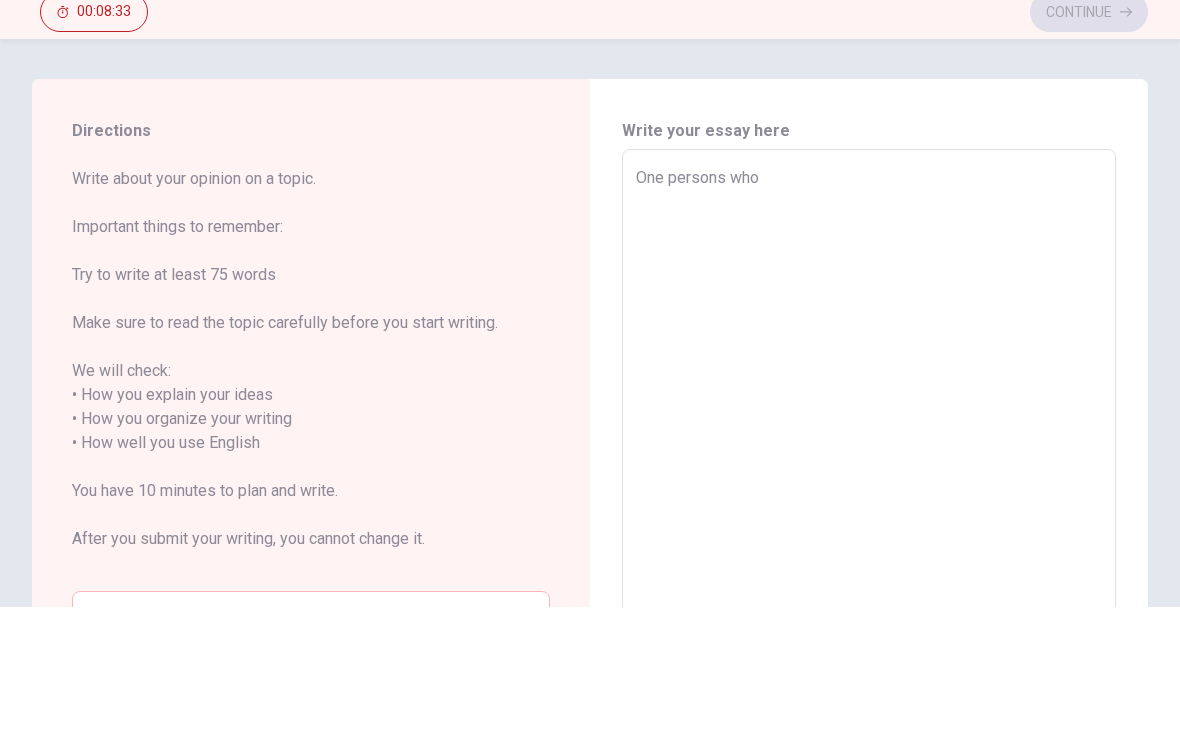 type on "One persons who i" 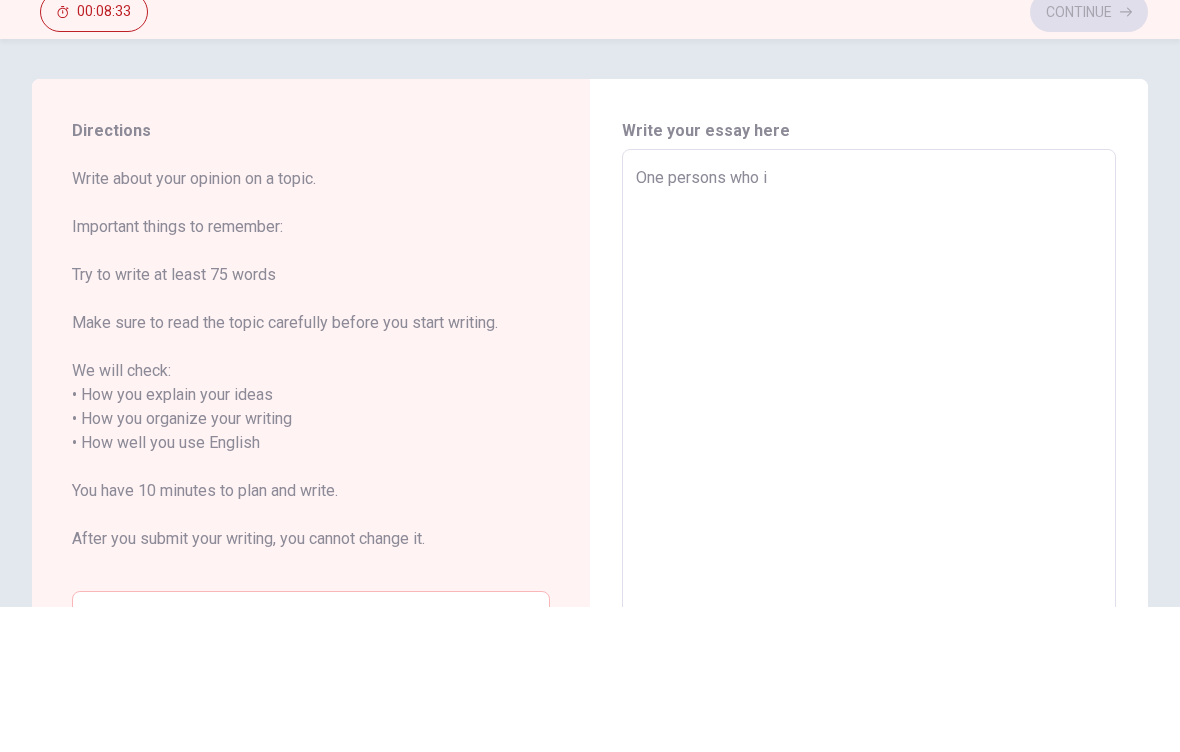 type on "x" 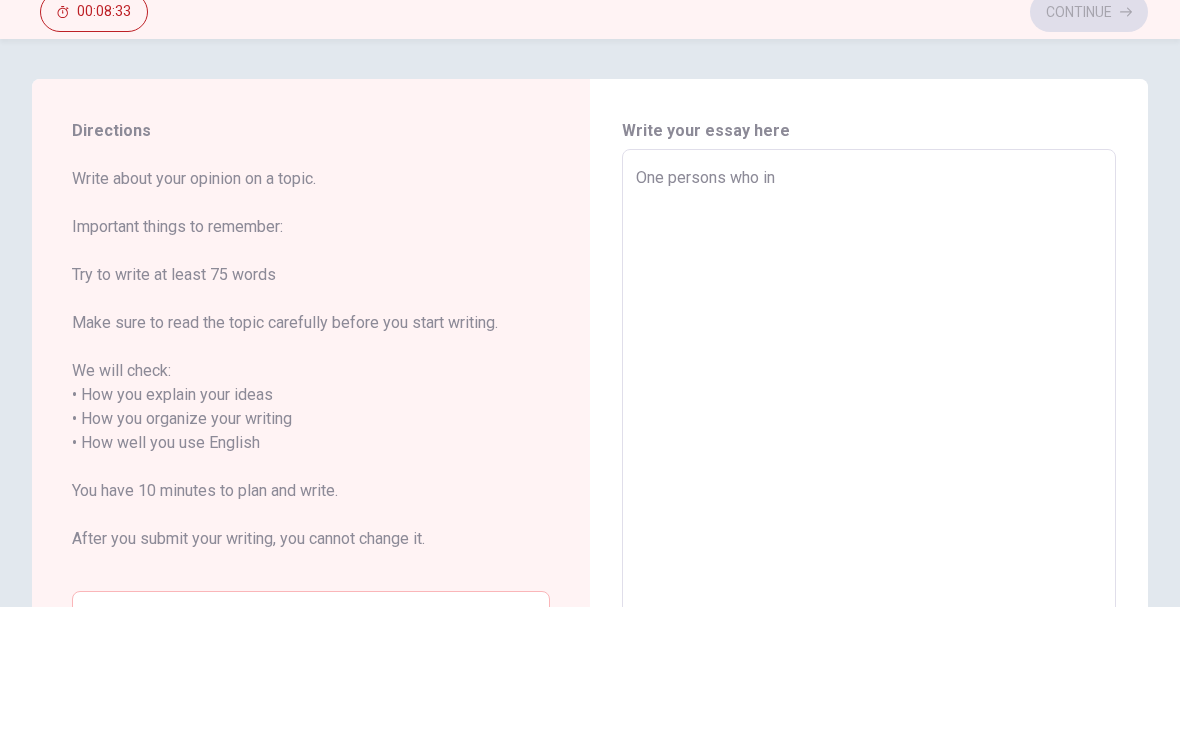 type on "x" 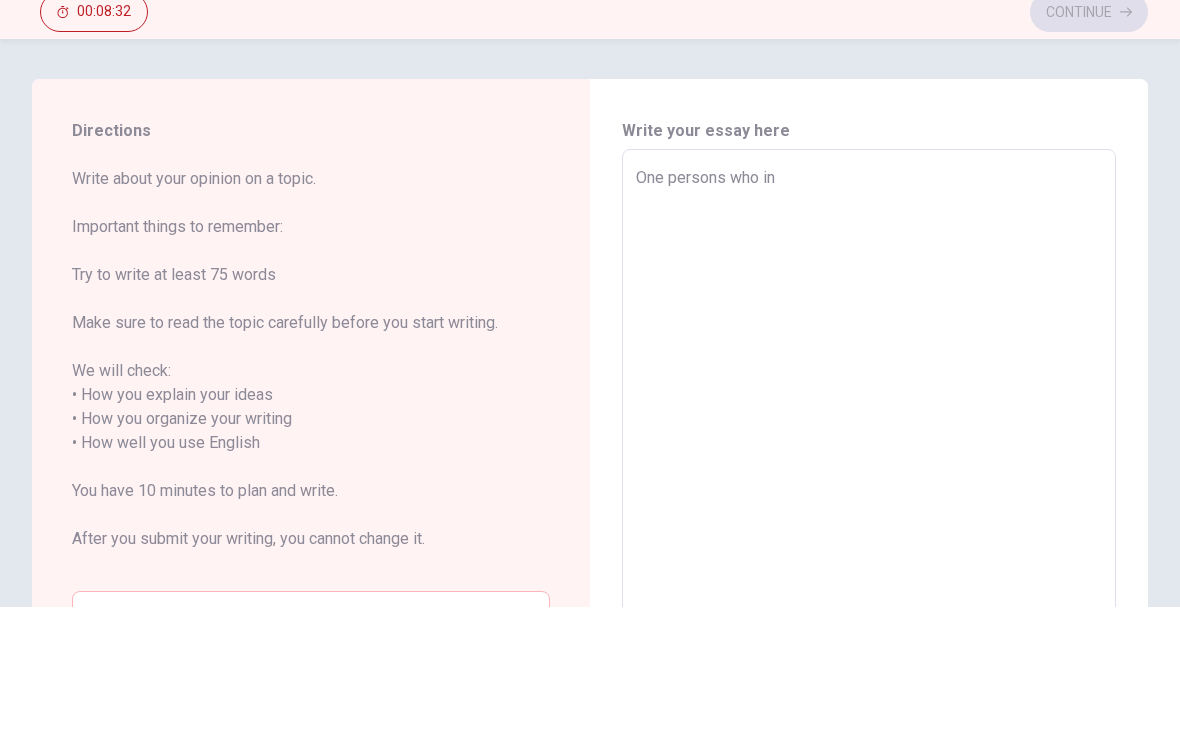 type on "One persons who ins" 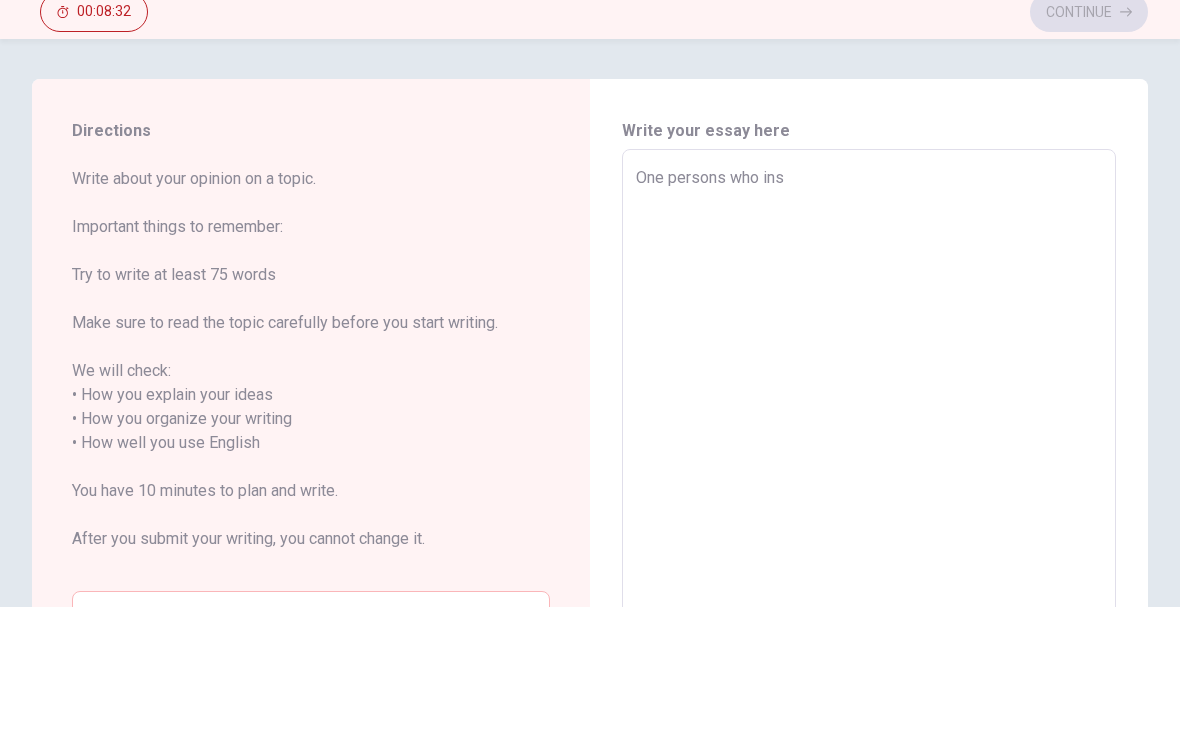 type on "x" 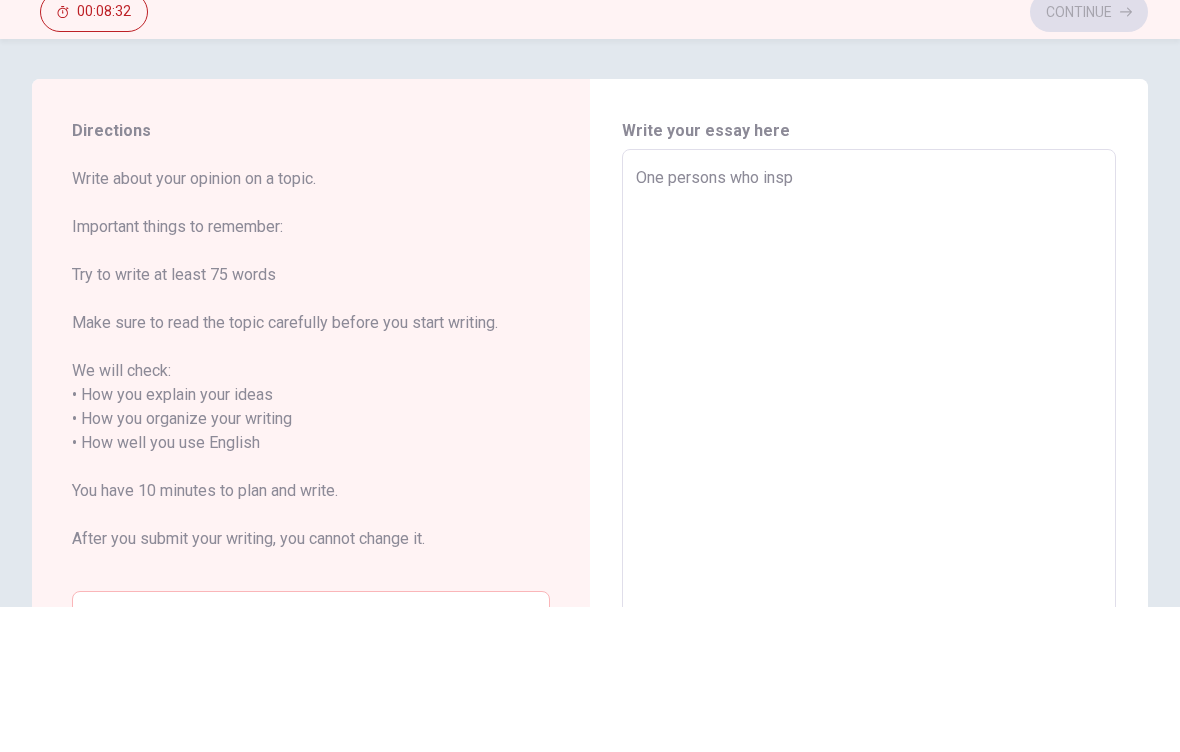 type on "x" 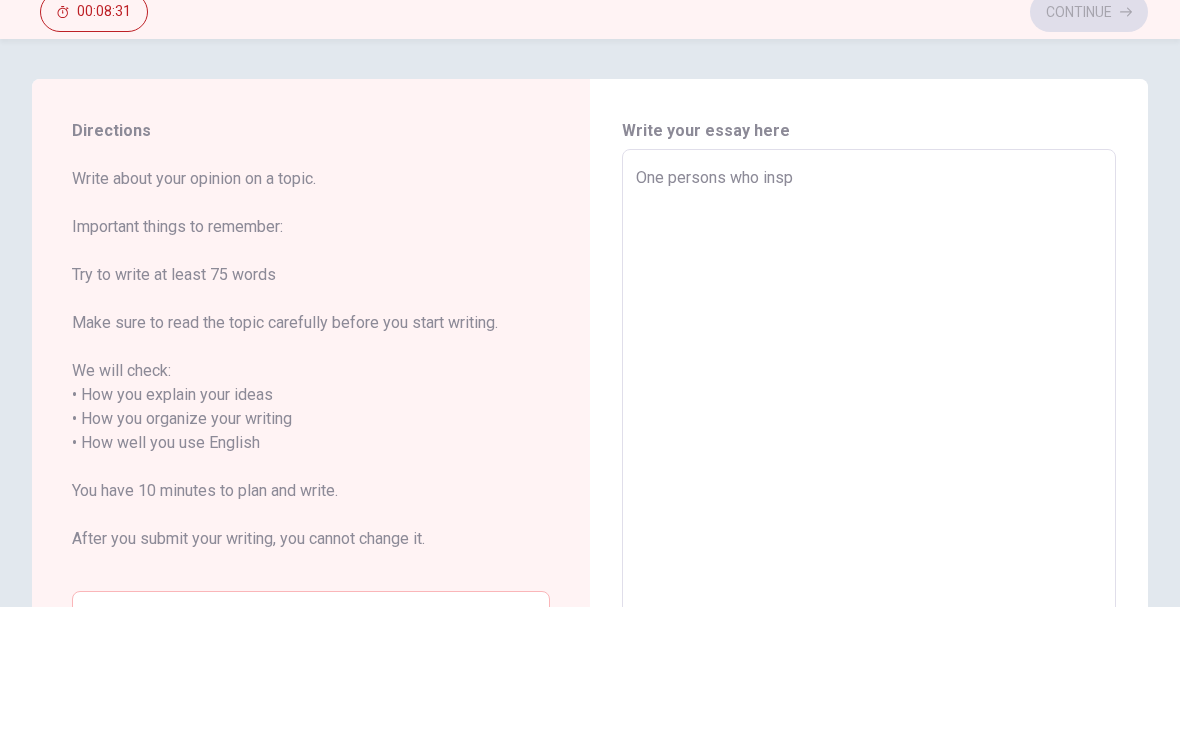 type on "One persons who inspi" 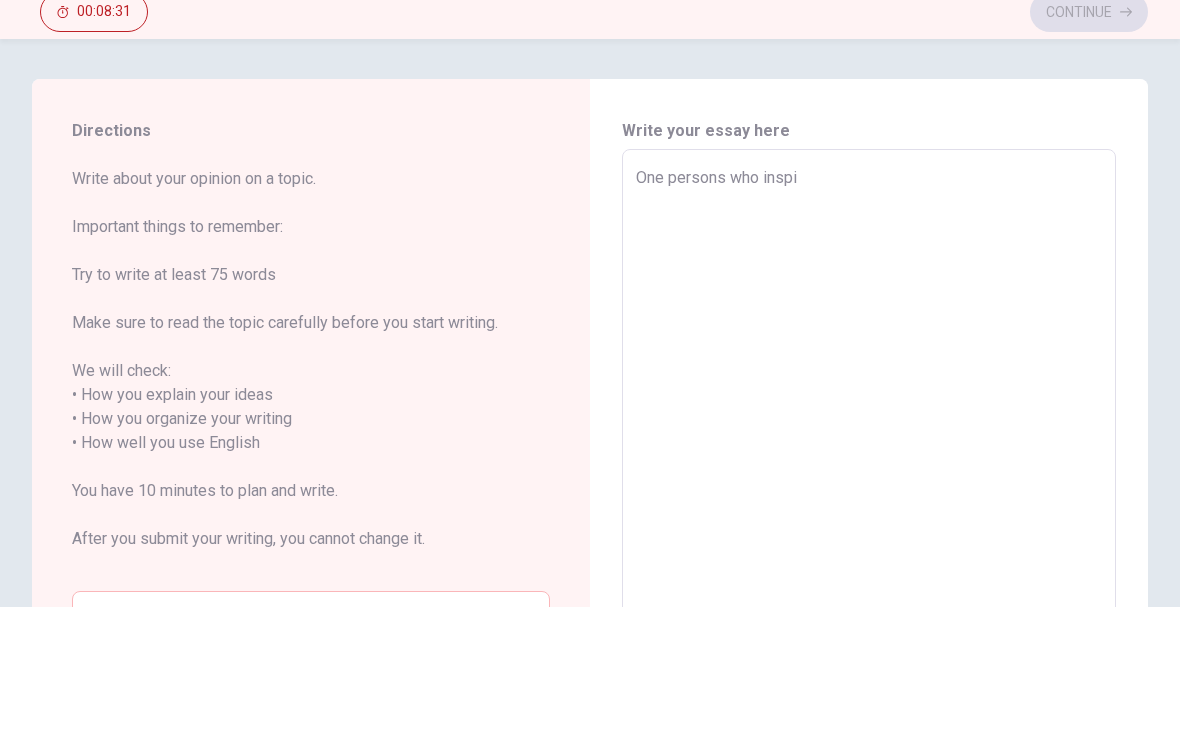 type on "x" 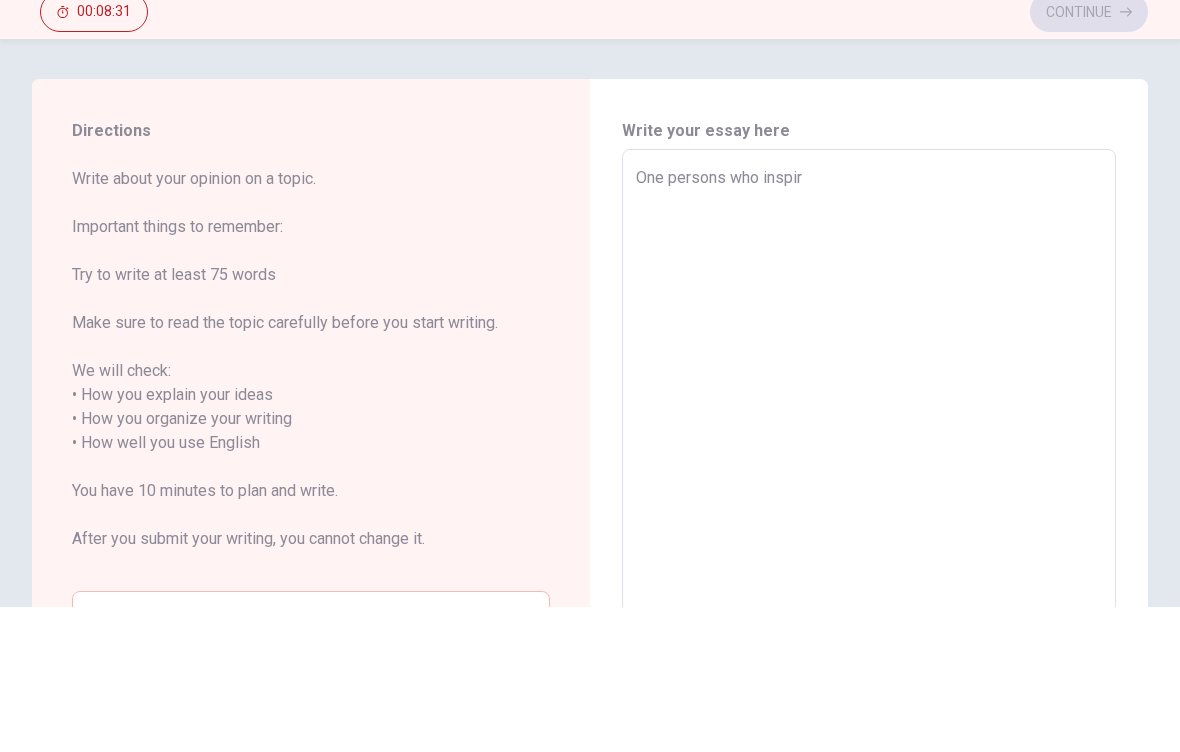 type on "x" 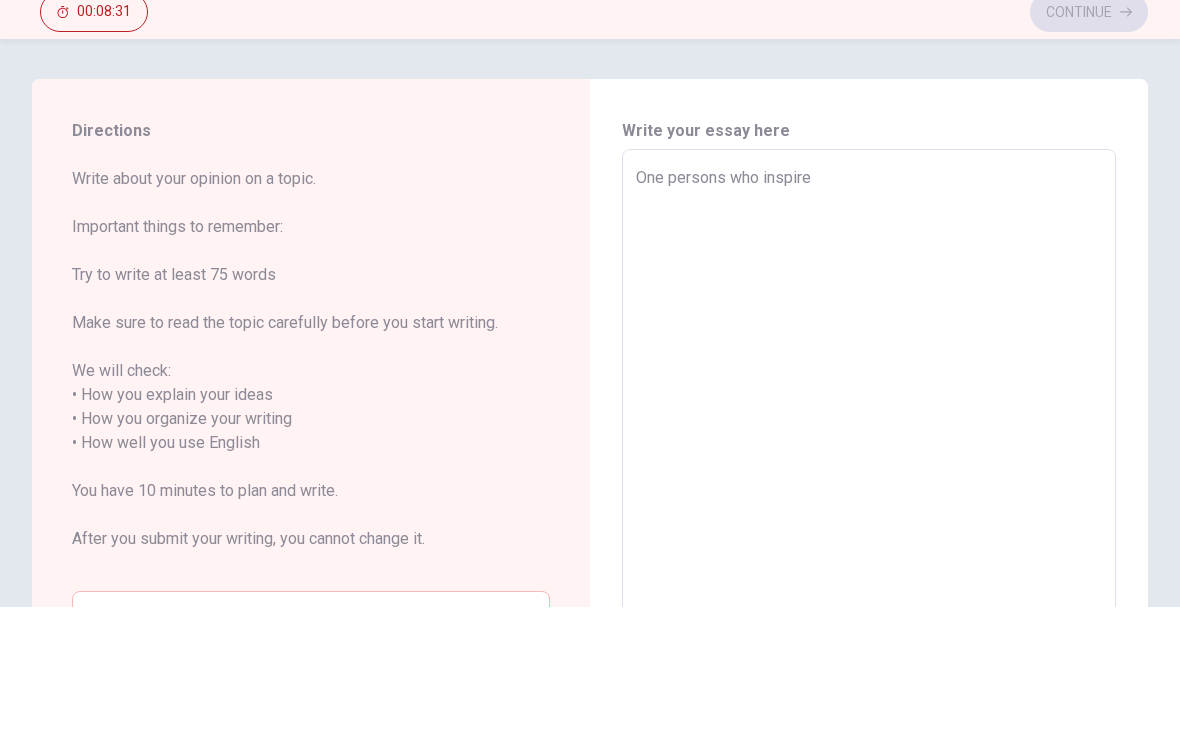 type on "x" 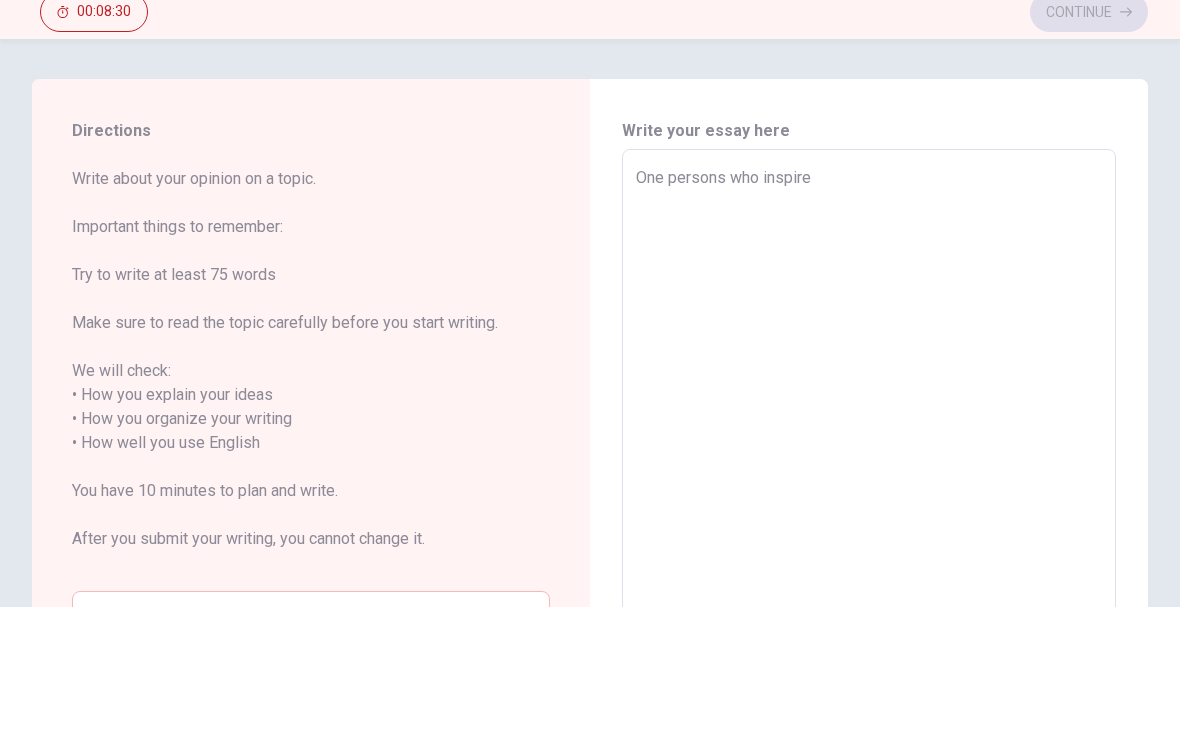 type on "One persons who inspires" 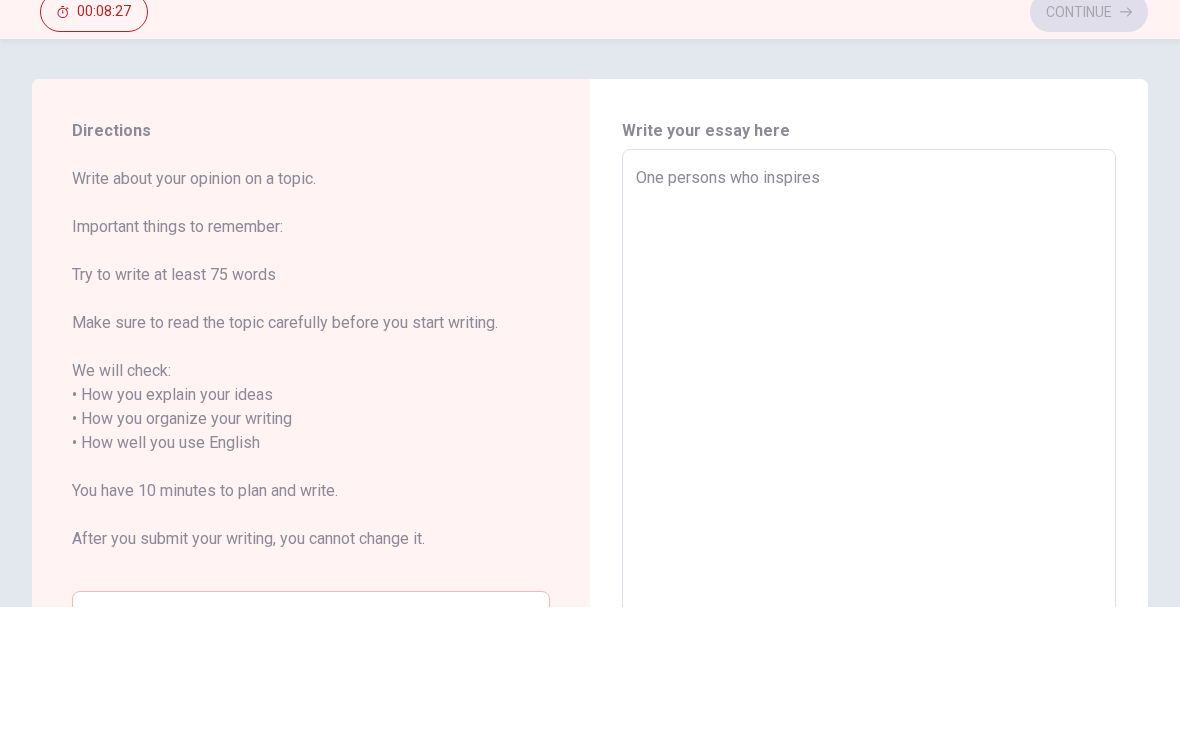 scroll, scrollTop: -2, scrollLeft: 0, axis: vertical 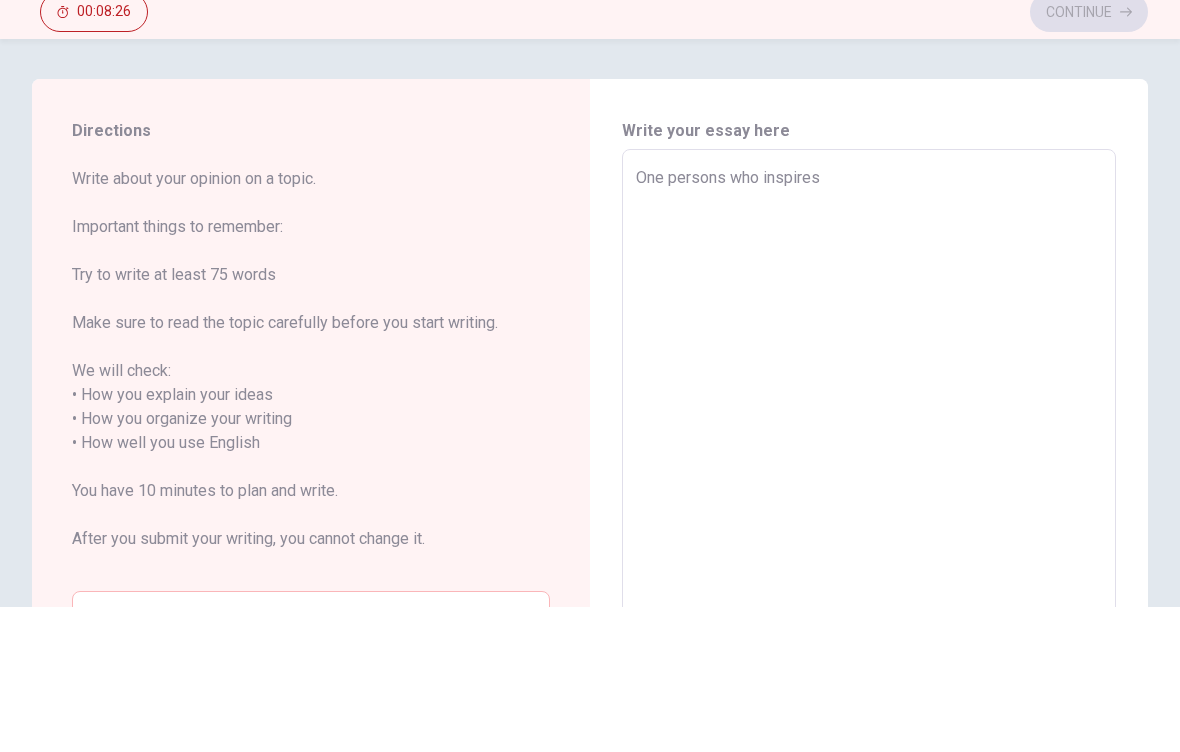 type on "One persons who inspiresm" 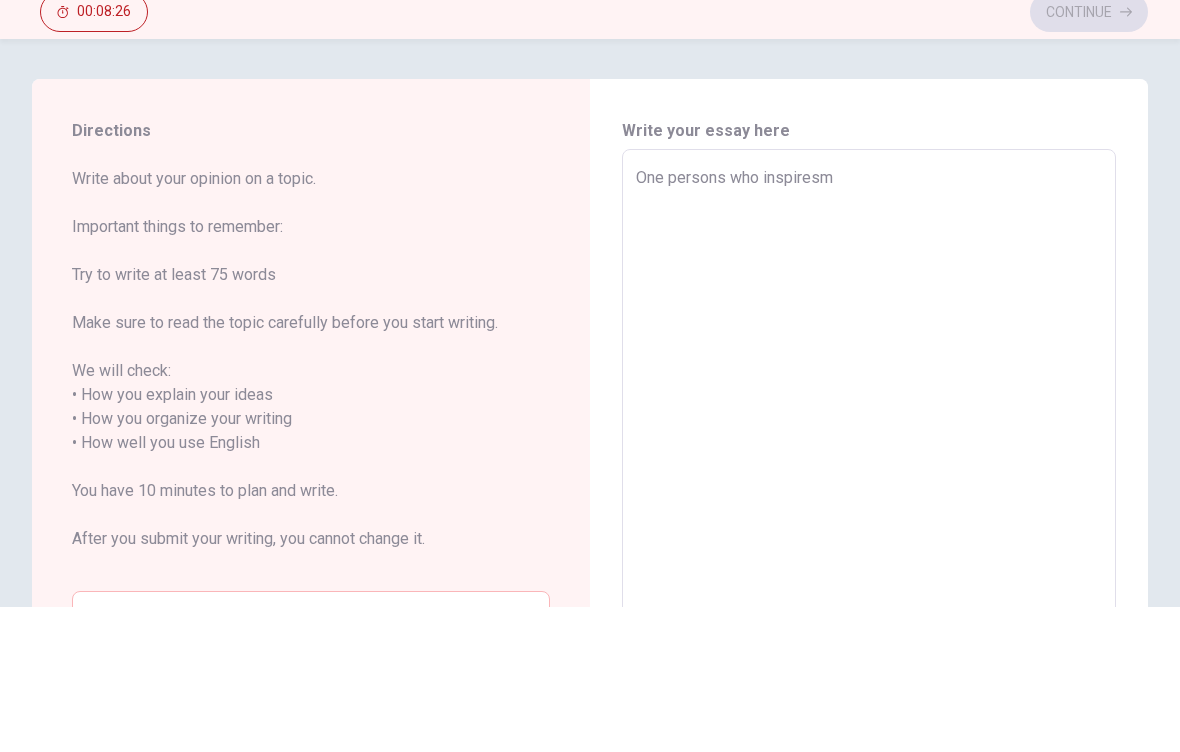 type on "x" 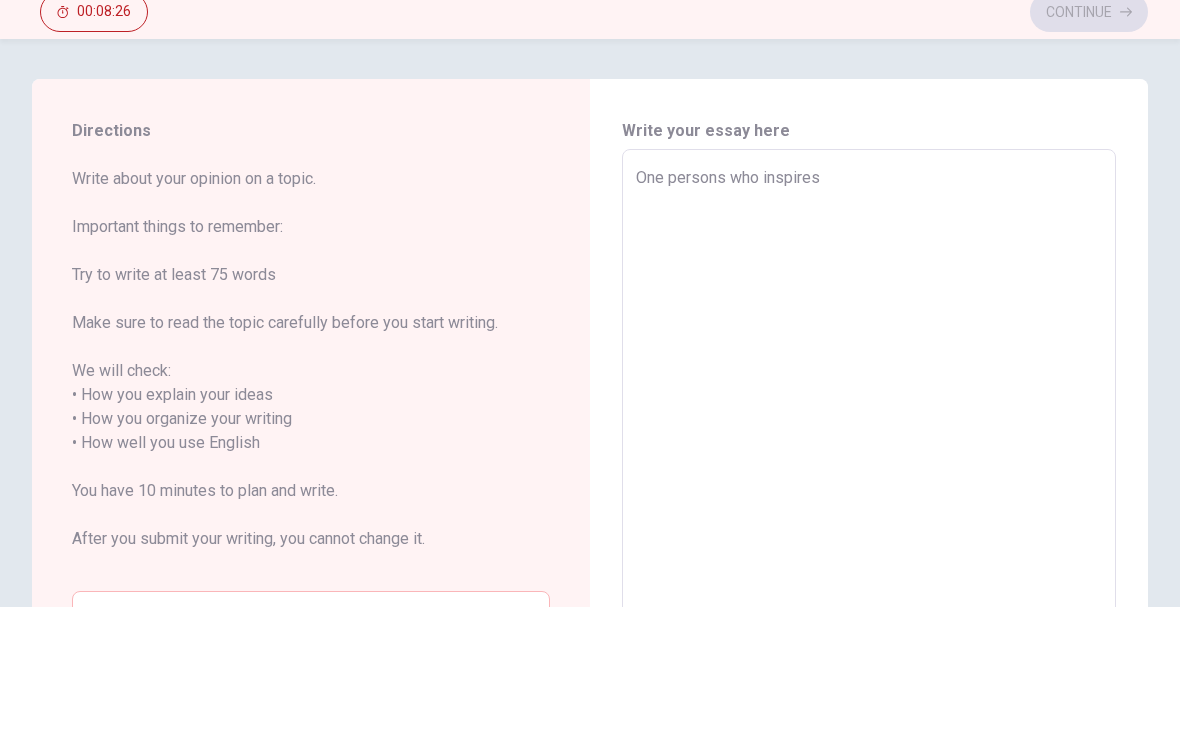 type on "x" 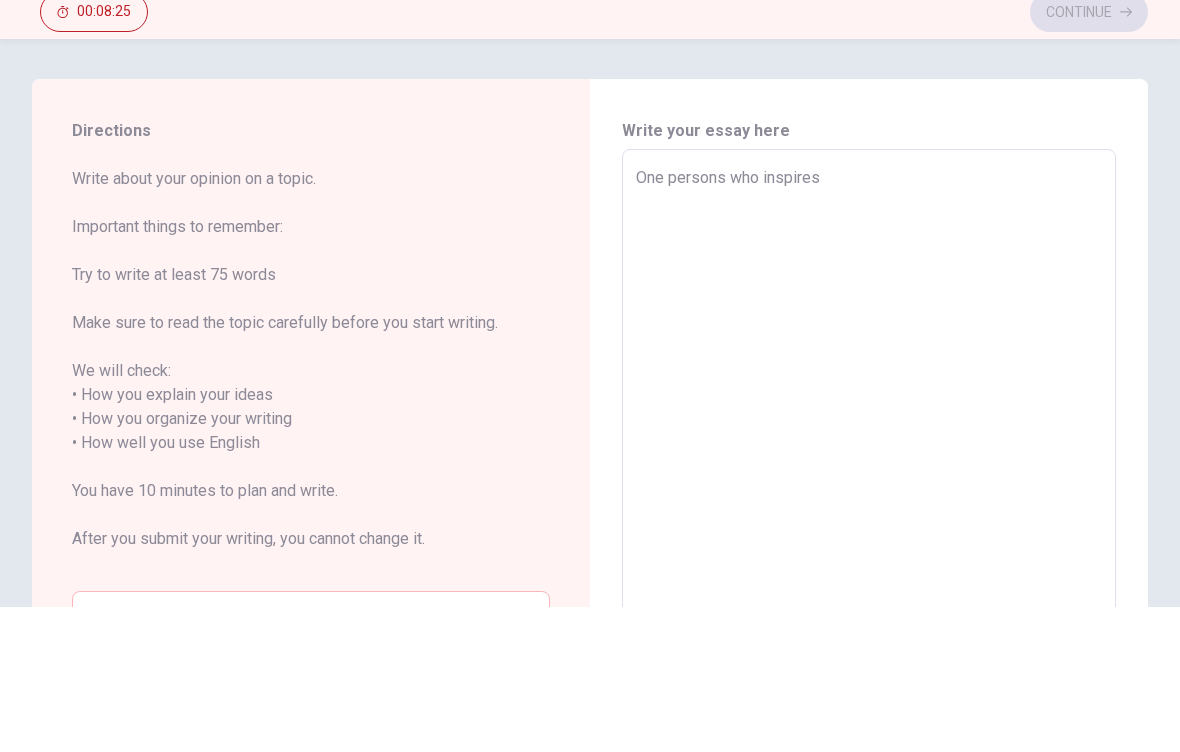 type on "One persons who inspires" 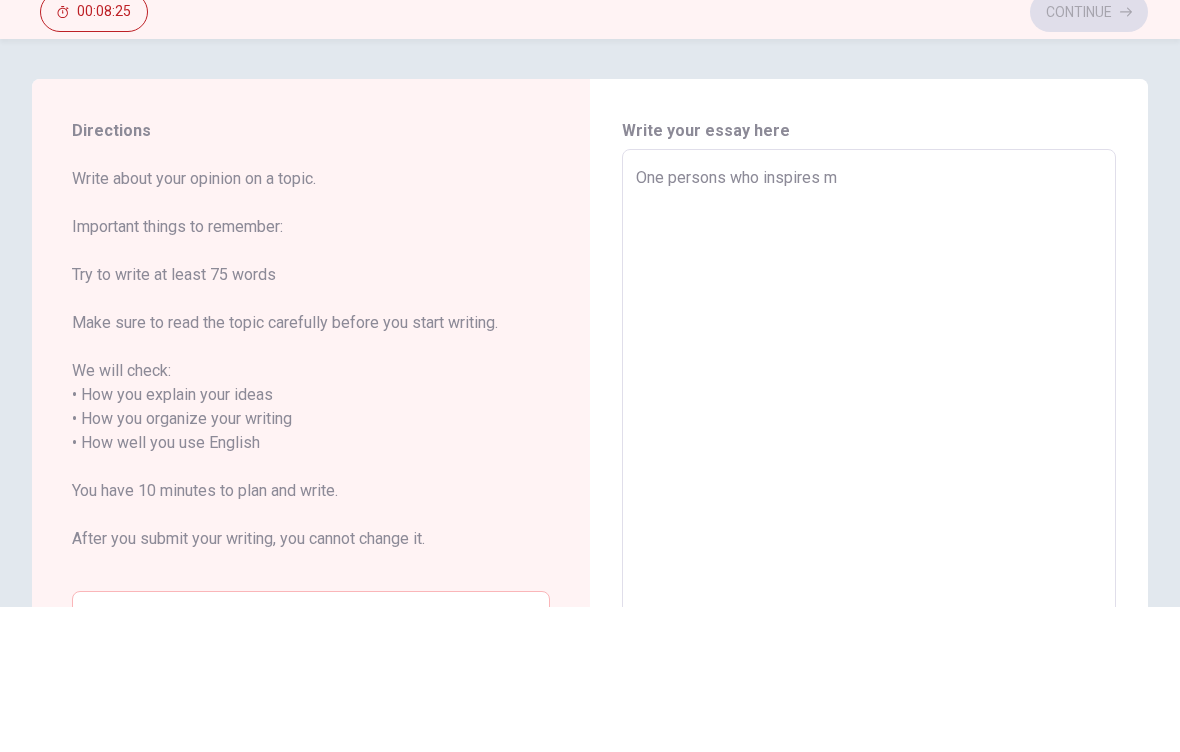 type on "x" 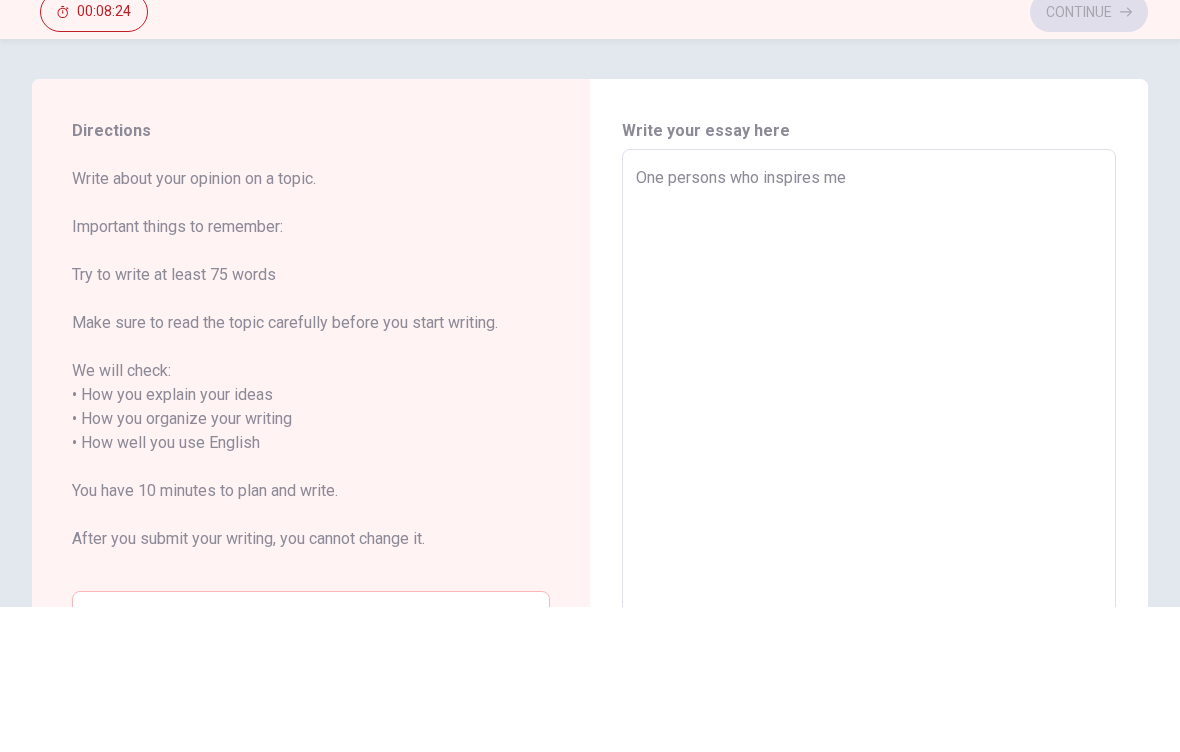 type on "x" 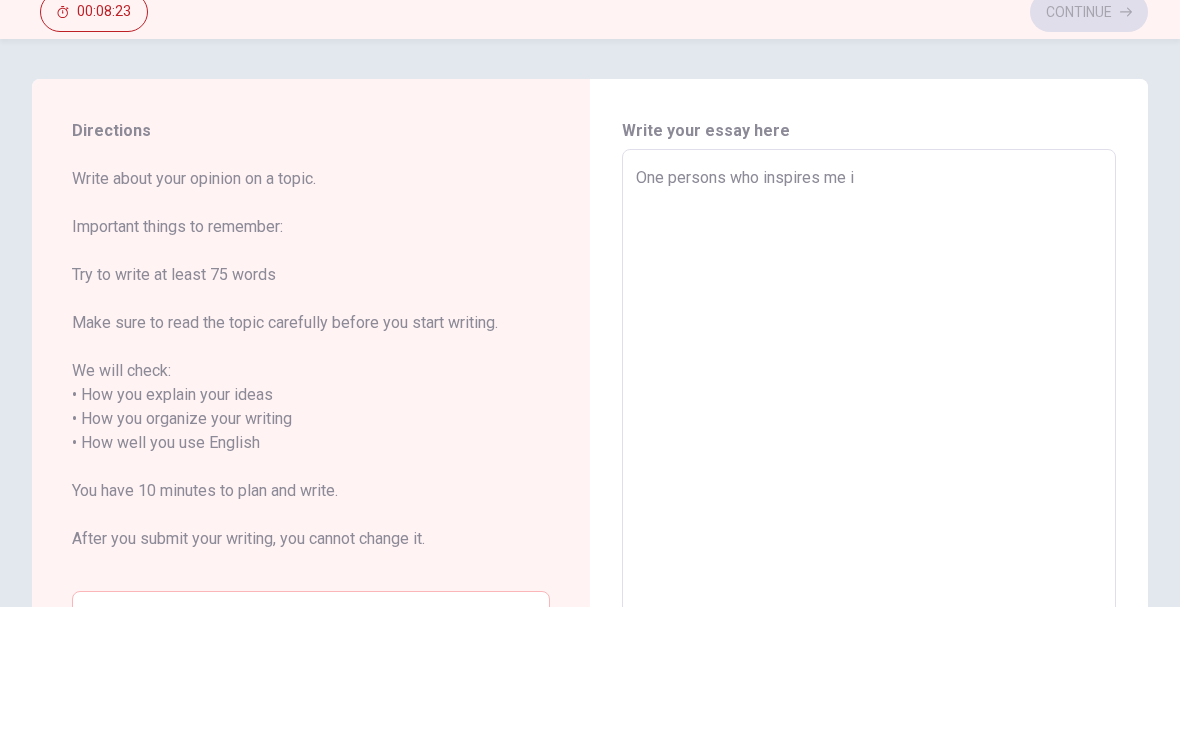 type on "x" 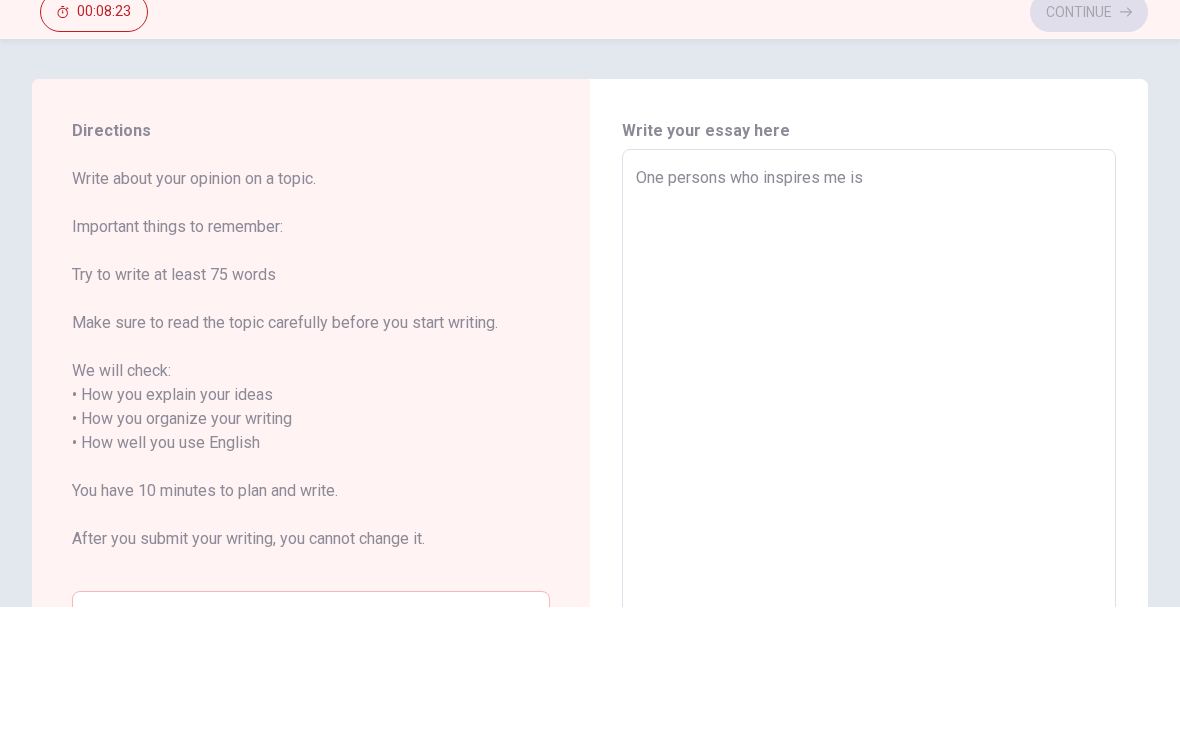 type on "x" 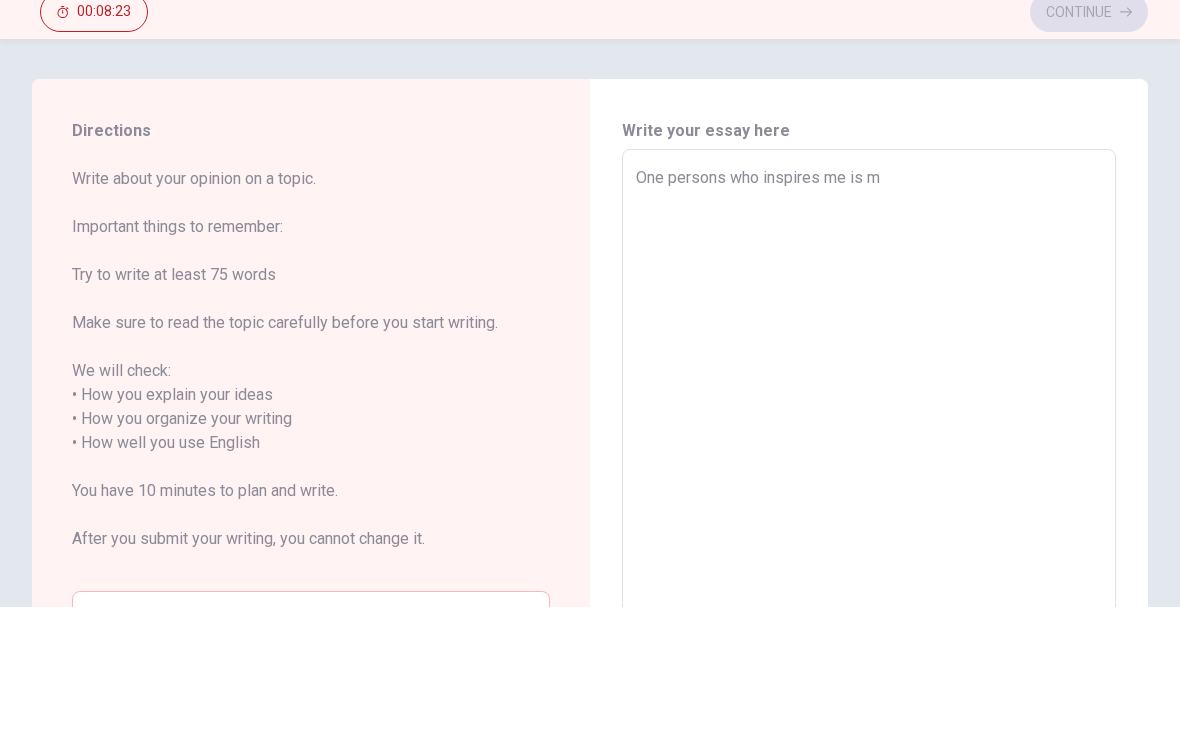 type on "x" 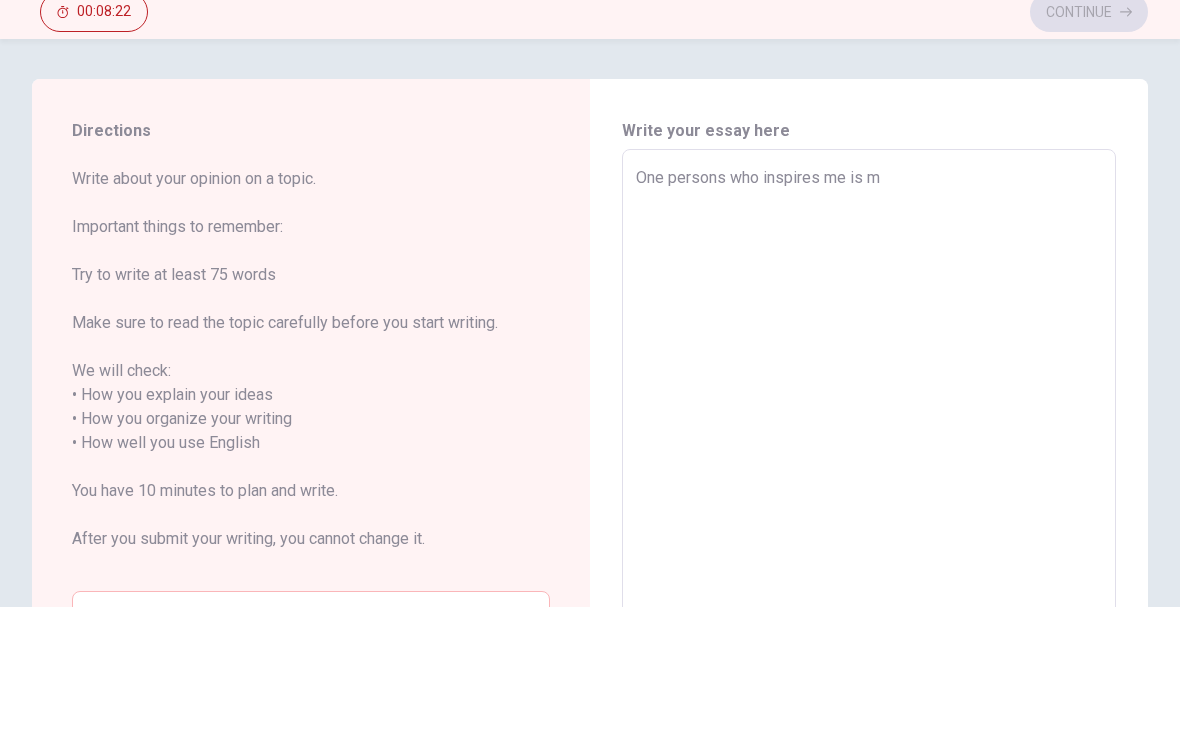 type on "One persons who inspires me is my" 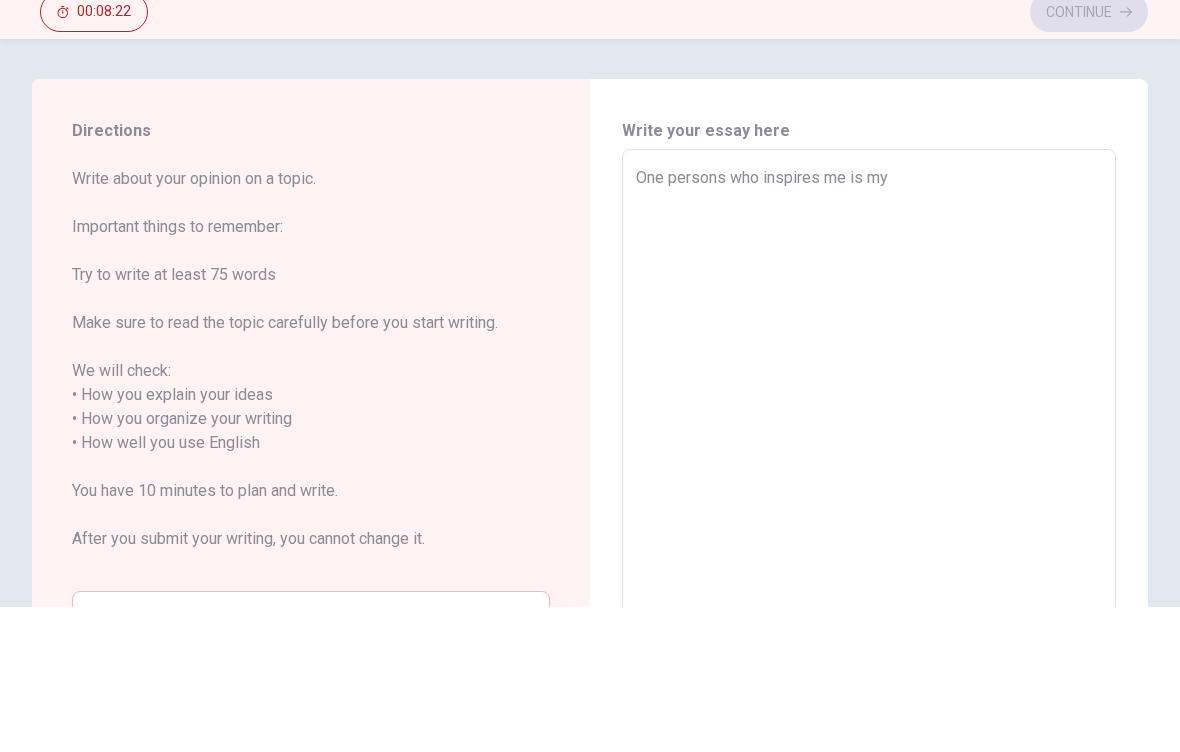 type on "x" 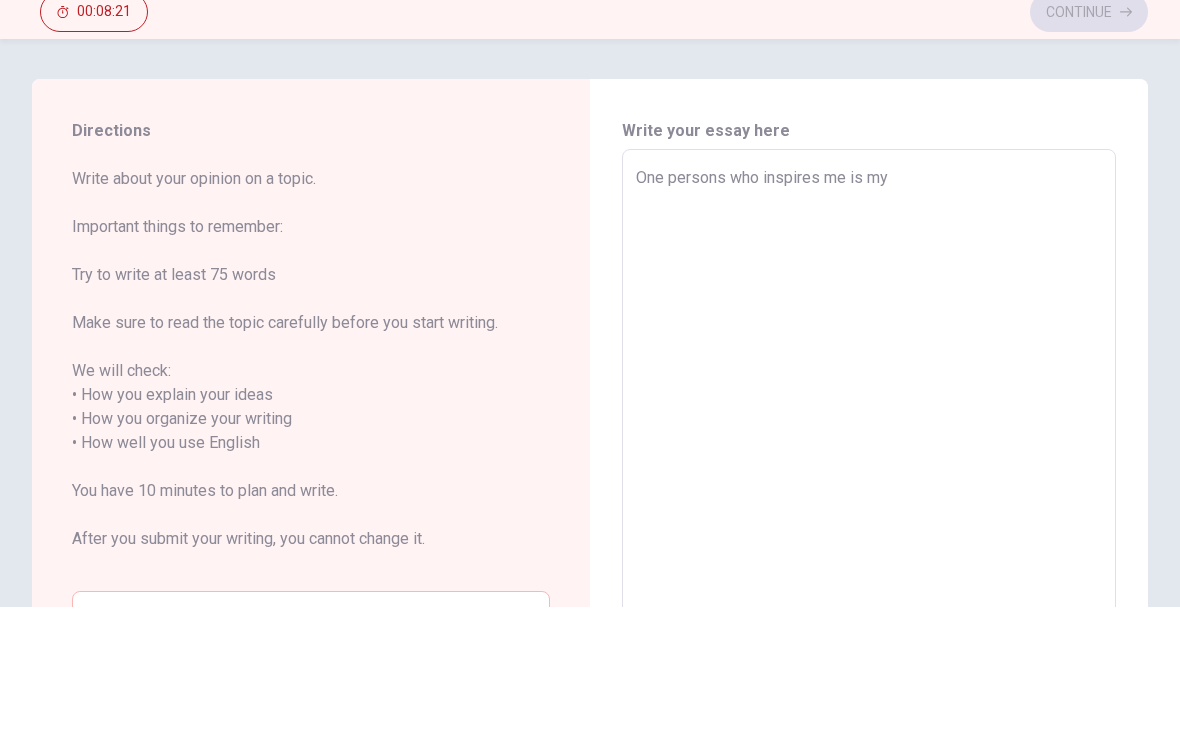 type on "One persons who inspires me is my m" 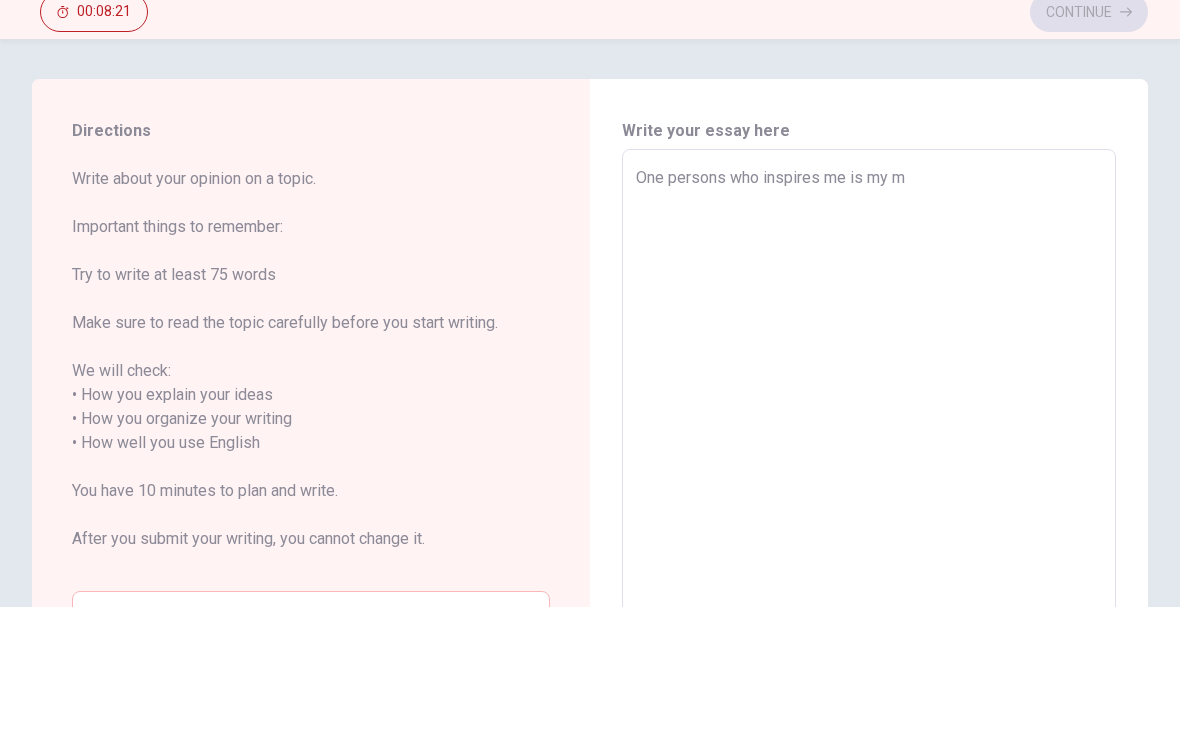 type on "x" 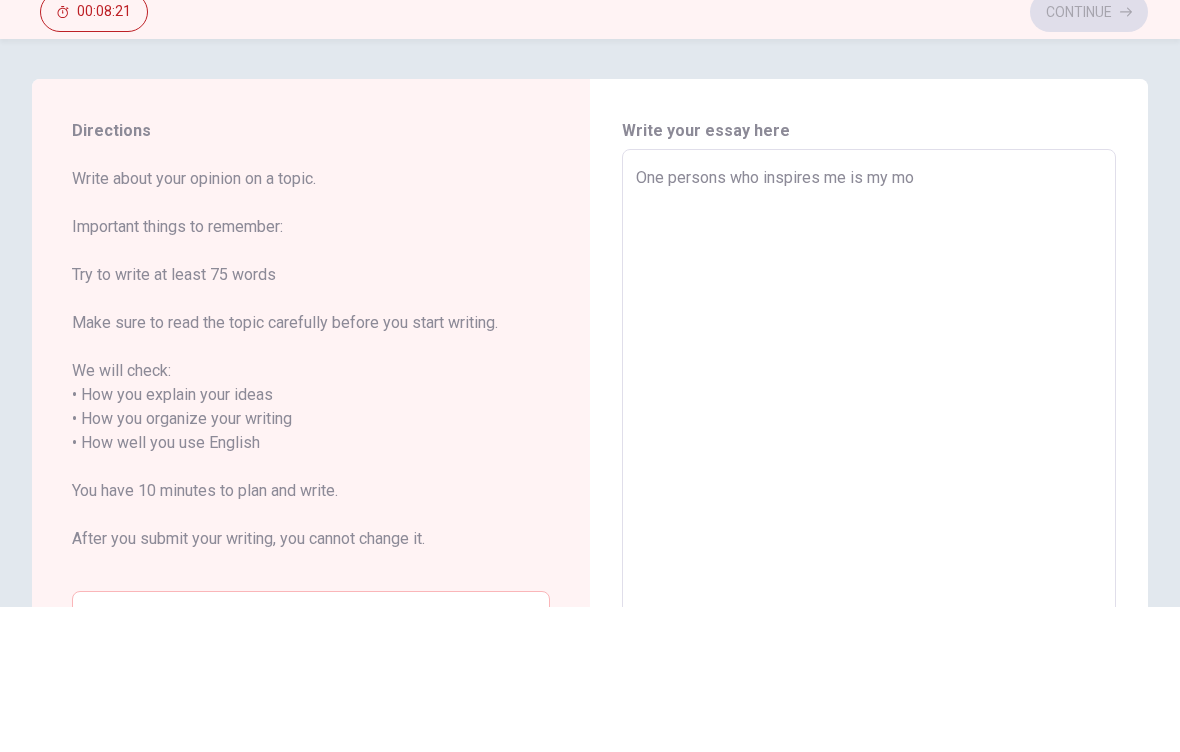 type on "x" 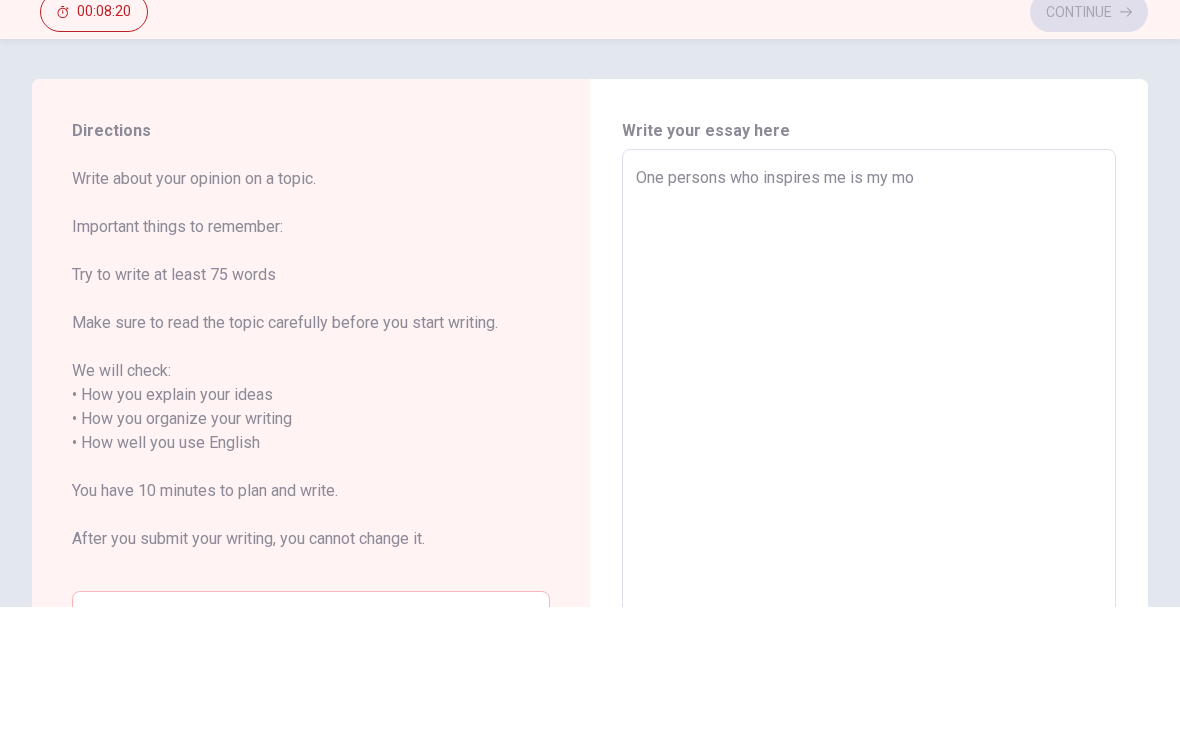 type on "One persons who inspires me is my mot" 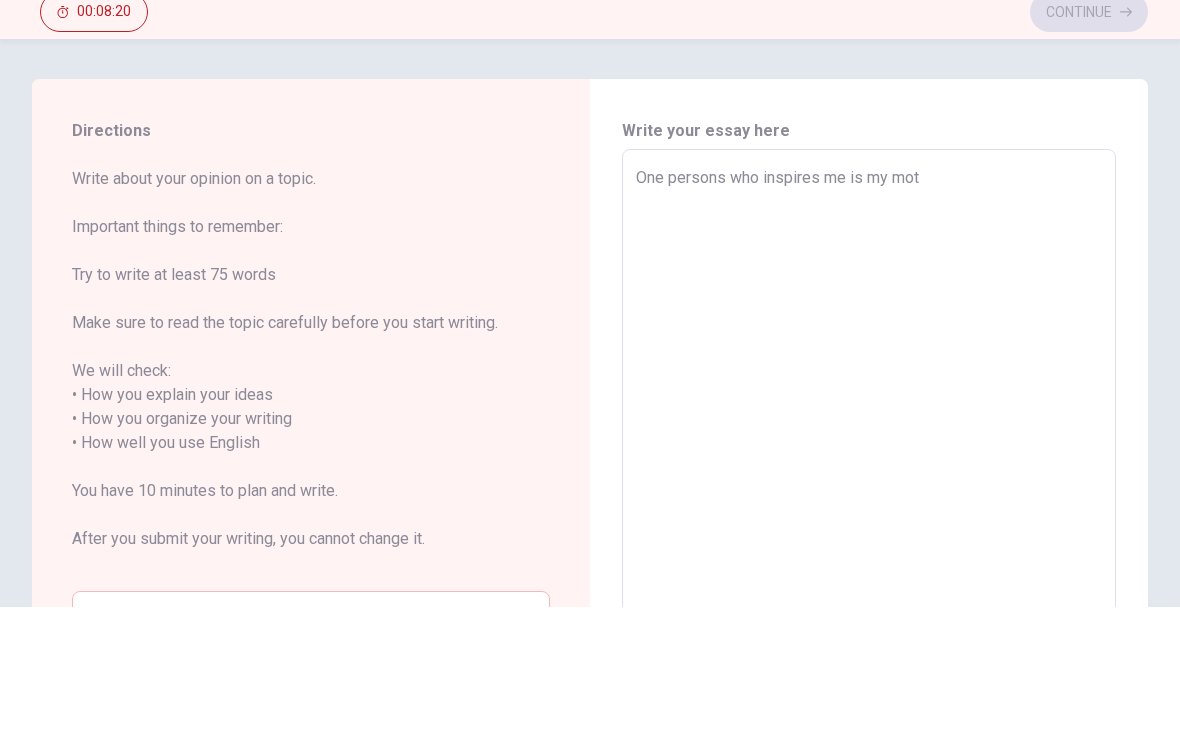 type on "x" 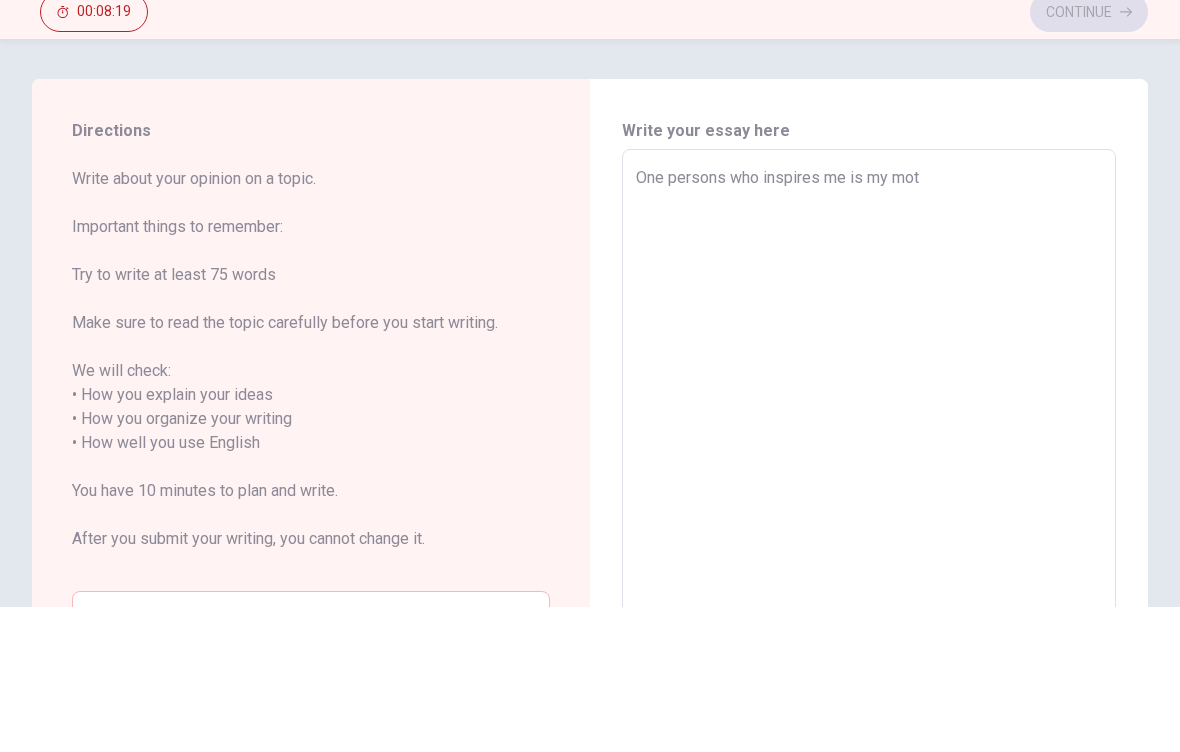 type on "One persons who inspires me is my moth" 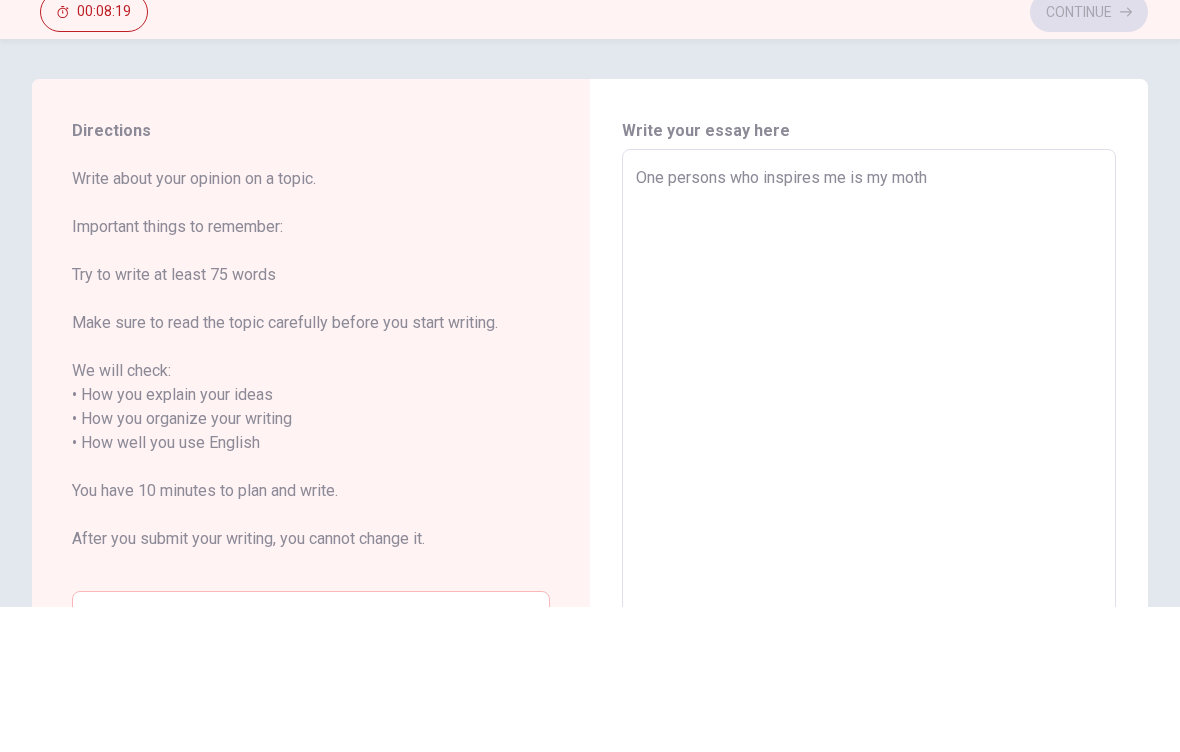 type on "x" 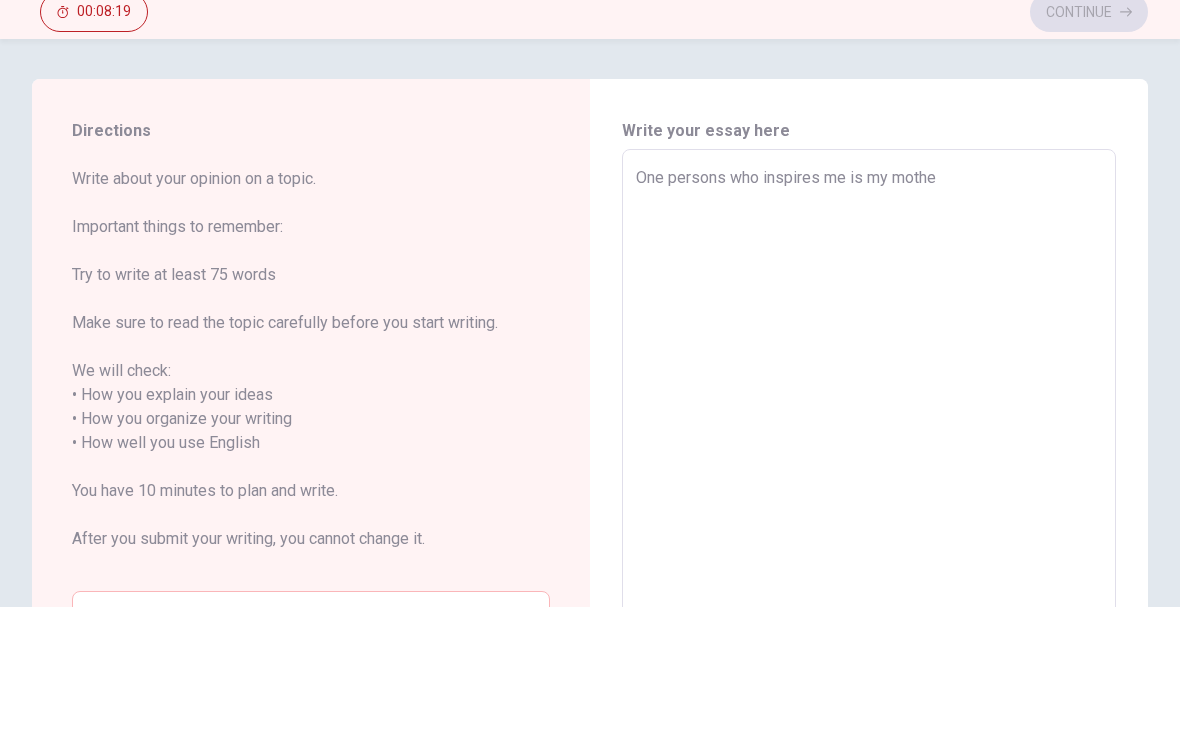 type on "x" 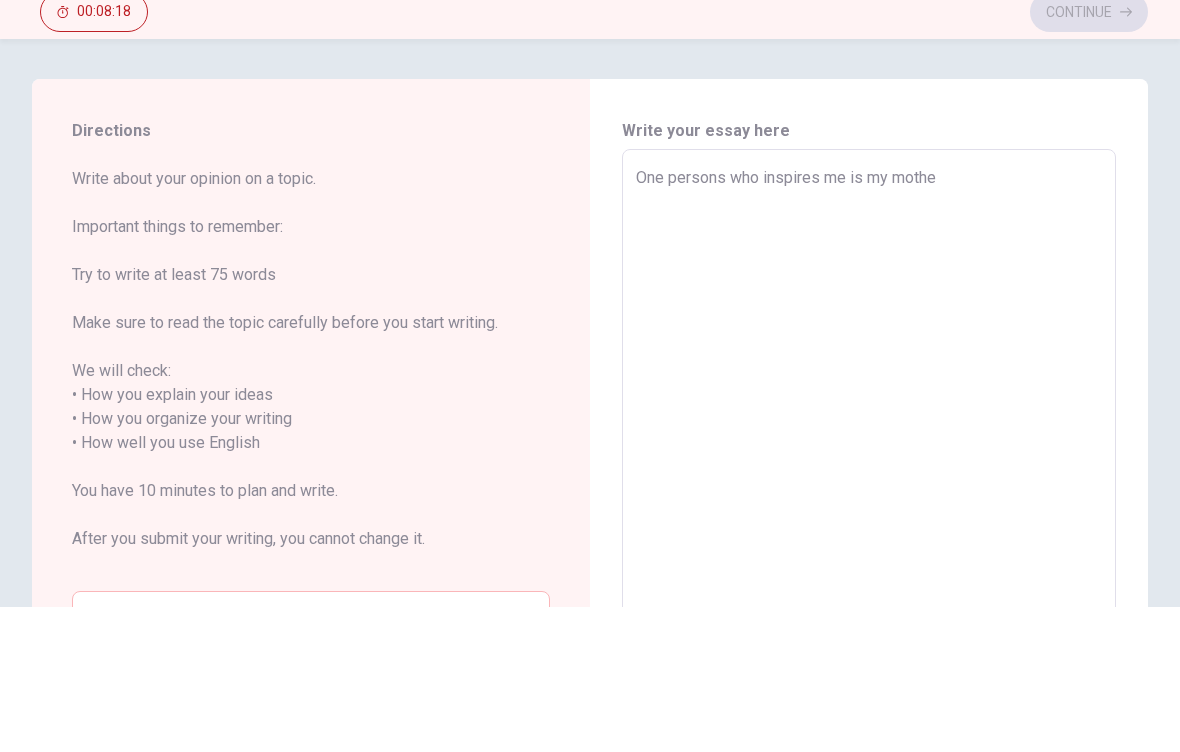type on "One persons who inspires me is my mother" 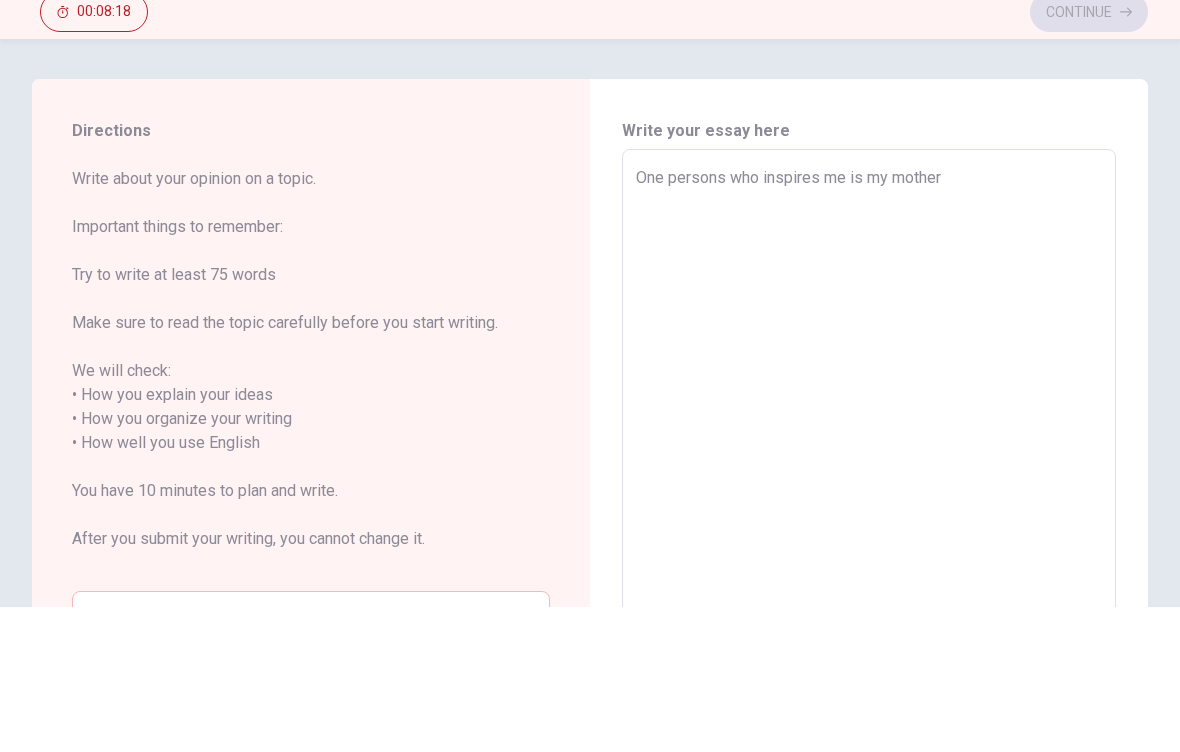 type on "x" 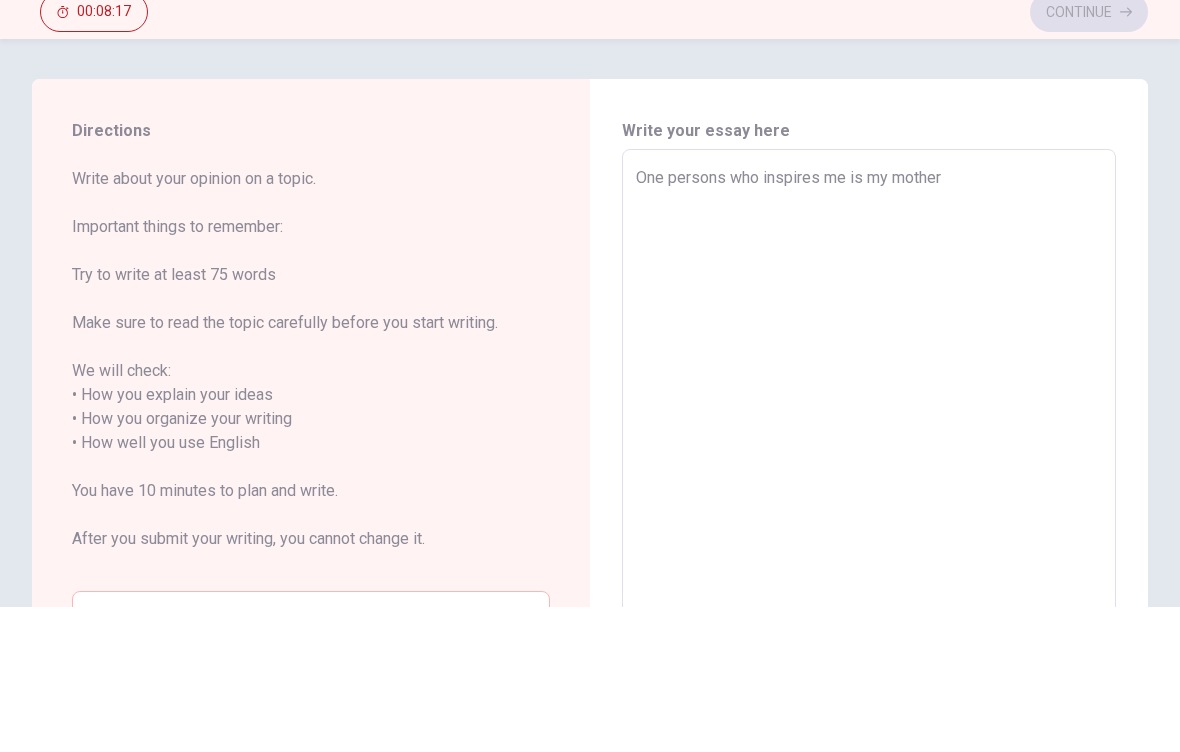 type on "One persons who inspires me is my mother," 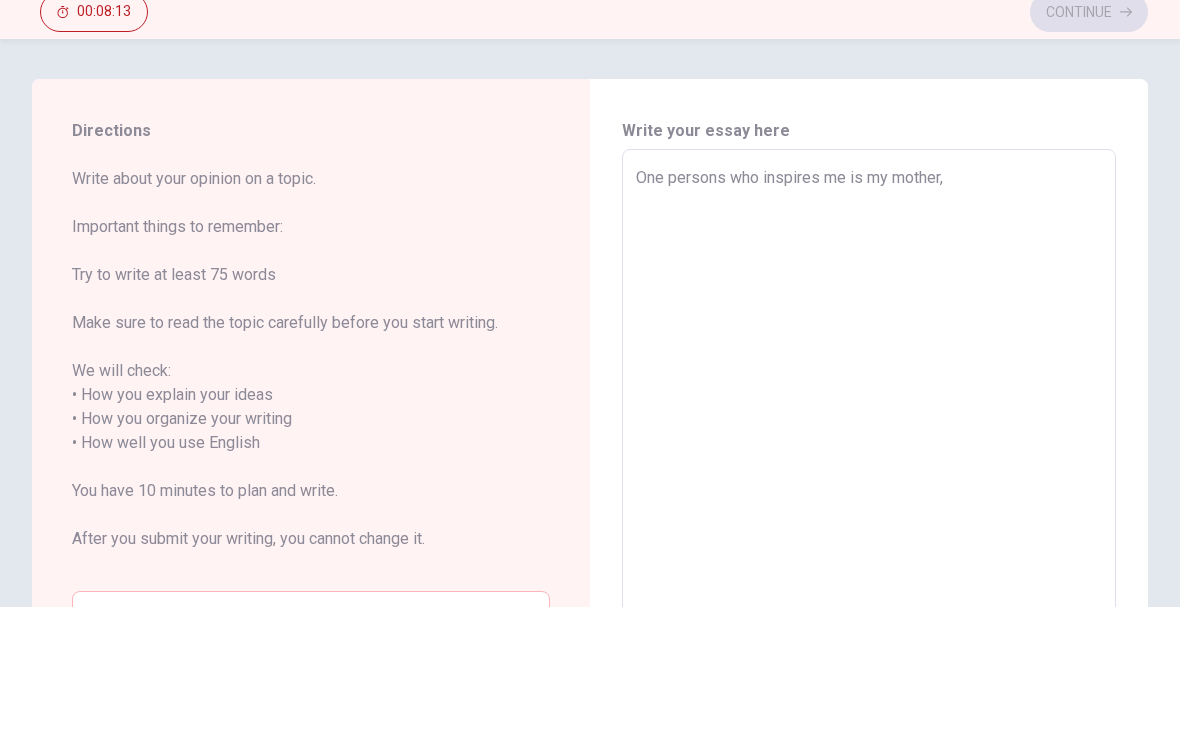 type on "x" 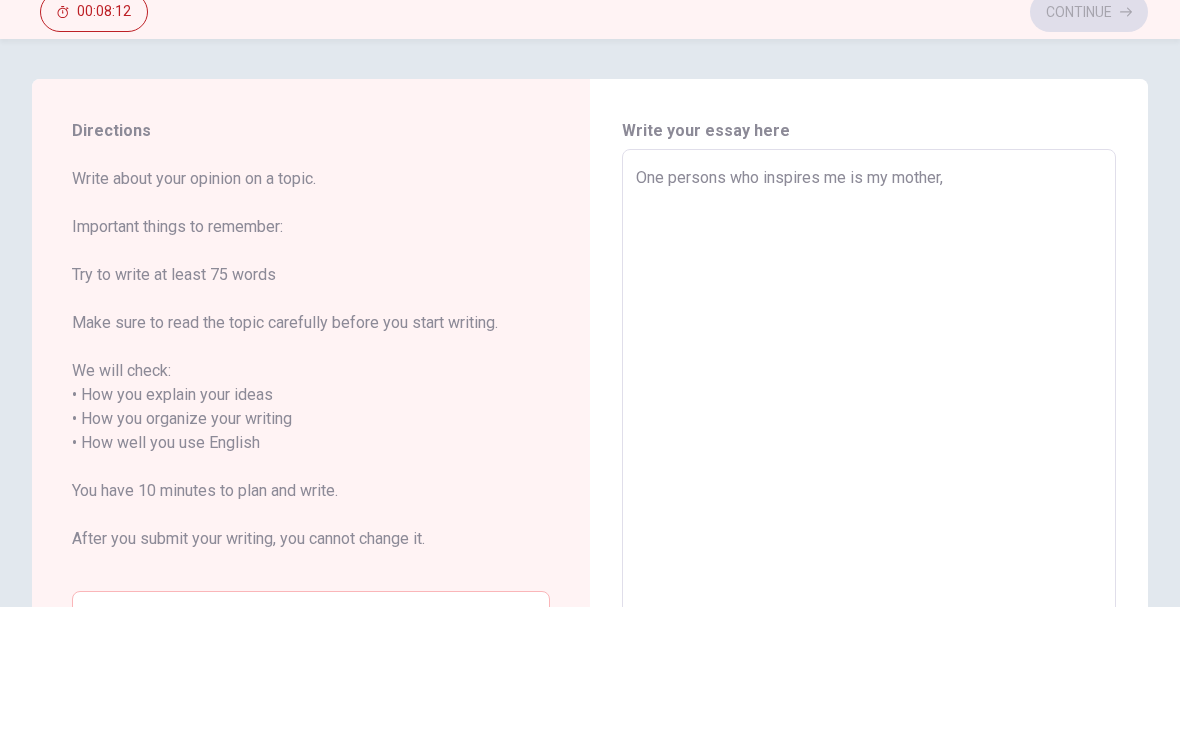 type on "One persons who inspires me is my mother,S" 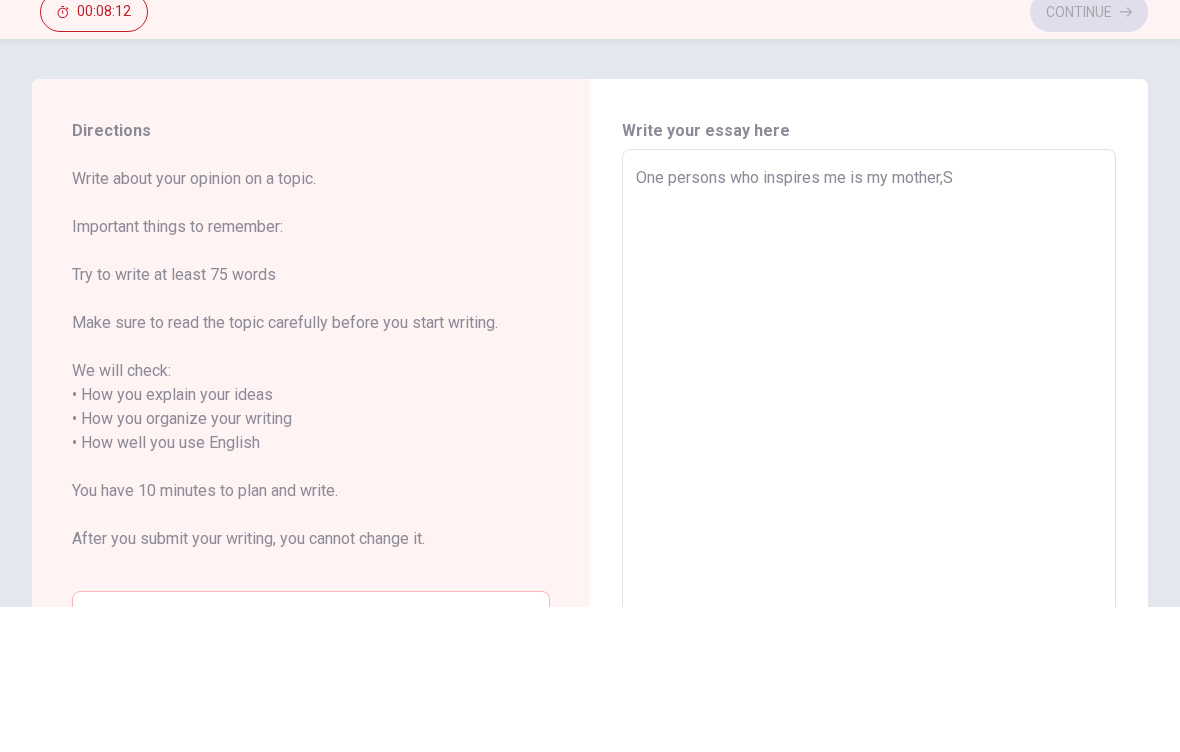 type on "x" 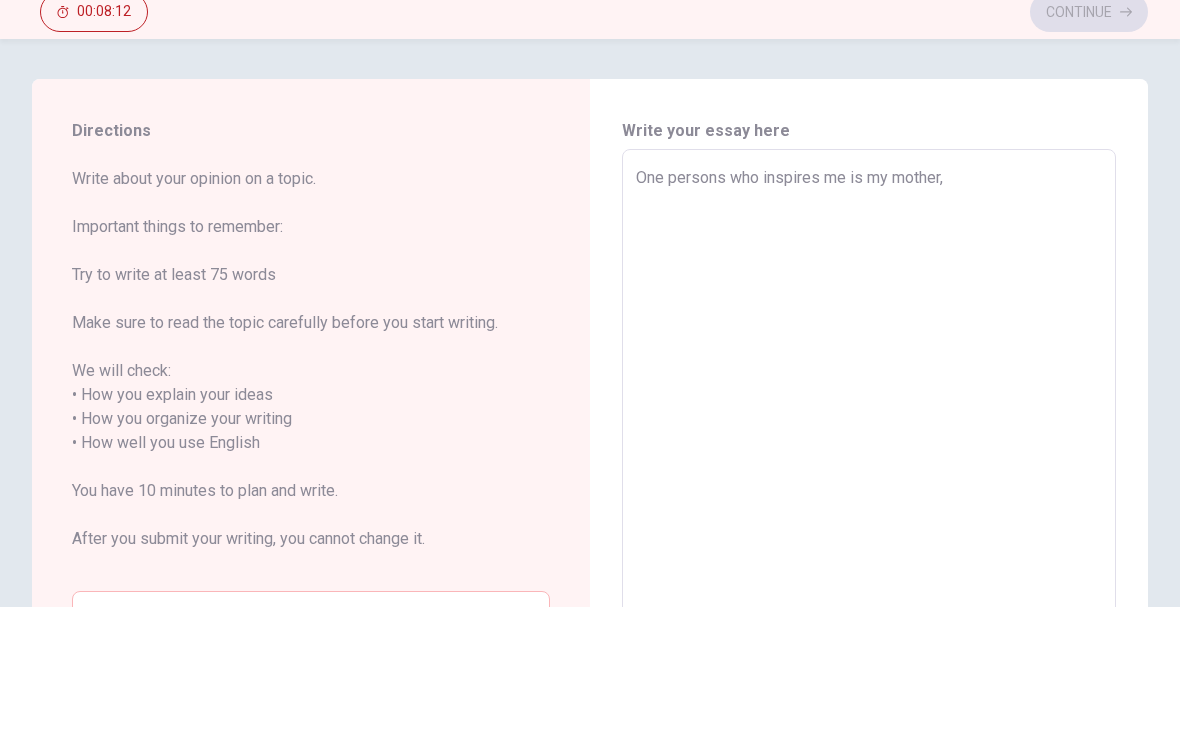 type on "x" 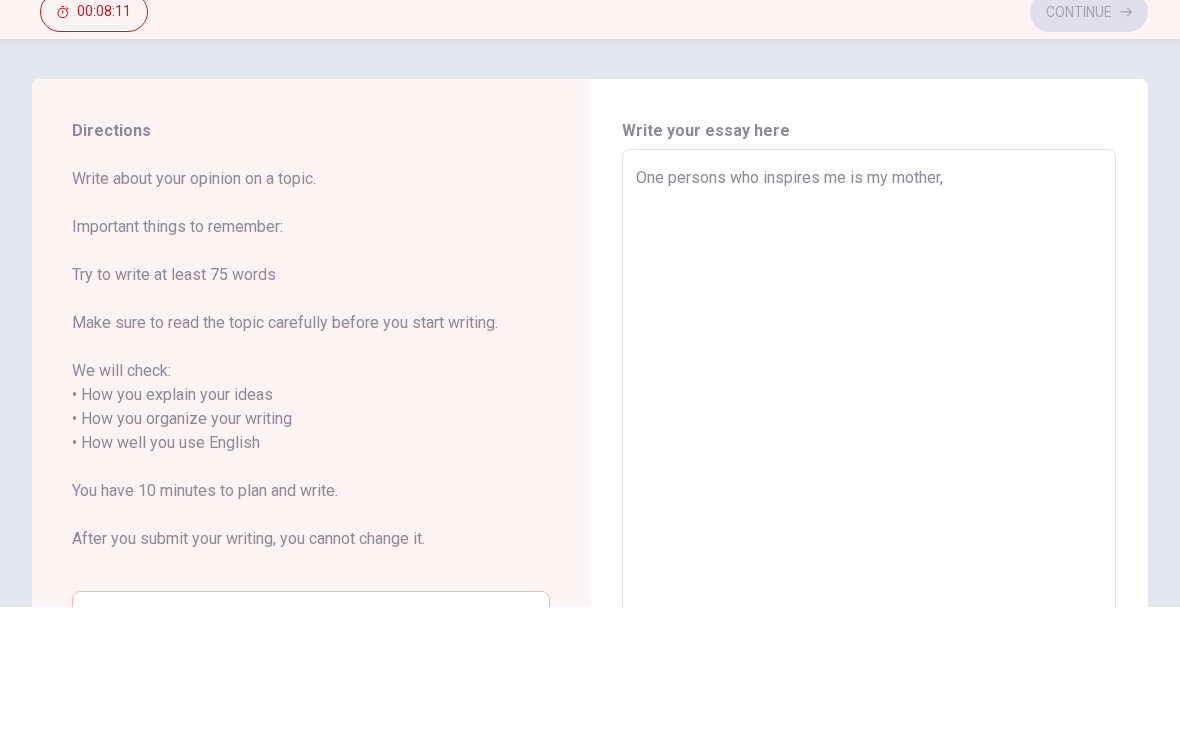 type on "One persons who inspires me is my mother" 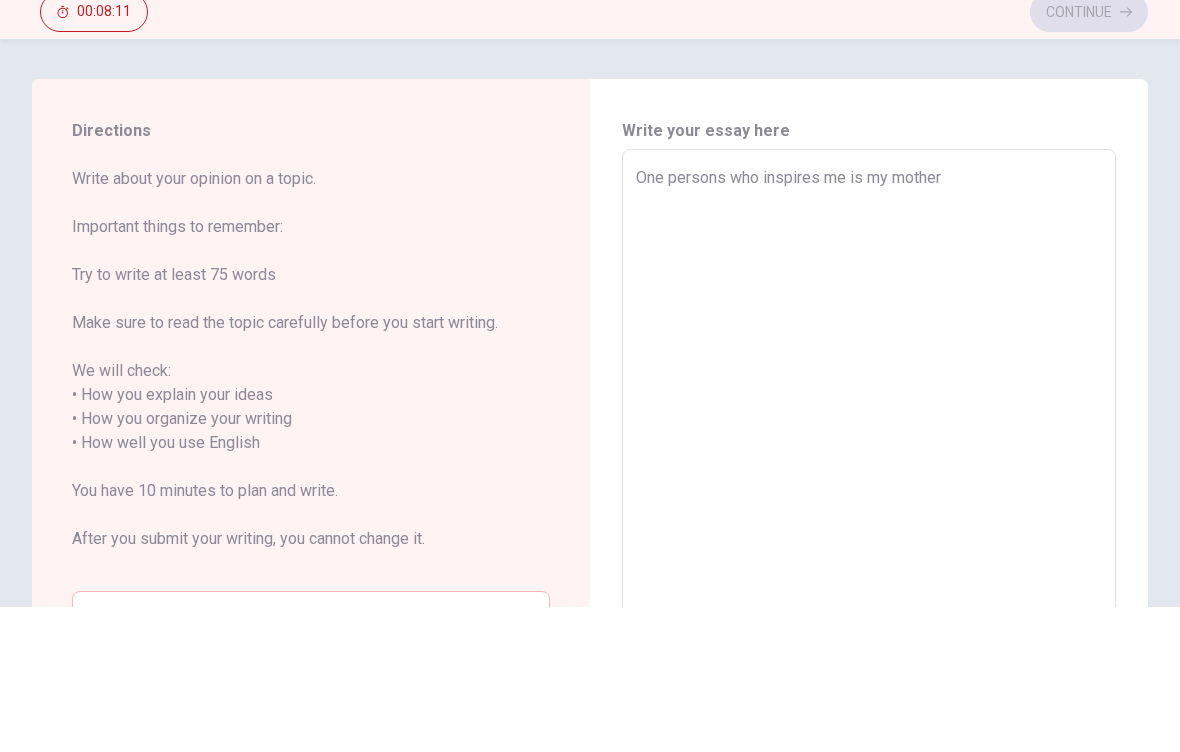 type on "x" 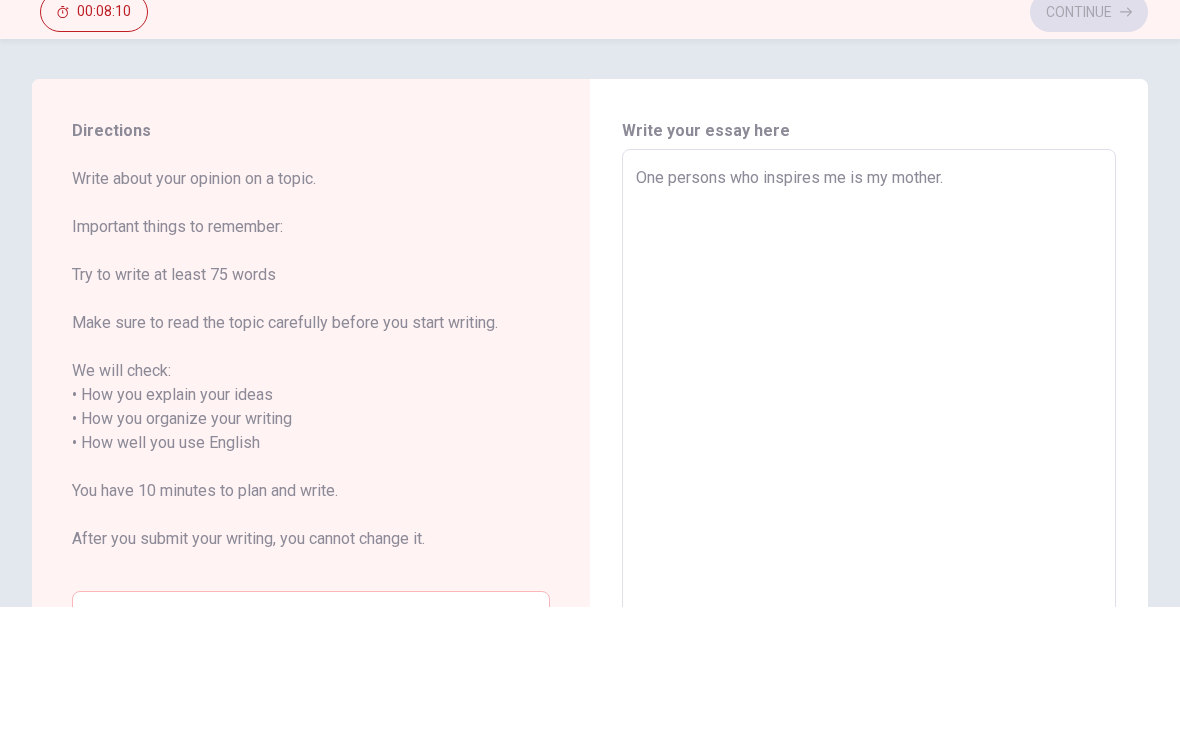 type on "x" 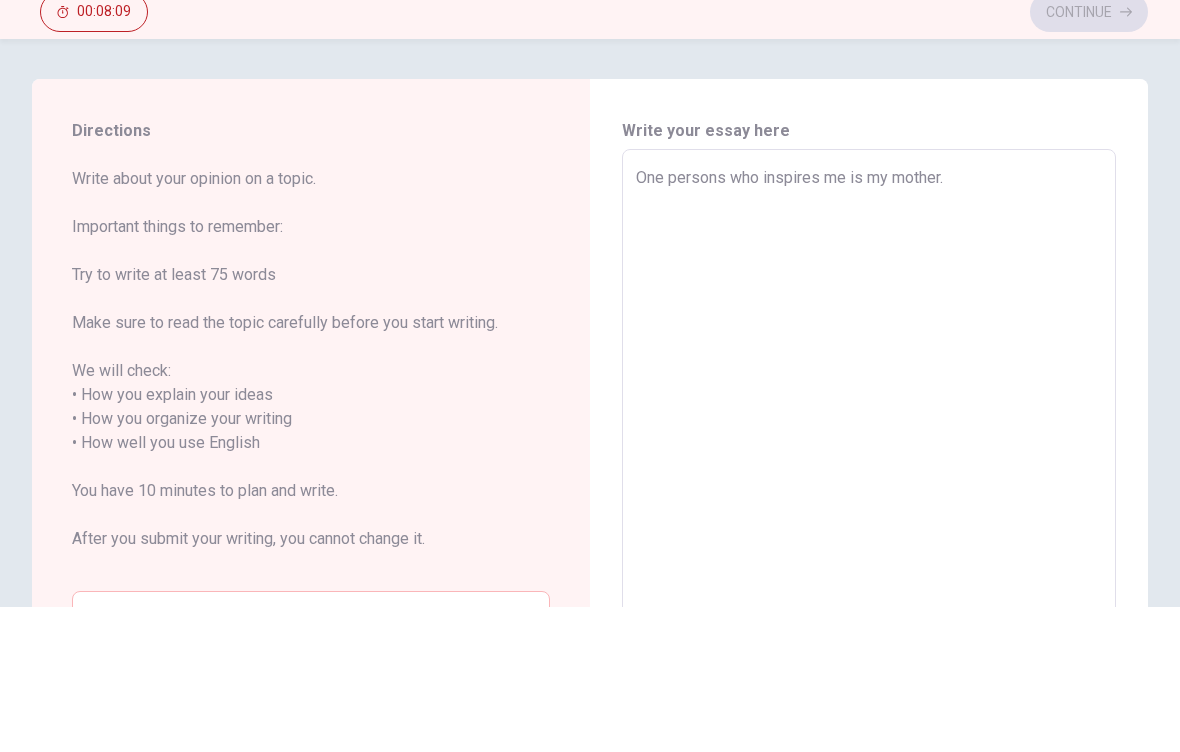type on "One persons who inspires me is my mother.S" 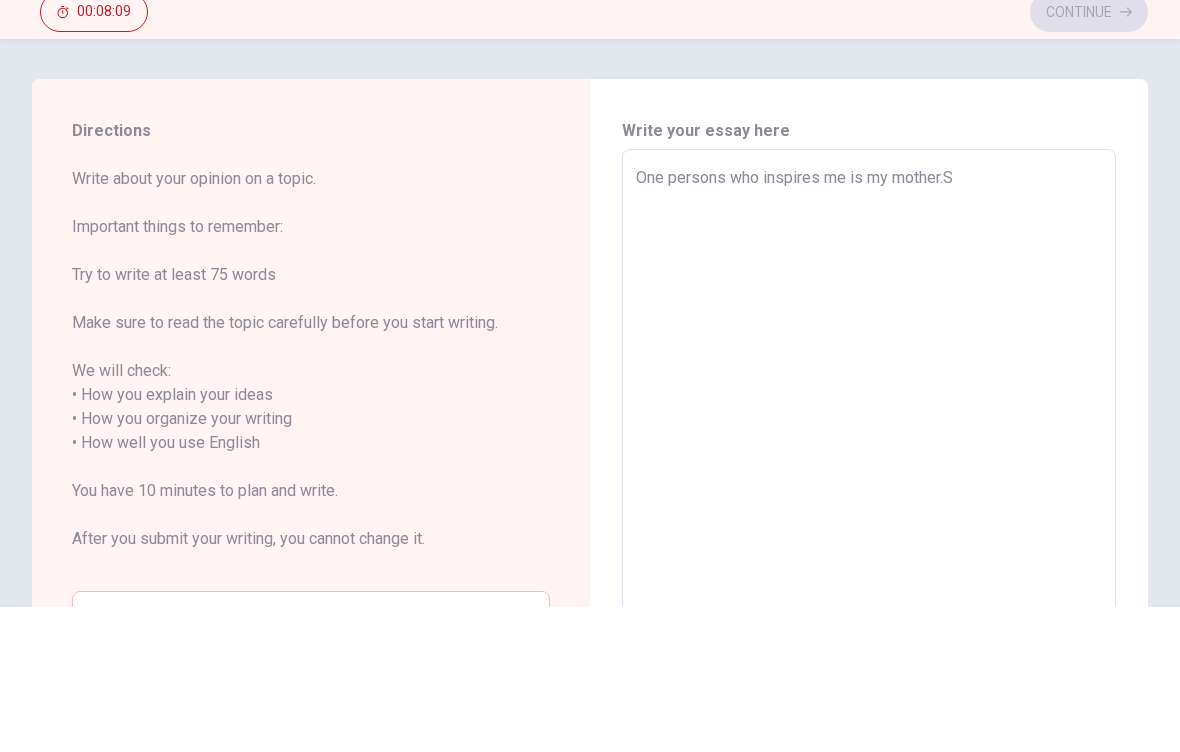 type on "x" 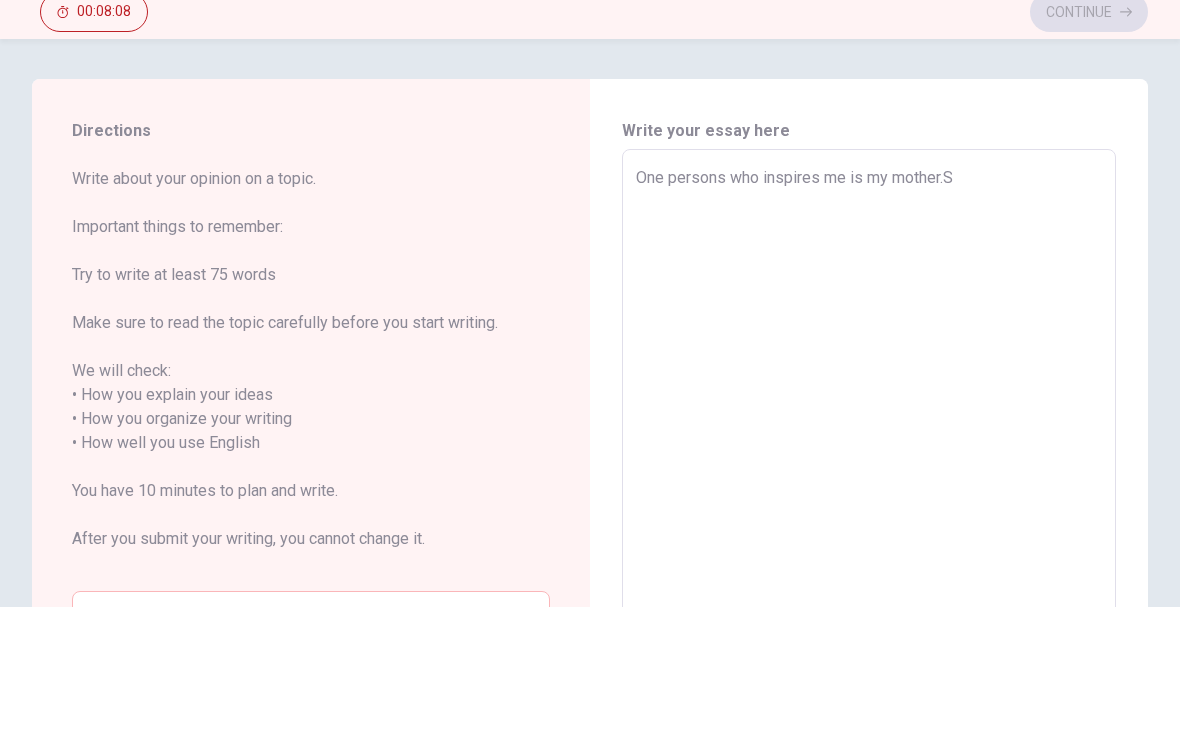 type on "One persons who inspires me is my [DOMAIN_NAME]" 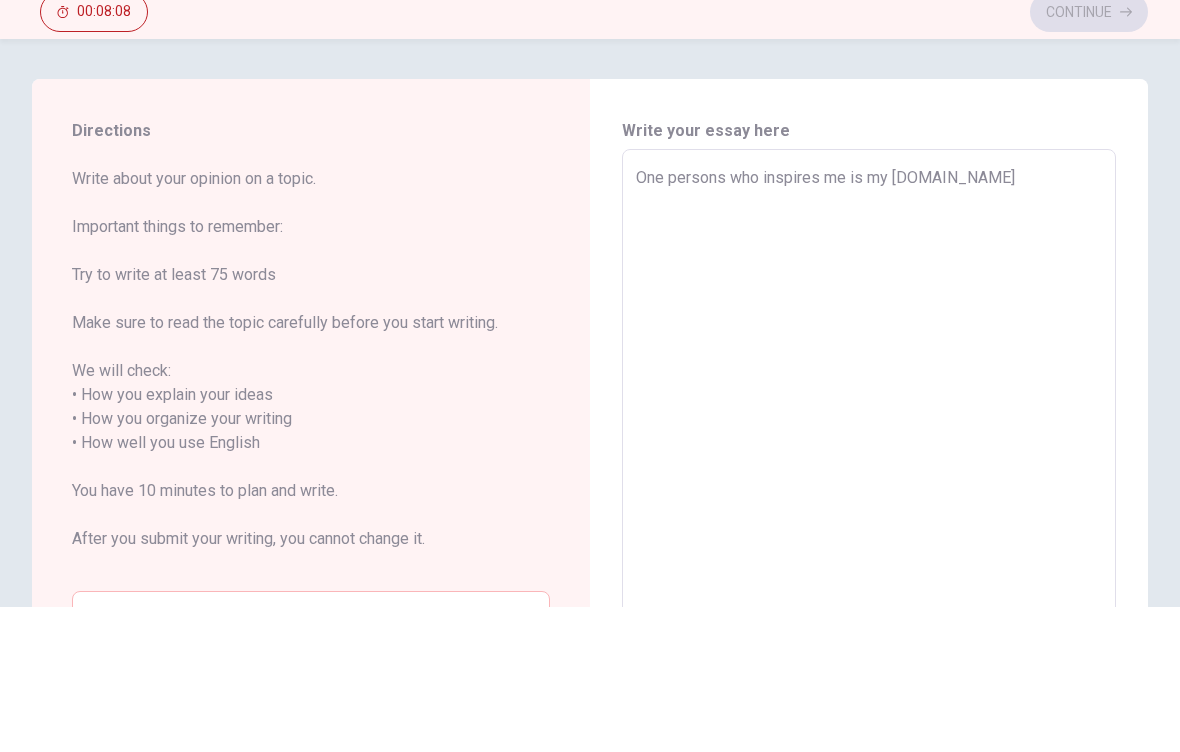 type on "x" 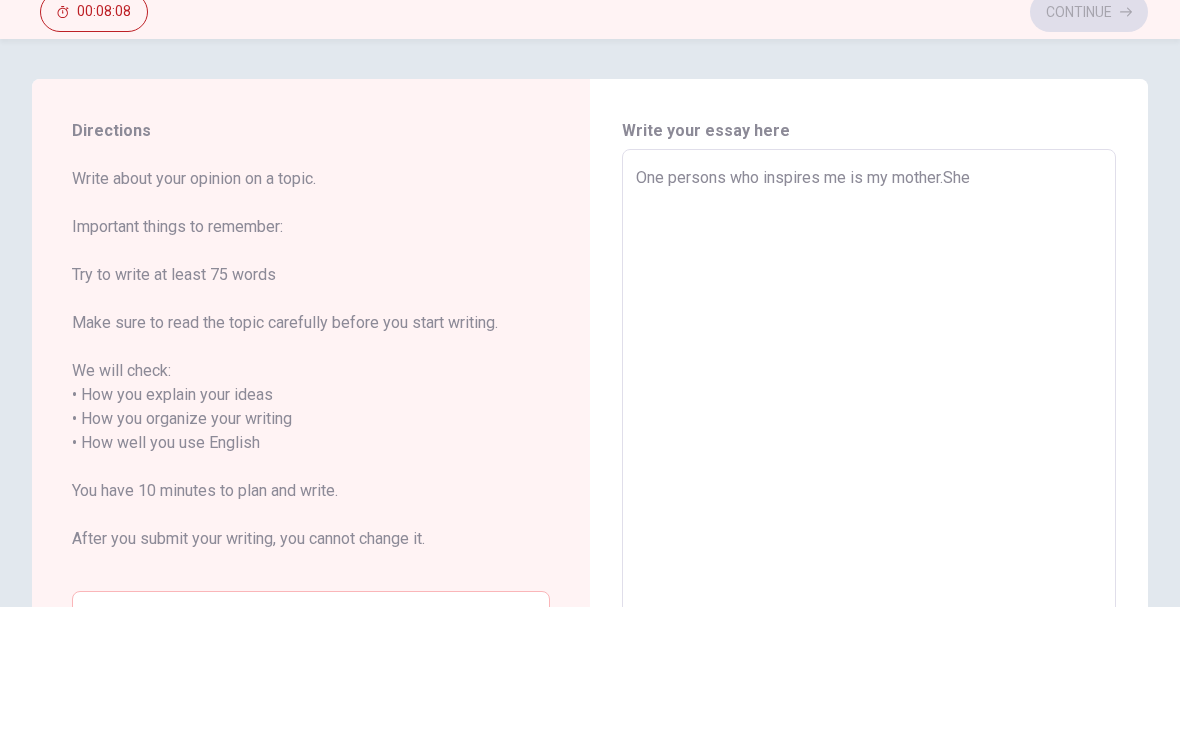 type on "x" 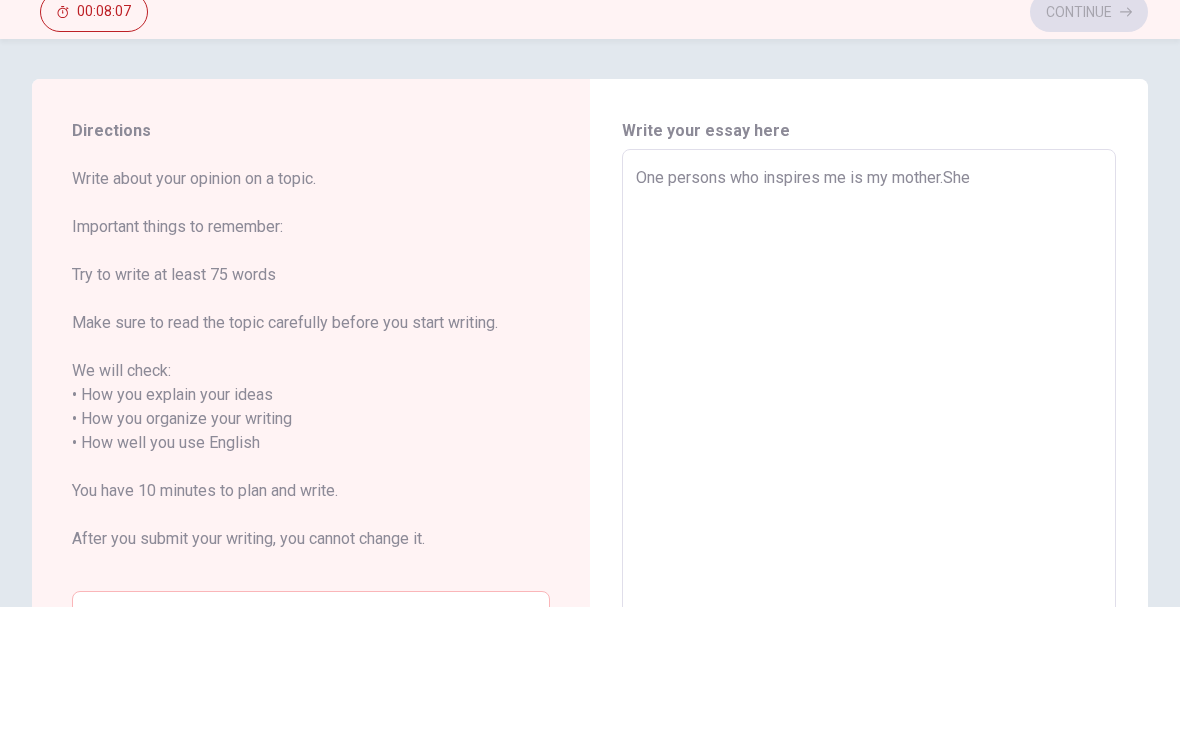 type on "One persons who inspires me is my mother.She" 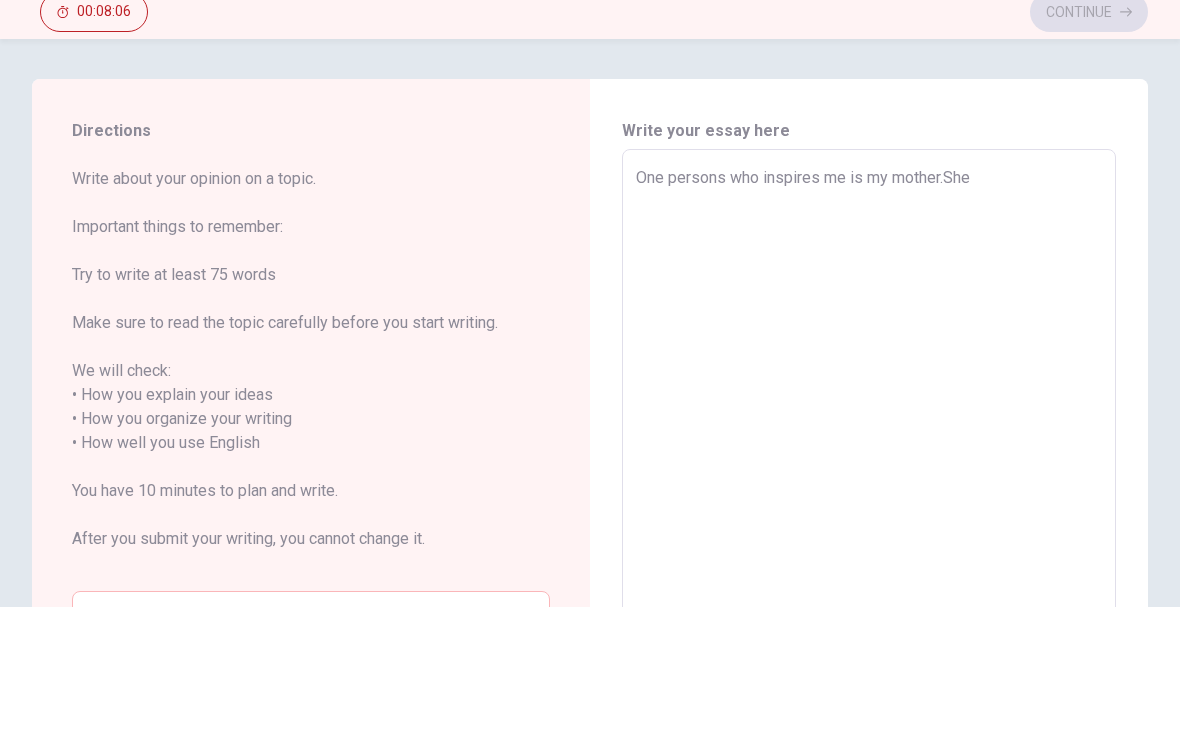 type on "One persons who inspires me is my mother.She a" 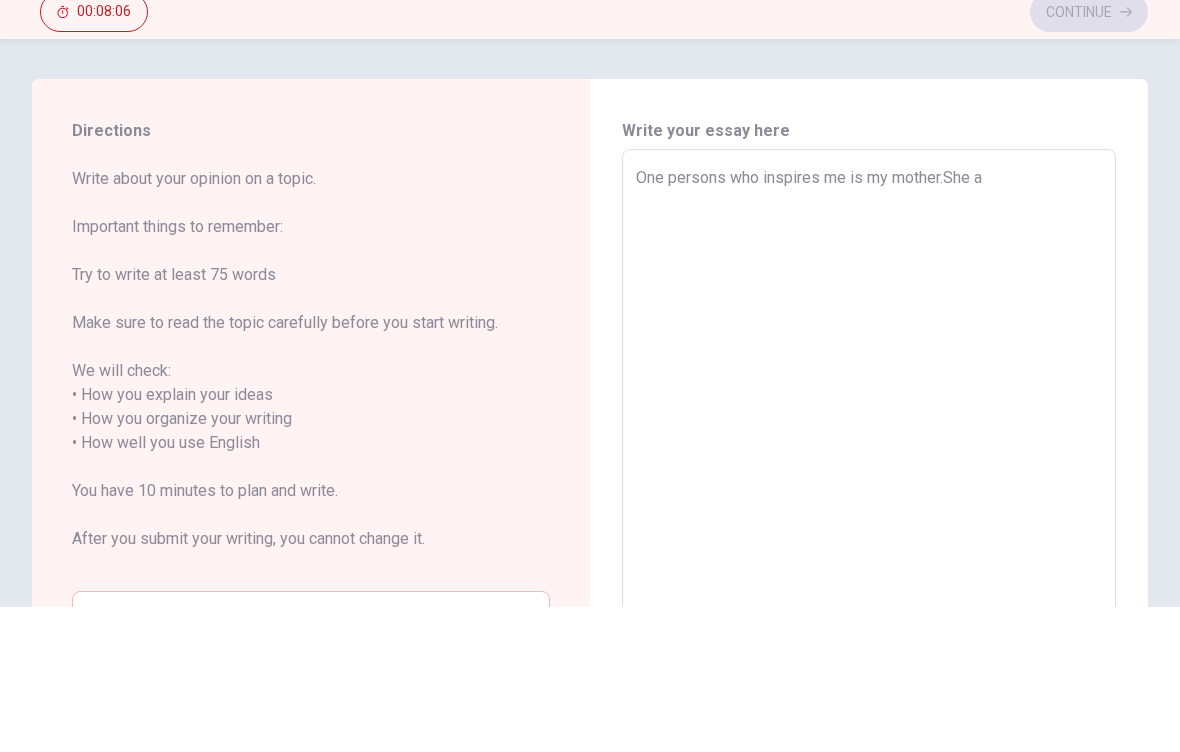 type on "x" 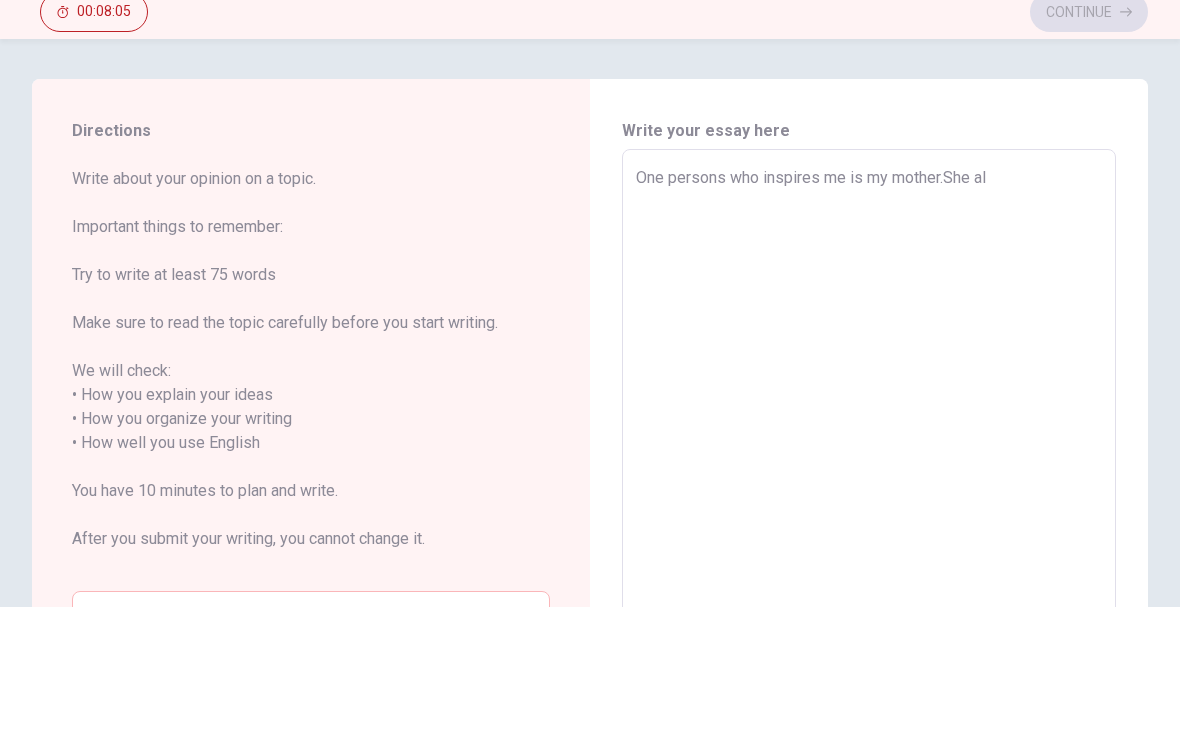 type on "x" 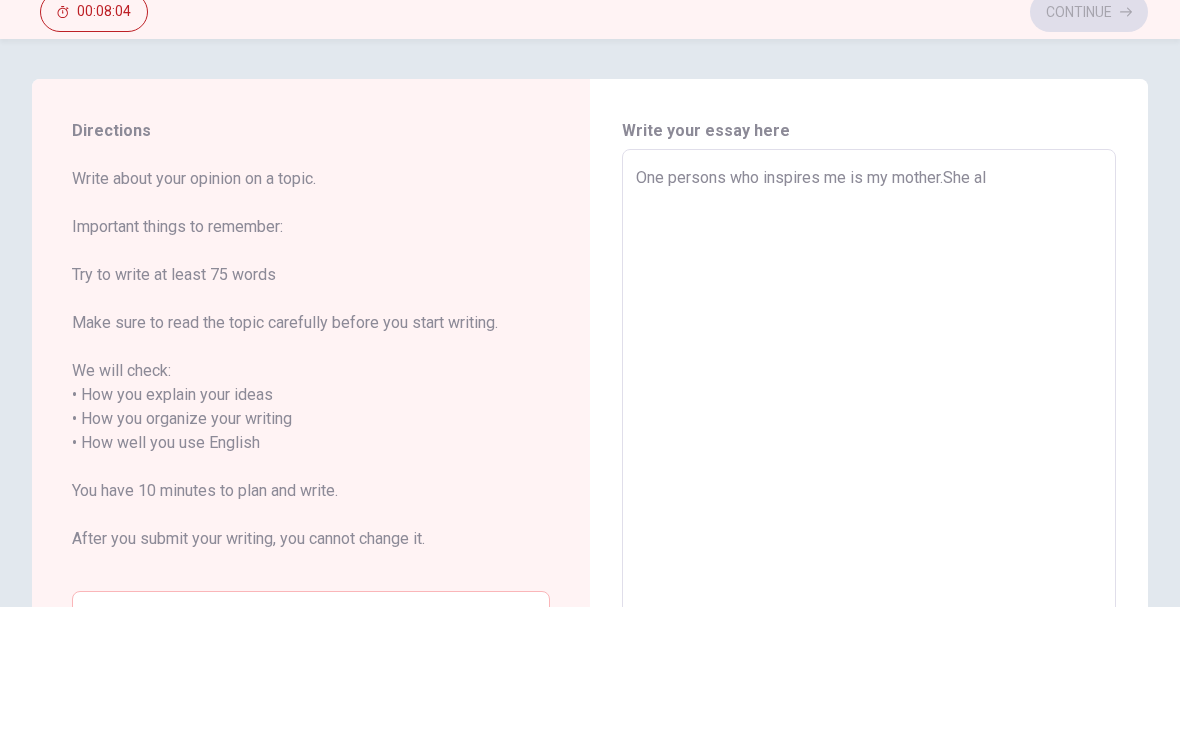 type on "One persons who inspires me is my mother.She alw" 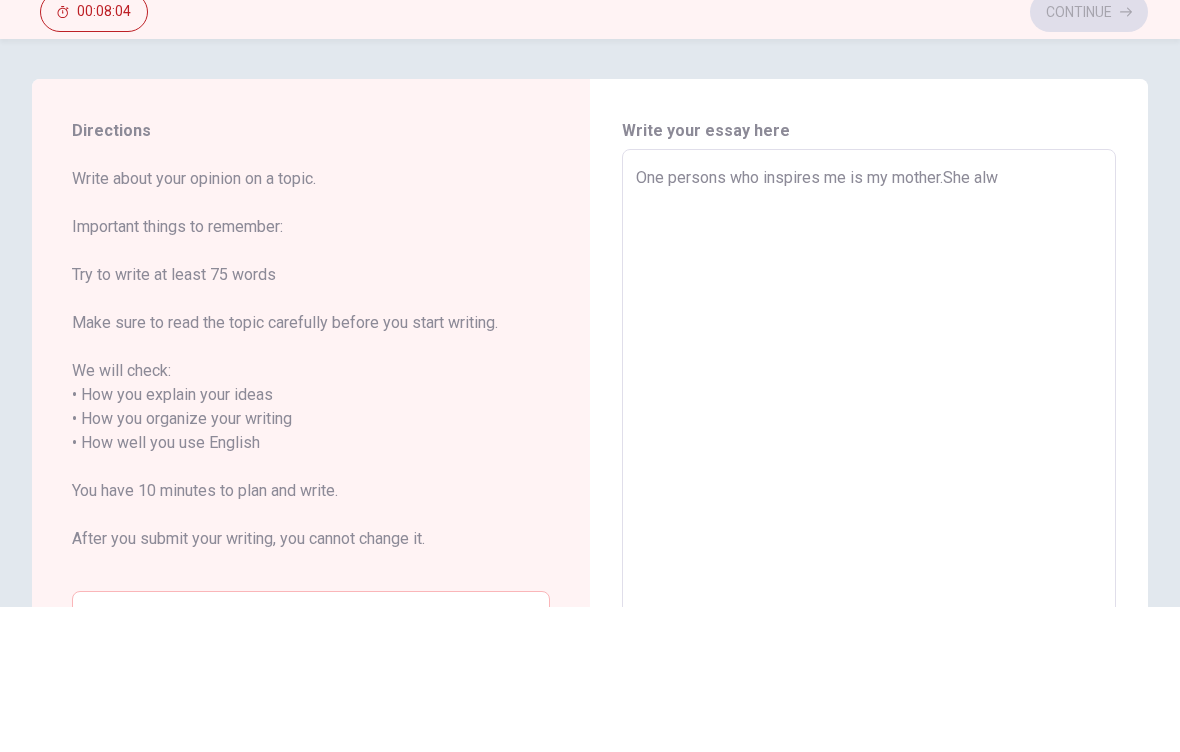 type on "x" 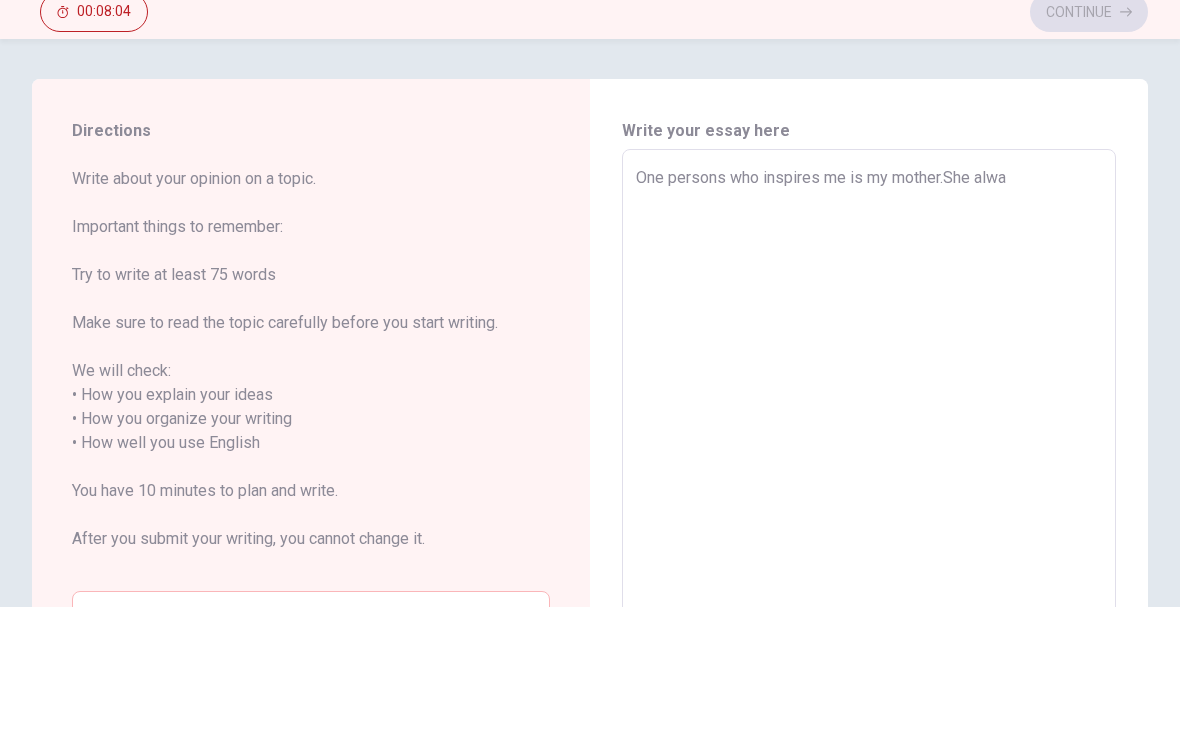 type on "x" 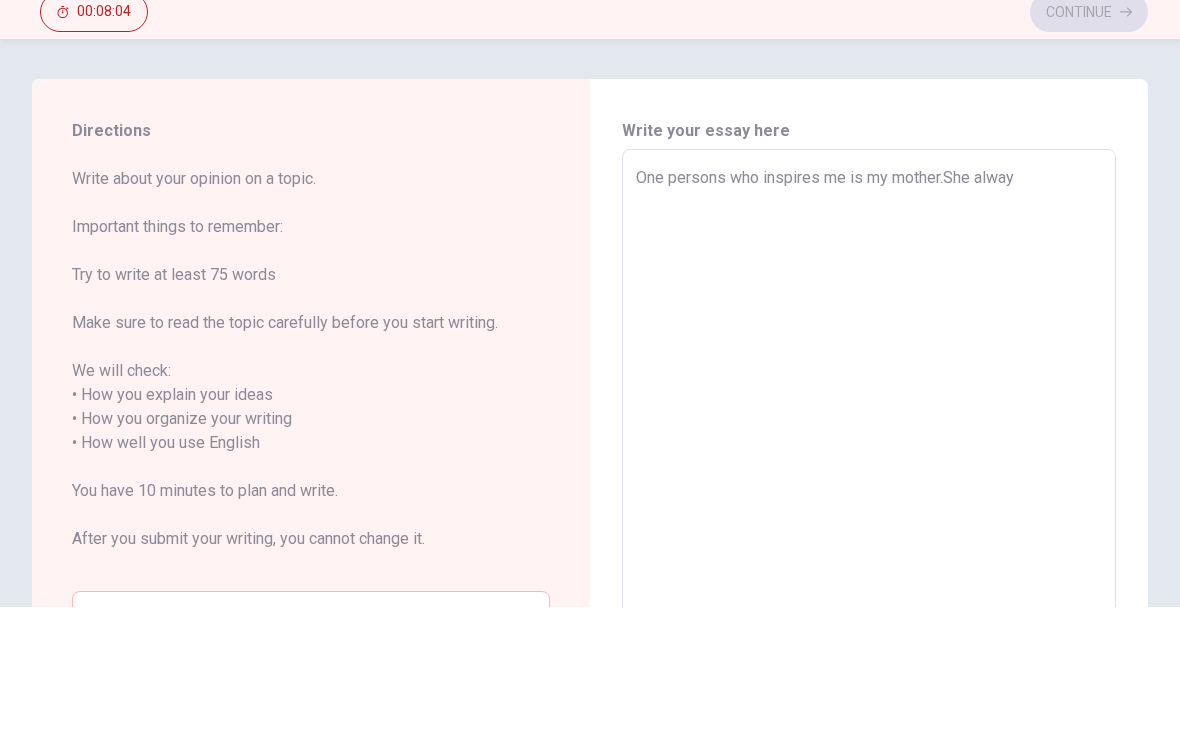 type on "x" 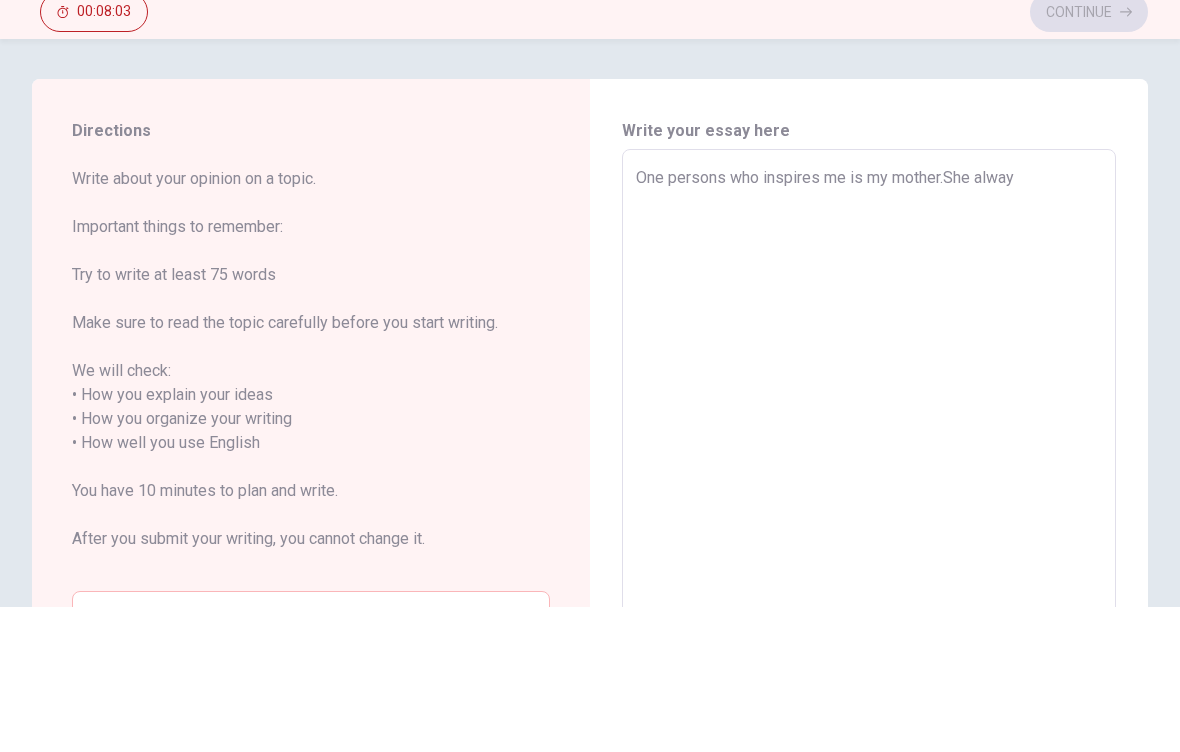 type on "One persons who inspires me is my mother.She always" 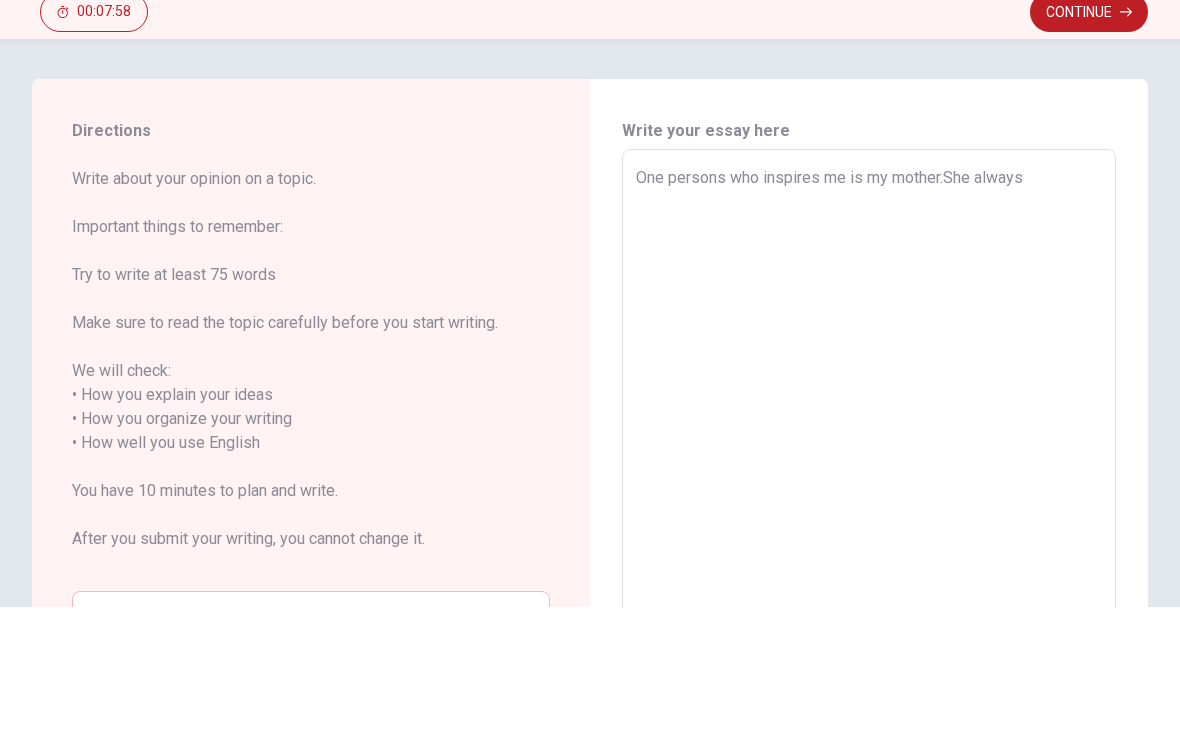 type on "x" 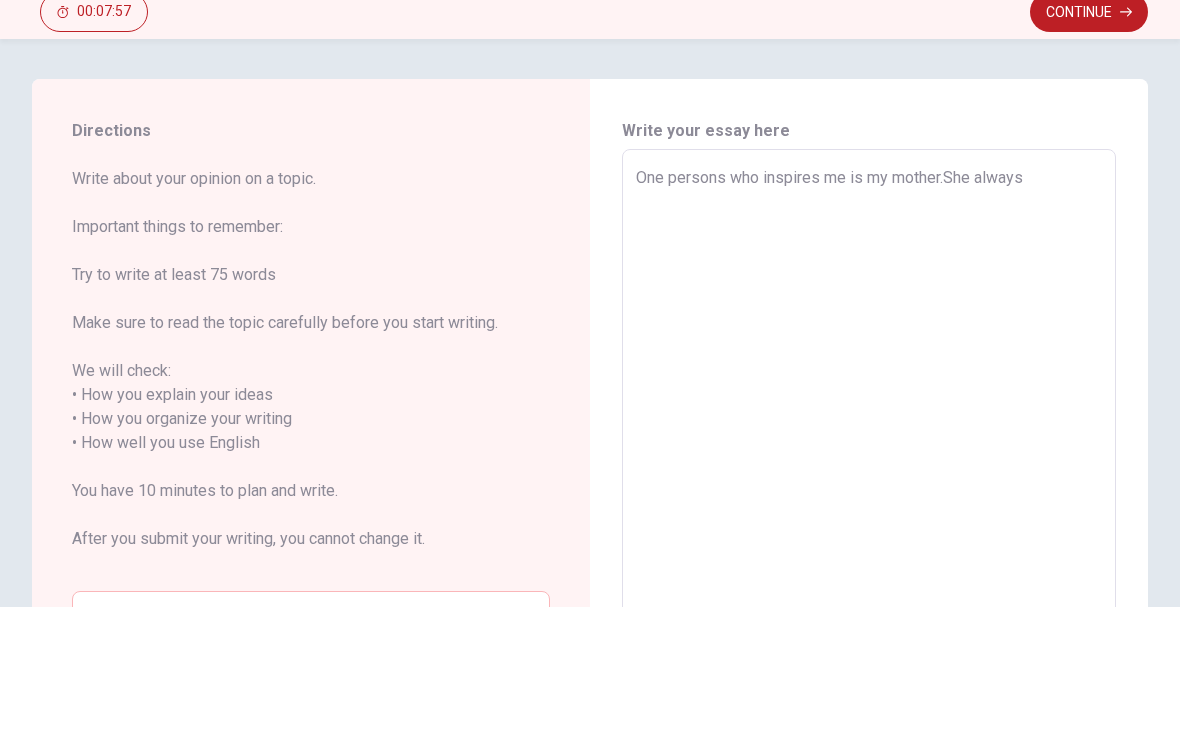 type on "One persons who inspires me is my mother.She alwaysp" 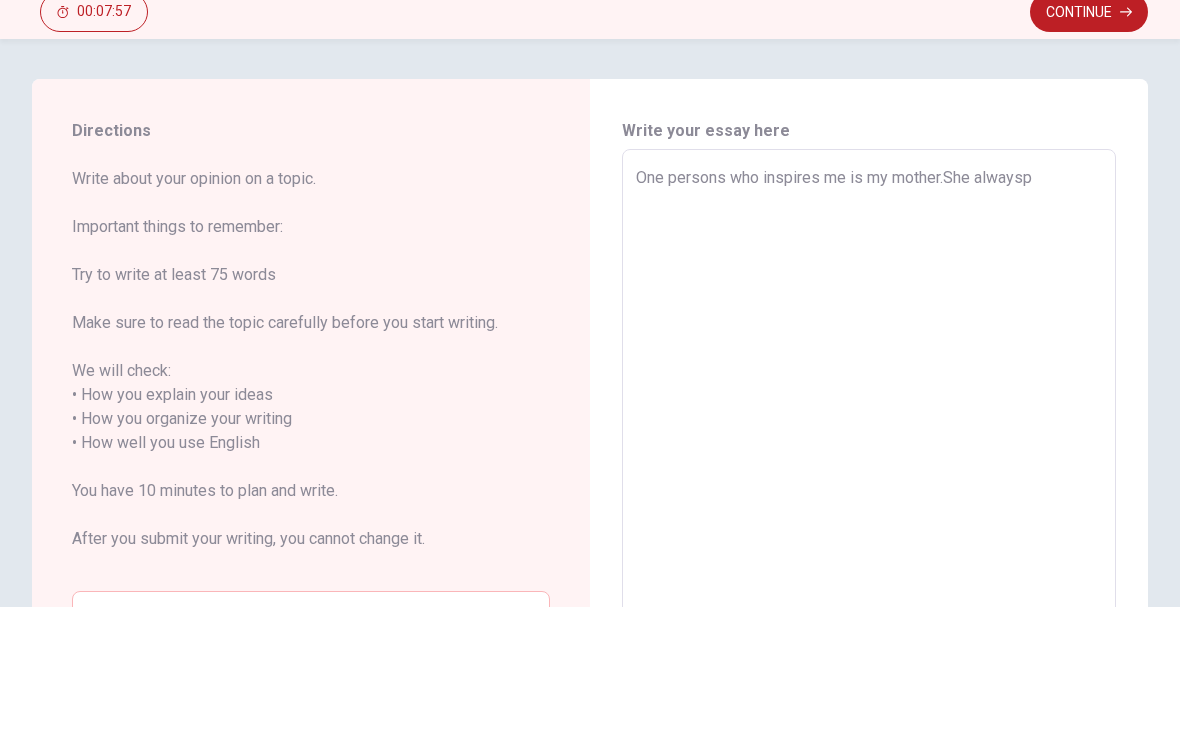 type on "x" 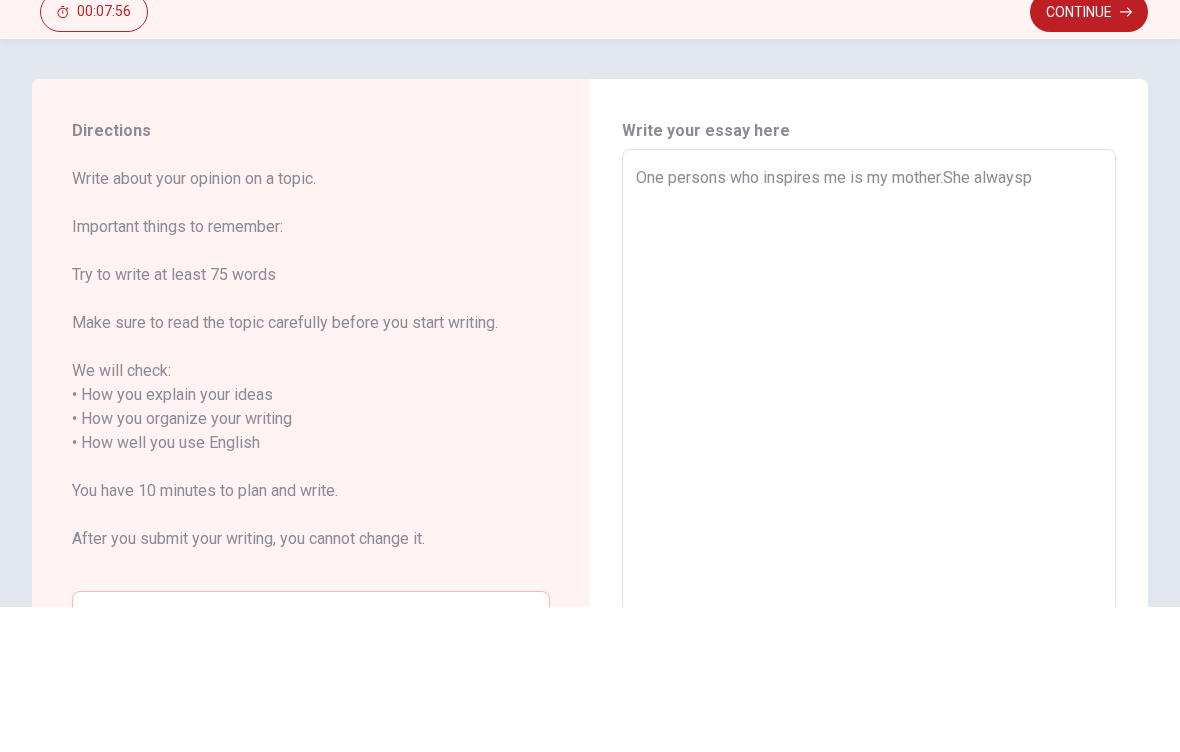 type on "One persons who inspires me is my mother.She always" 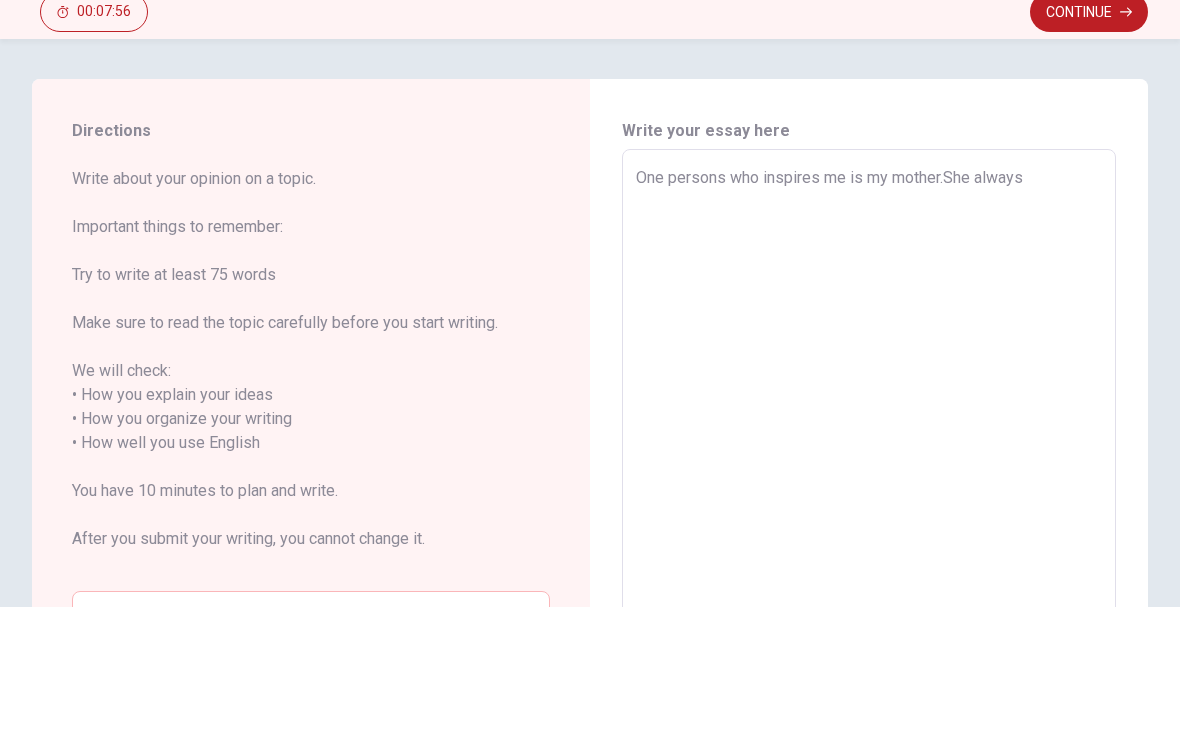 type on "x" 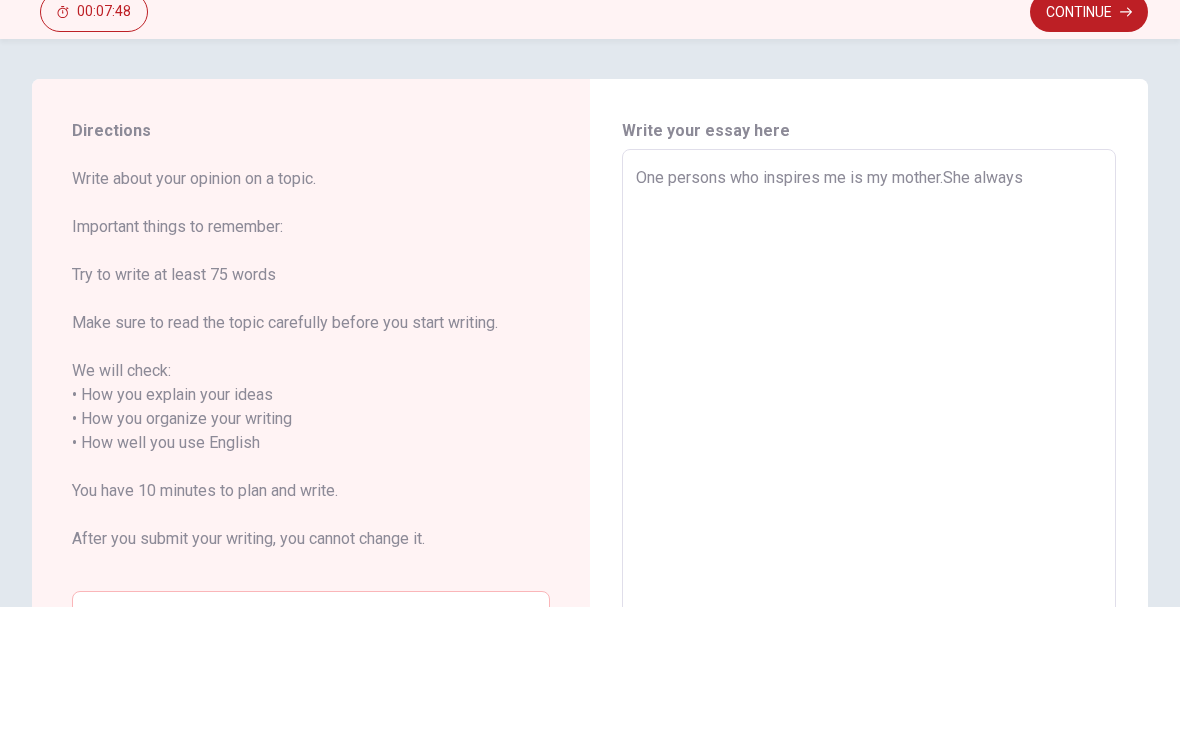 type on "x" 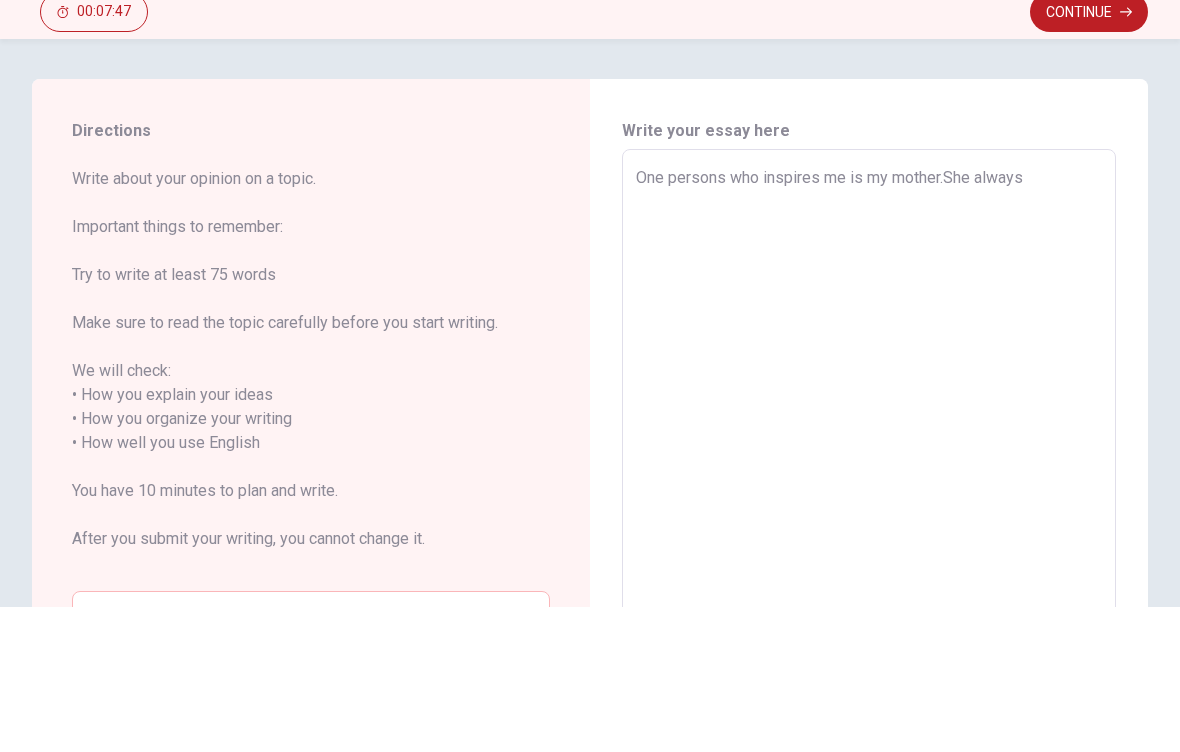 type on "One persons who inspires me is my mother.She always w" 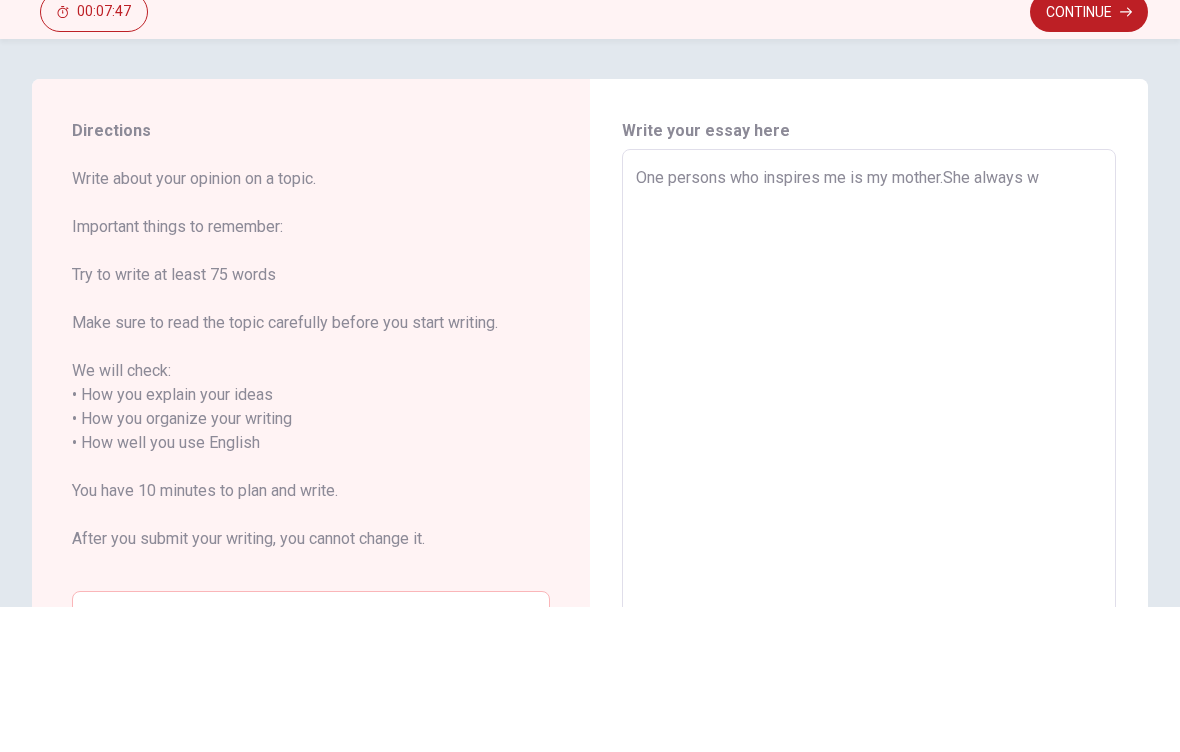type on "x" 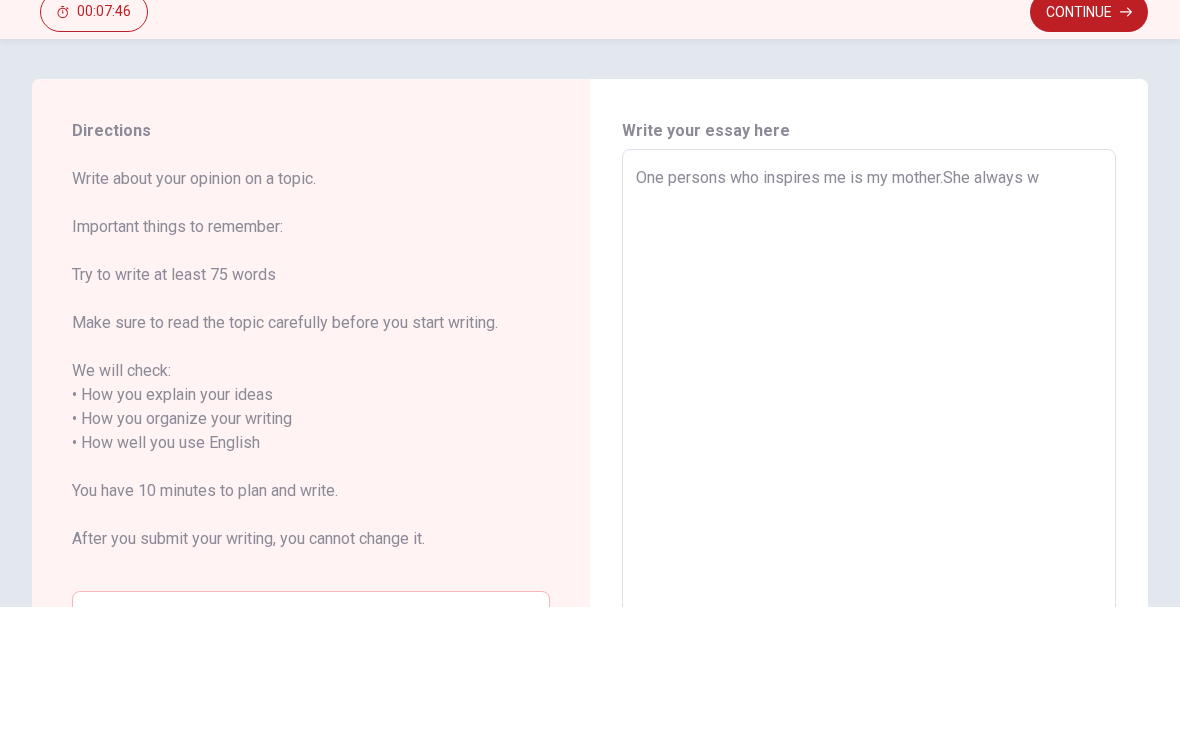 type on "One persons who inspires me is my mother.She always wo" 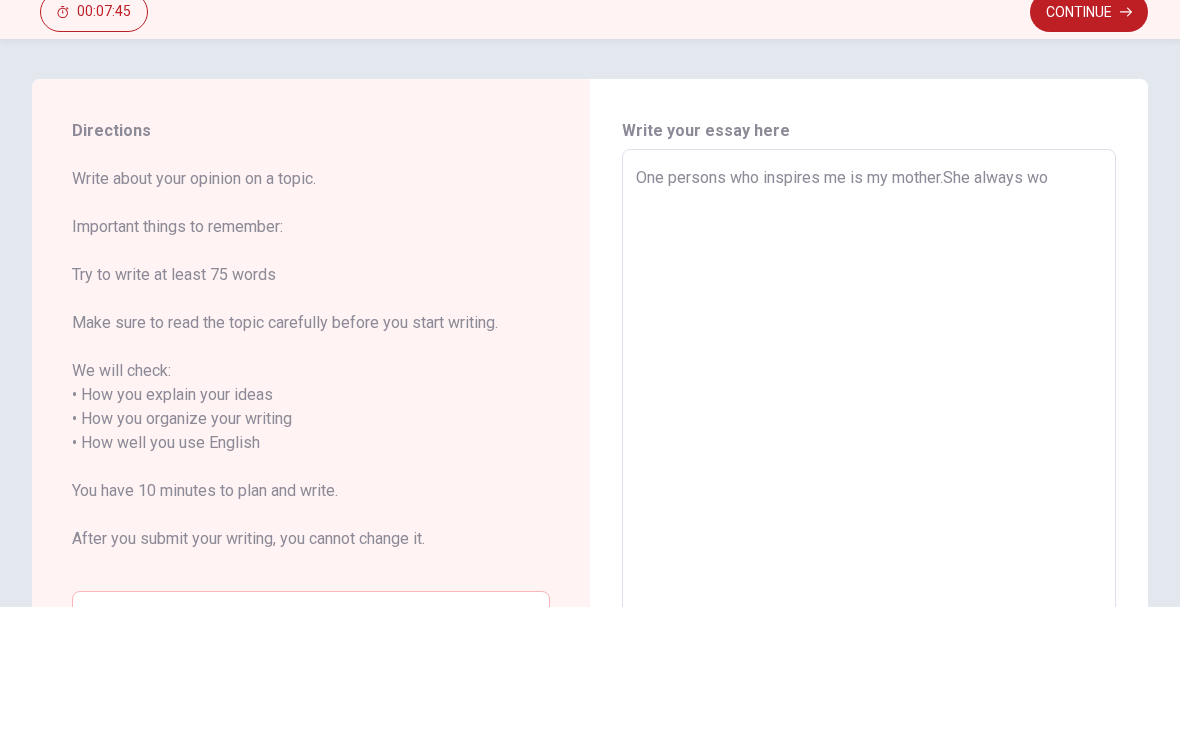 type on "x" 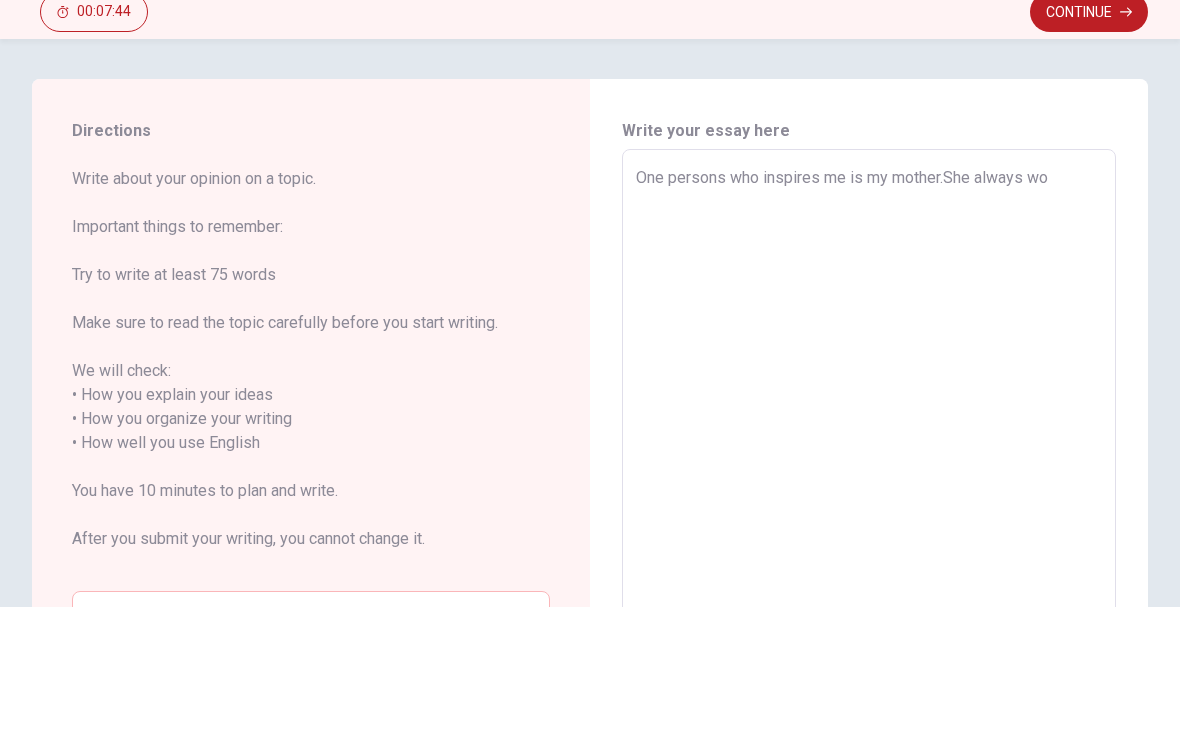 type on "One persons who inspires me is my mother.She always wor" 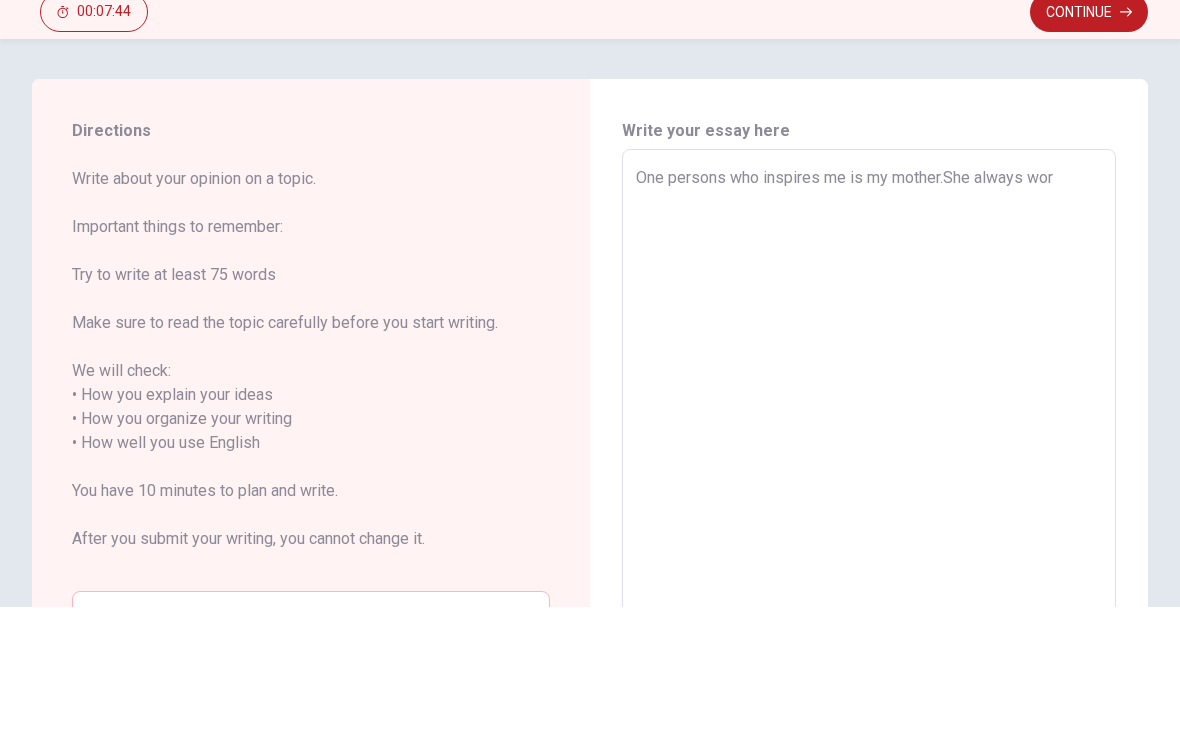 type on "x" 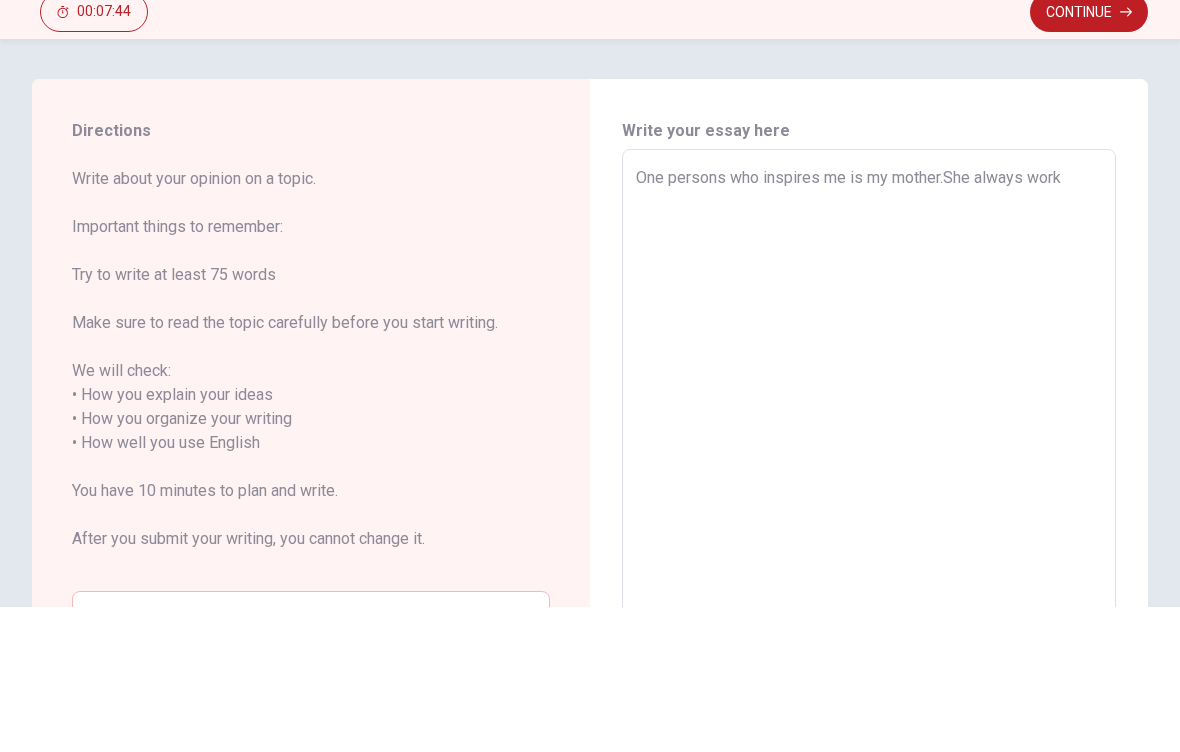 type on "x" 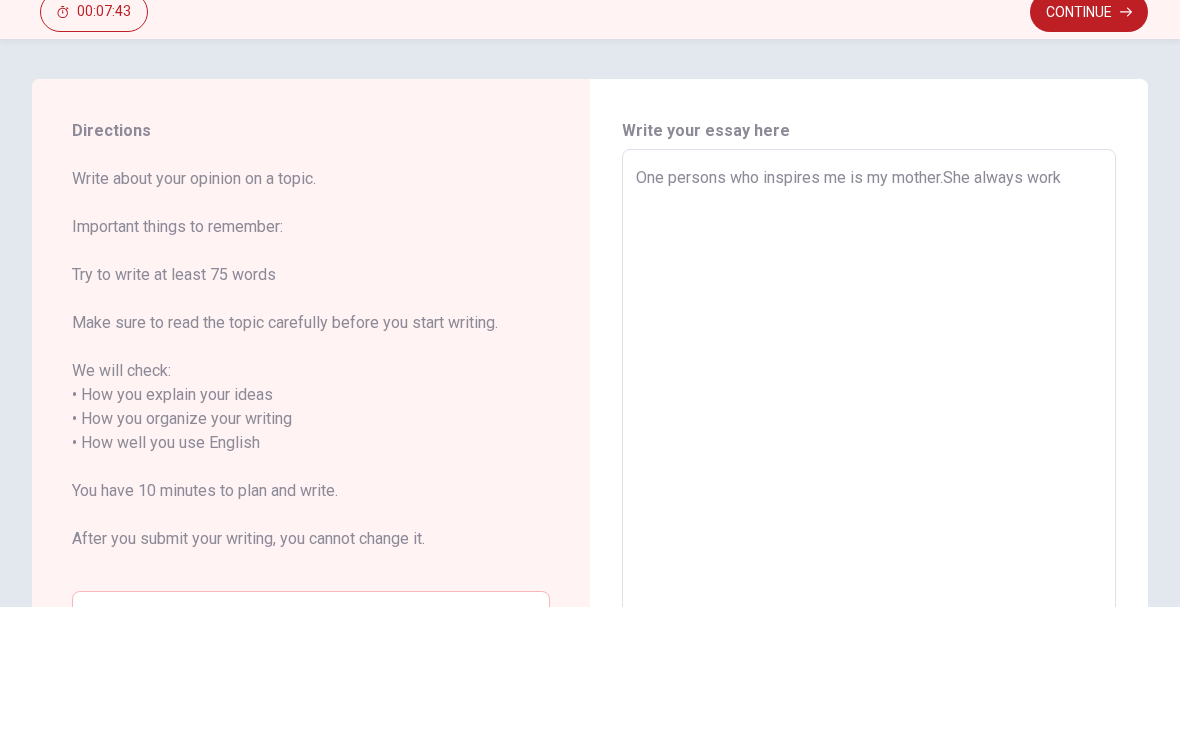 type on "One persons who inspires me is my mother.She always work" 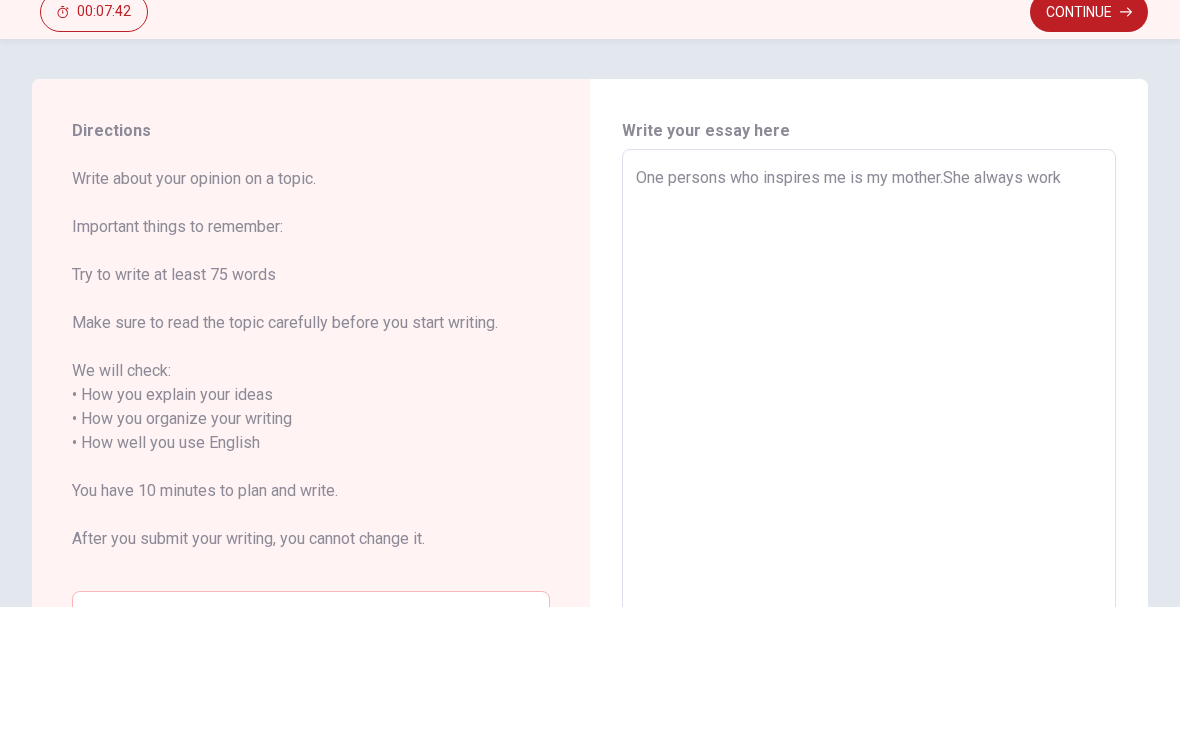 type on "One persons who inspires me is my mother.She always work h" 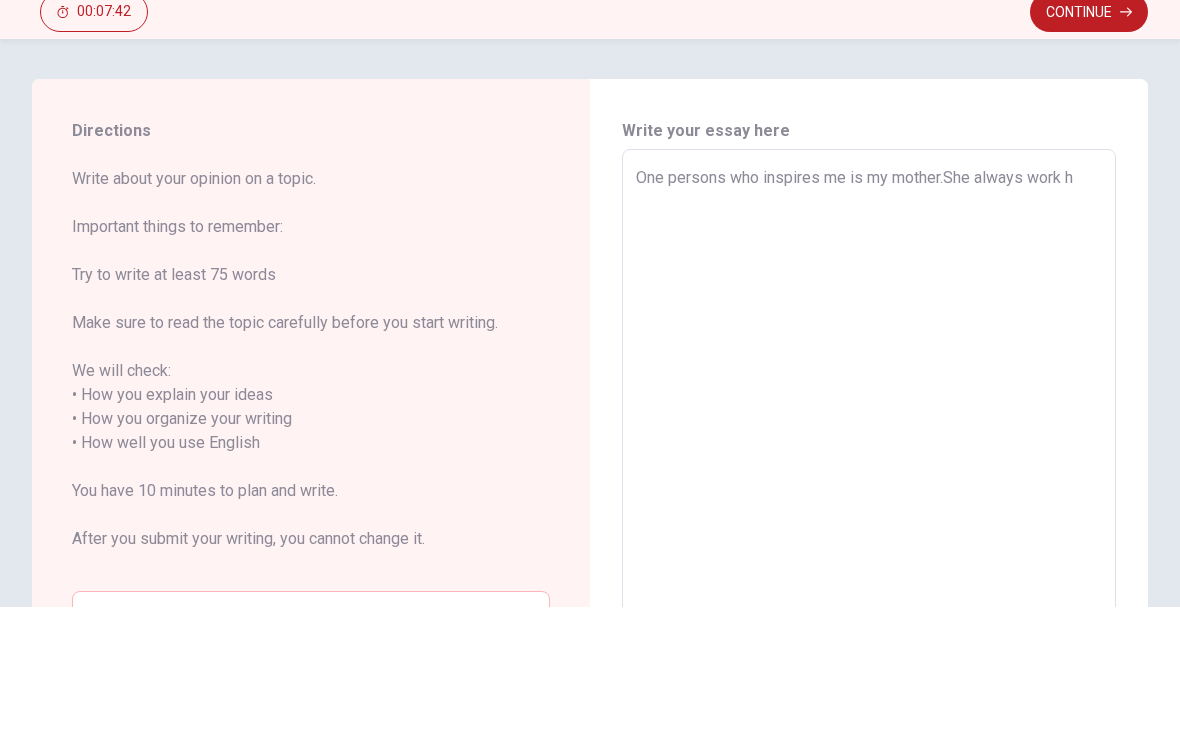 type on "x" 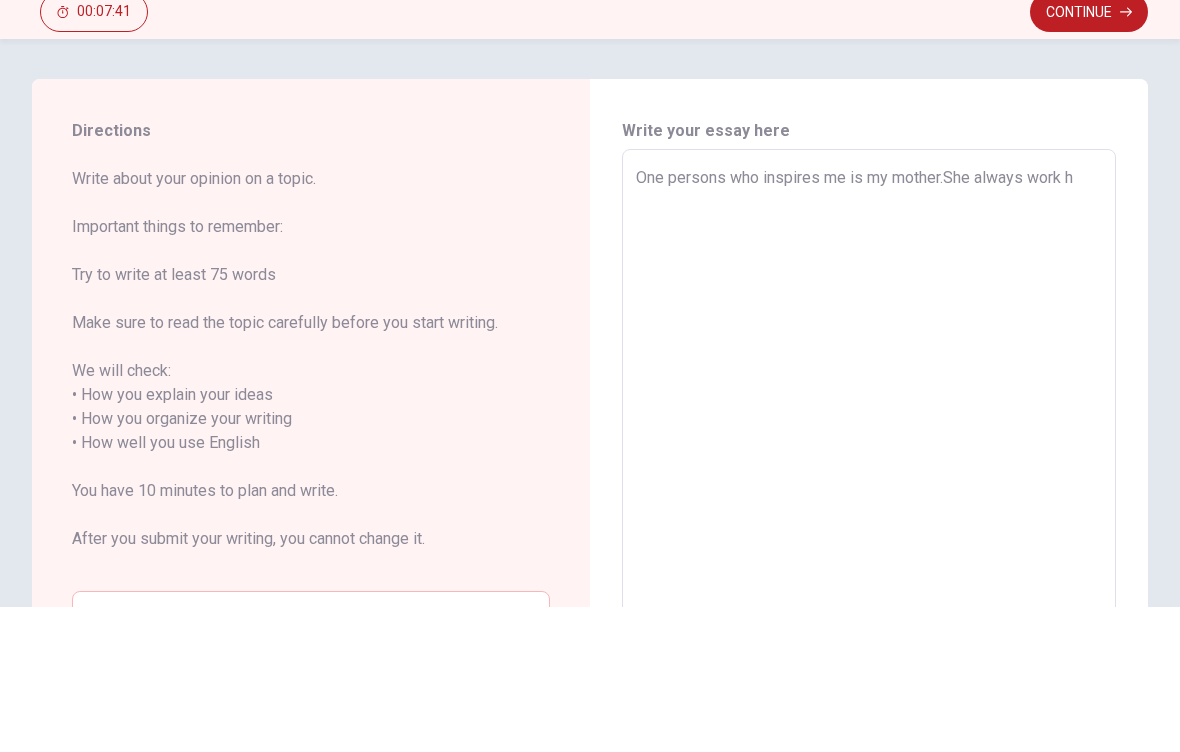 type on "One persons who inspires me is my mother.She always work ha" 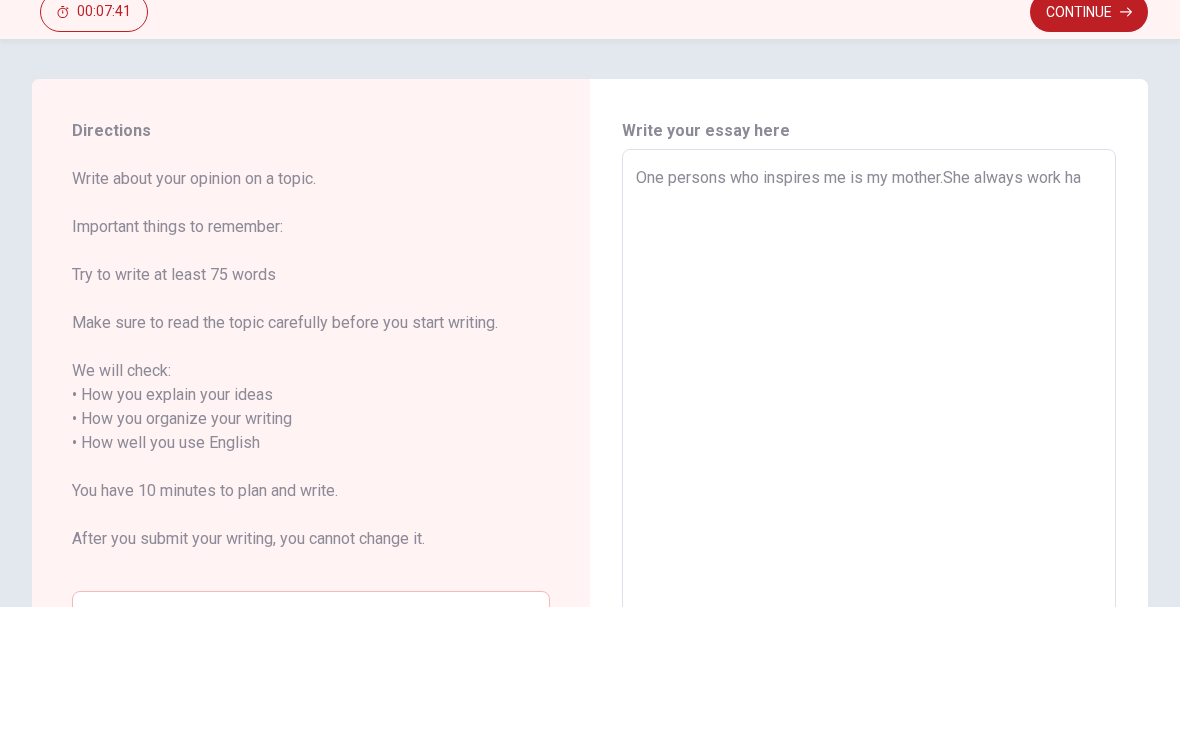 type on "x" 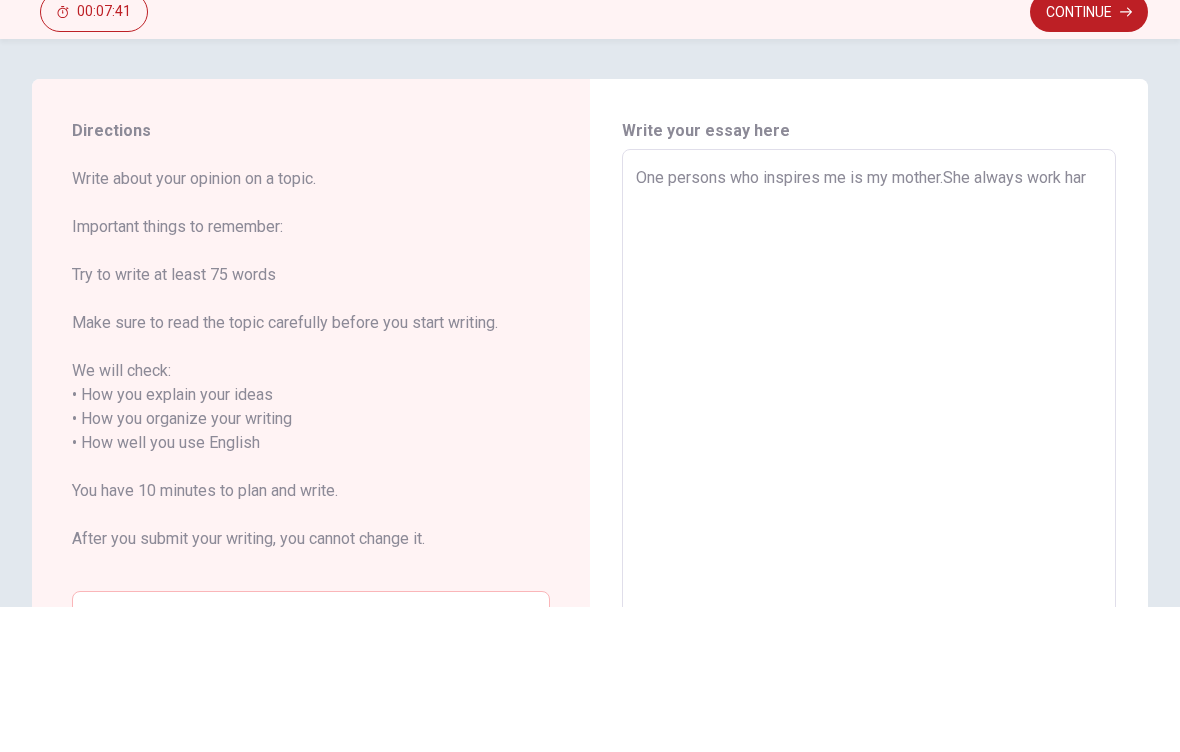 type on "x" 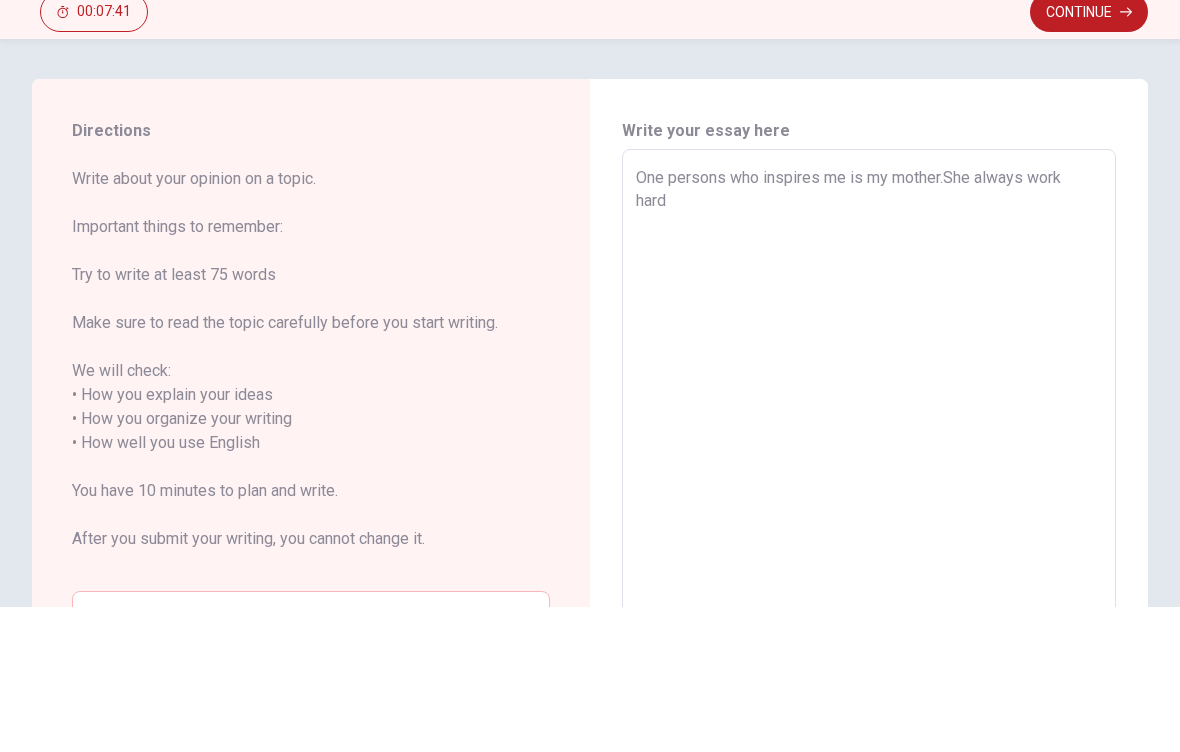 type on "x" 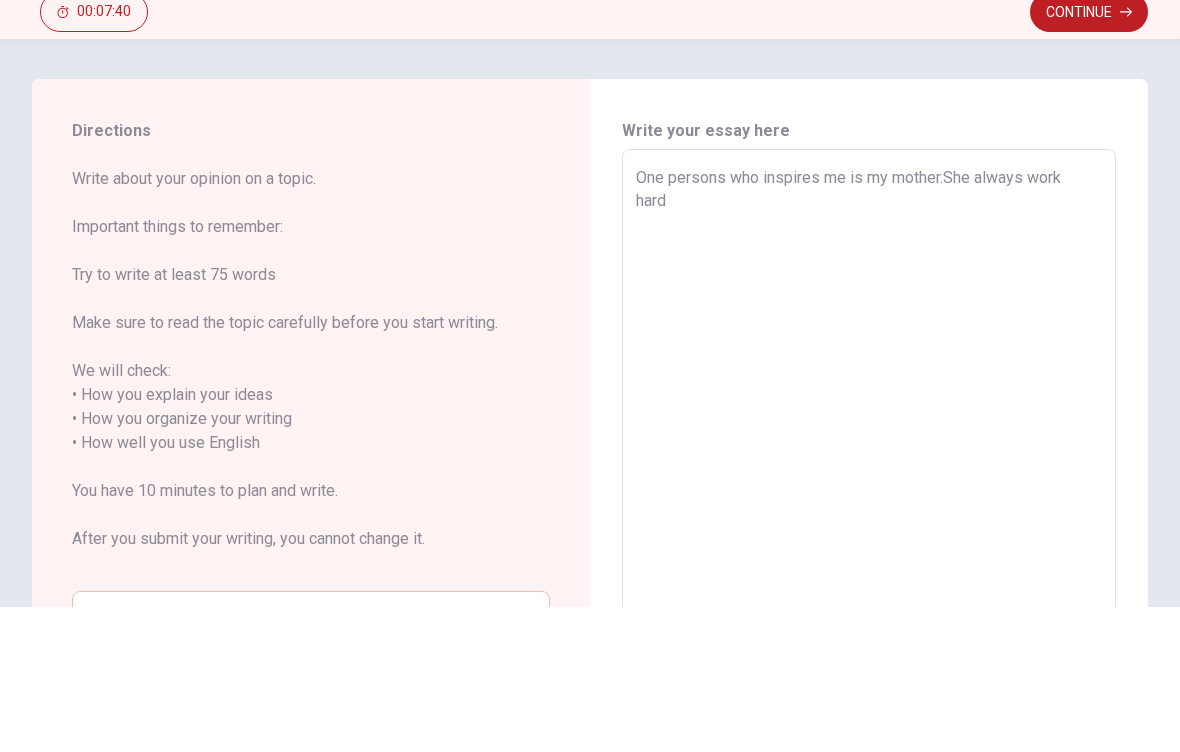 type on "One persons who inspires me is my mother.She always work hard" 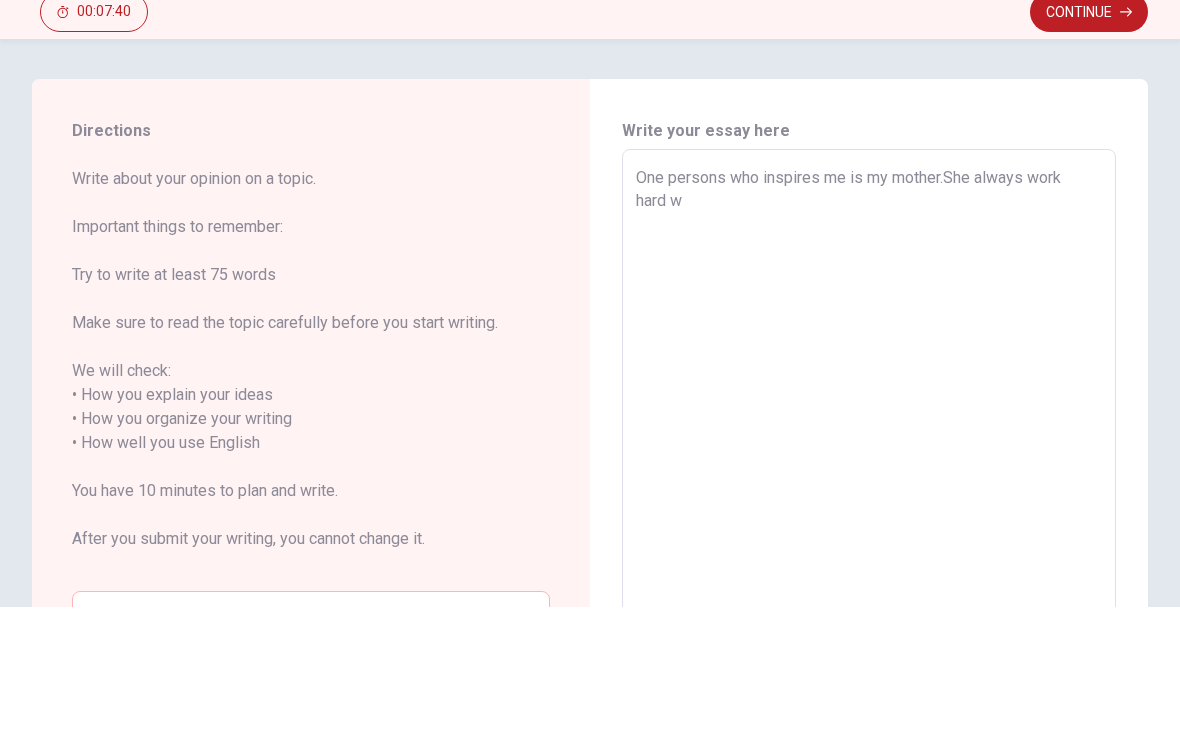 type on "x" 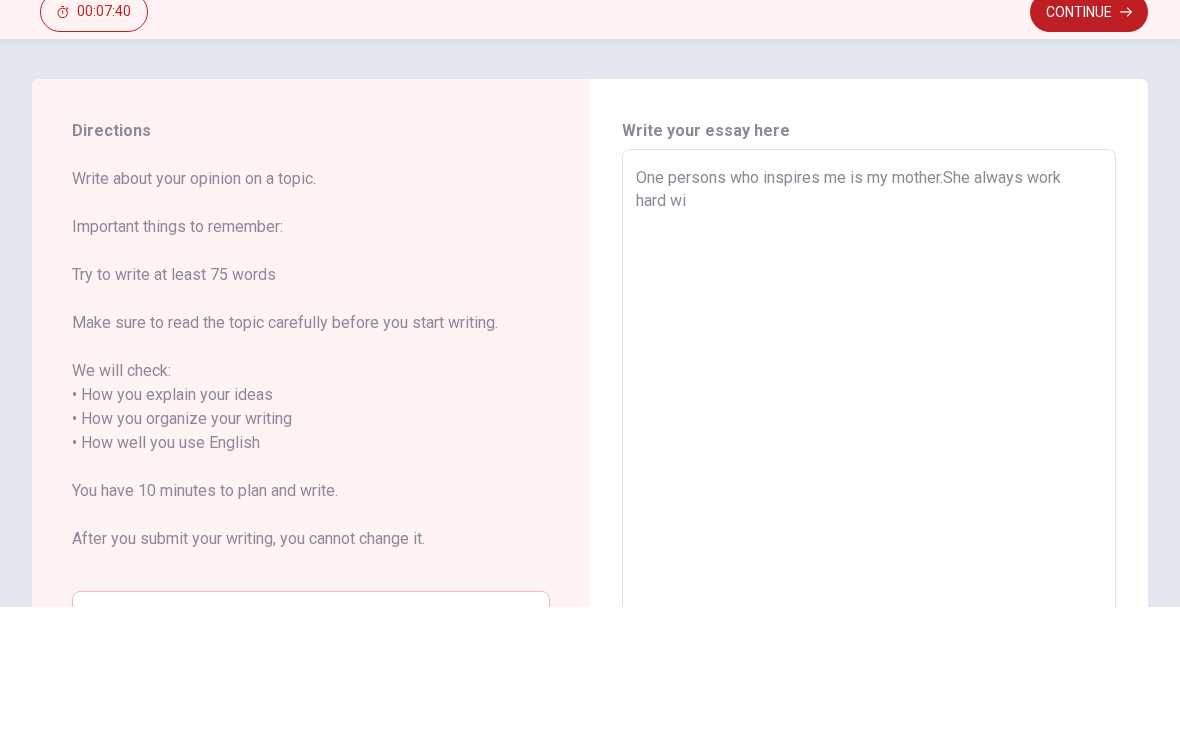 type on "x" 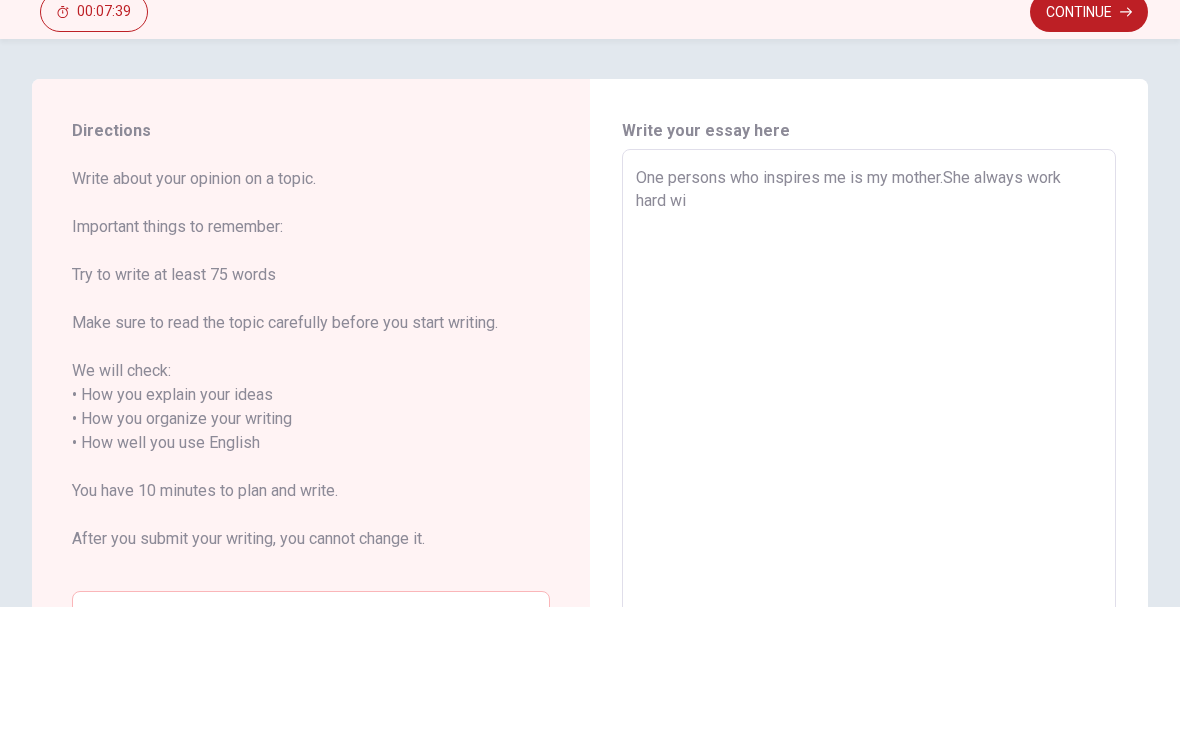 type on "One persons who inspires me is my mother.She always work hard wit" 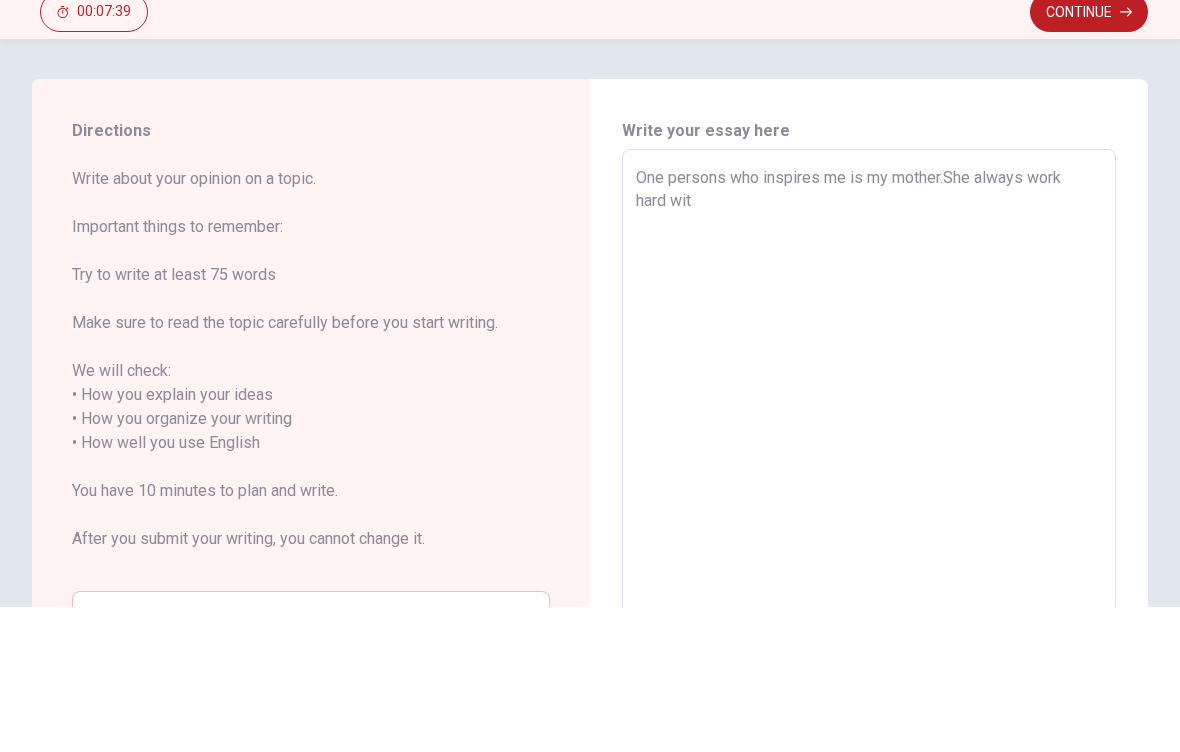type on "x" 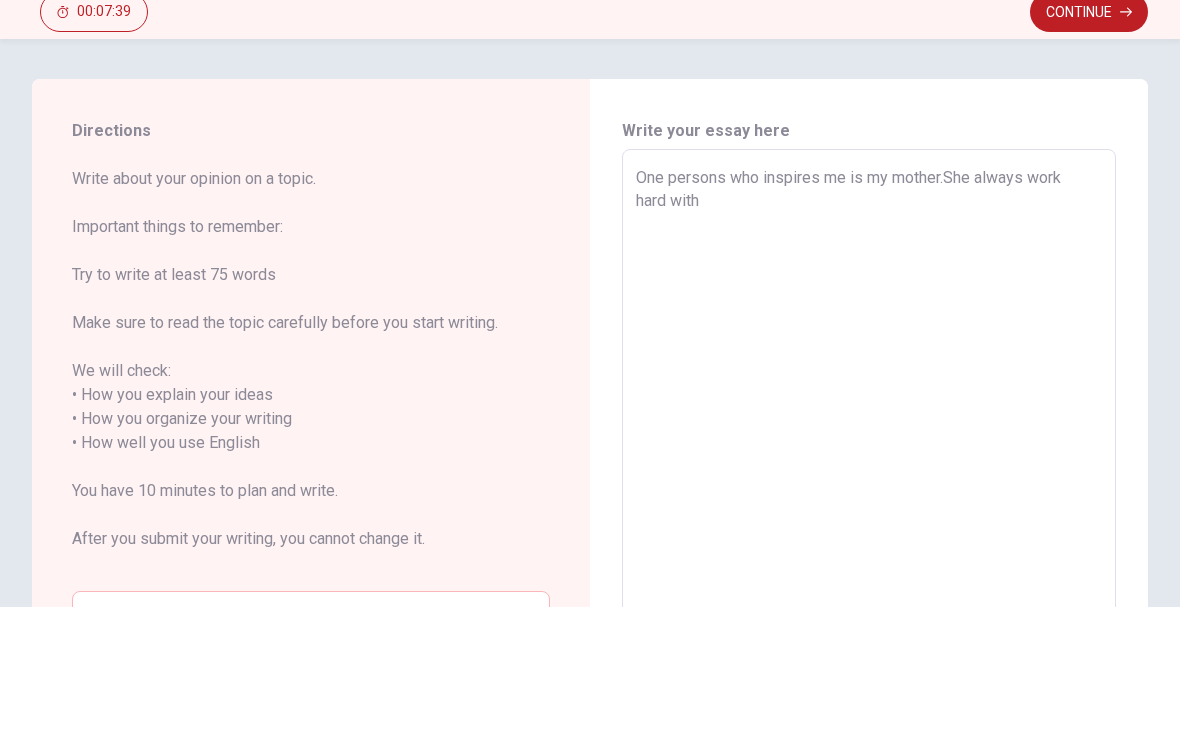 type on "x" 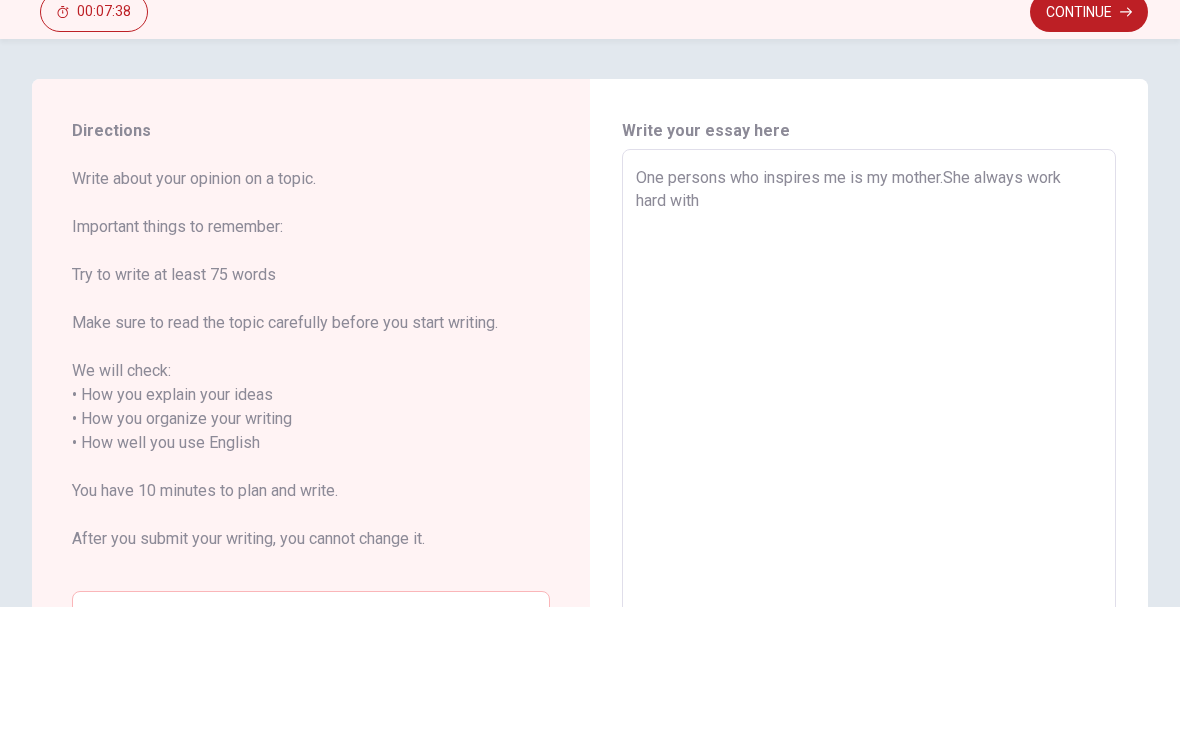 type on "One persons who inspires me is my mother.She always work hard withi" 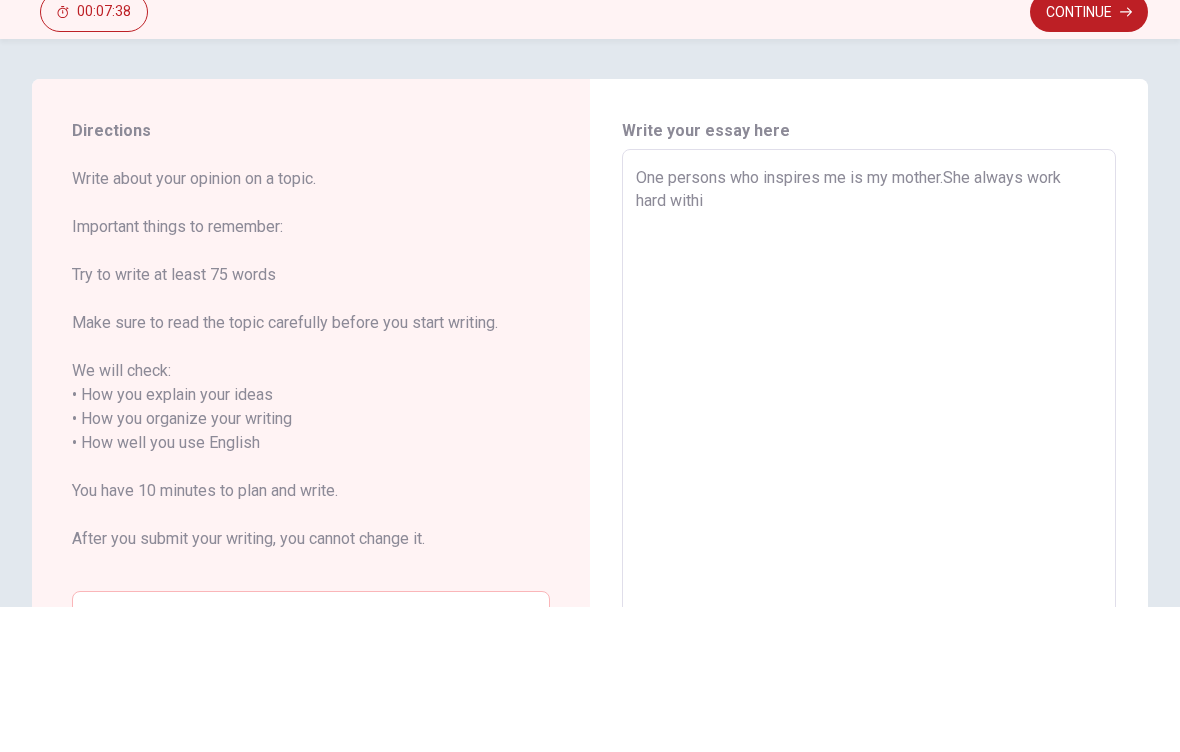 type on "x" 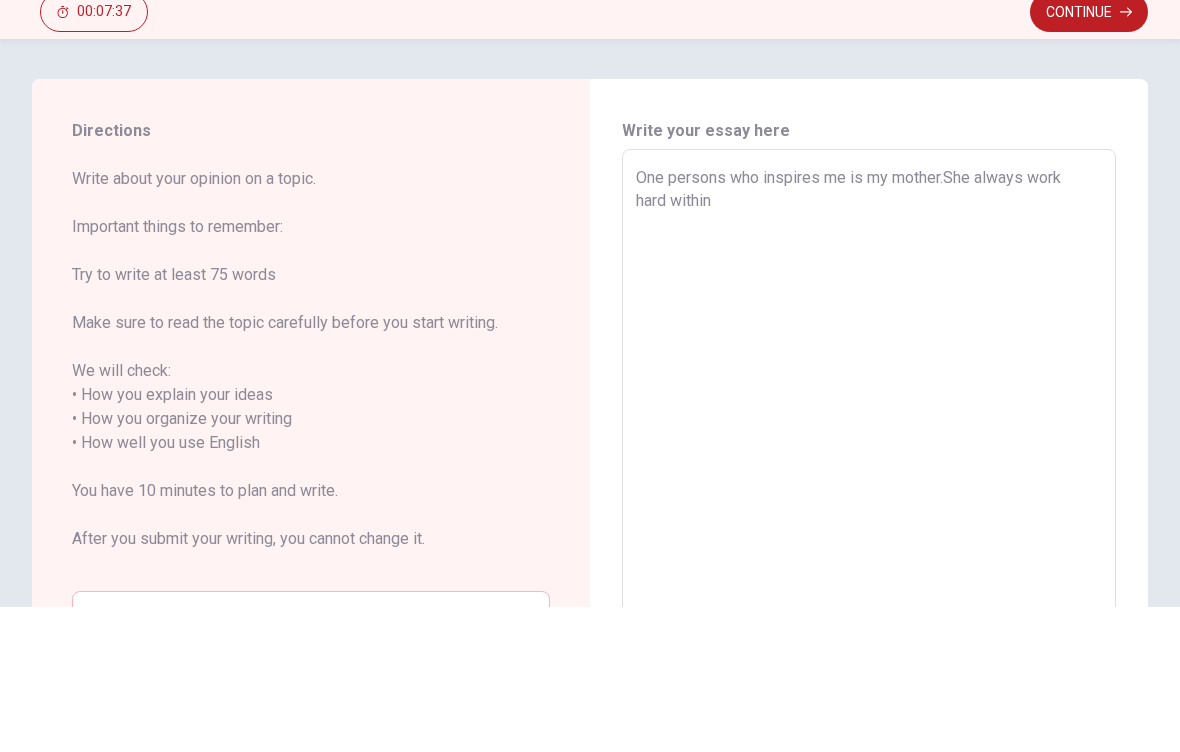 type on "x" 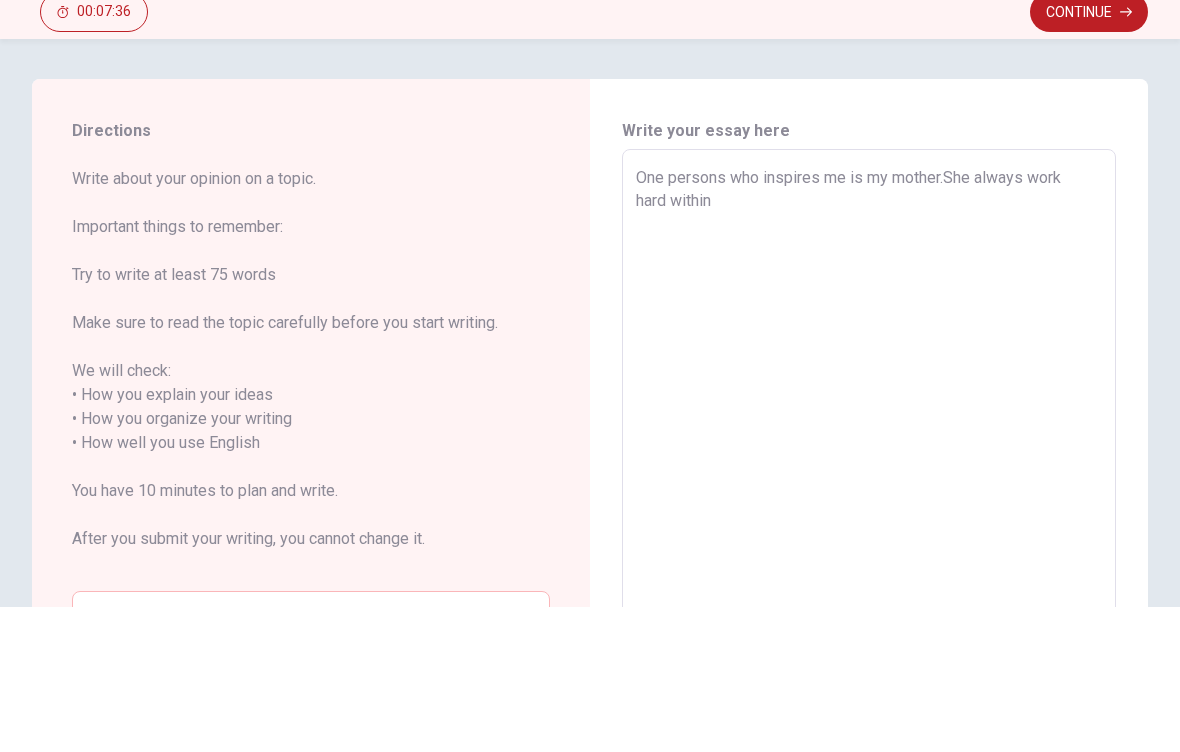 type on "One persons who inspires me is my mother.She always work hard within" 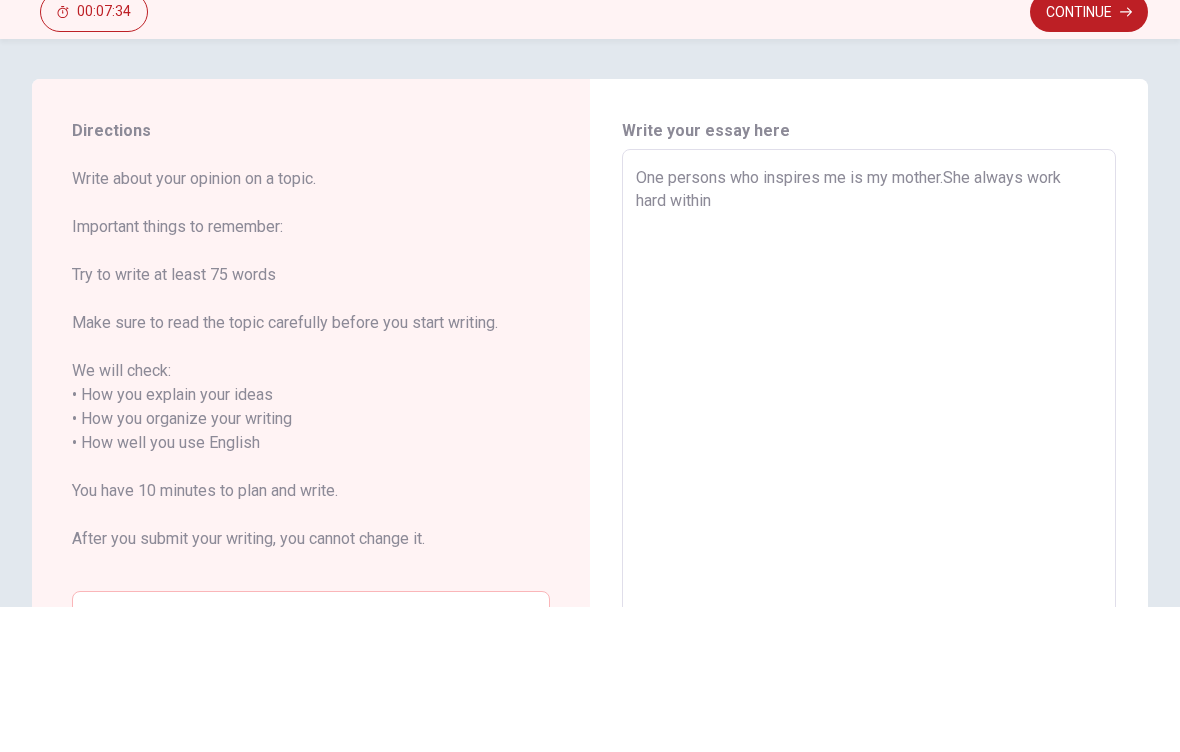 type on "x" 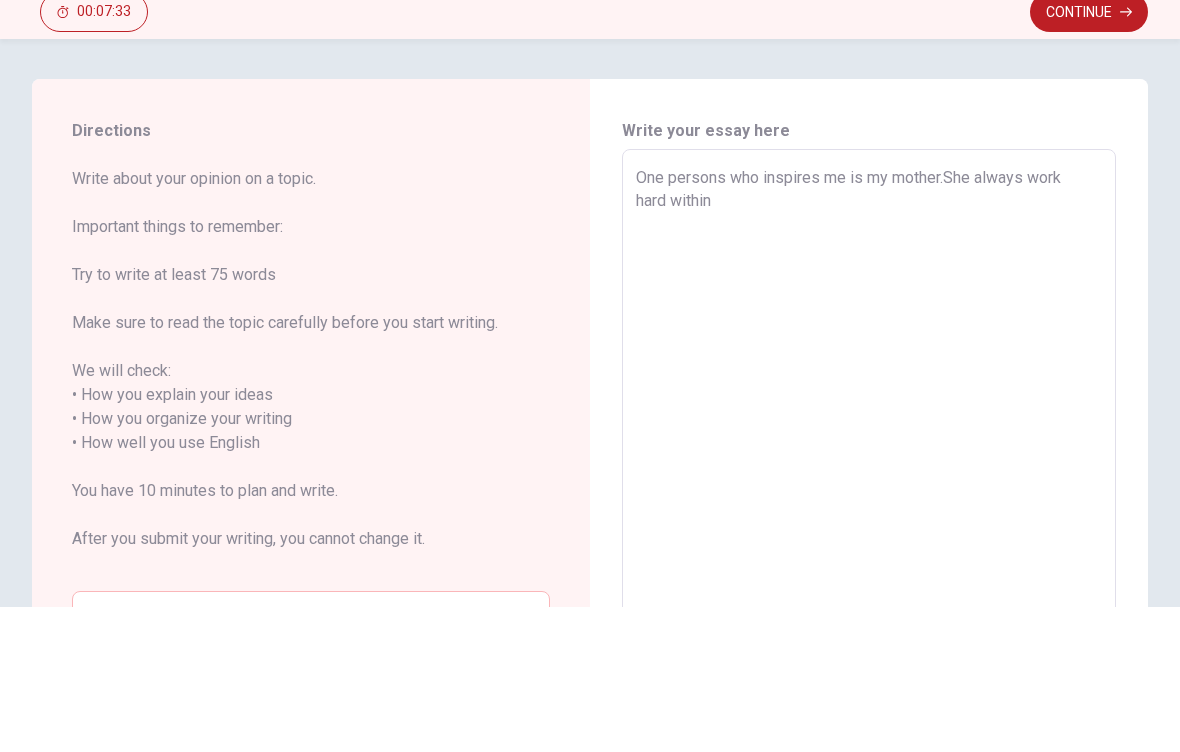 type on "One persons who inspires me is my mother.She always work hard within c" 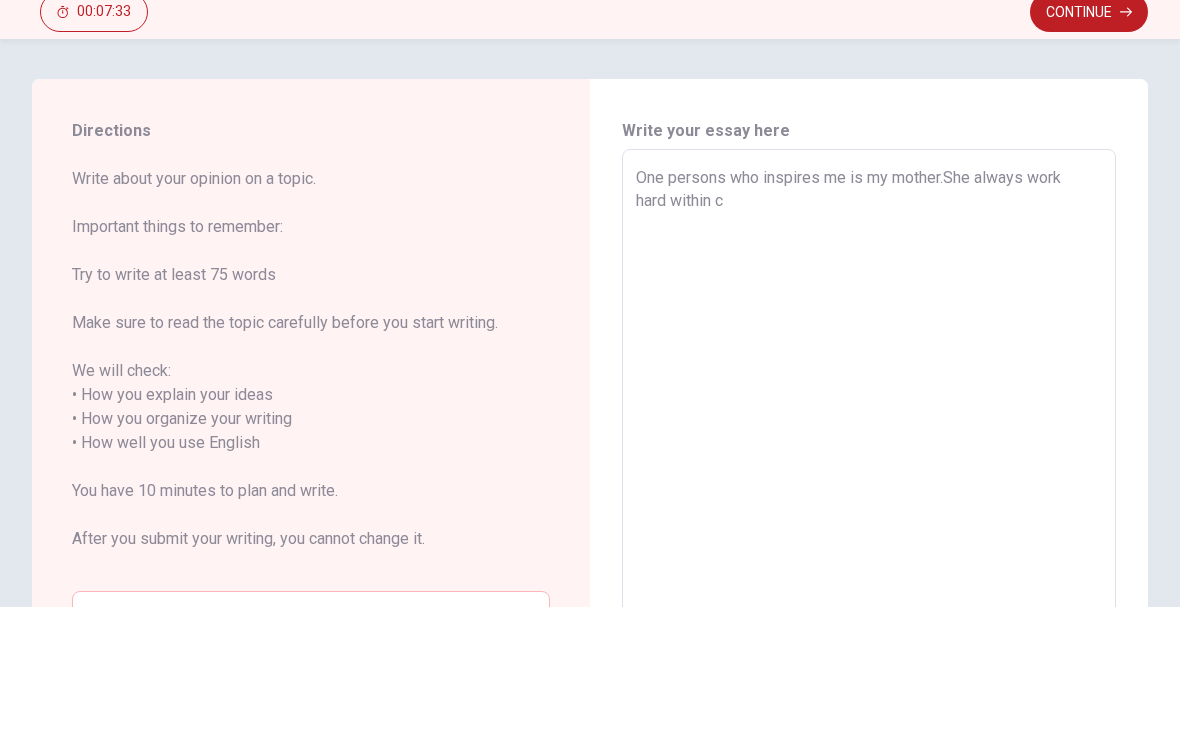 type on "x" 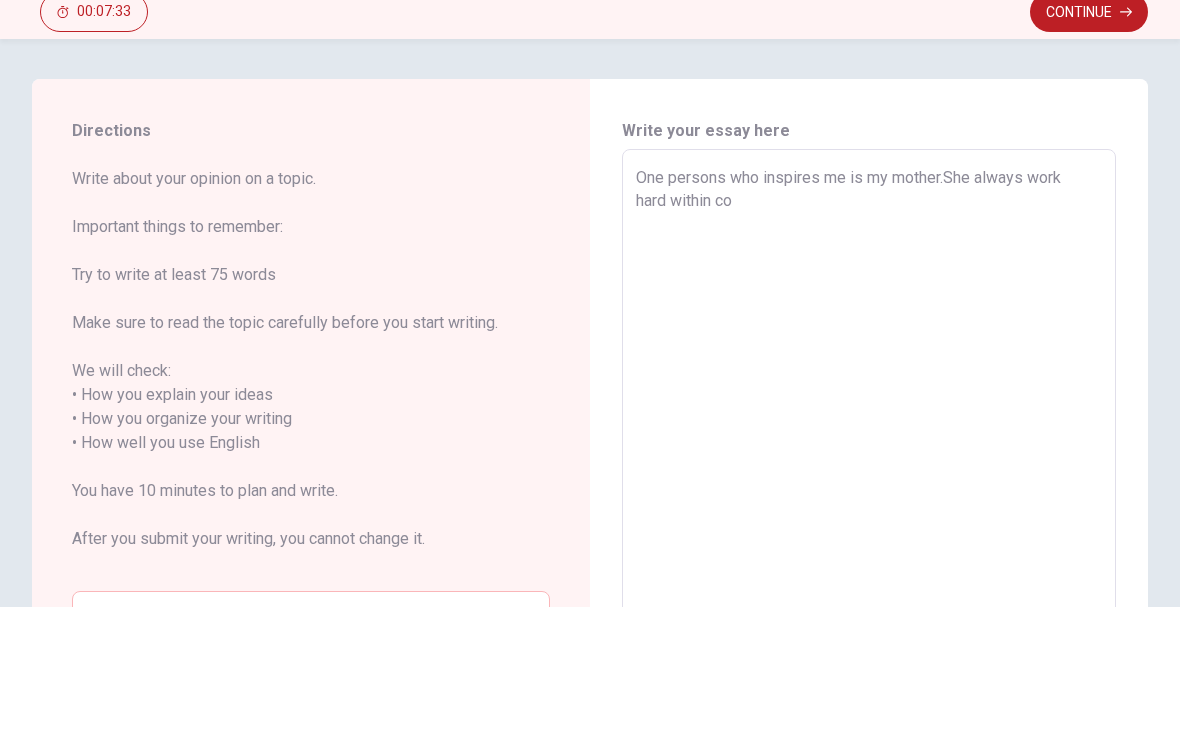 type on "x" 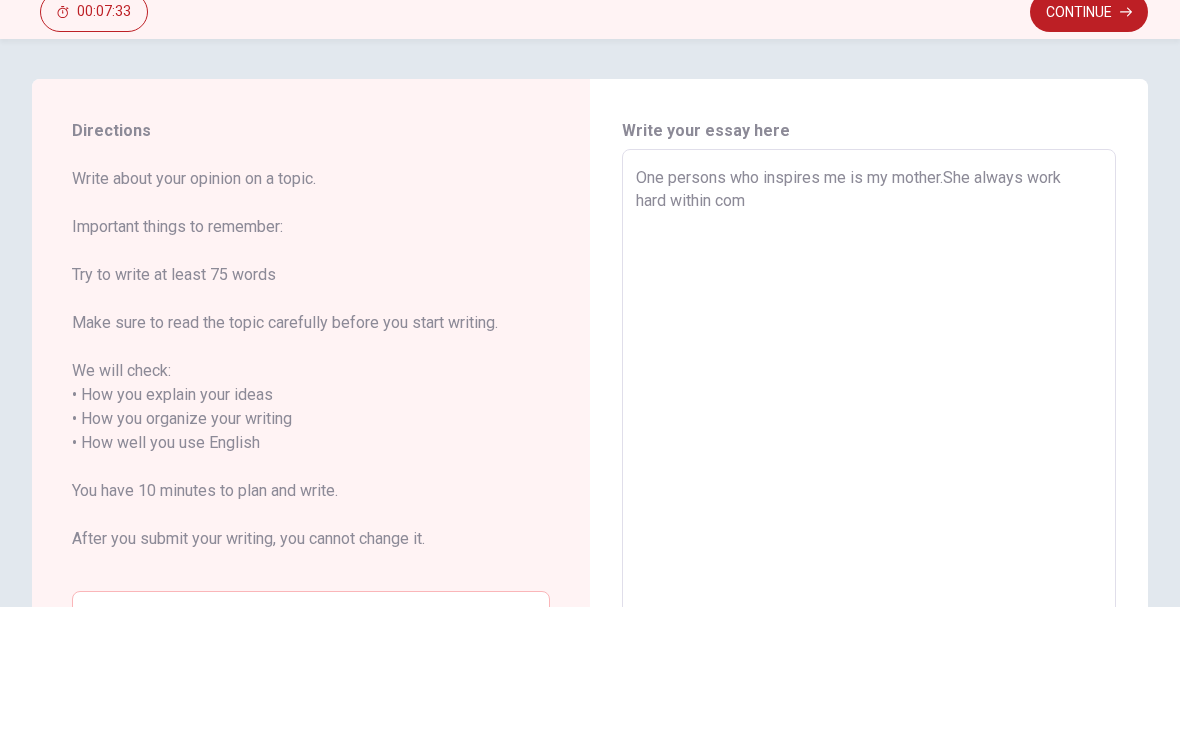 type on "x" 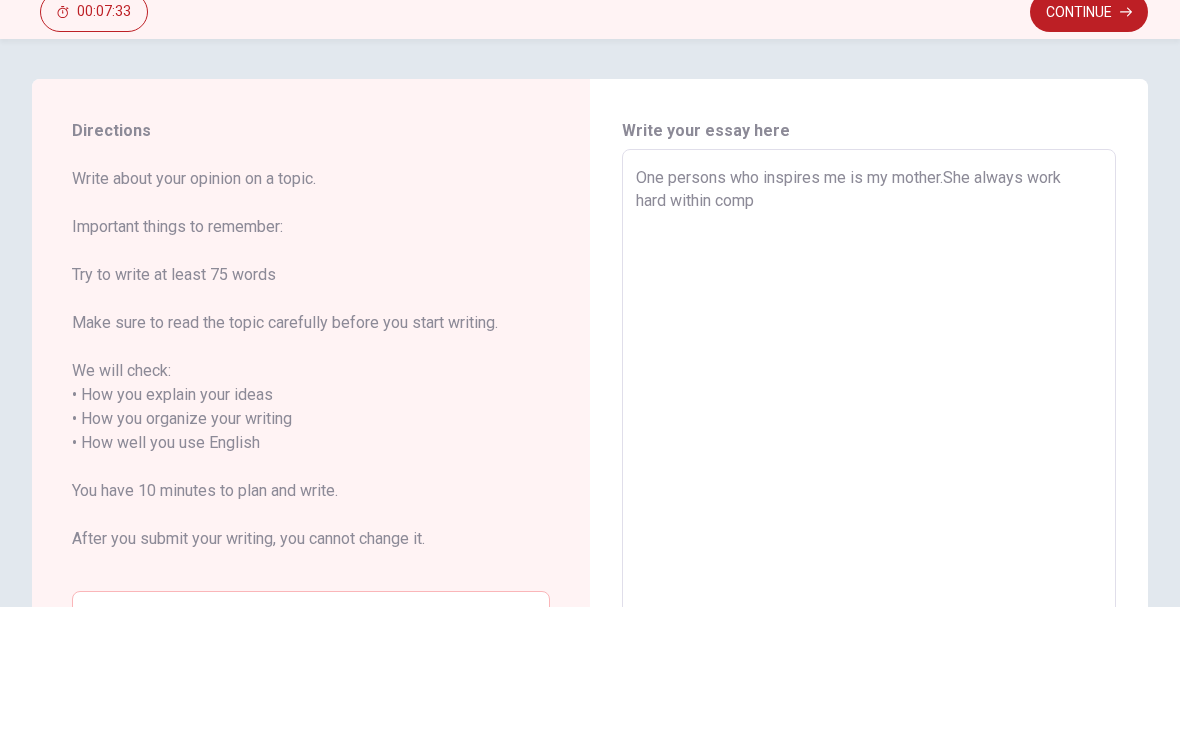 type on "x" 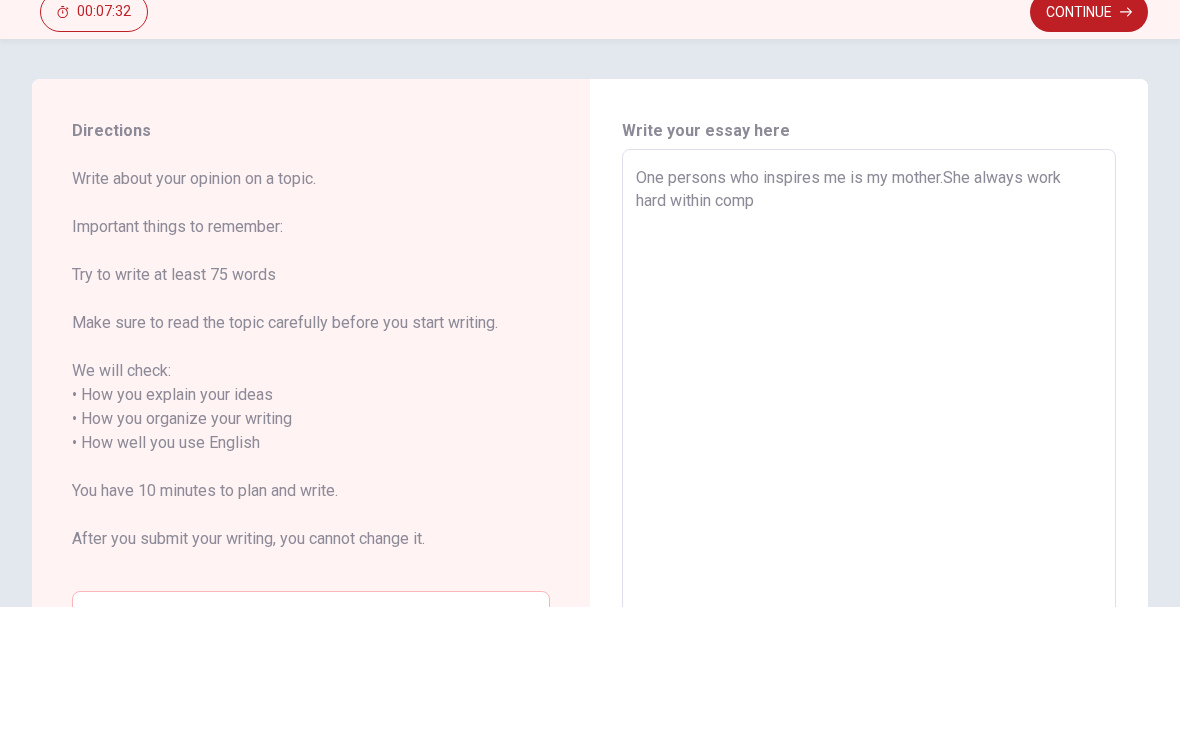 type on "One persons who inspires me is my mother.She always work hard within compl" 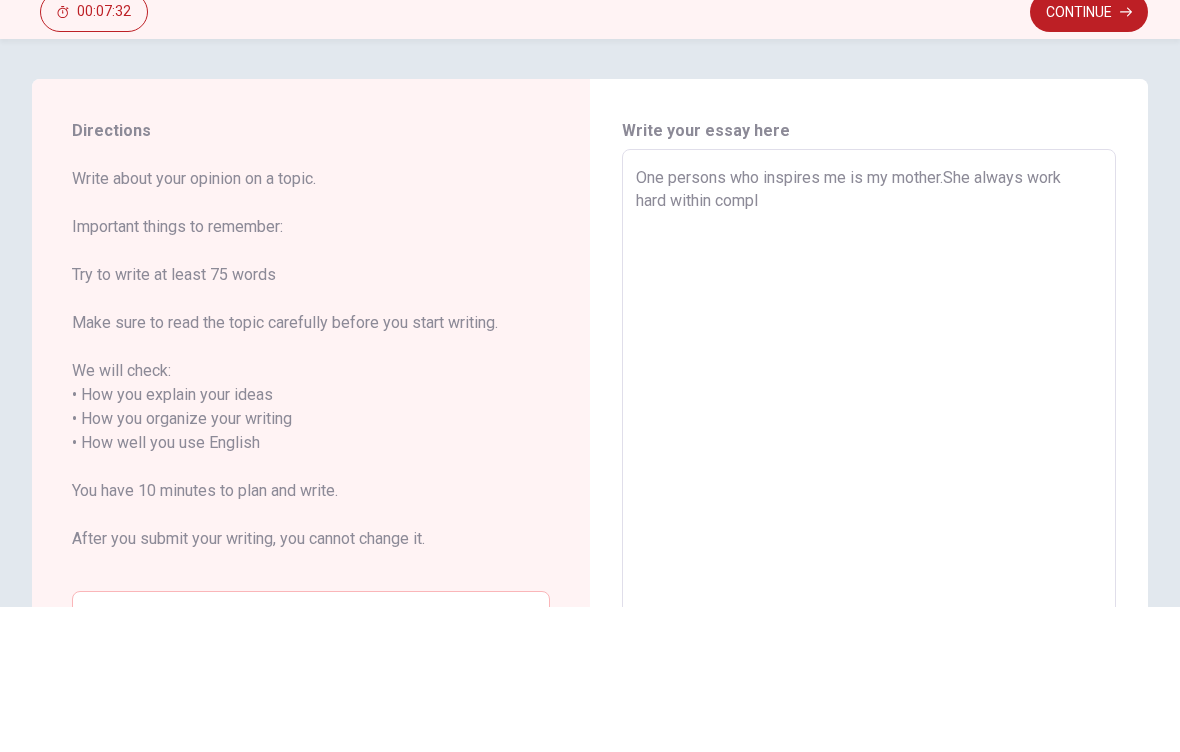 type on "x" 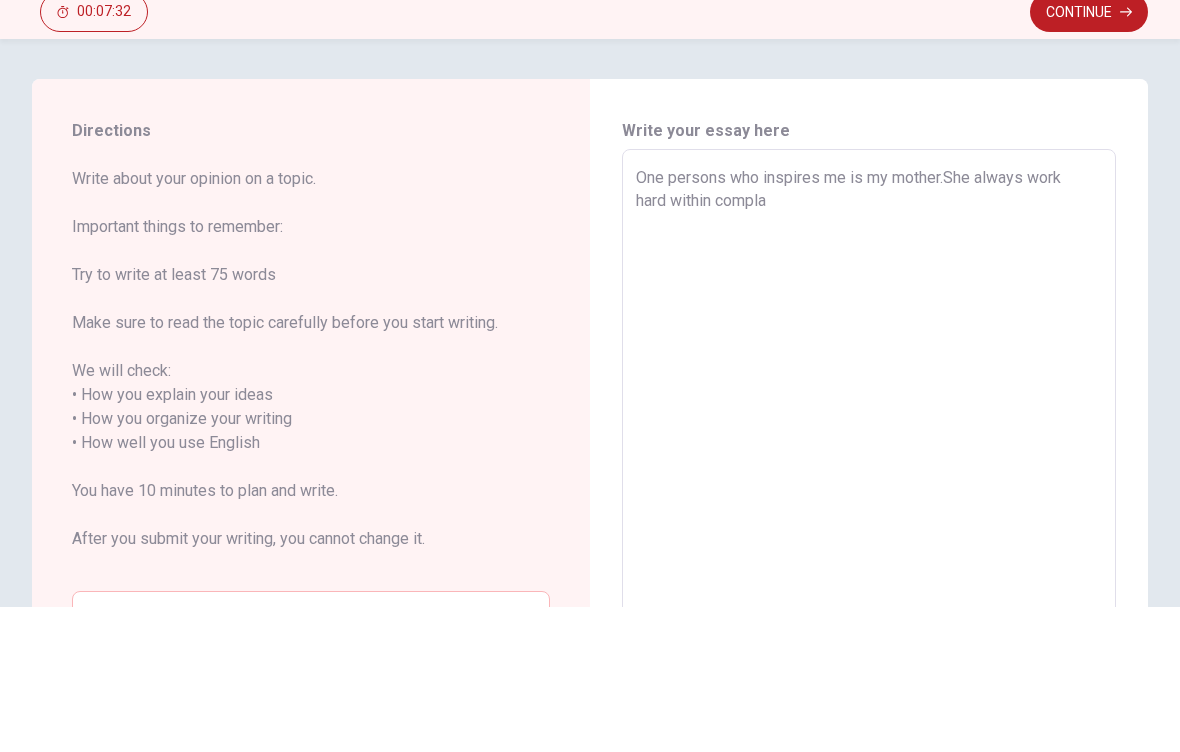 type on "x" 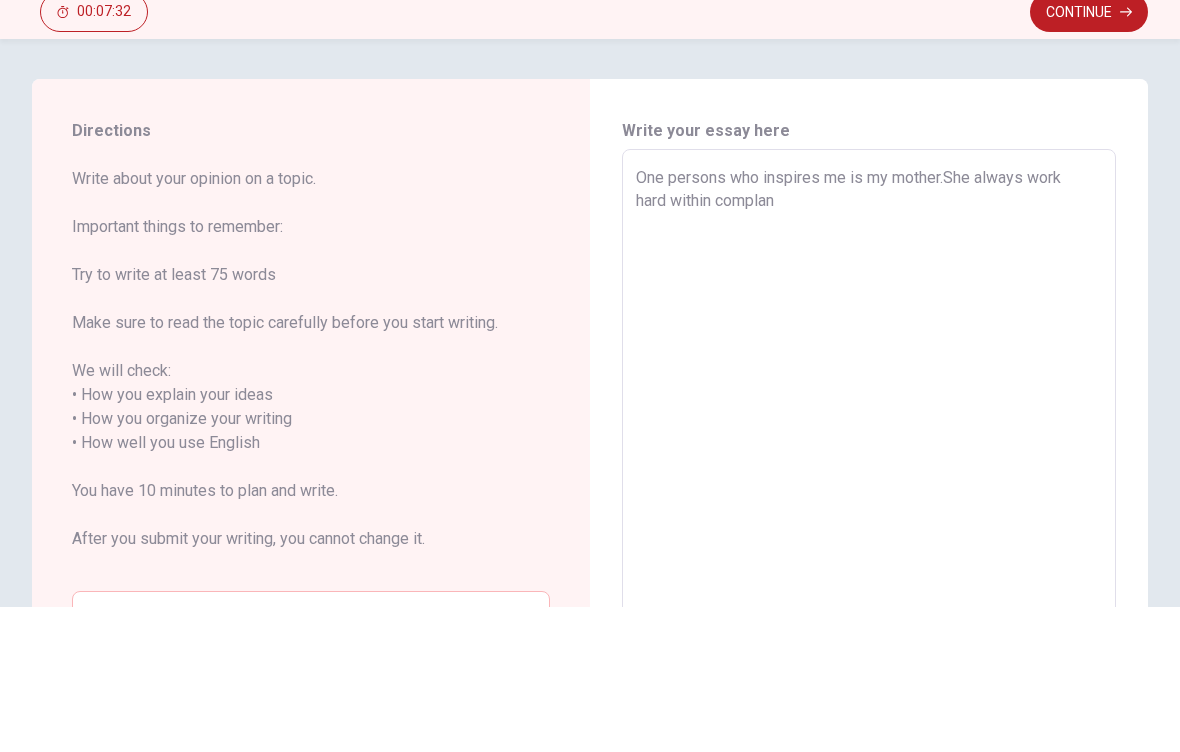 type on "x" 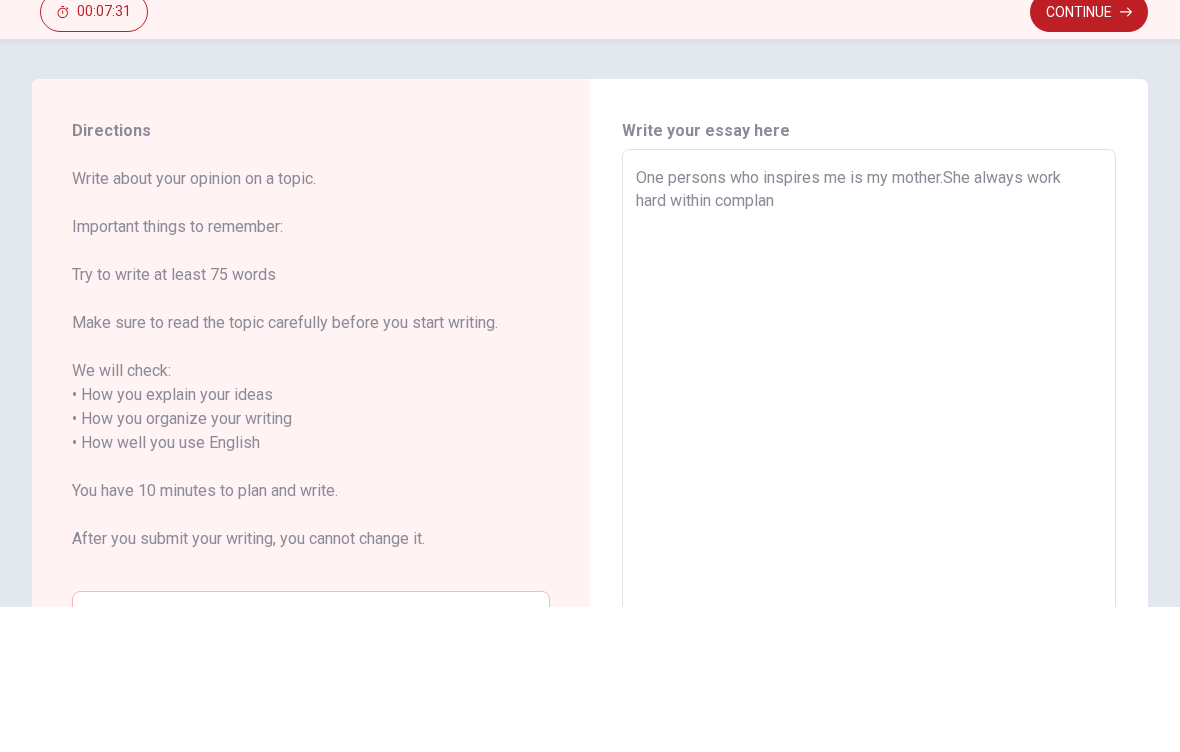 type on "One persons who inspires me is my mother.She always work hard within complani" 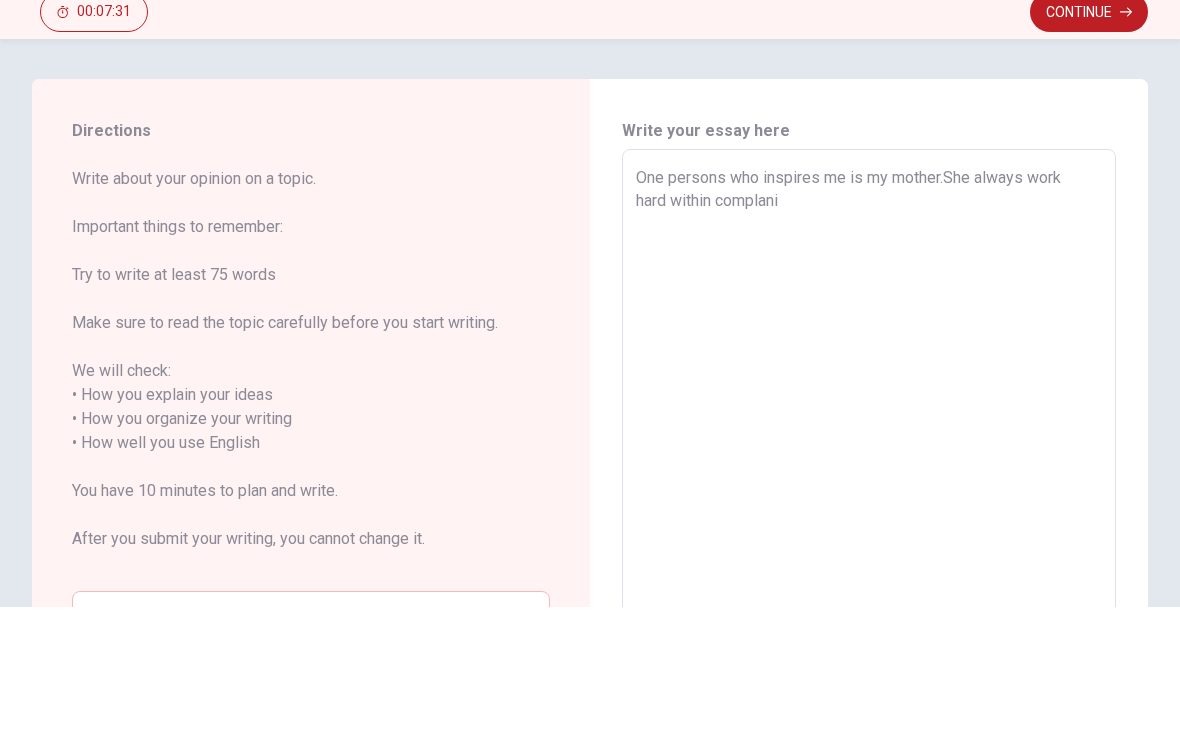 type on "x" 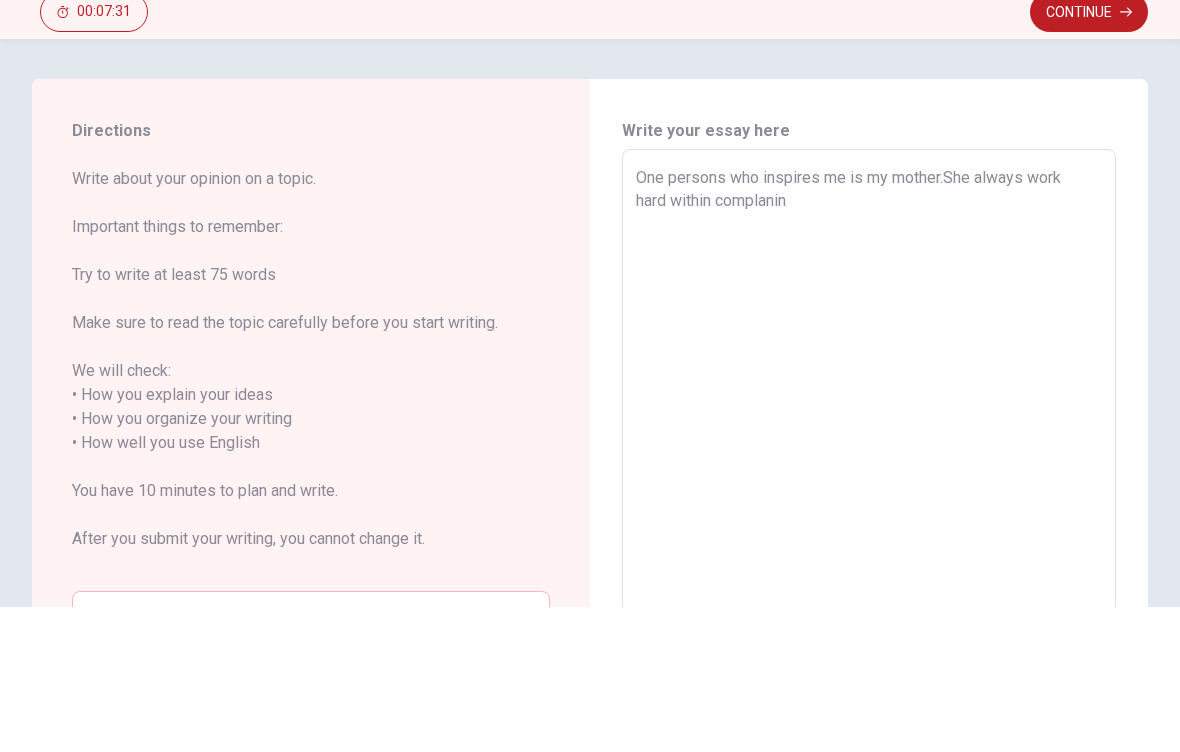 type on "x" 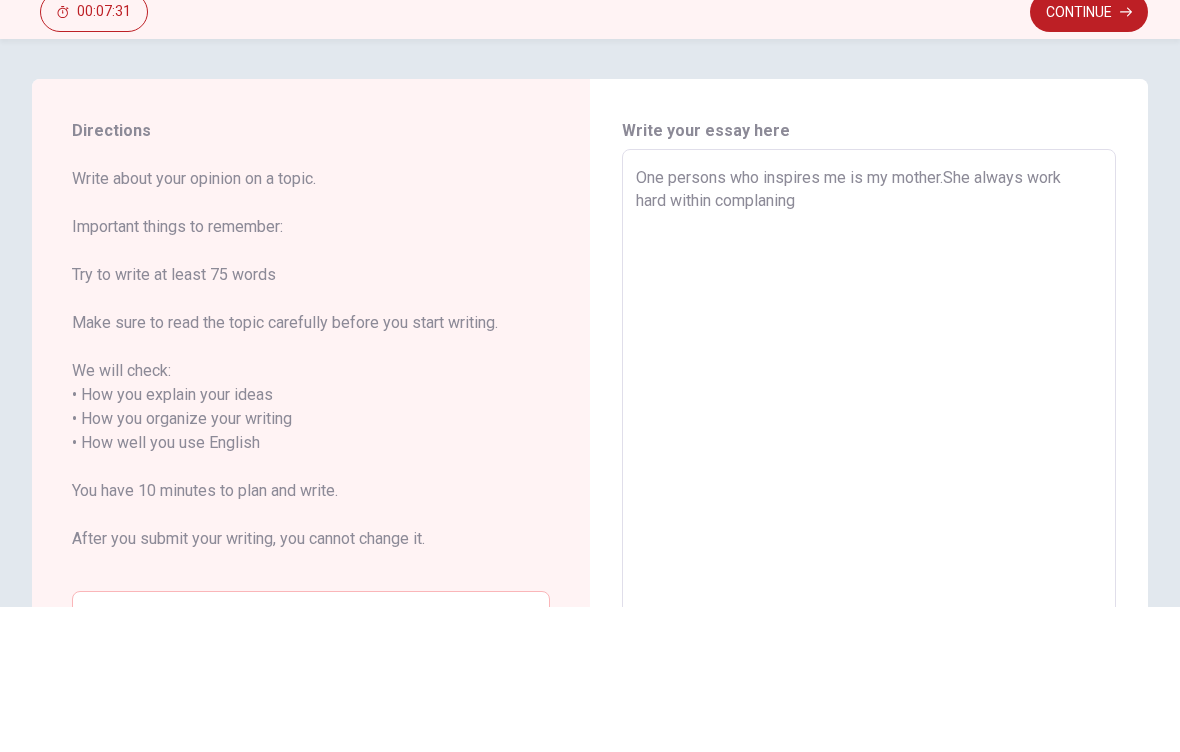 type on "x" 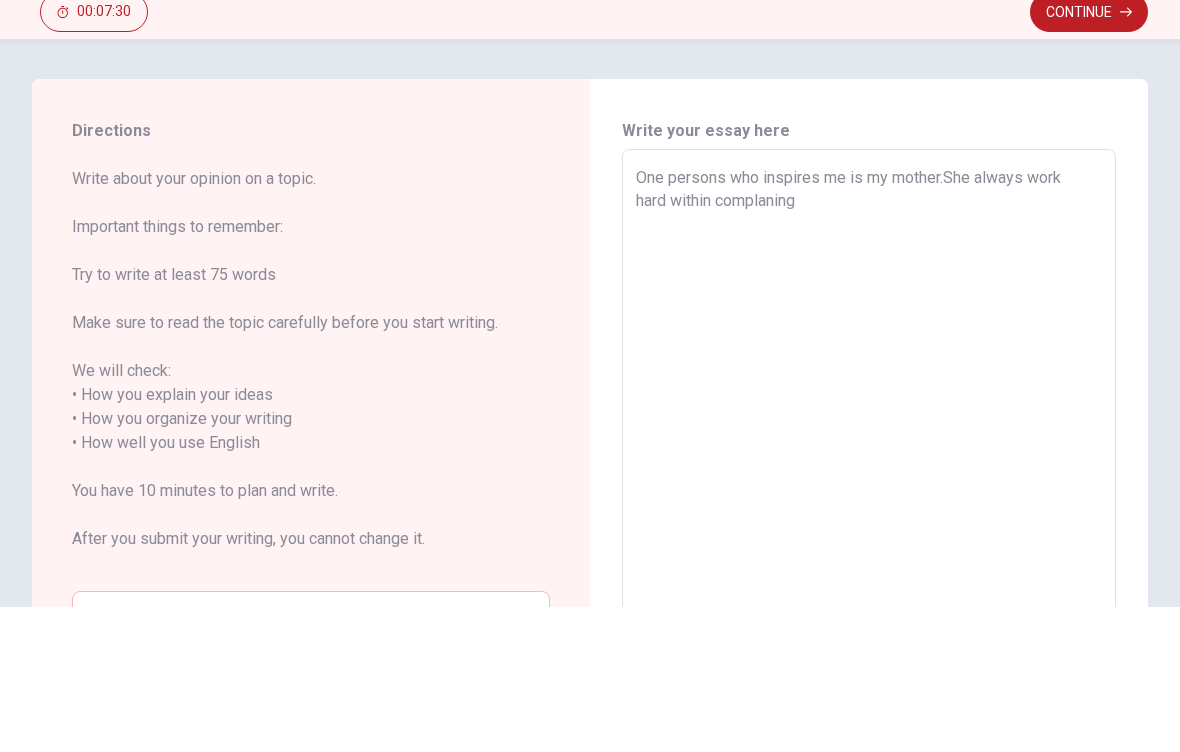 type on "One persons who inspires me is my mother.She always work hard within complaning" 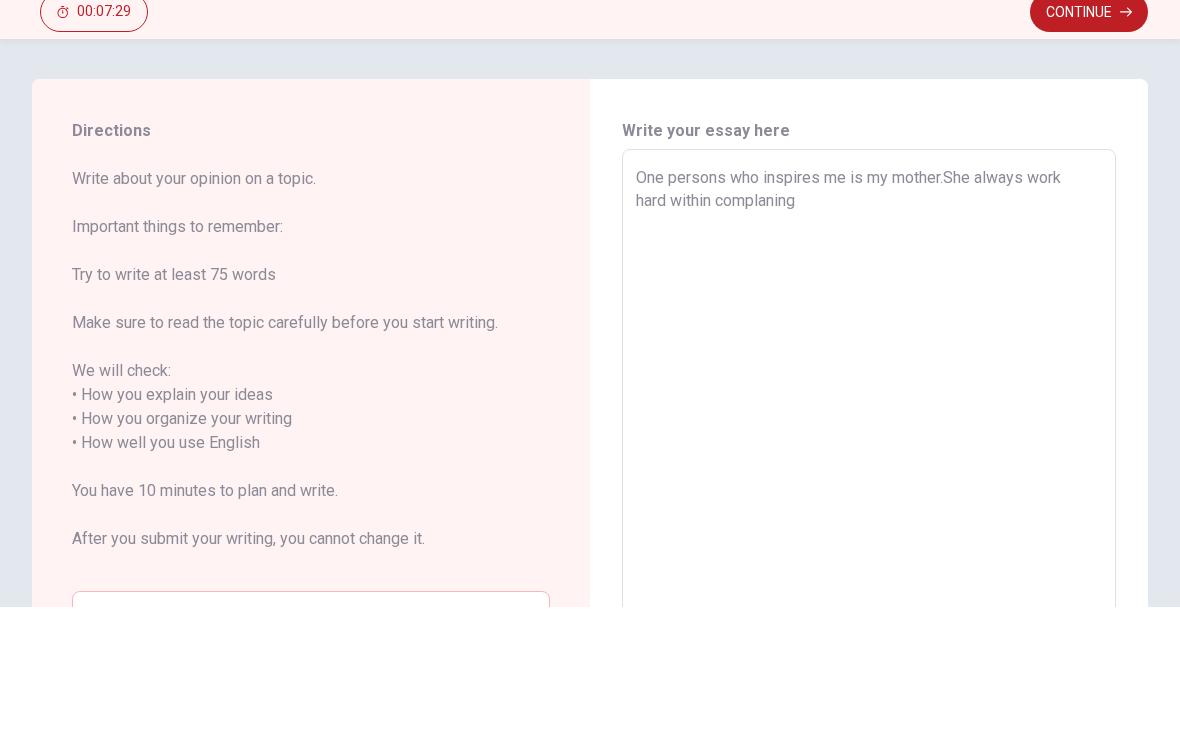type on "x" 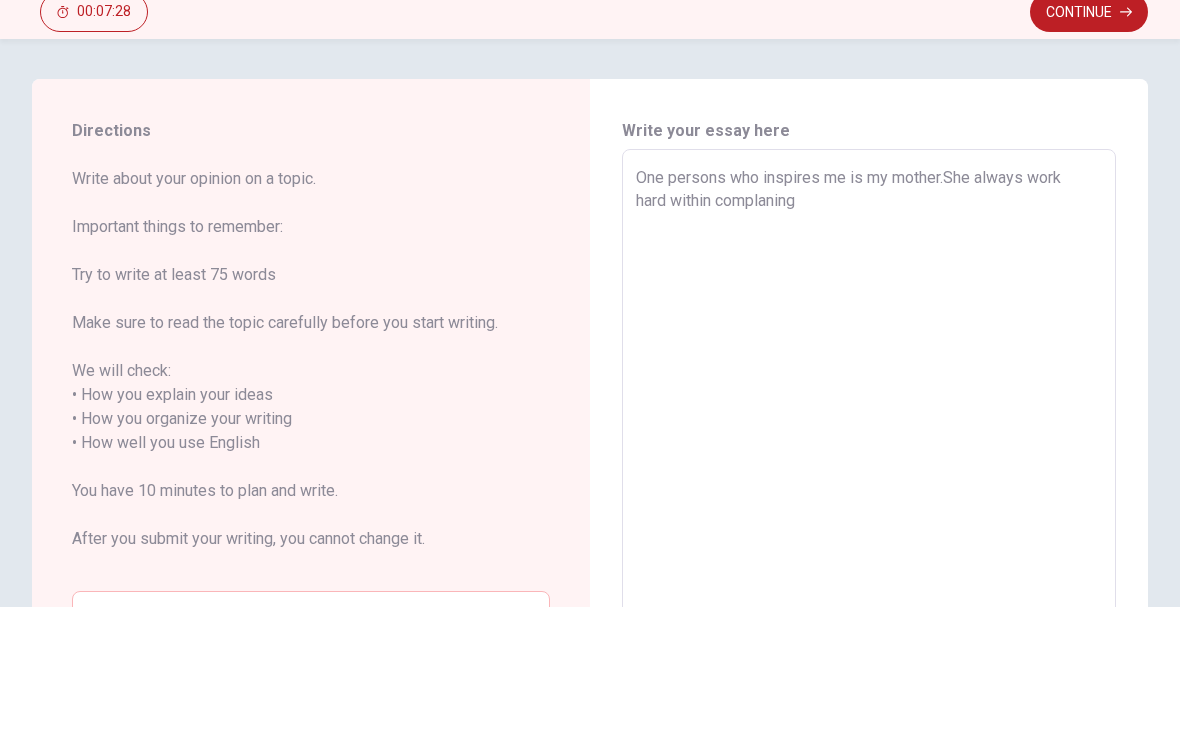 type on "One persons who inspires me is my mother.She always work hard within complaning" 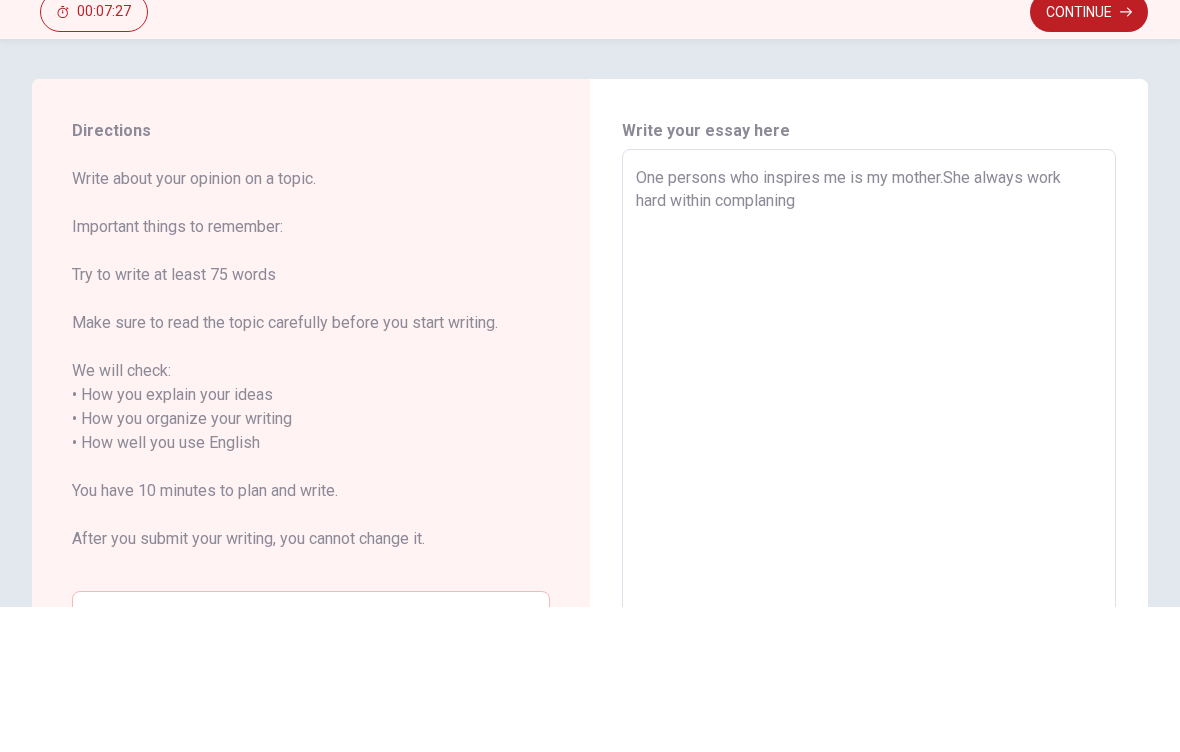 type on "One persons who inspires me is my mother.She always work hard within complaning." 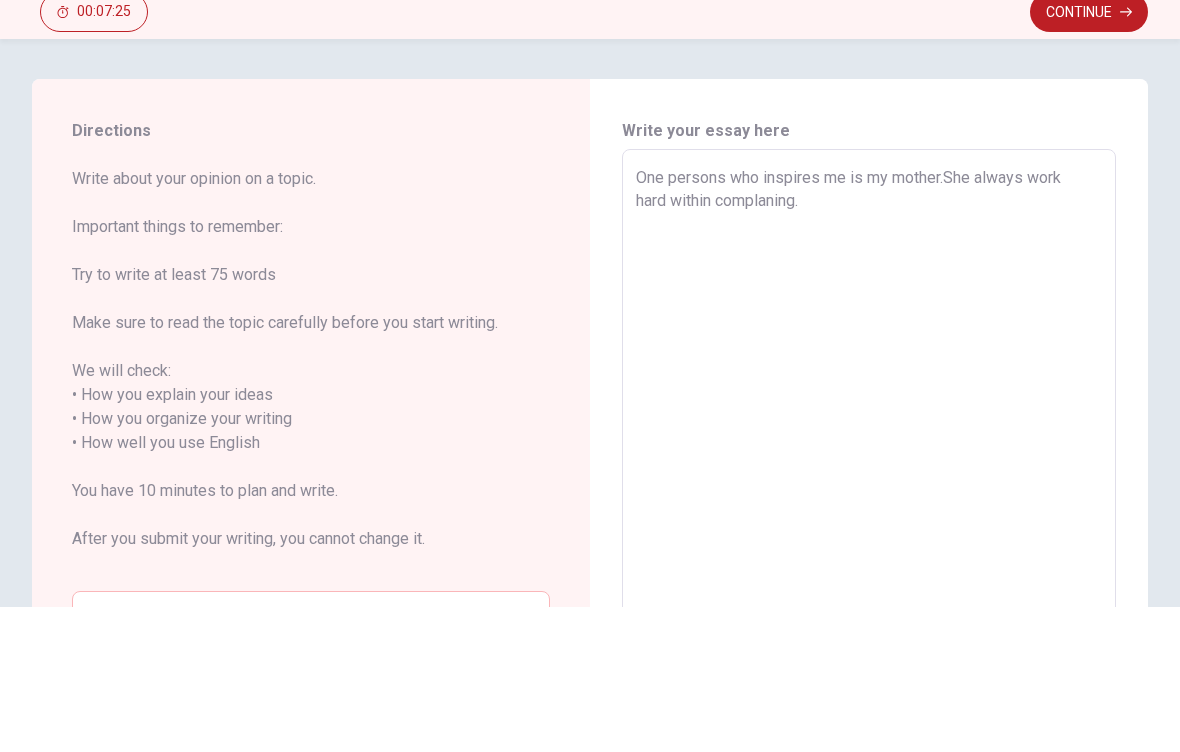 type on "x" 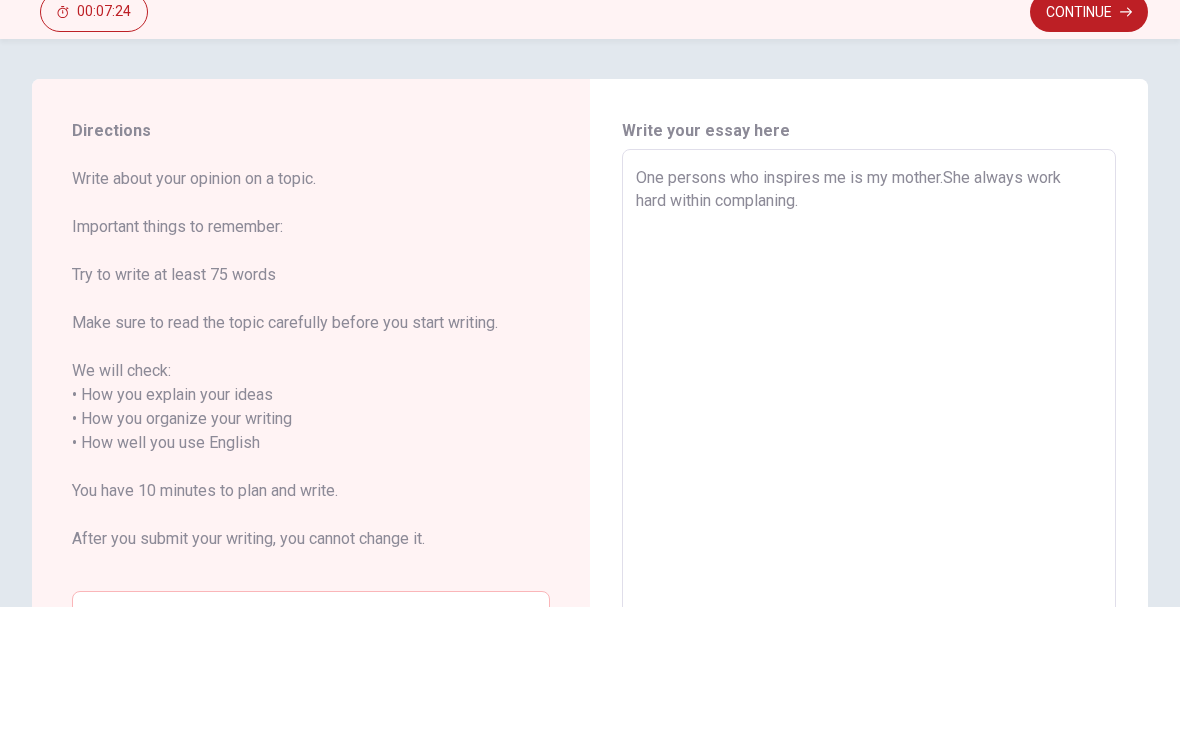 type on "One persons who inspires me is my mother.She always work hard within complaning.E" 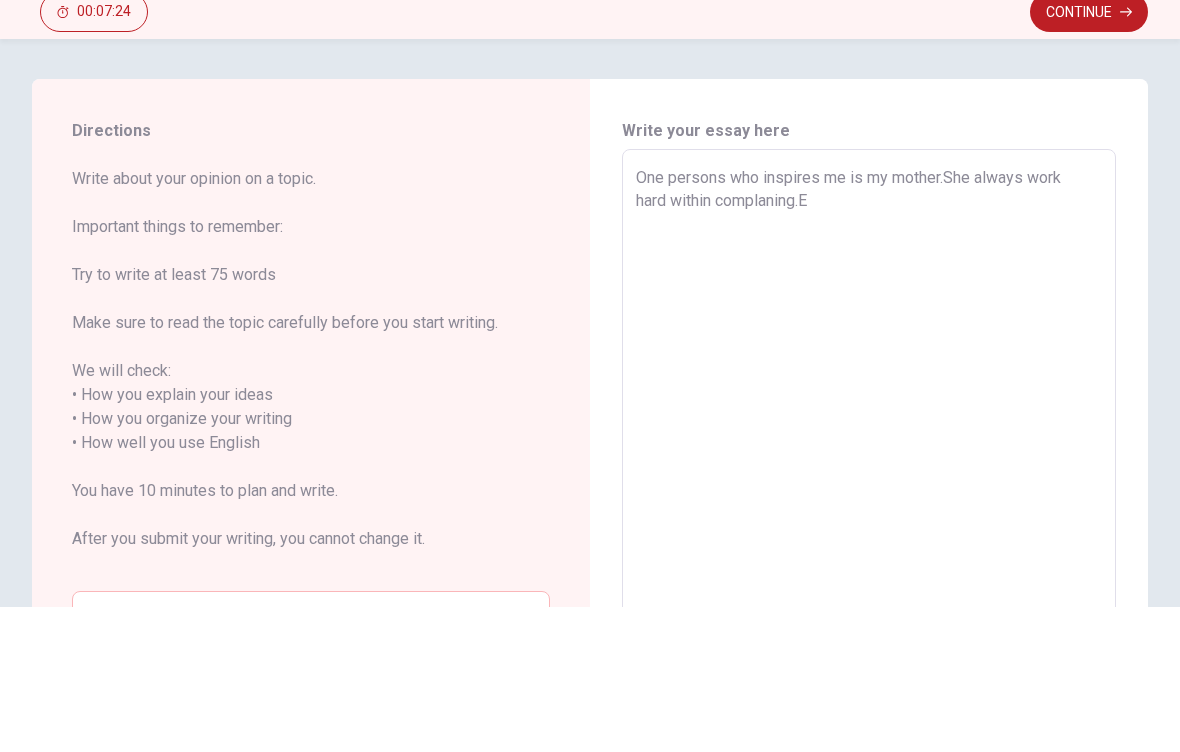 type on "x" 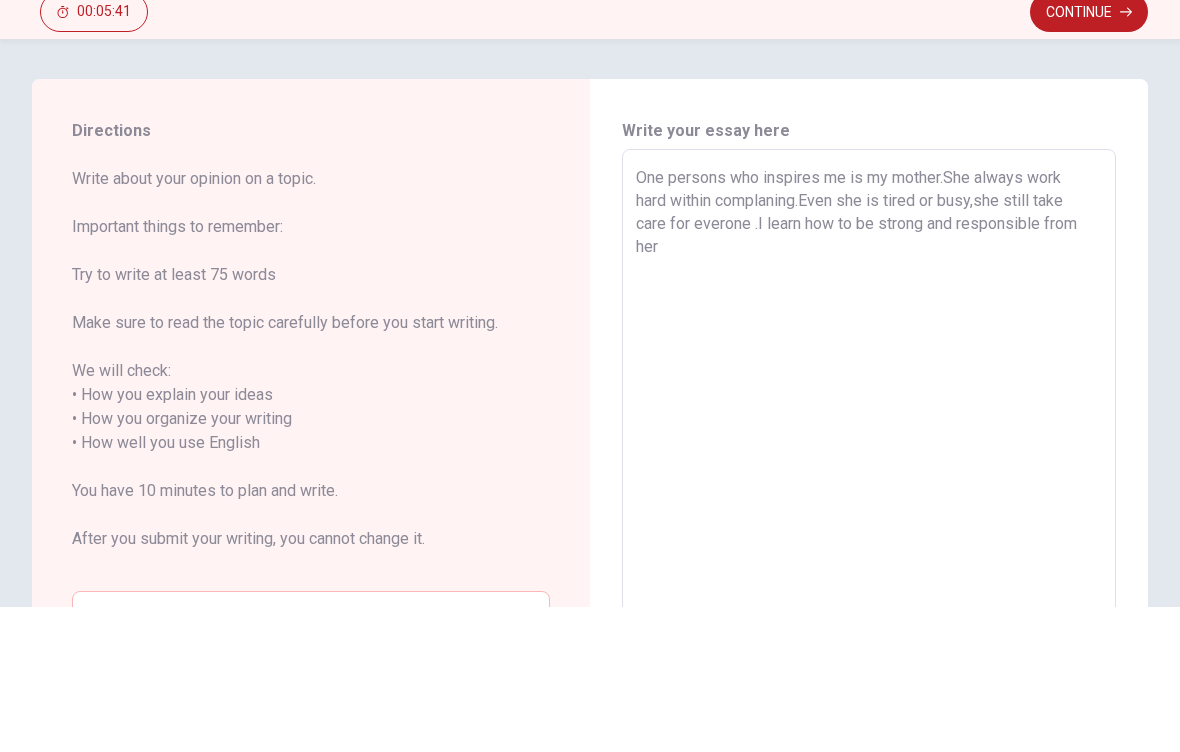 click on "One persons who inspires me is my mother.She always work hard within complaning.Even she is tired or busy,she still take care for everone .I learn how to be strong and responsible from her" at bounding box center [869, 588] 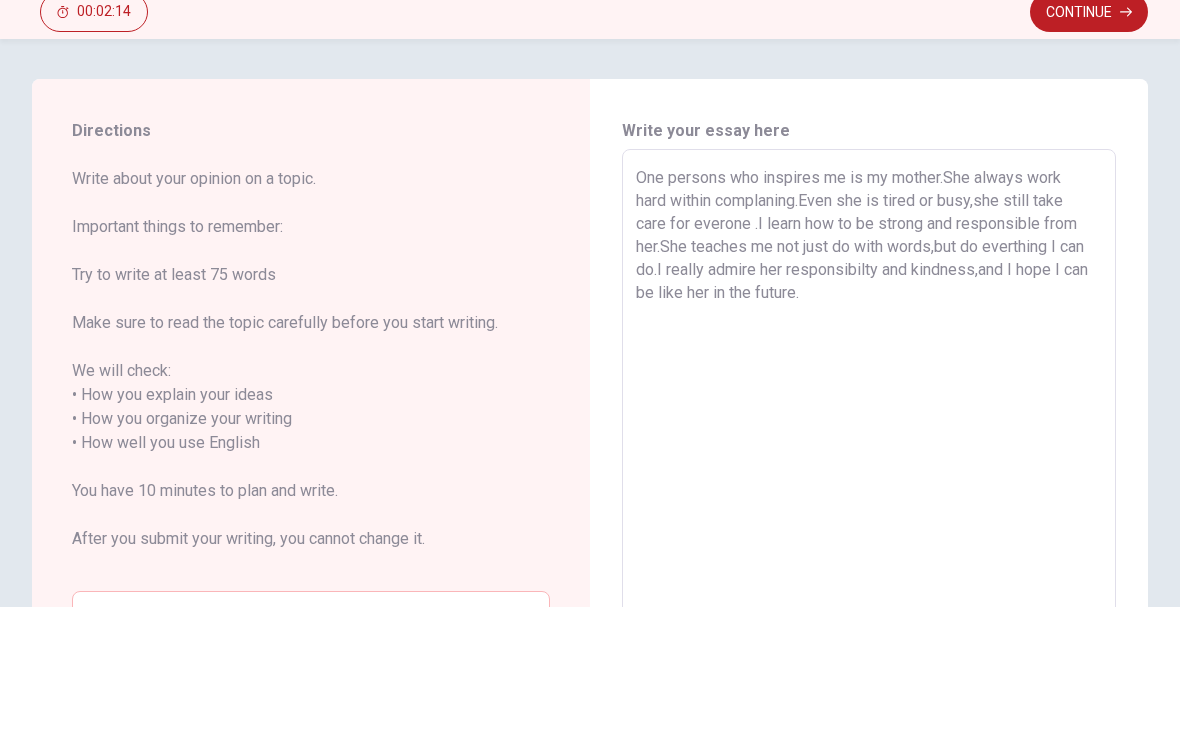 click on "Directions Write about your opinion on a topic.
Important things to remember:
Try to write at least 75 words
Make sure to read the topic carefully before you start writing.
We will check:
• How you explain your ideas
• How you organize your writing
• How well you use English
You have 10 minutes to plan and write.
After you submit your writing, you cannot change it.  Question Write about a person who inspires you and what you have learned from them. Give reasons and details in your response. Write your essay here One persons who inspires me is my mother.She always work hard within complaning.Even she is tired or busy,she still take care for everone .I learn how to be strong and responsible from her.She teaches me not just do with words,but do everthing I can do.I really admire her responsibilty and kindness,and I hope I can be like her in the future.  x ​ Word count :  68" at bounding box center [590, 589] 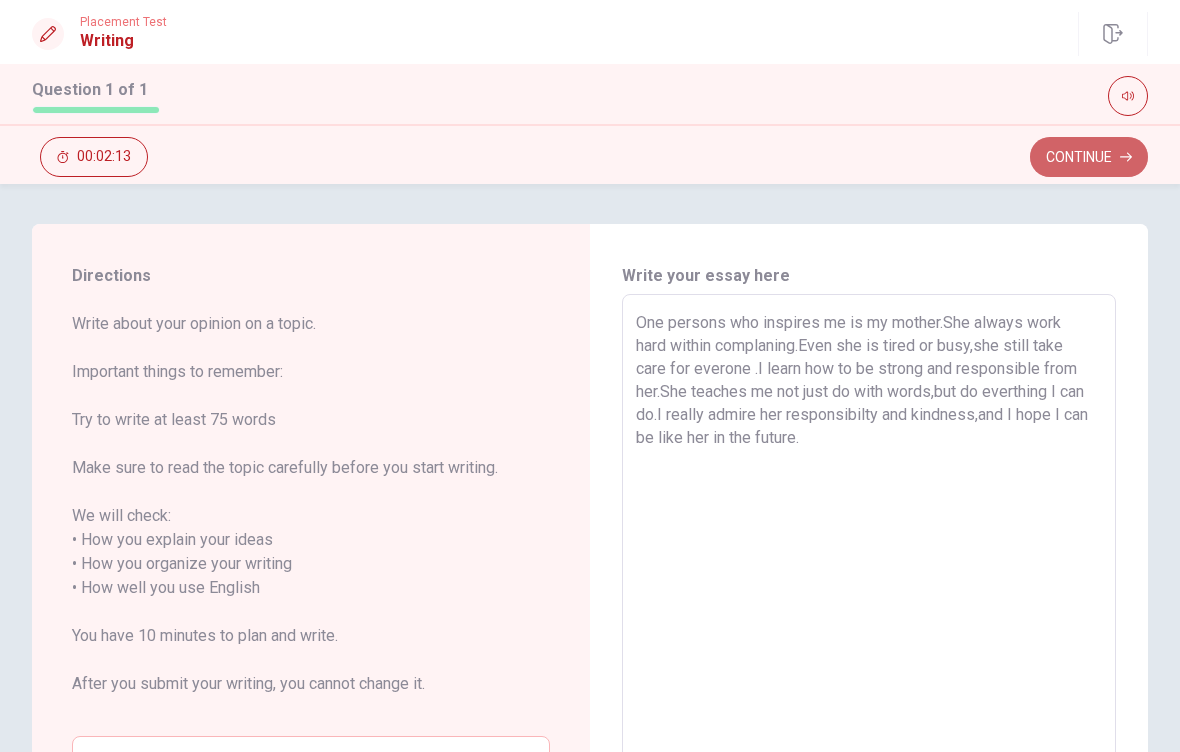 click on "Continue" at bounding box center [1089, 157] 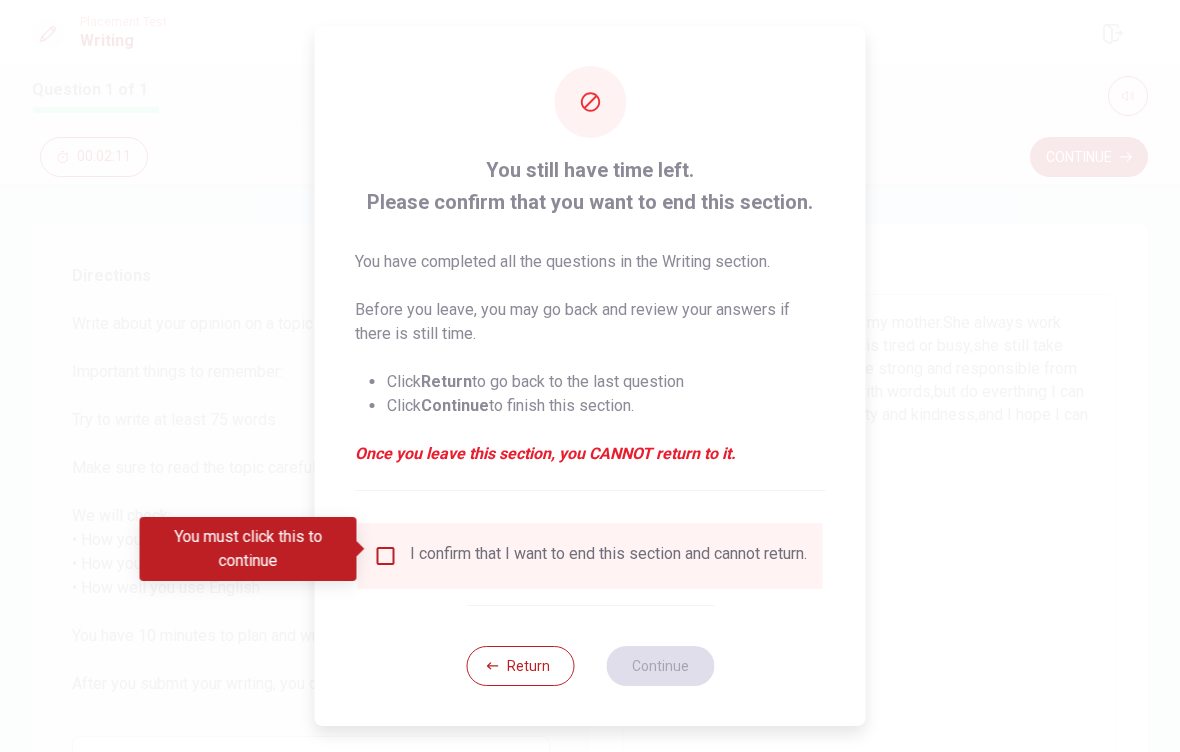 click at bounding box center [386, 556] 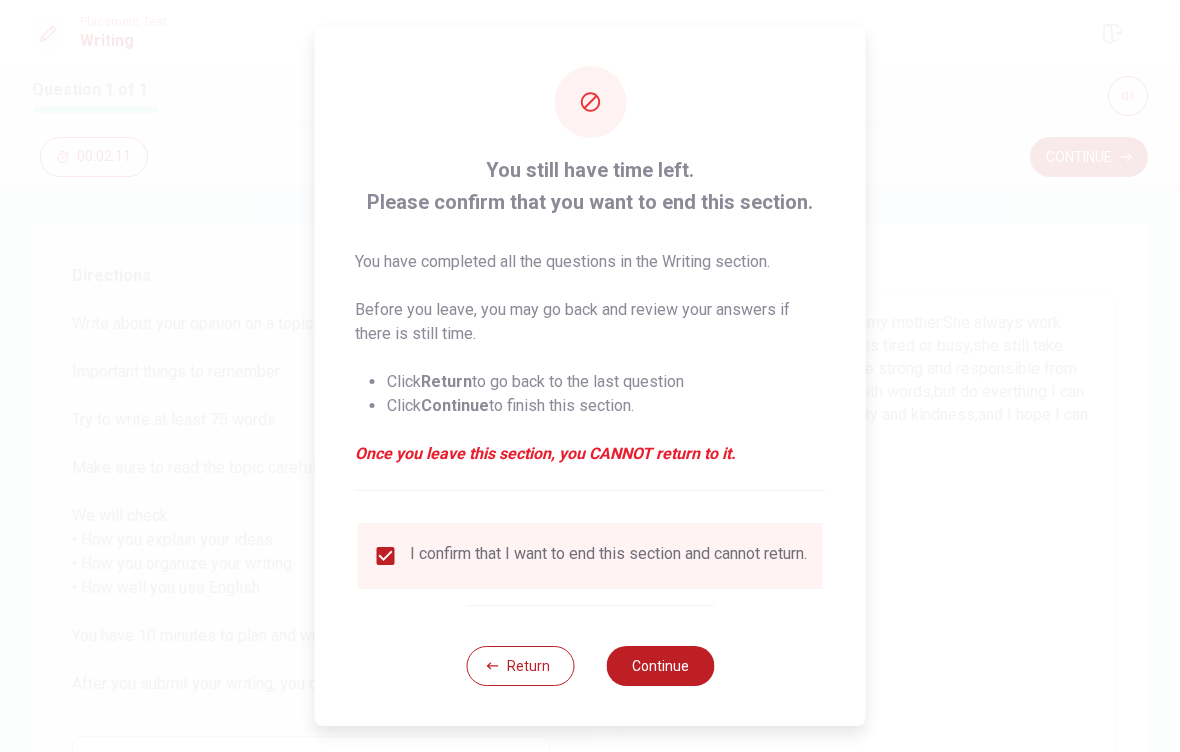click on "Continue" at bounding box center (660, 666) 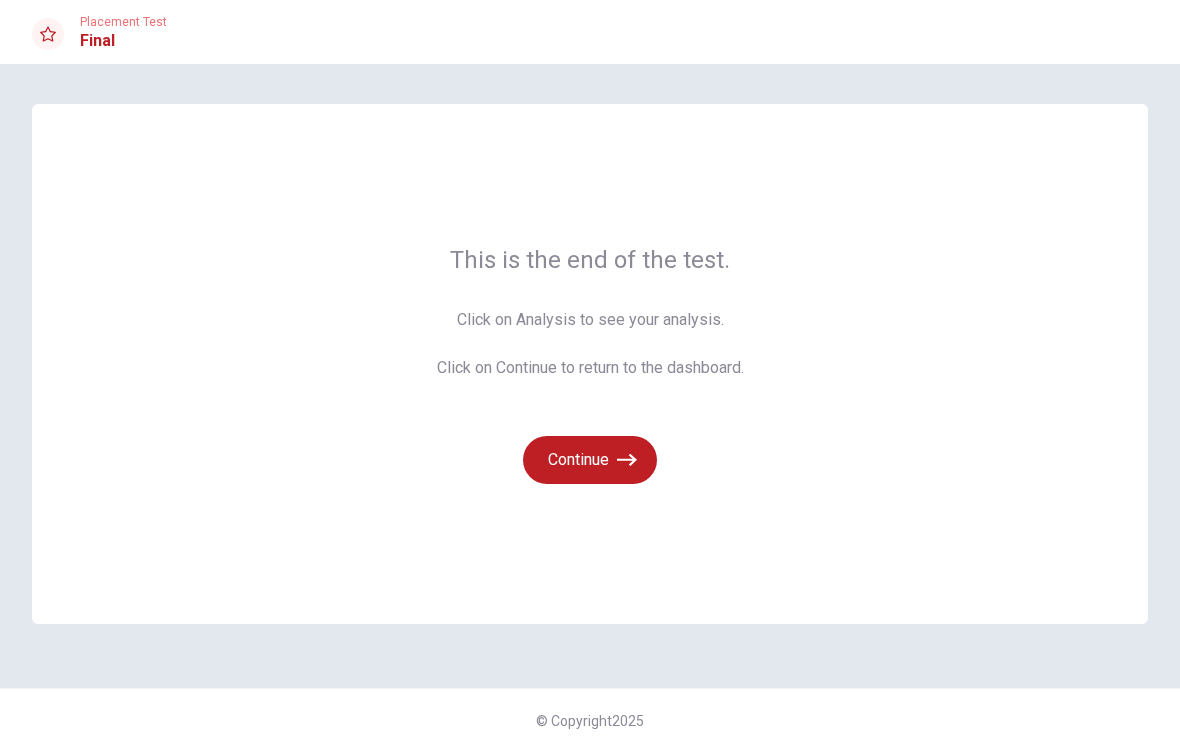 click on "Continue" at bounding box center [590, 460] 